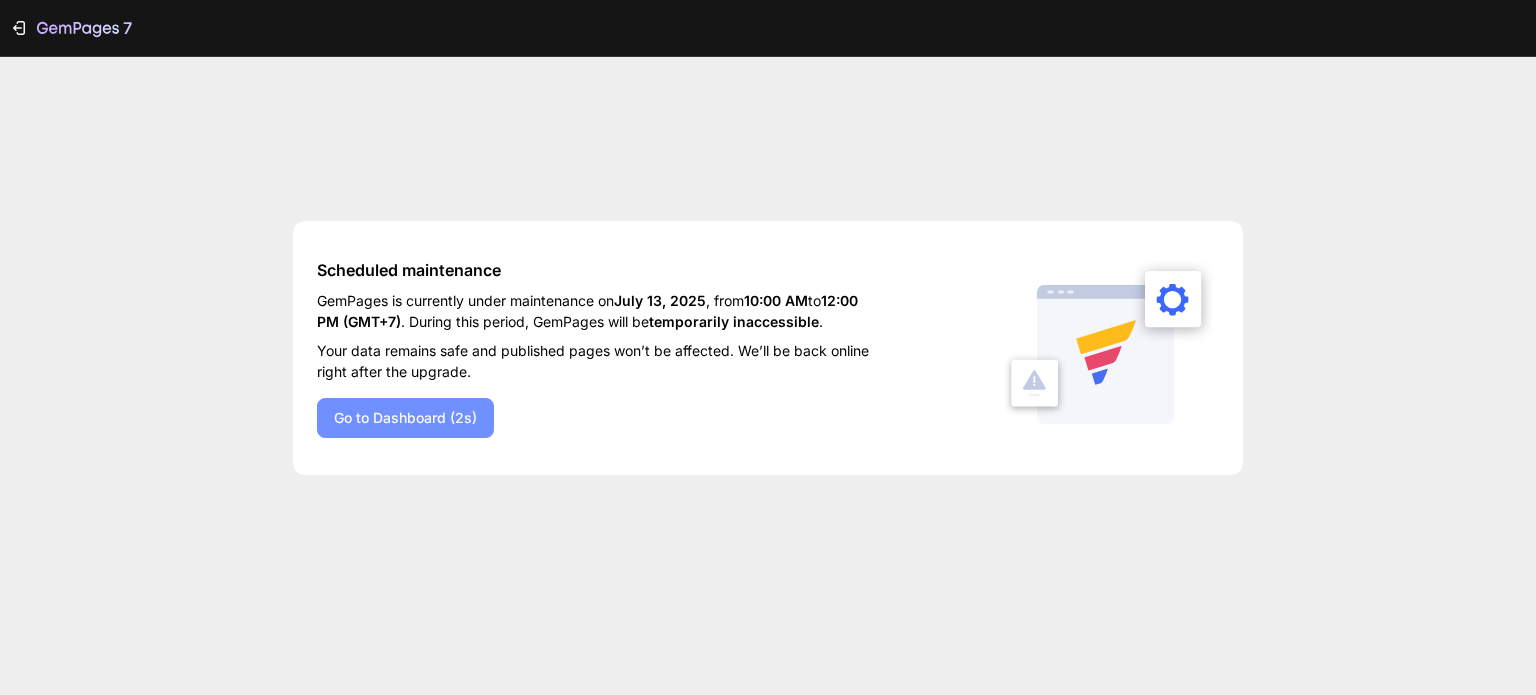 scroll, scrollTop: 0, scrollLeft: 0, axis: both 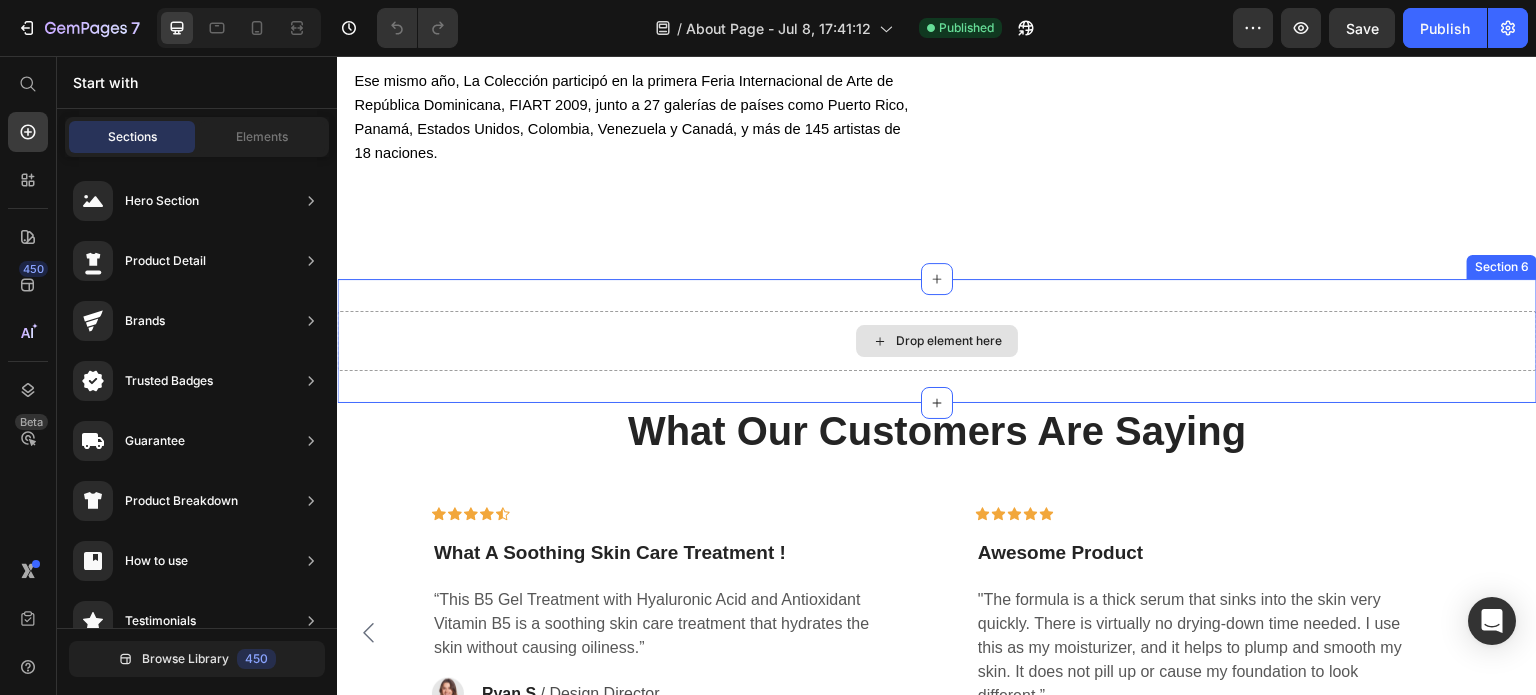 click on "Drop element here" at bounding box center (949, 341) 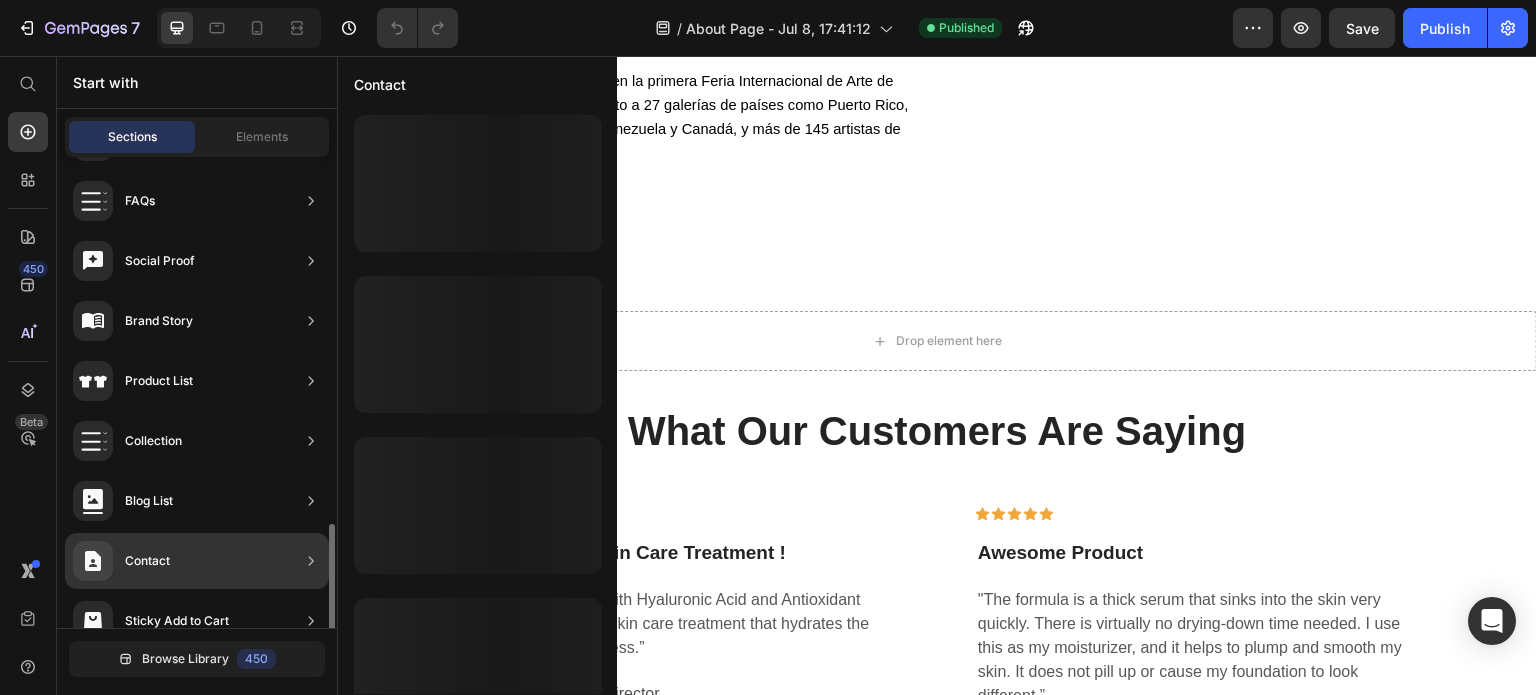 scroll, scrollTop: 688, scrollLeft: 0, axis: vertical 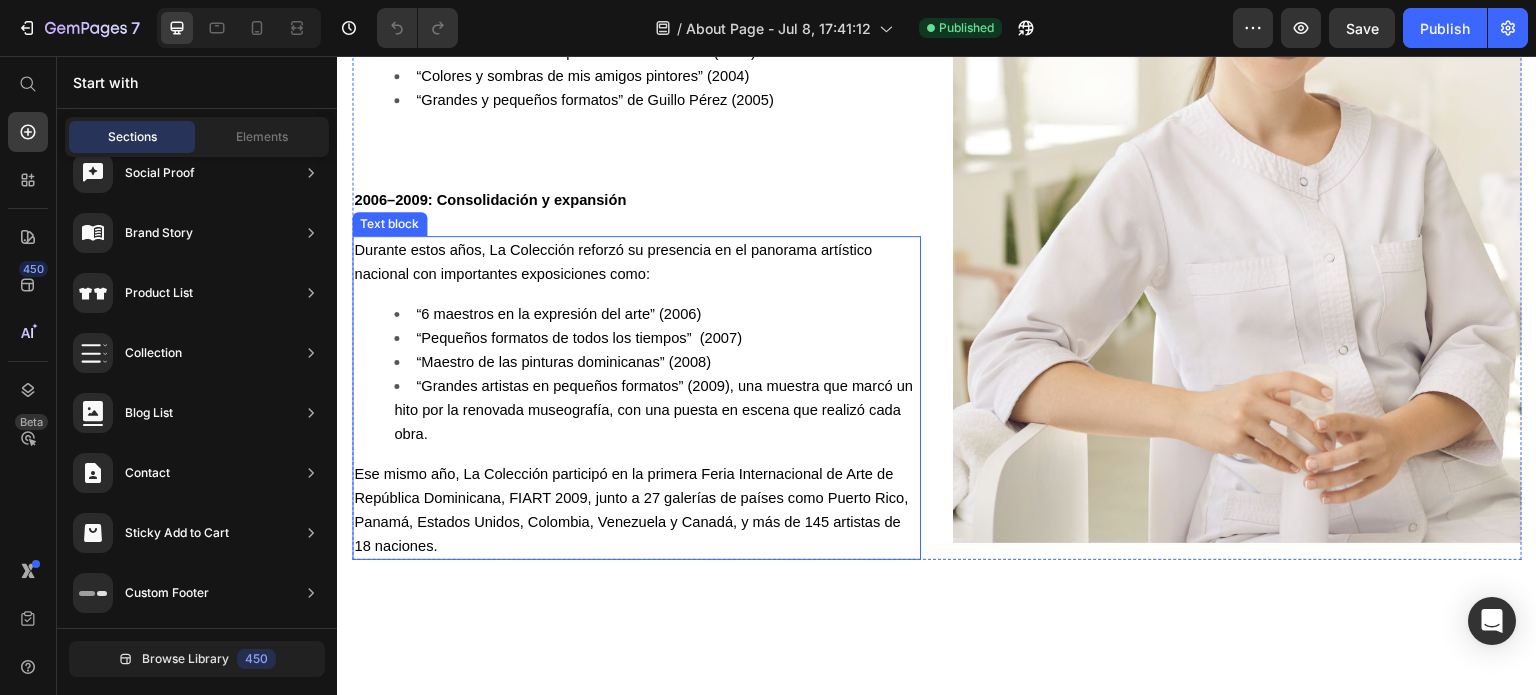 click on "Ese mismo año, La Colección participó en la primera Feria Internacional de Arte de República Dominicana, FIART 2009, junto a 27 galerías de países como Puerto Rico, Panamá, Estados Unidos, Colombia, Venezuela y Canadá, y más de 145 artistas de 18 naciones." at bounding box center (636, 510) 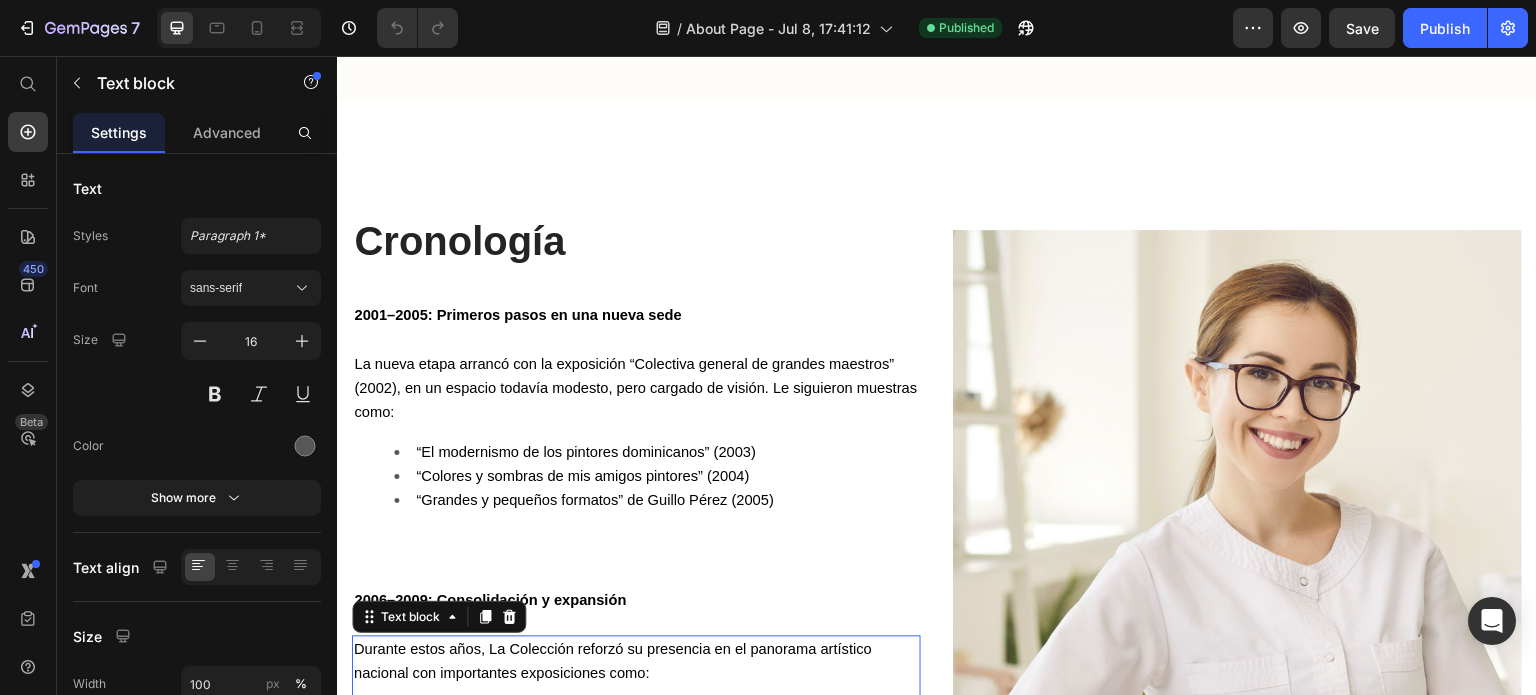 scroll, scrollTop: 3332, scrollLeft: 0, axis: vertical 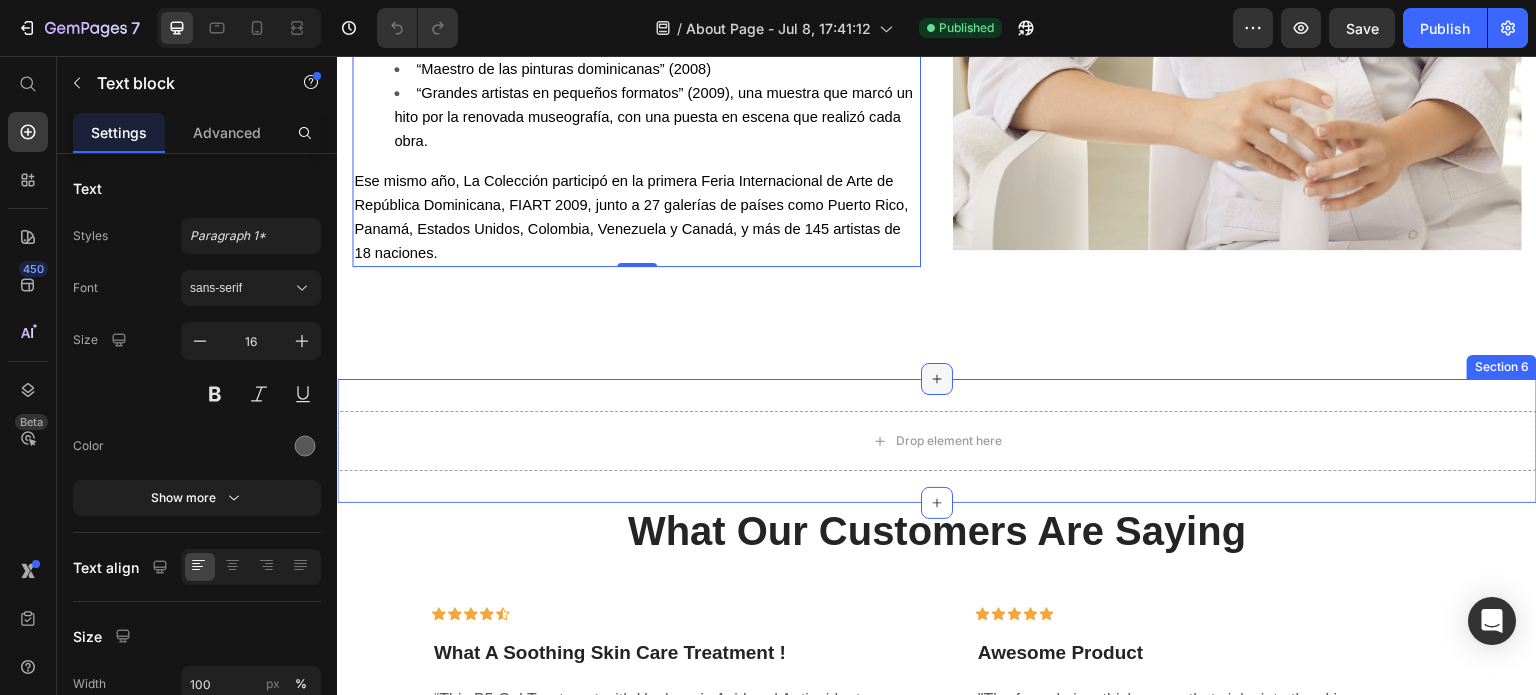 click at bounding box center (937, 379) 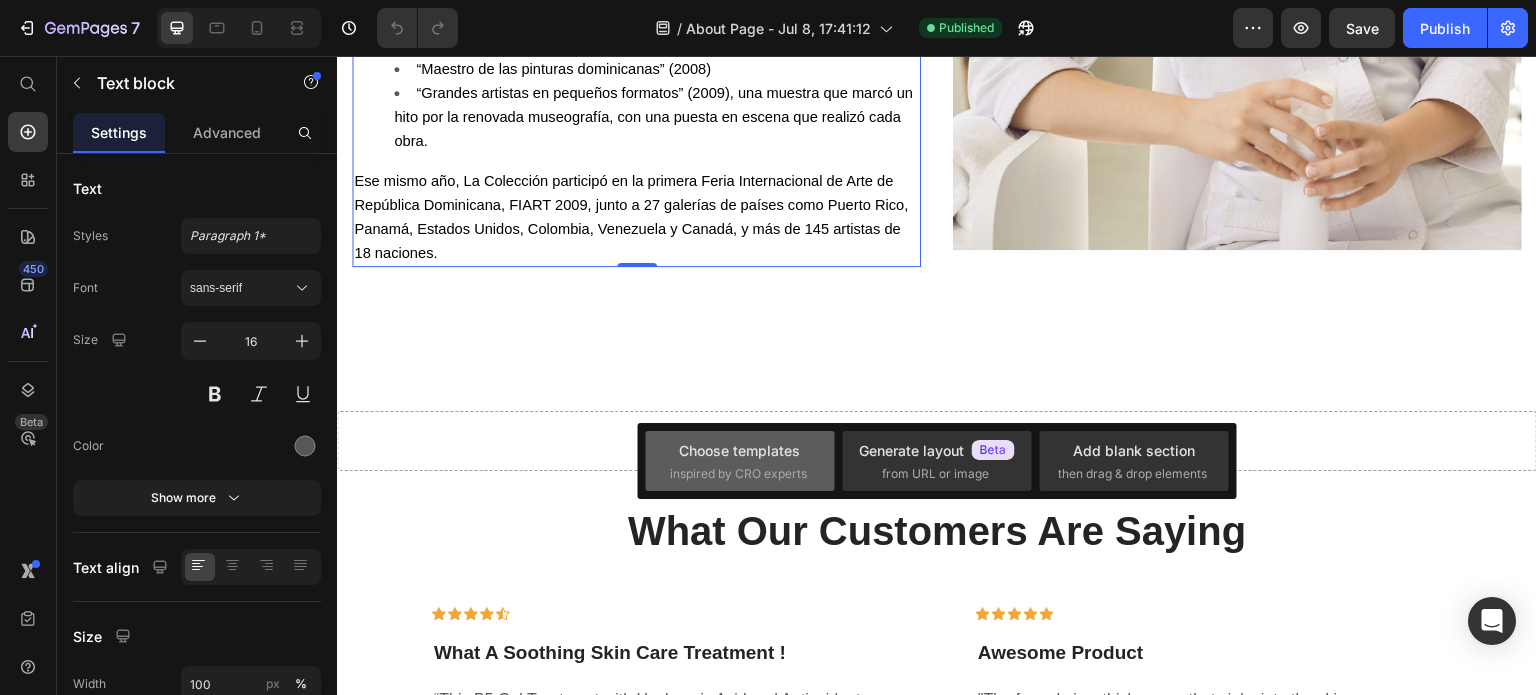 click on "Choose templates" at bounding box center [739, 450] 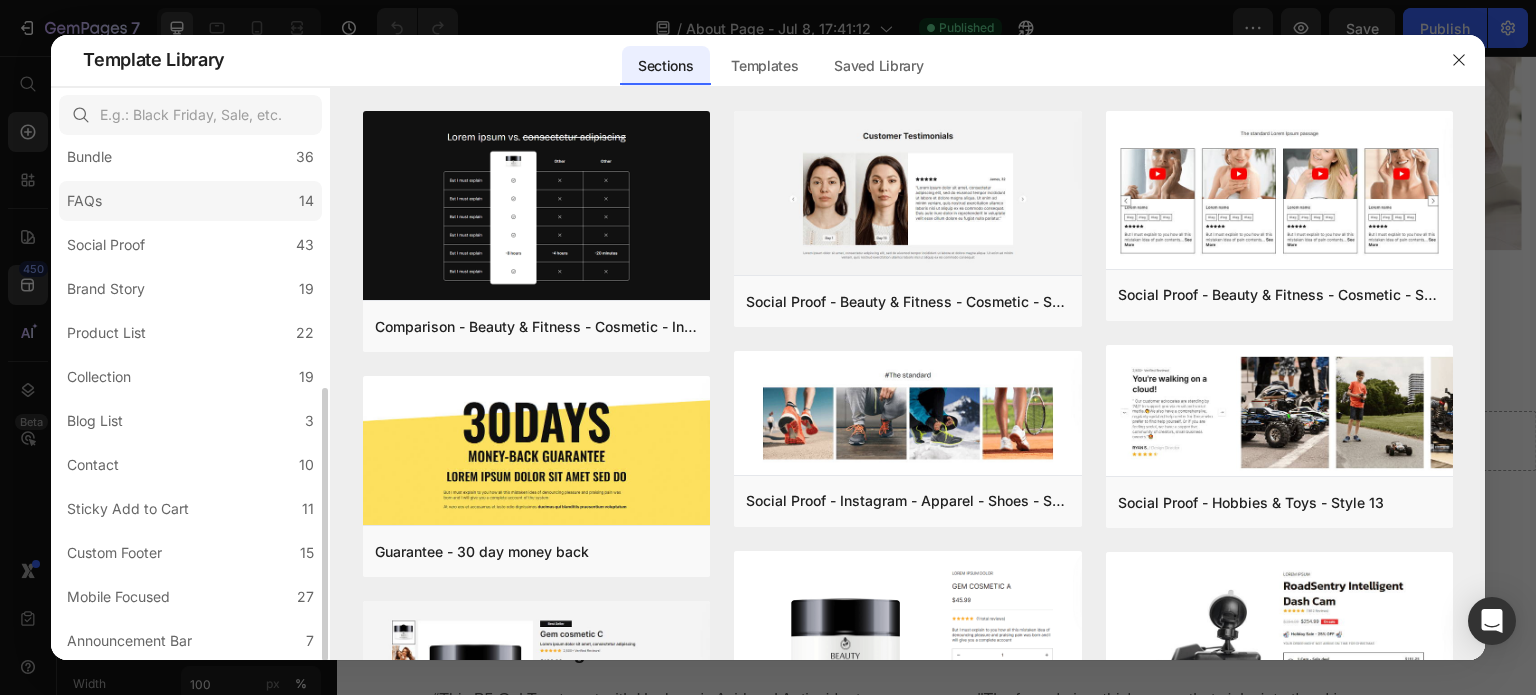 scroll, scrollTop: 62, scrollLeft: 0, axis: vertical 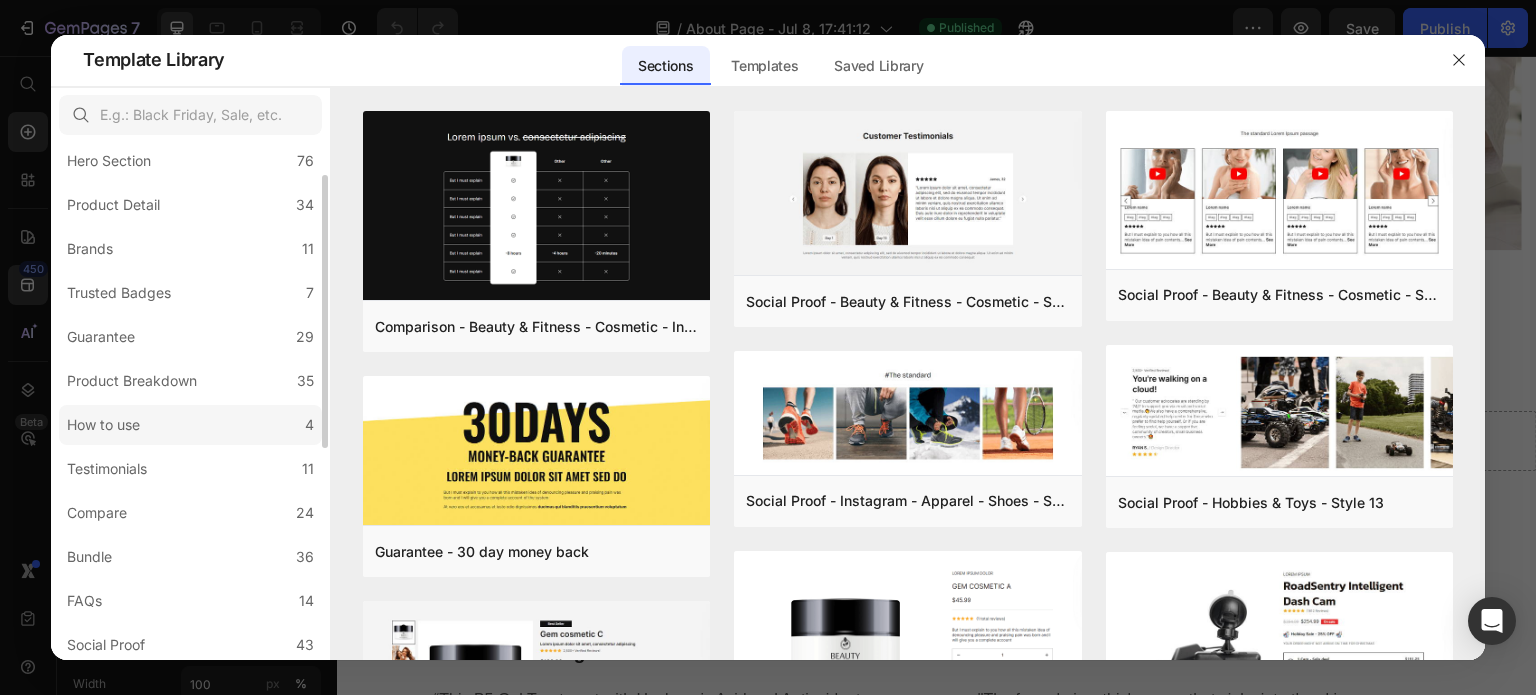 click on "How to use 4" 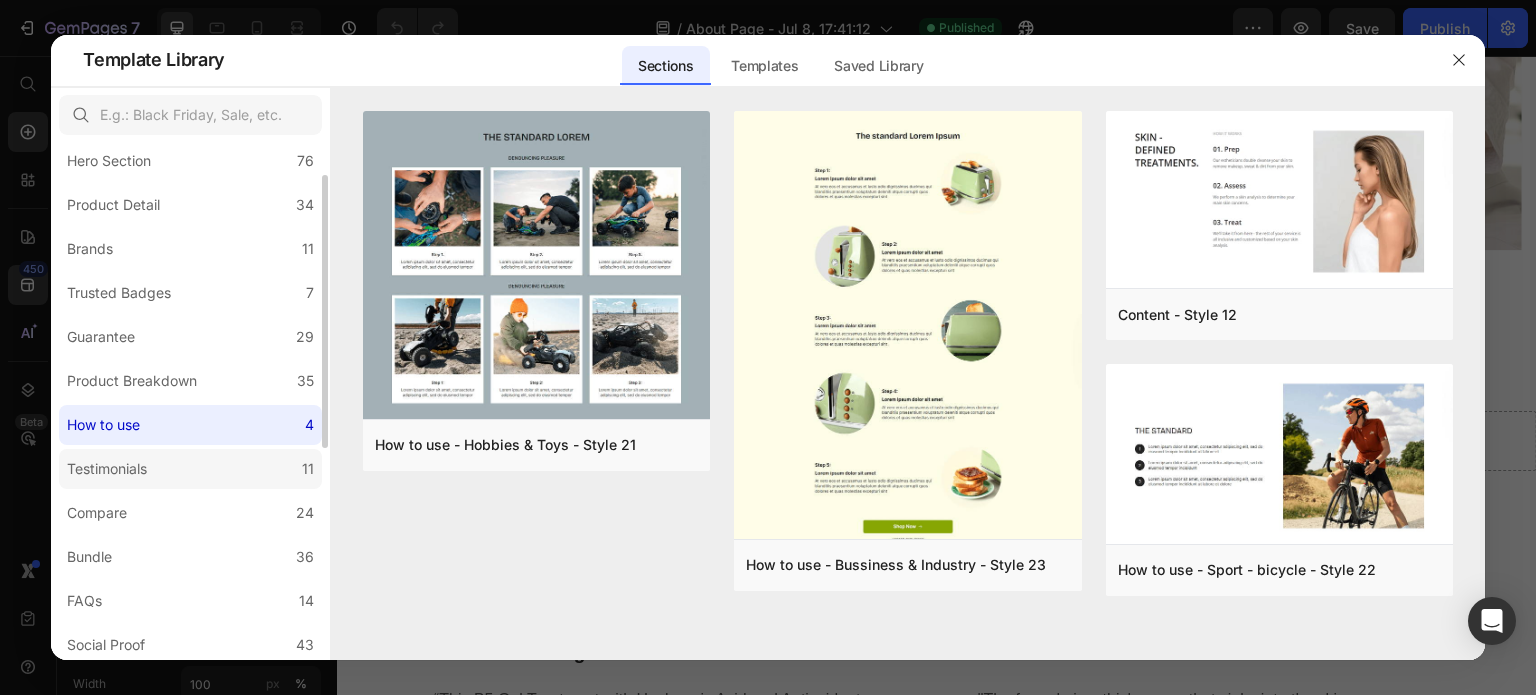 click on "Testimonials 11" 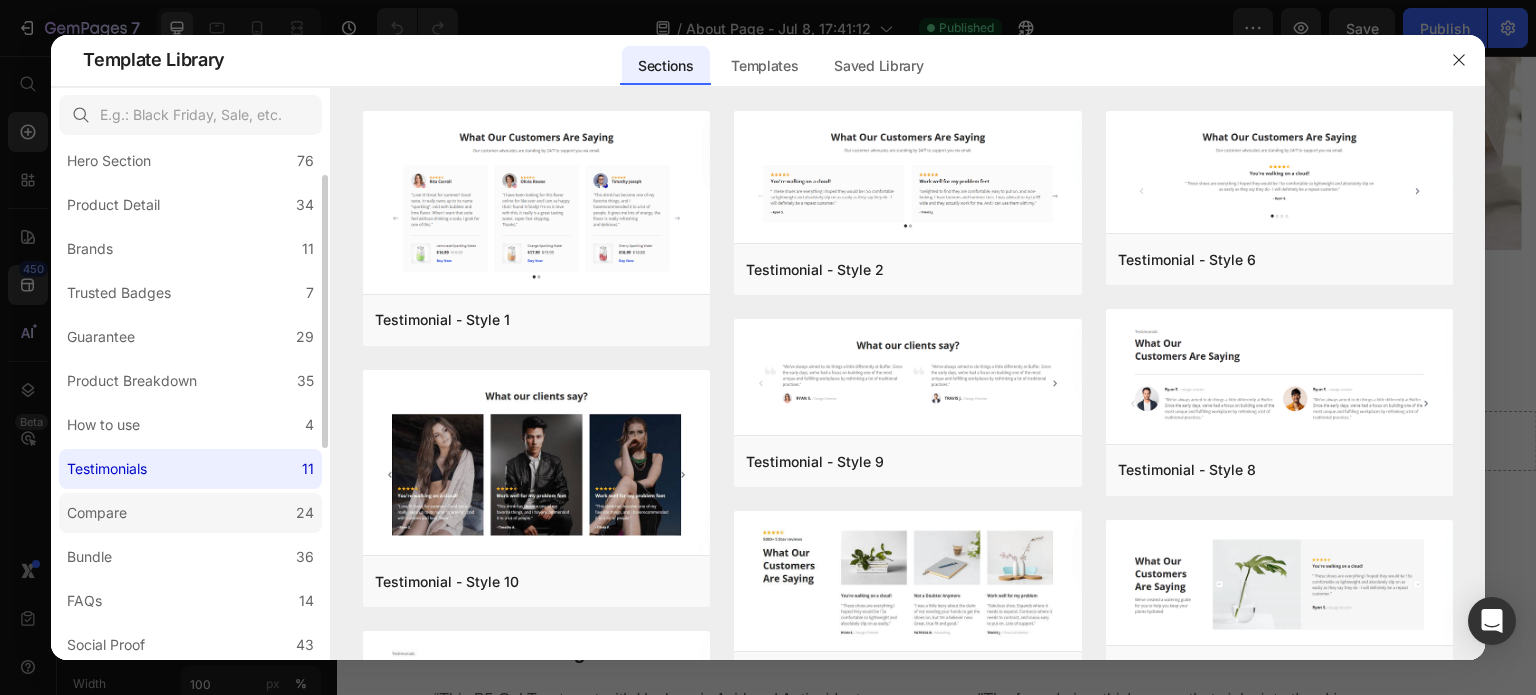 click on "Compare 24" 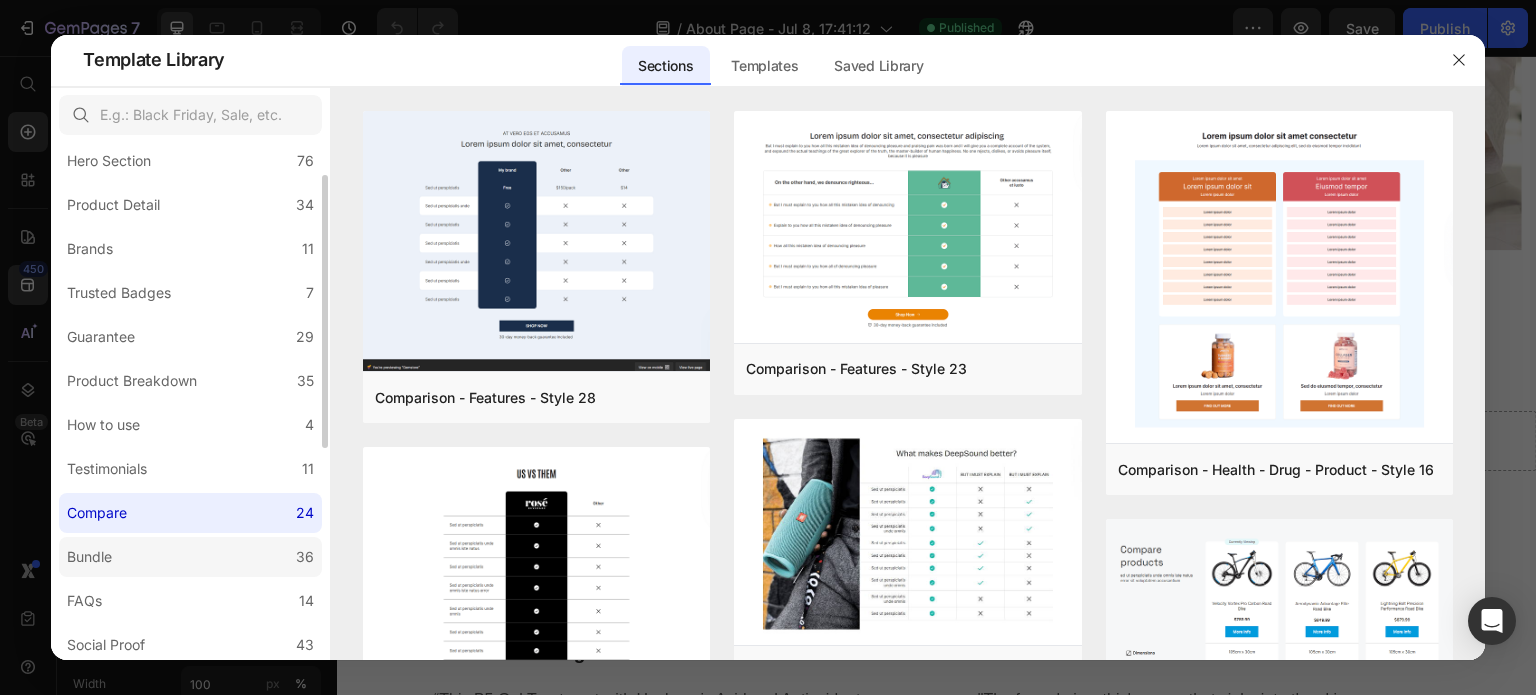 click on "Bundle 36" 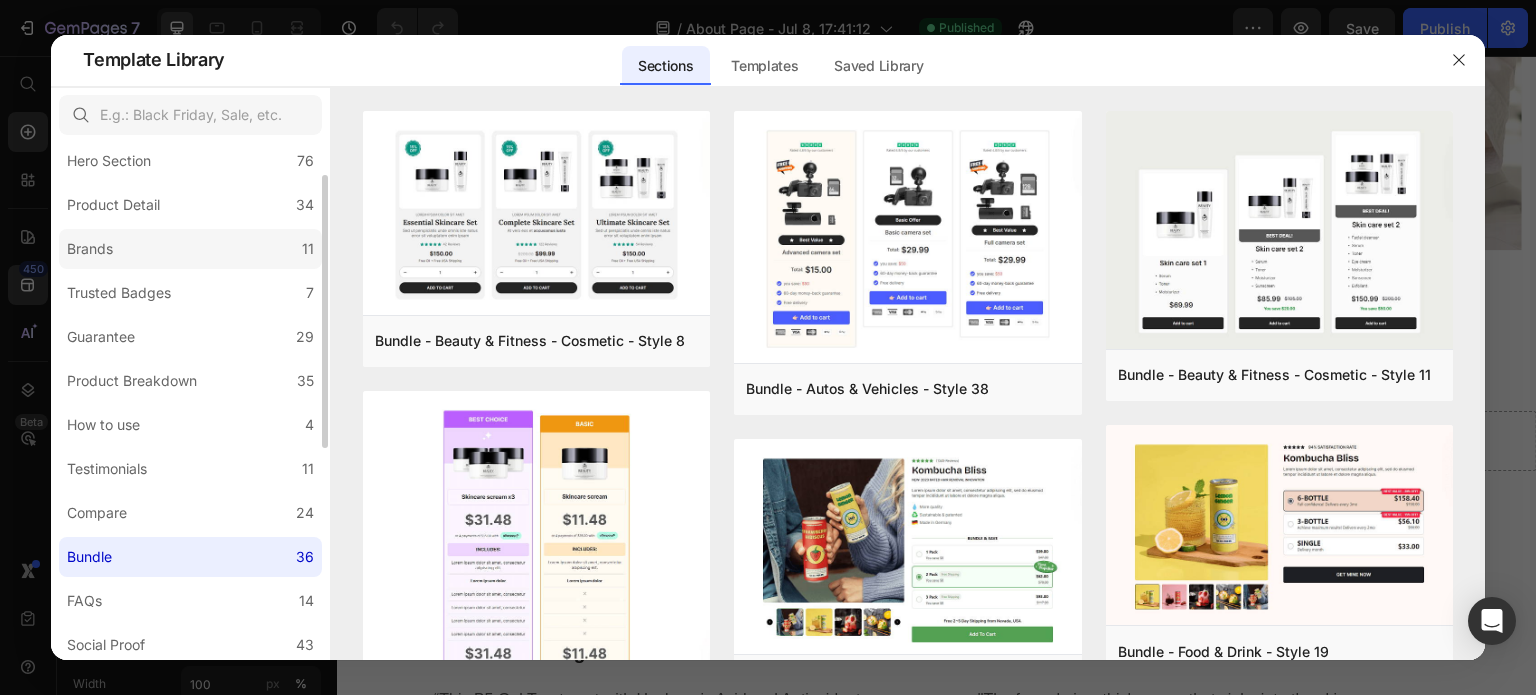 click on "Brands 11" 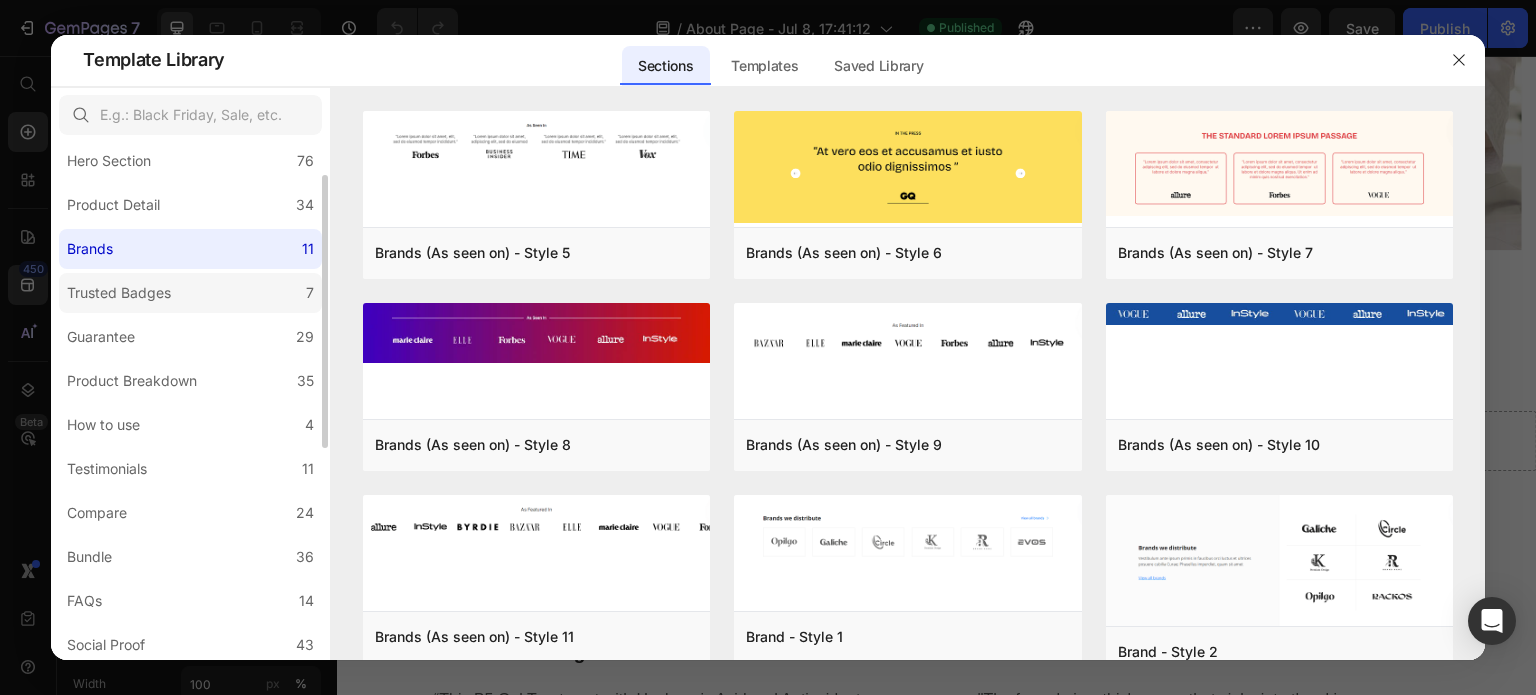 click on "Trusted Badges 7" 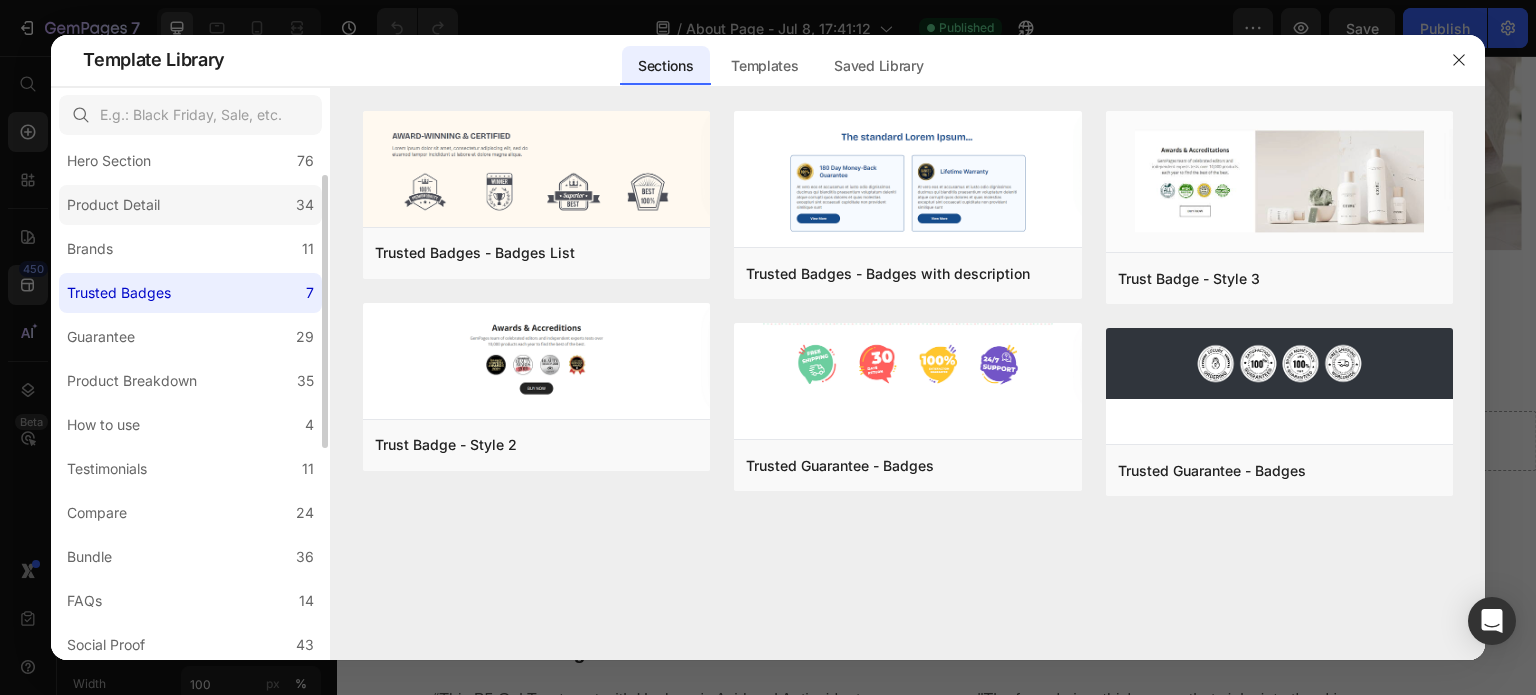 click on "Product Detail 34" 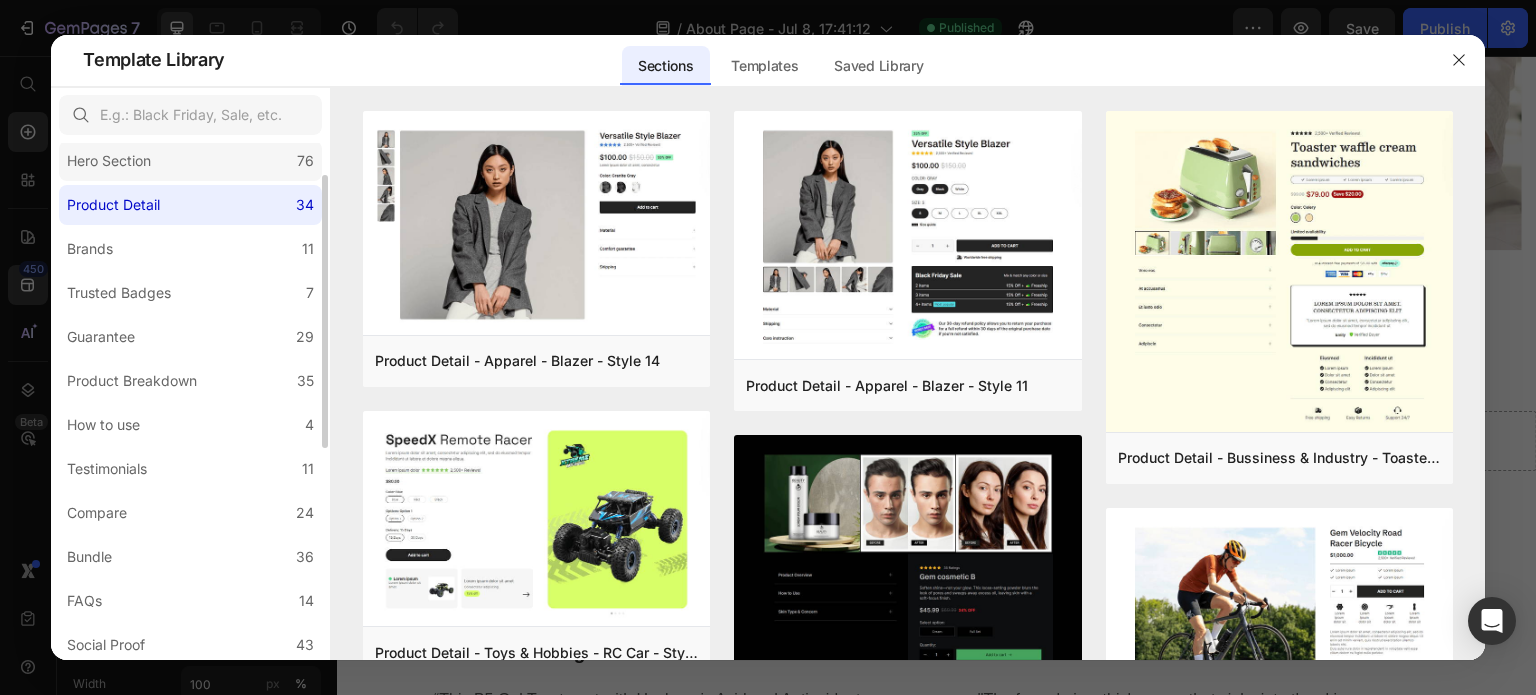 click on "Hero Section 76" 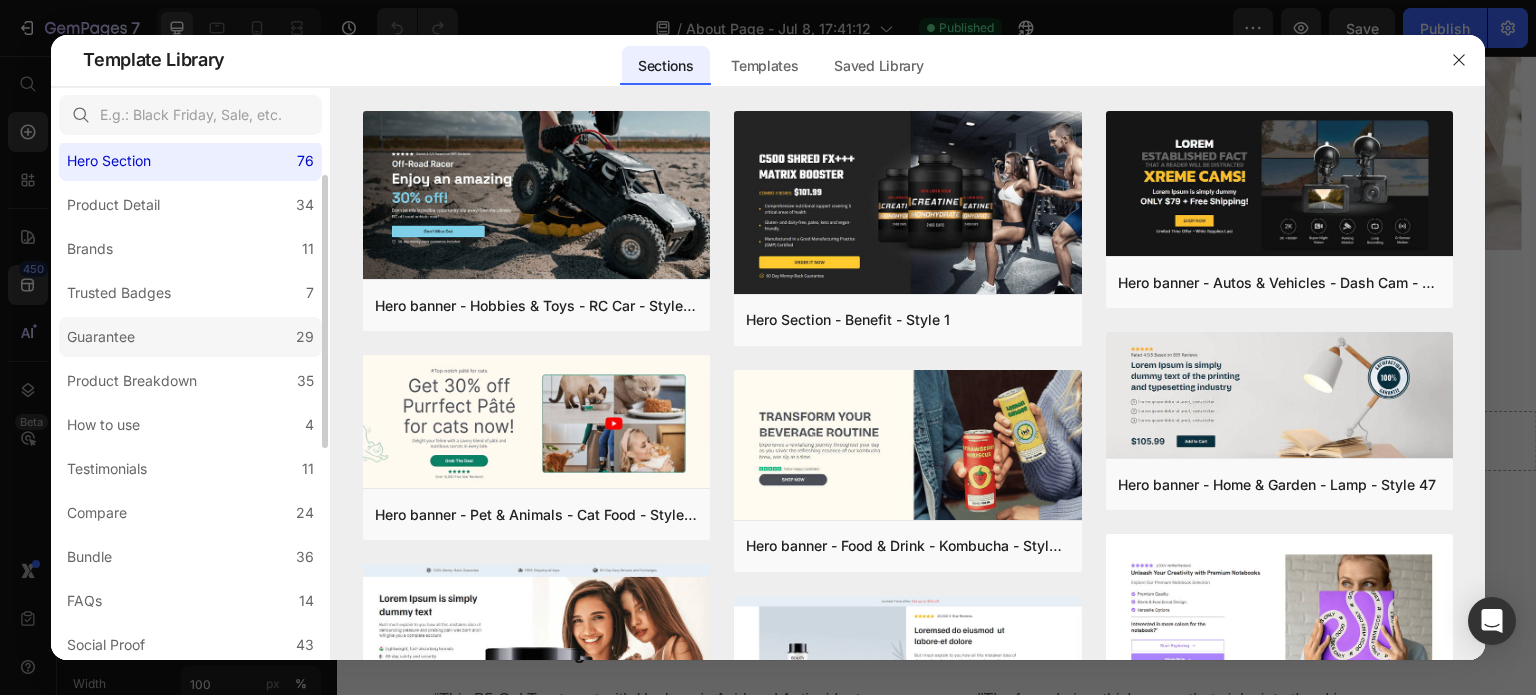click on "Guarantee 29" 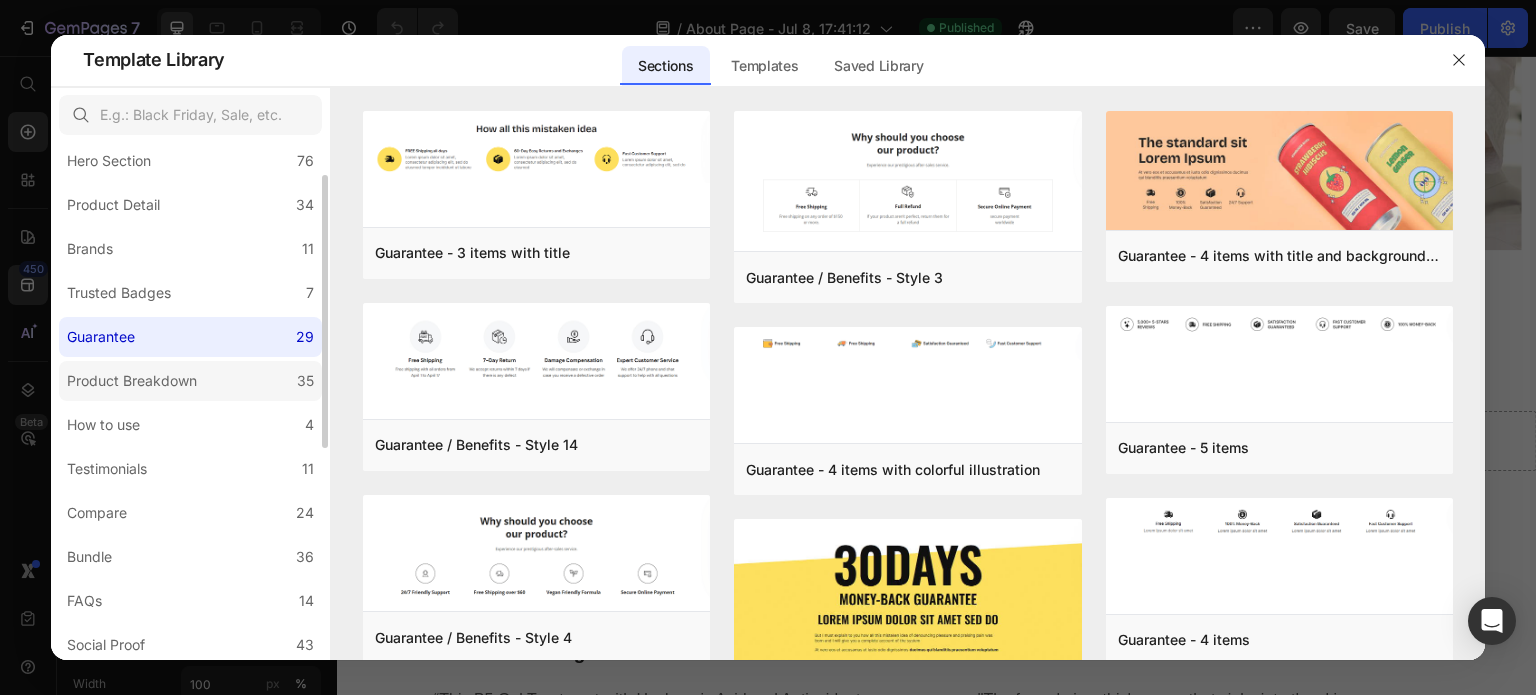 click on "Product Breakdown" at bounding box center [132, 381] 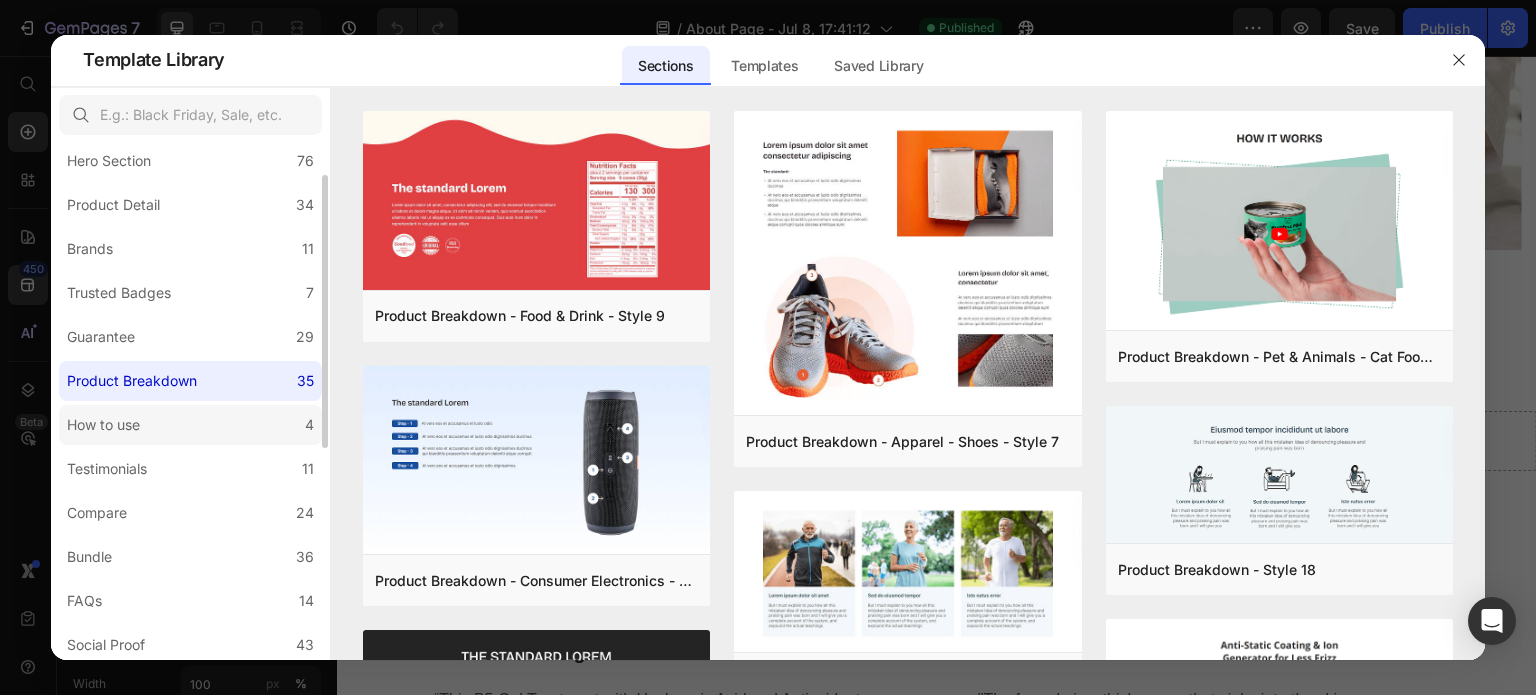 click on "How to use" at bounding box center [107, 425] 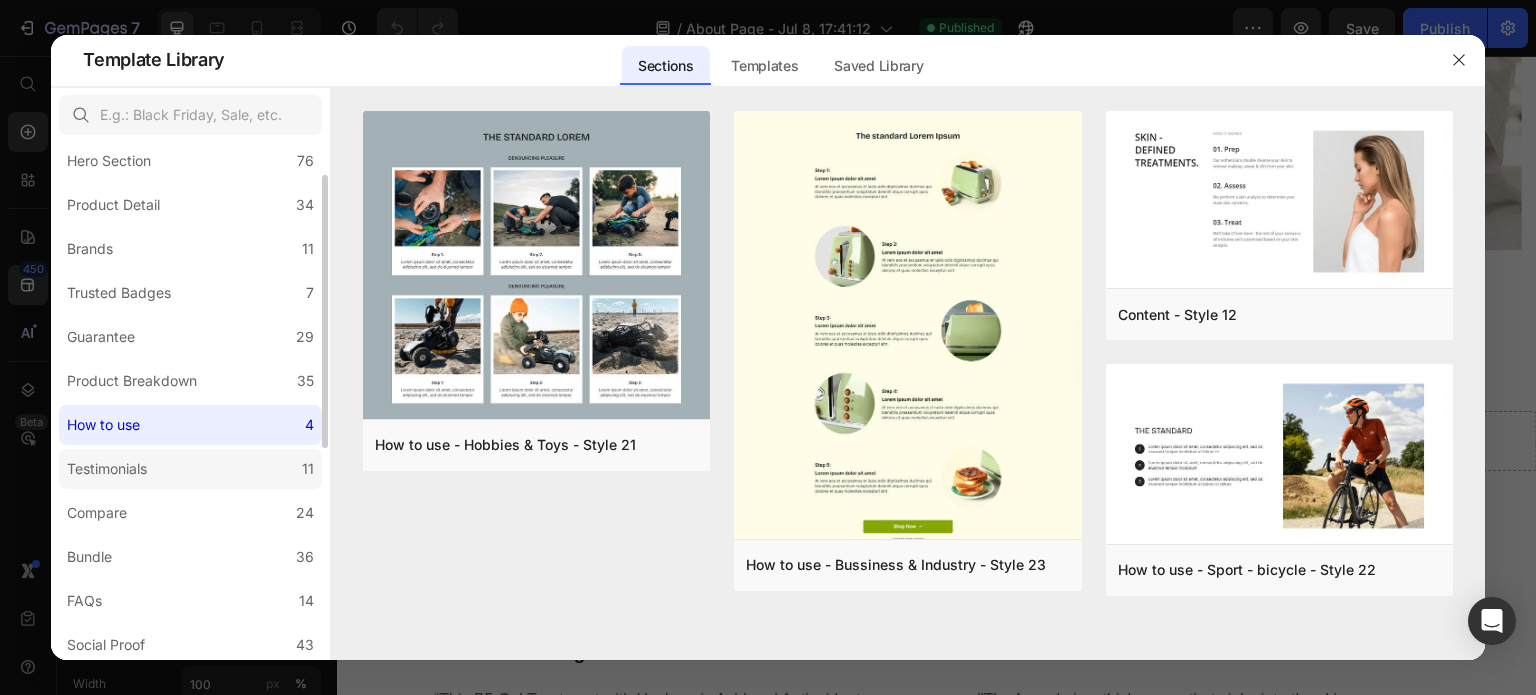 click on "Testimonials" at bounding box center [107, 469] 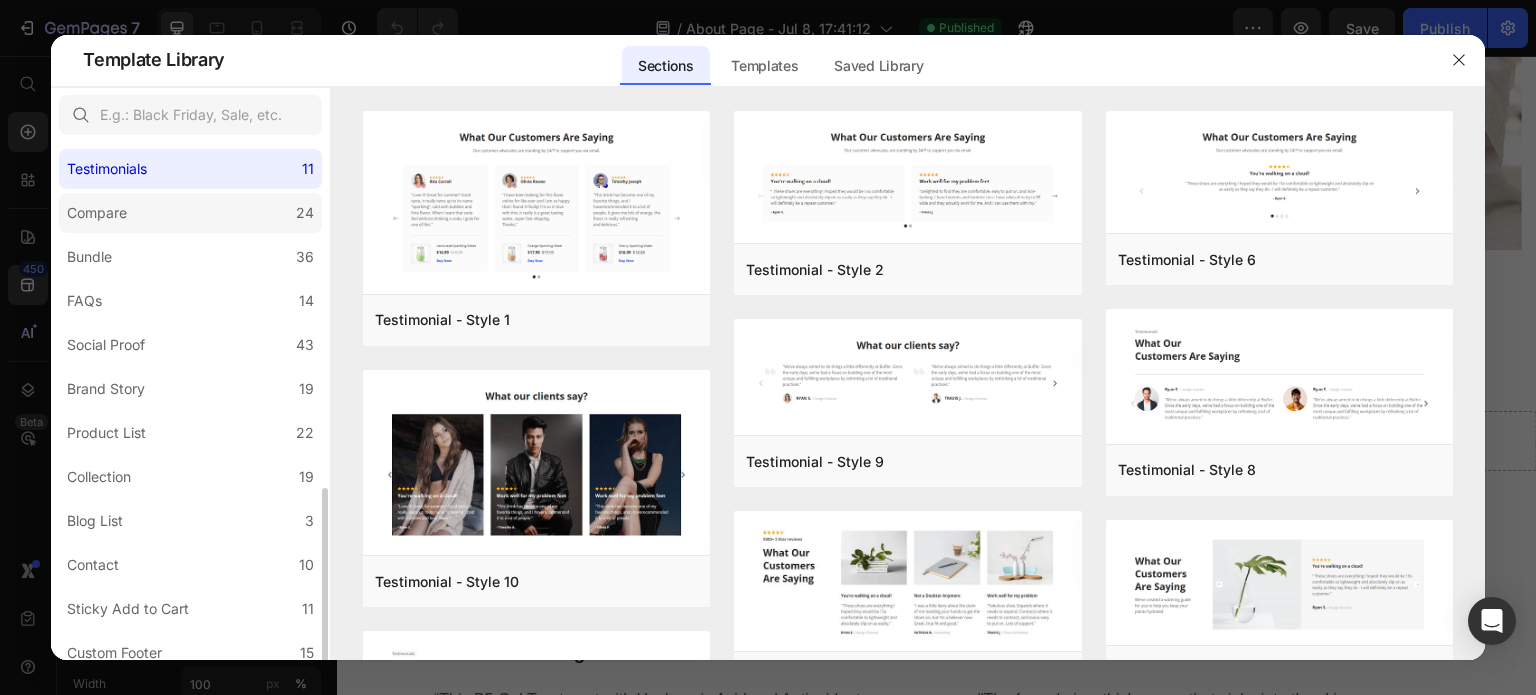 scroll, scrollTop: 462, scrollLeft: 0, axis: vertical 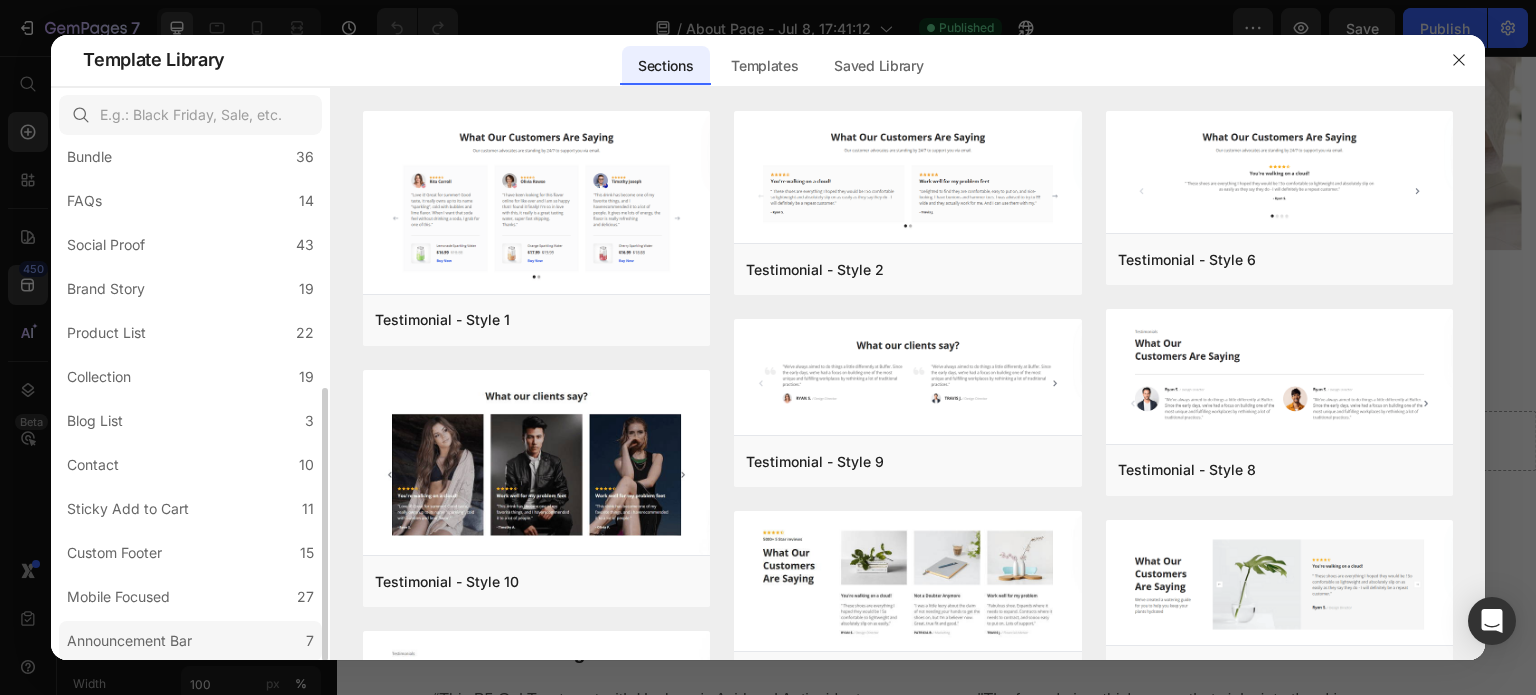 click on "Announcement Bar" at bounding box center [129, 641] 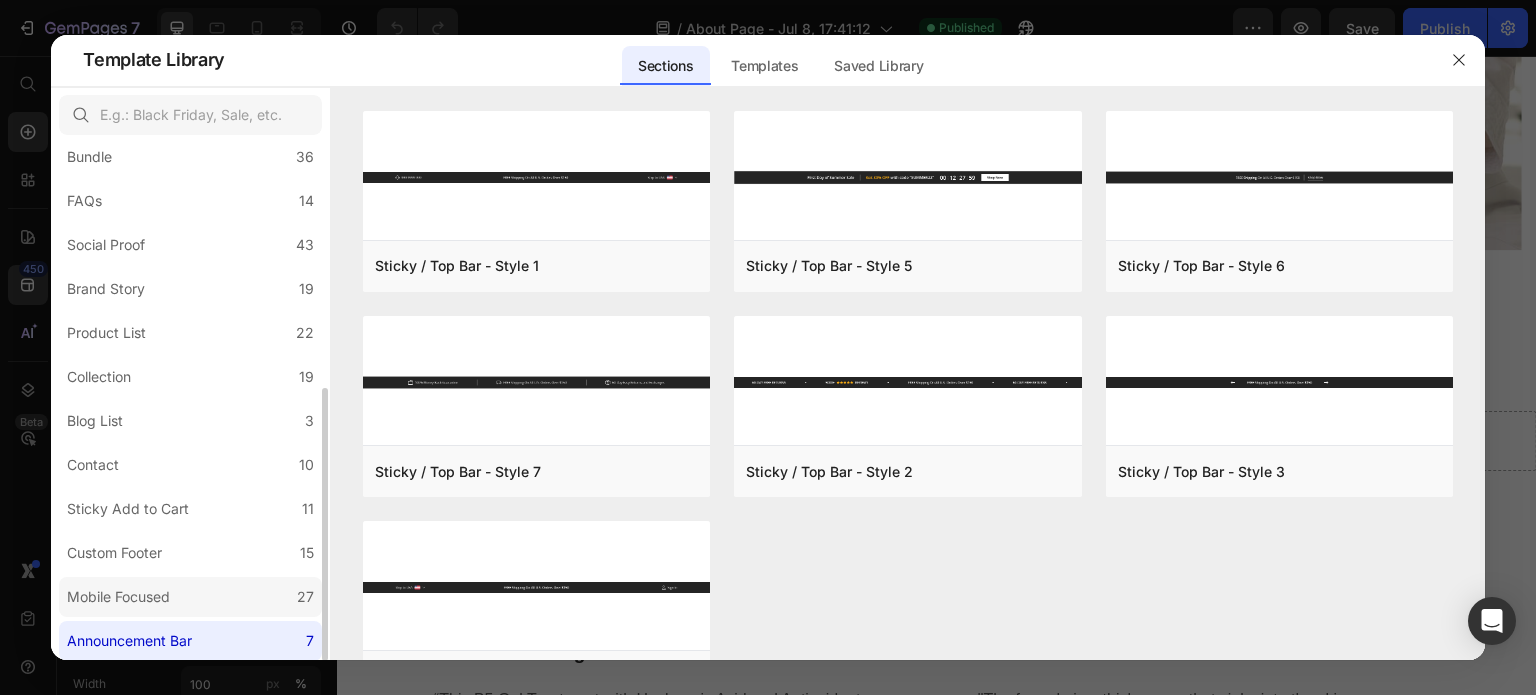 click on "Mobile Focused" at bounding box center [118, 597] 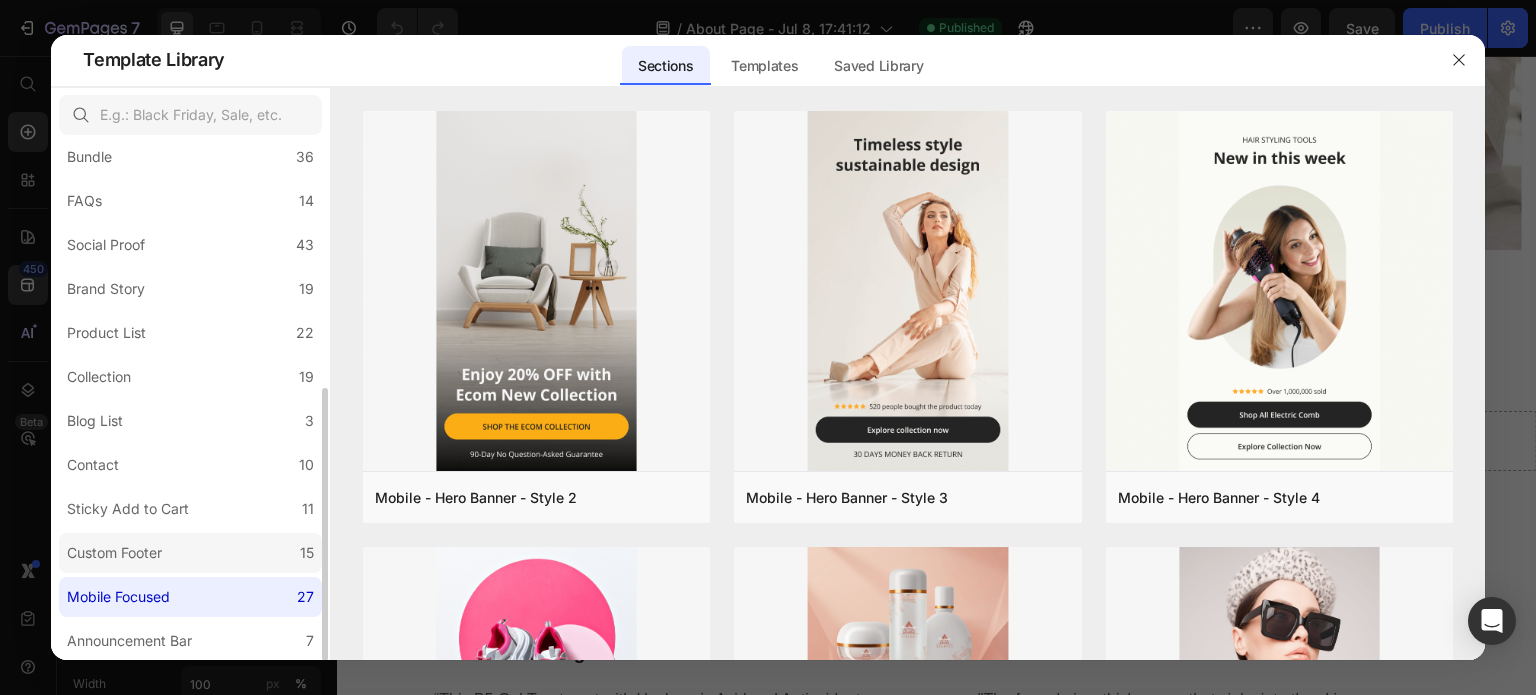 click on "Custom Footer" at bounding box center (118, 553) 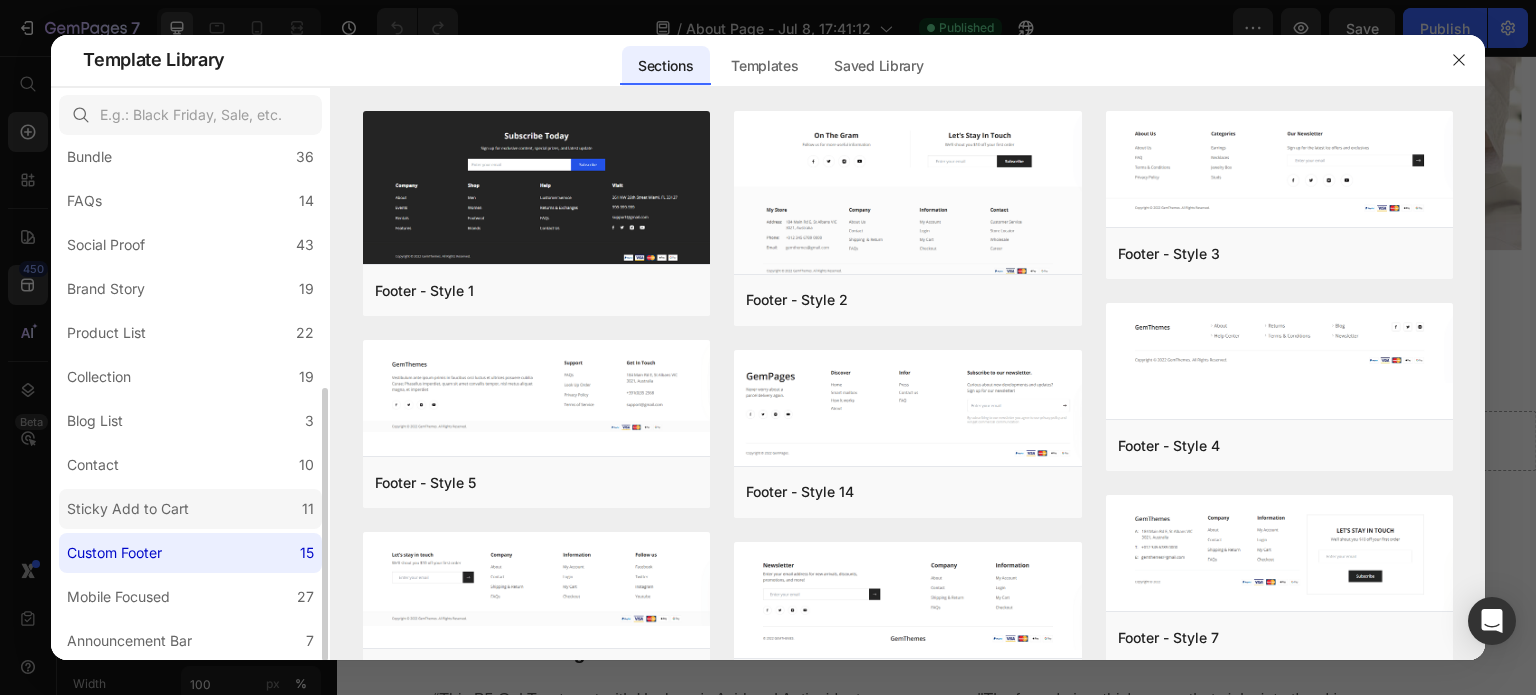 click on "Sticky Add to Cart" at bounding box center [128, 509] 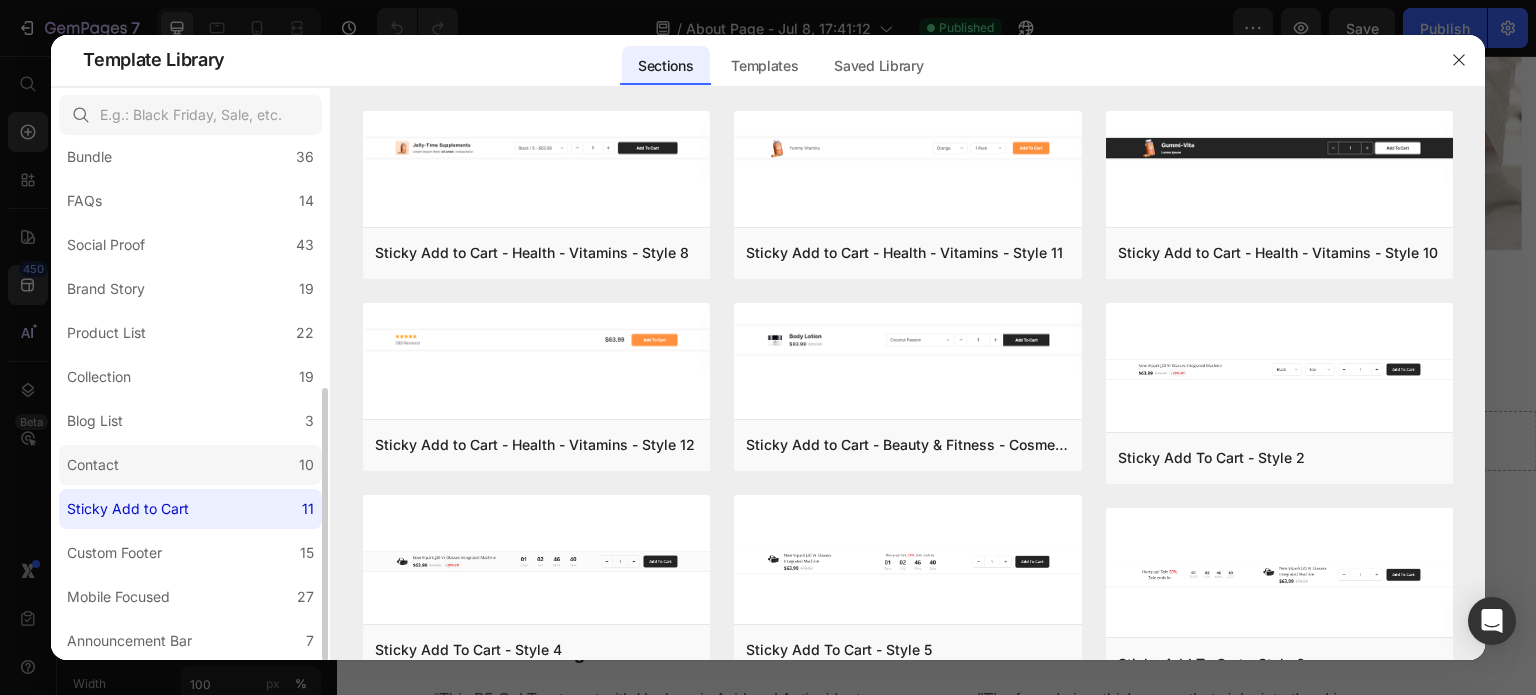 click on "Contact 10" 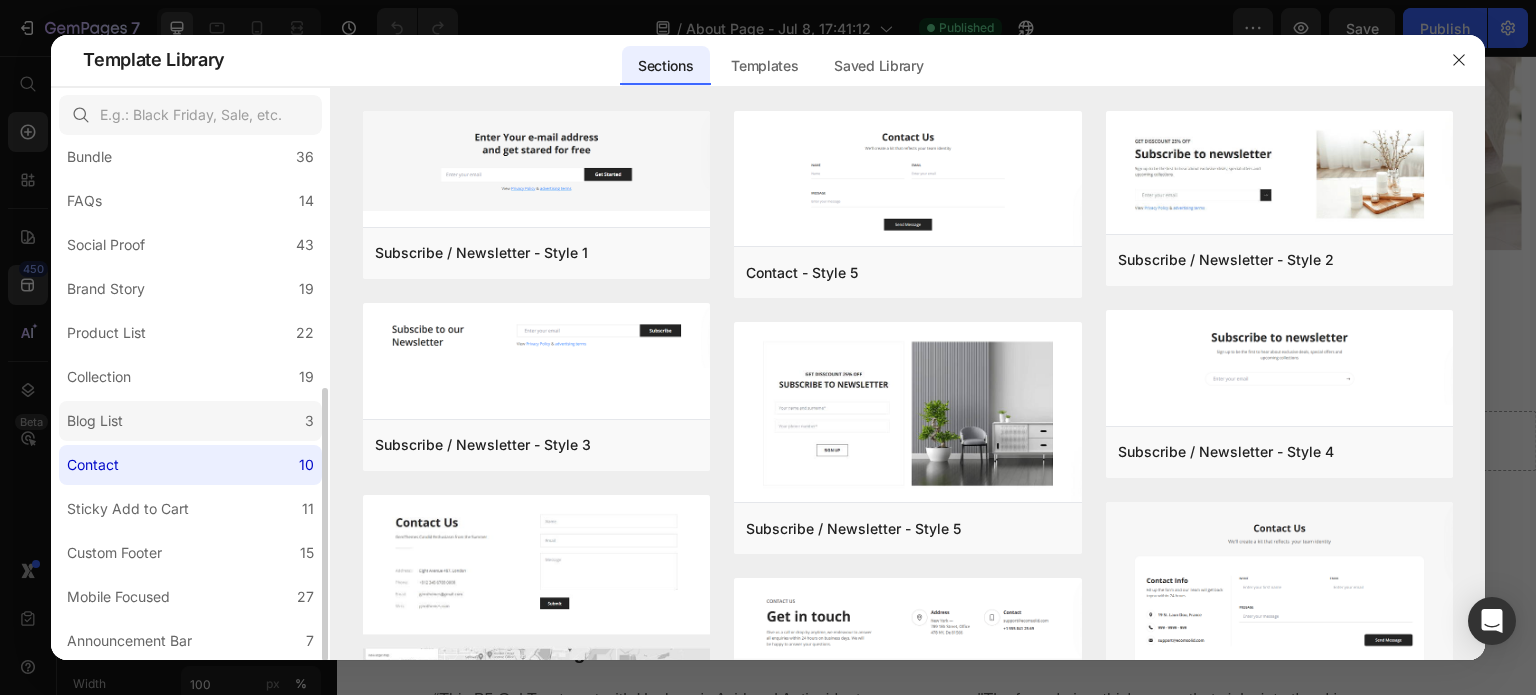 click on "Blog List 3" 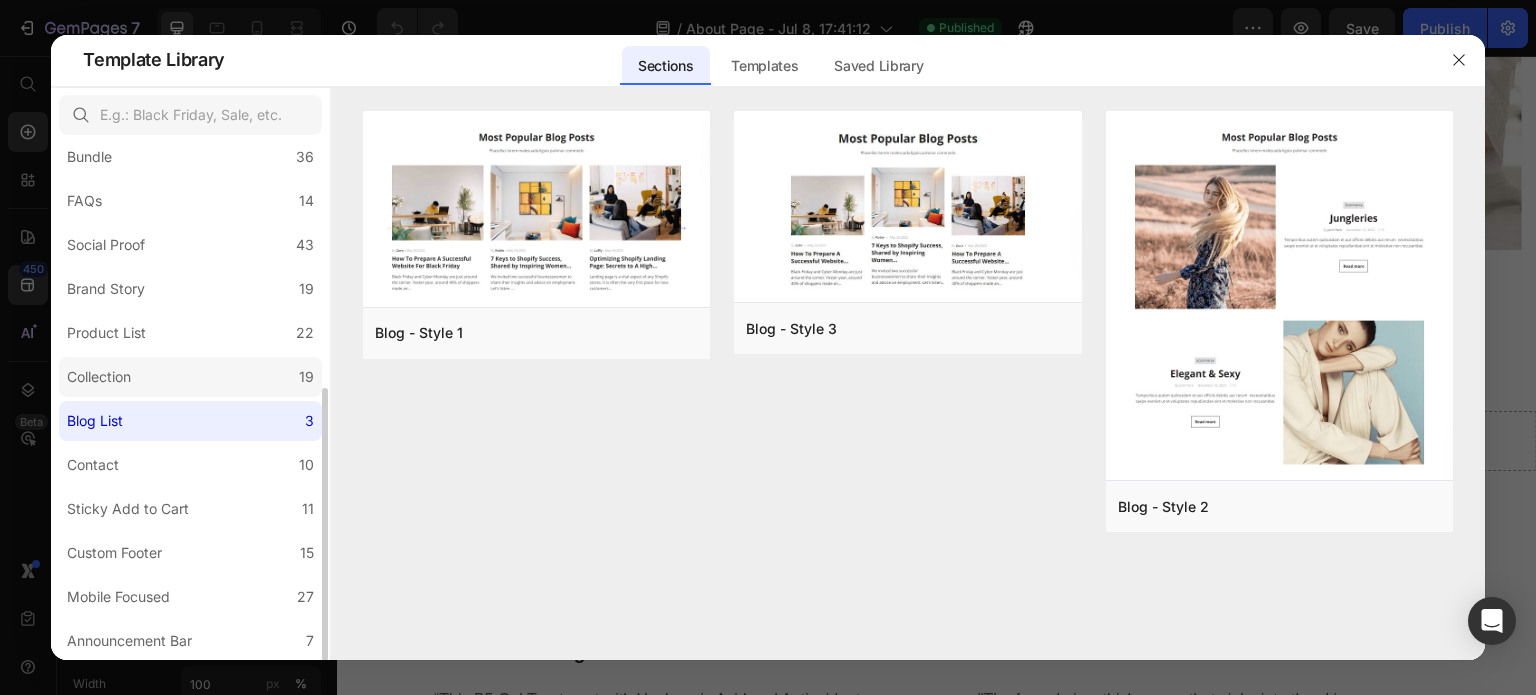 click on "Collection 19" 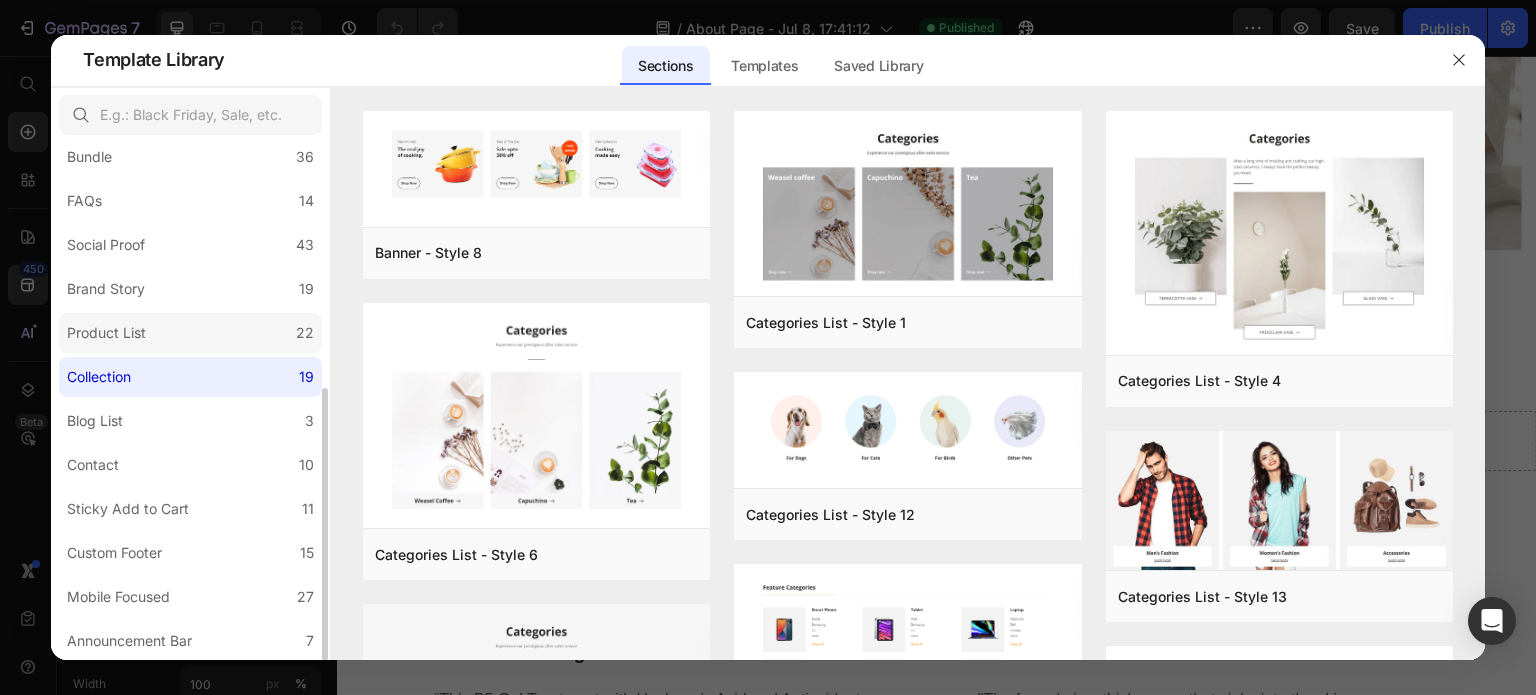 click on "Product List 22" 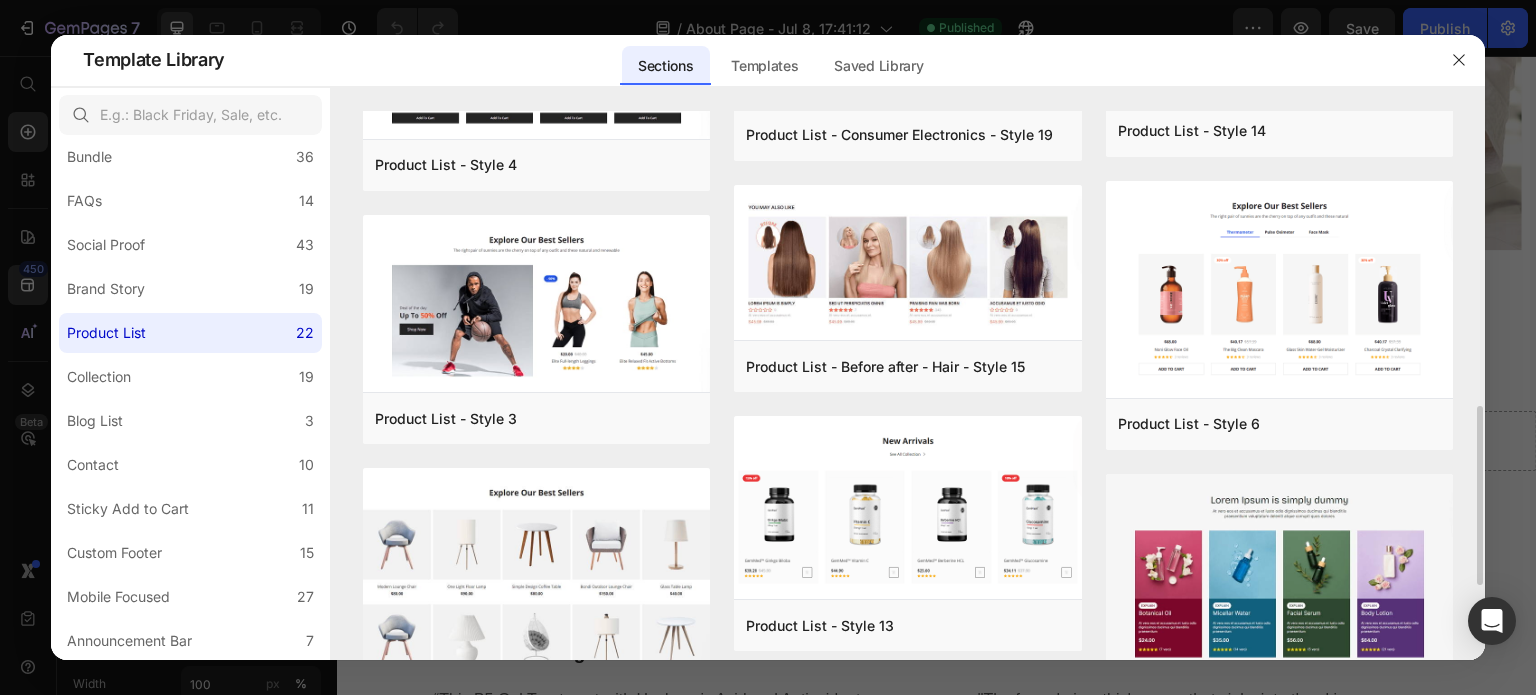 scroll, scrollTop: 700, scrollLeft: 0, axis: vertical 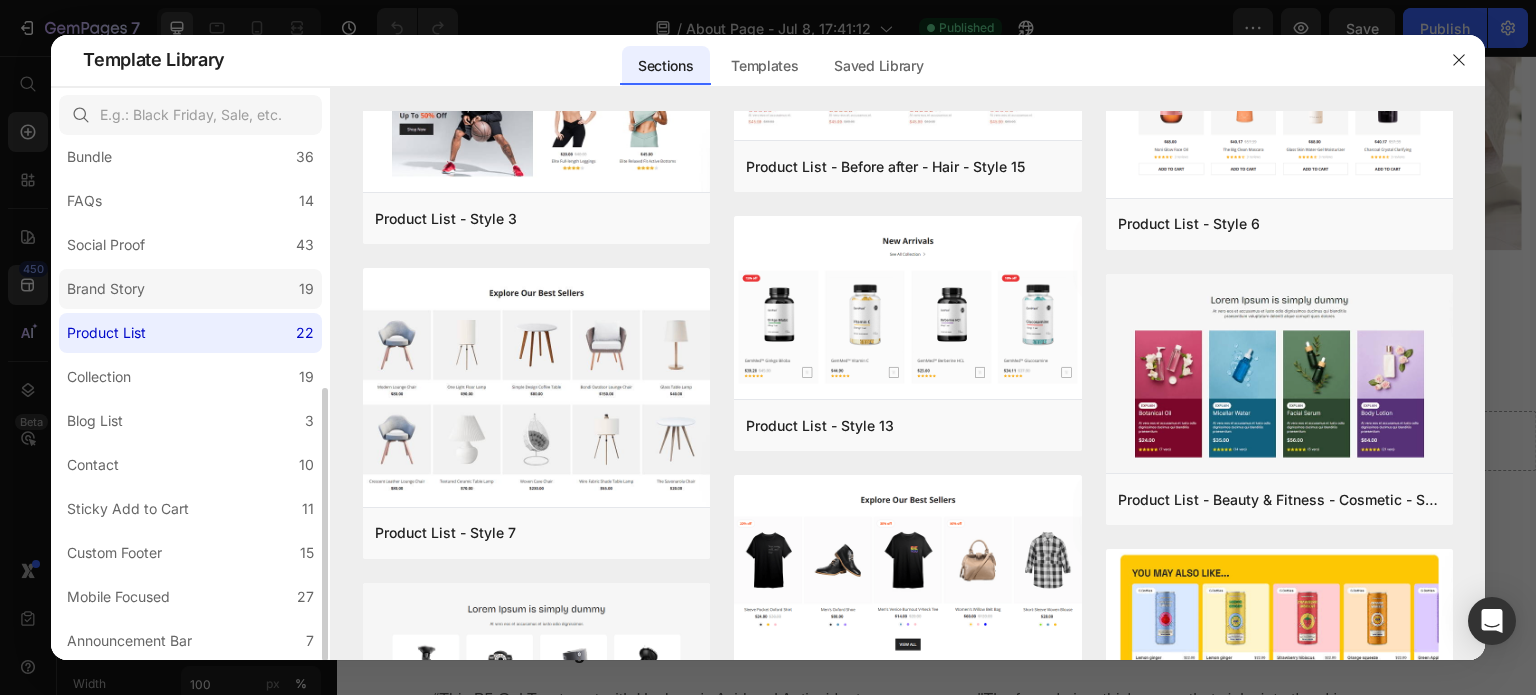 click on "Brand Story 19" 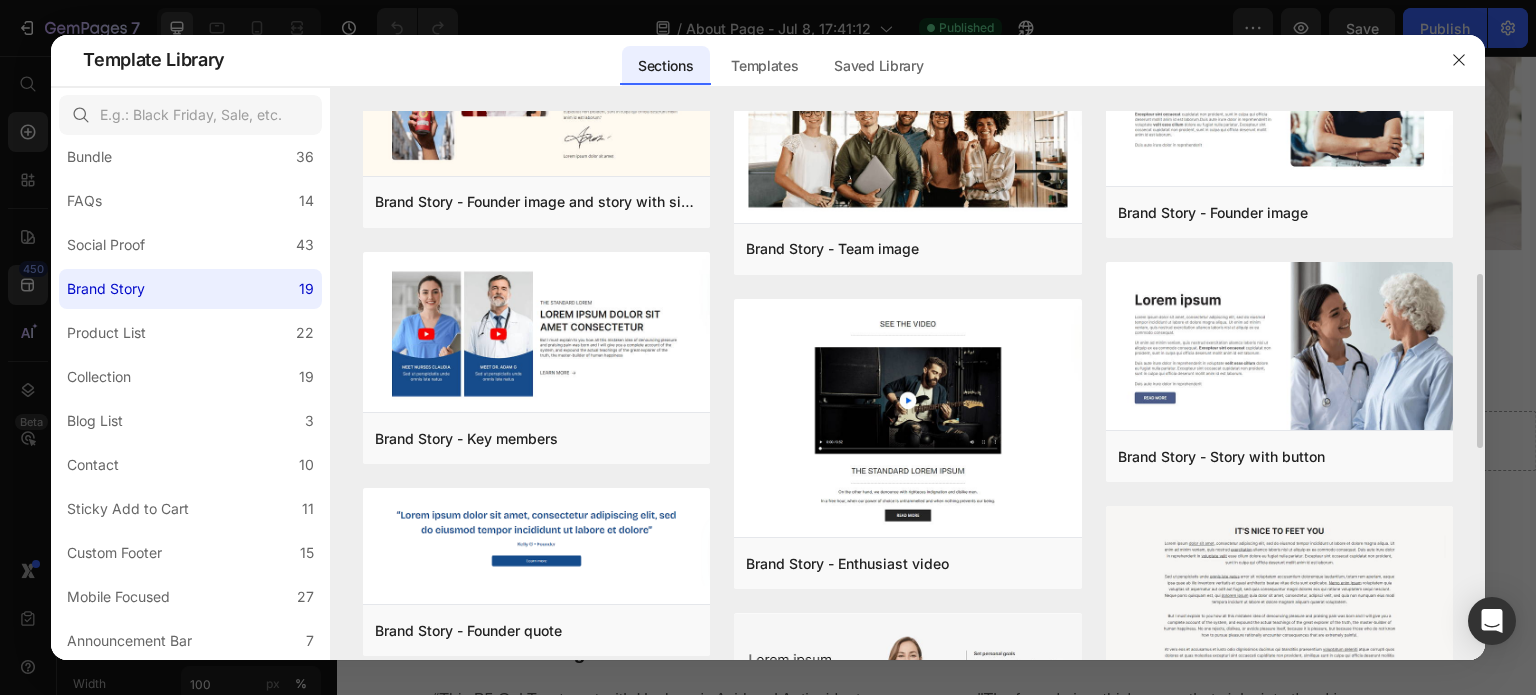 scroll, scrollTop: 200, scrollLeft: 0, axis: vertical 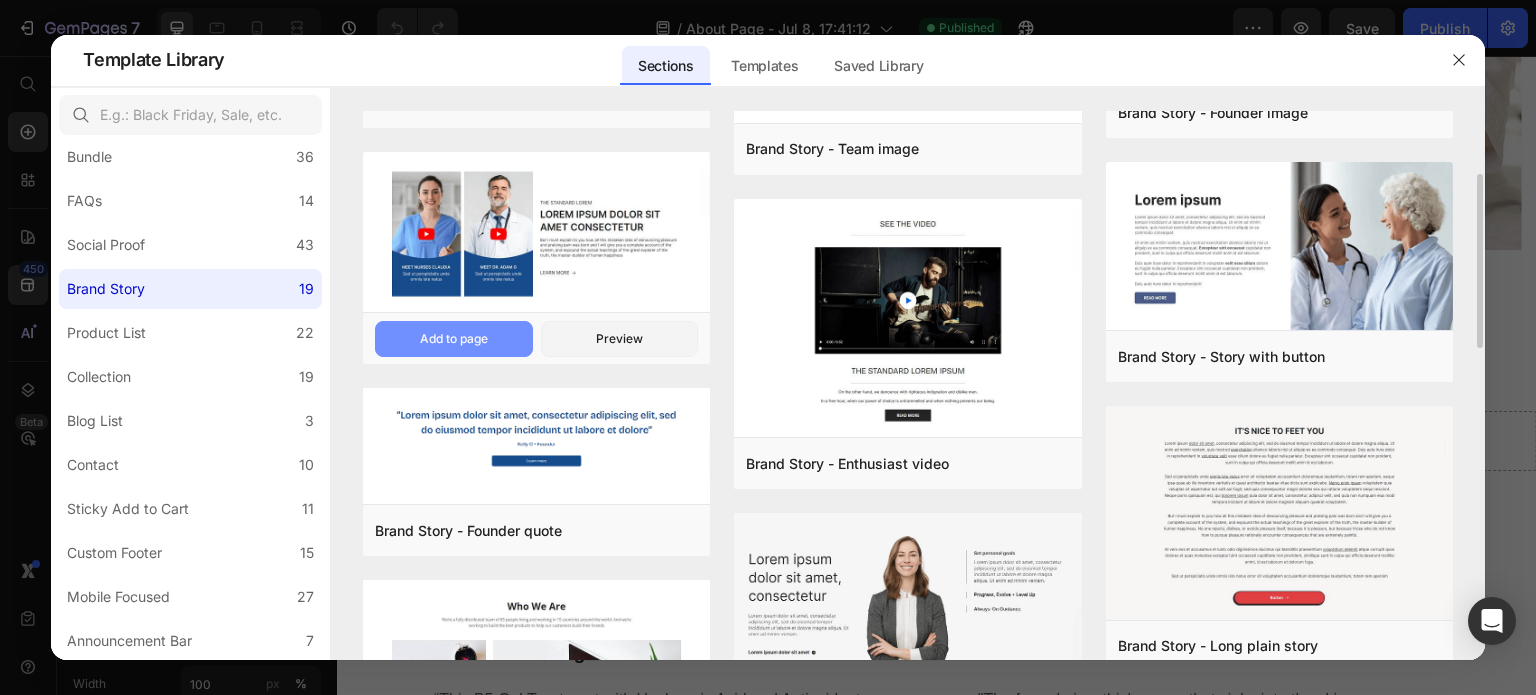 click on "Add to page" at bounding box center (454, 339) 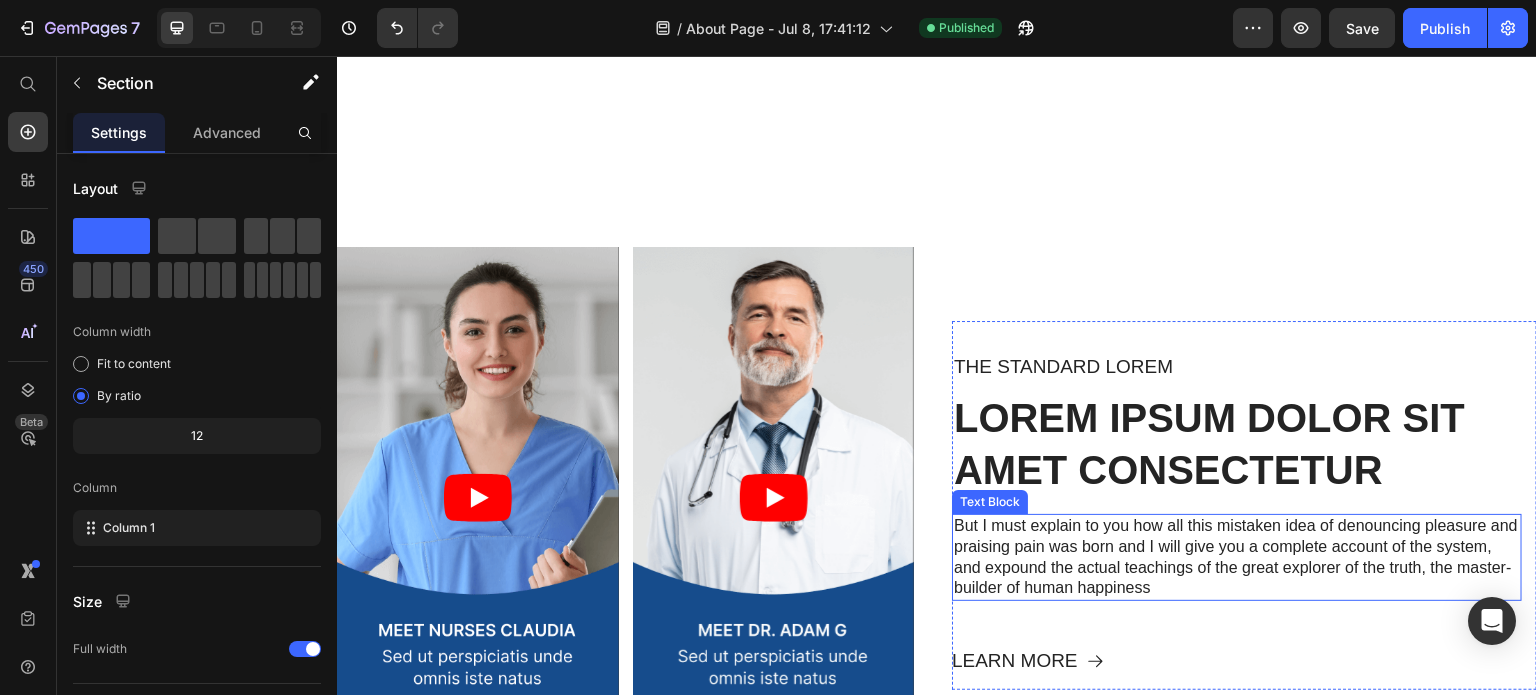 scroll, scrollTop: 3468, scrollLeft: 0, axis: vertical 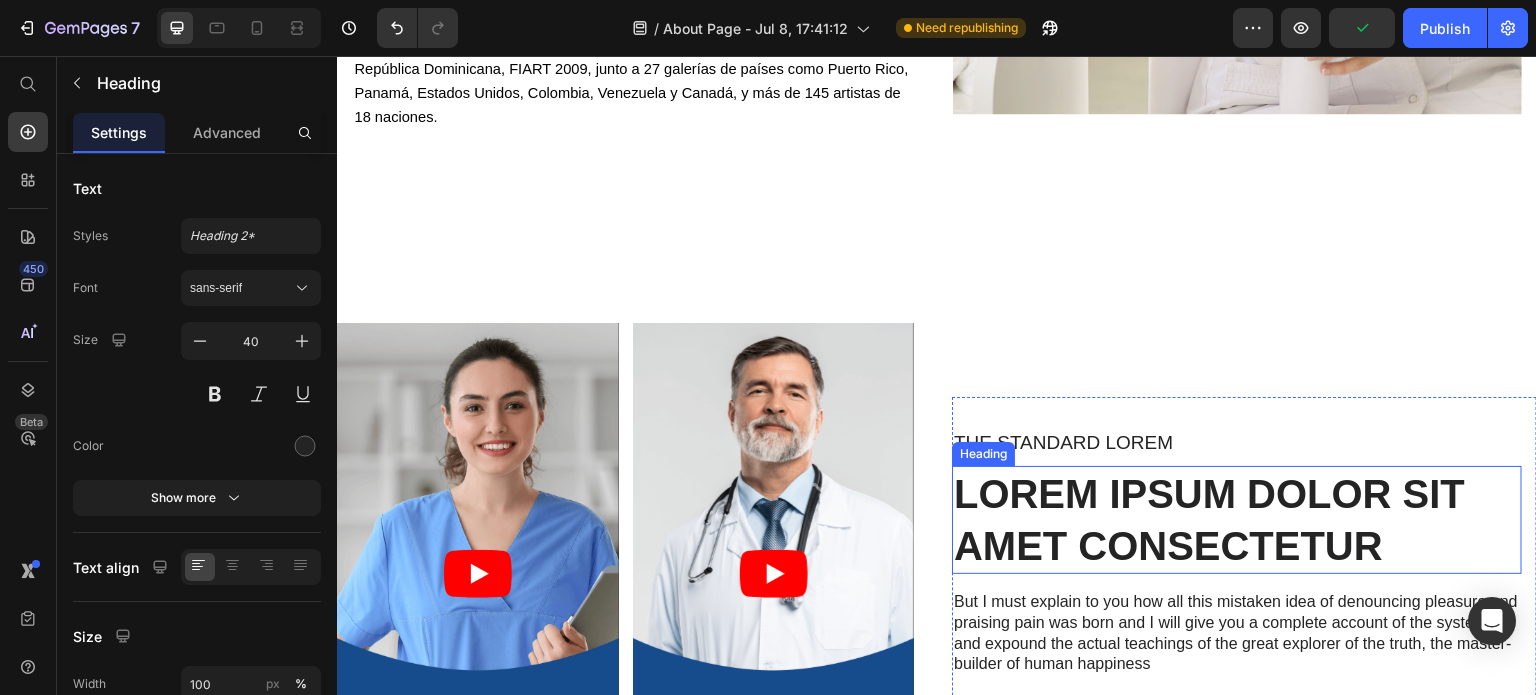 click on "Lorem ipsum dolor sit amet consectetur" at bounding box center [1237, 520] 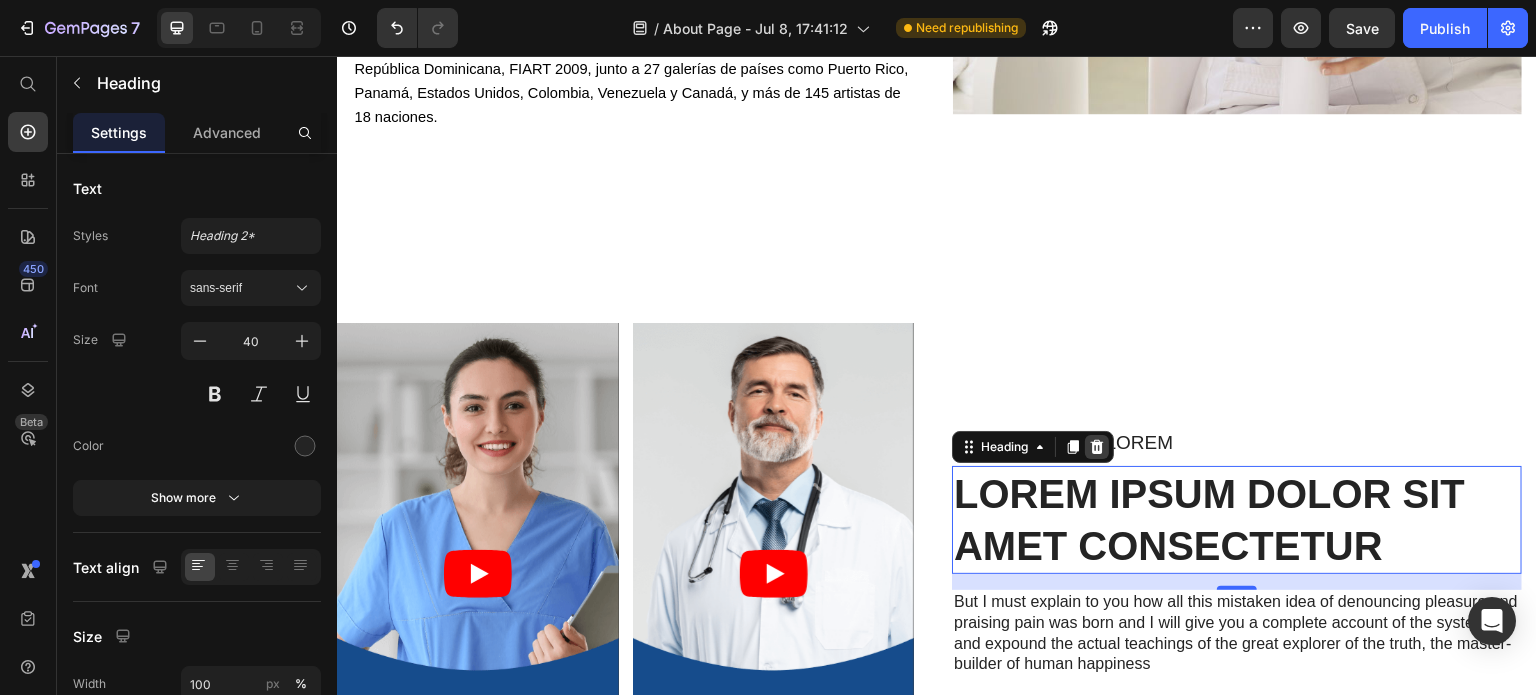 click 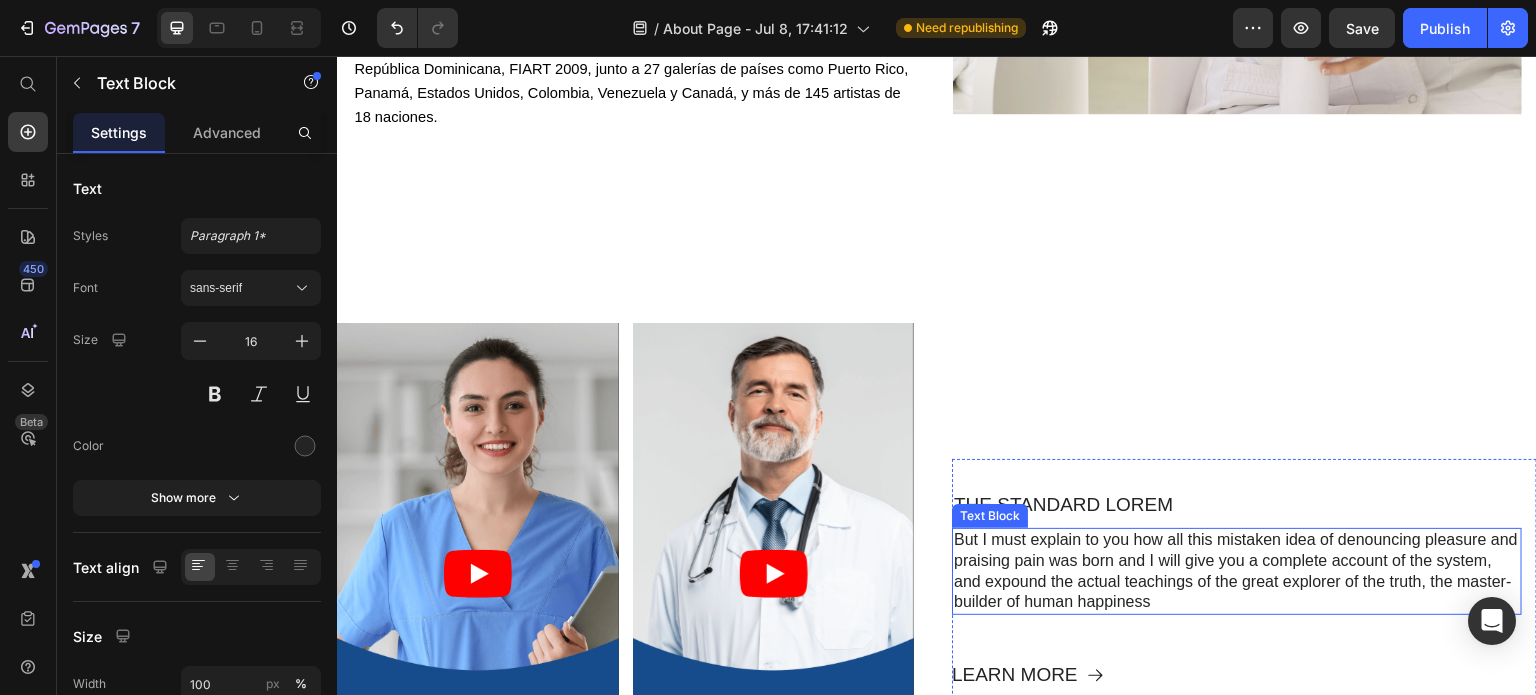 click on "But I must explain to you how all this mistaken idea of denouncing pleasure and praising pain was born and I will give you a complete account of the system, and expound the actual teachings of the great explorer of the truth, the master-builder of human happiness" at bounding box center [1237, 571] 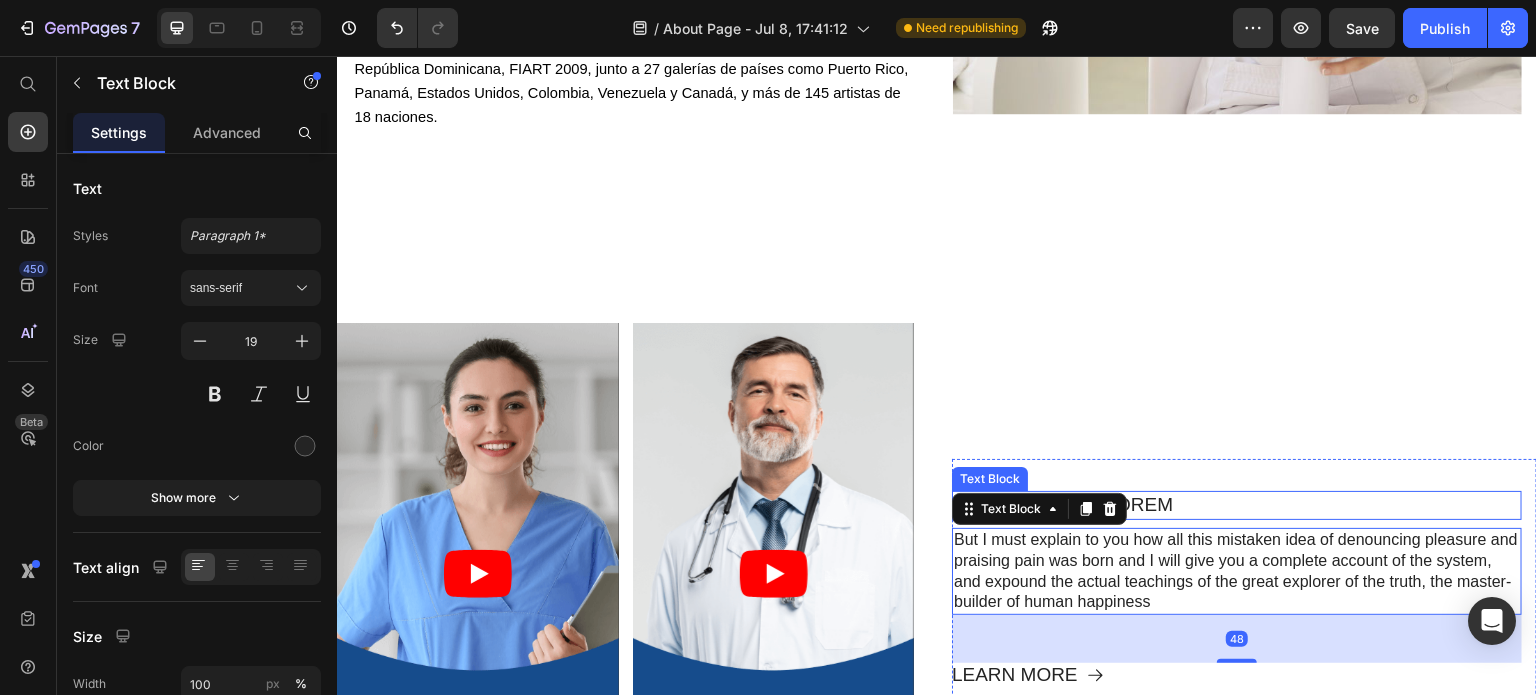click on "The standard Lorem" at bounding box center (1237, 505) 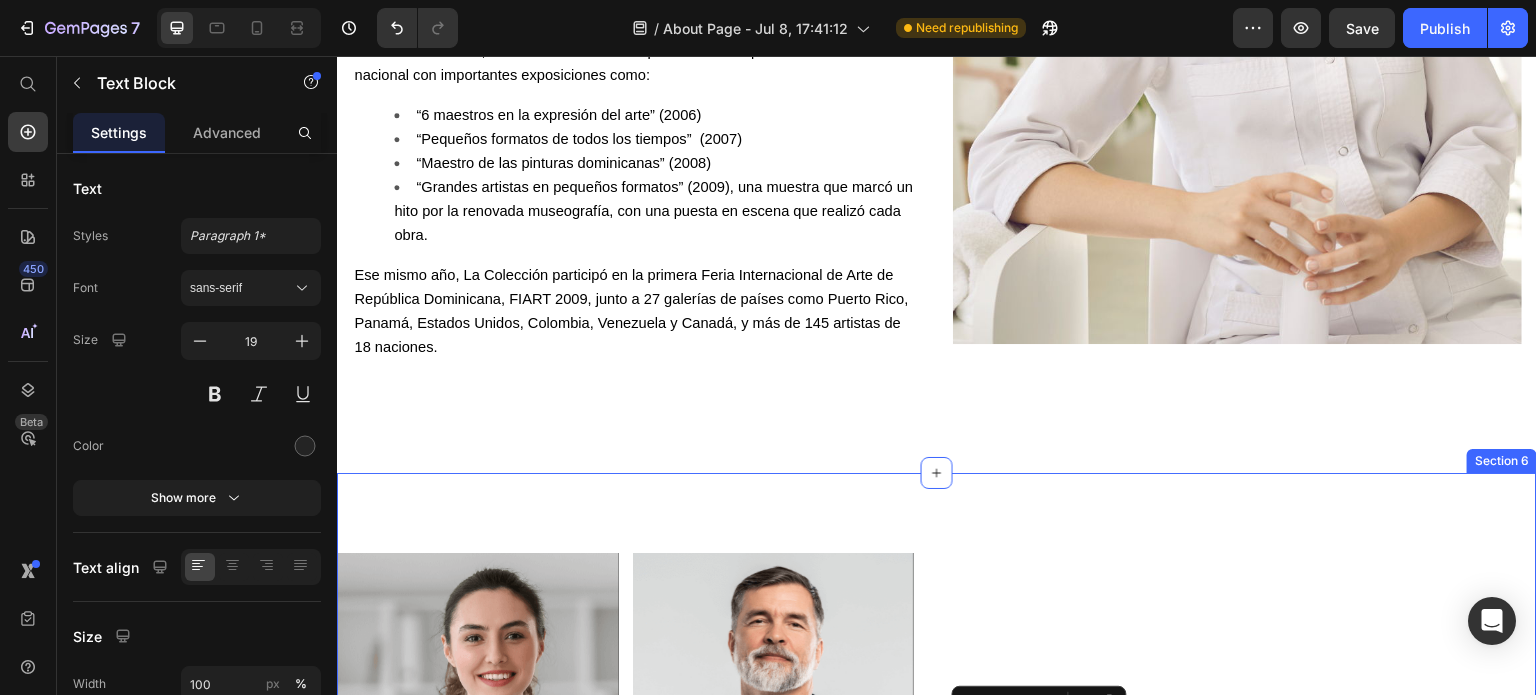 scroll, scrollTop: 3068, scrollLeft: 0, axis: vertical 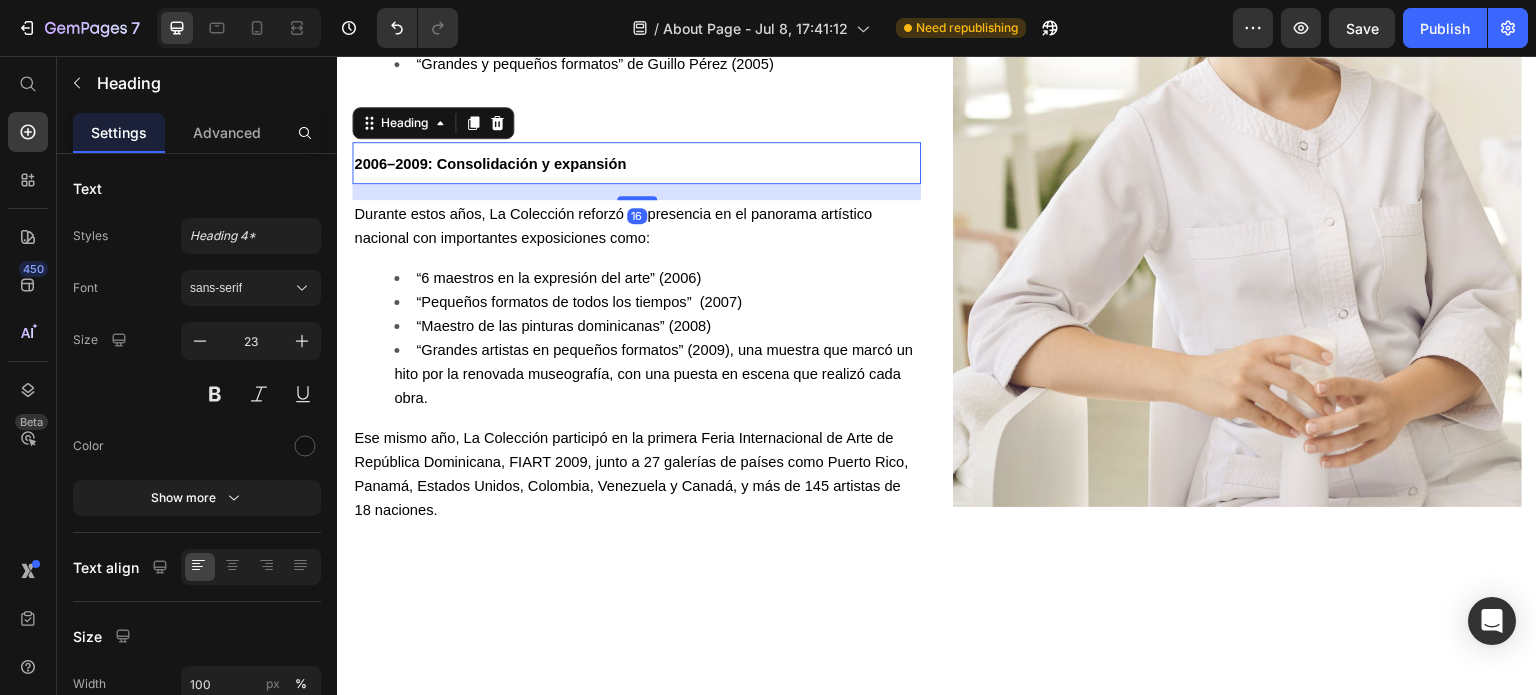 click on "2006–2009: Consolidación y expansión" at bounding box center (490, 164) 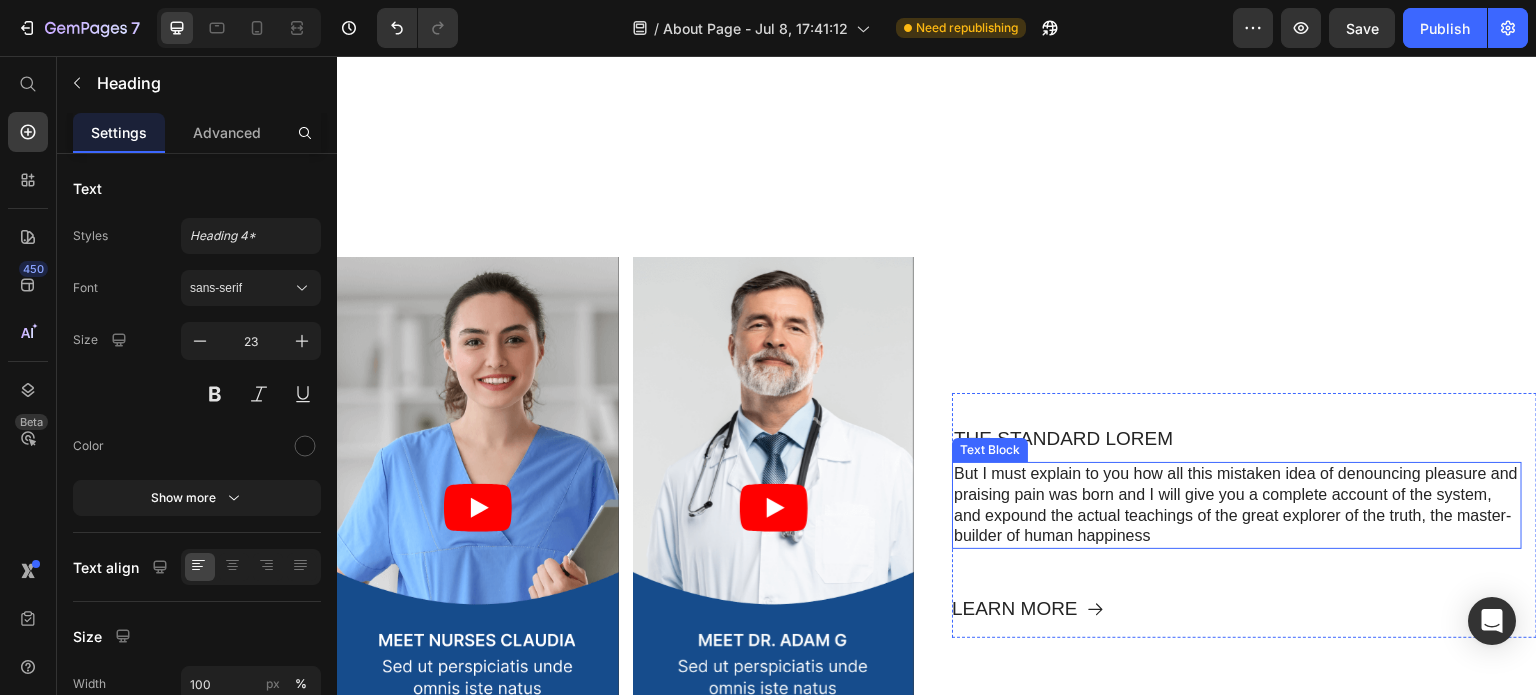 scroll, scrollTop: 3768, scrollLeft: 0, axis: vertical 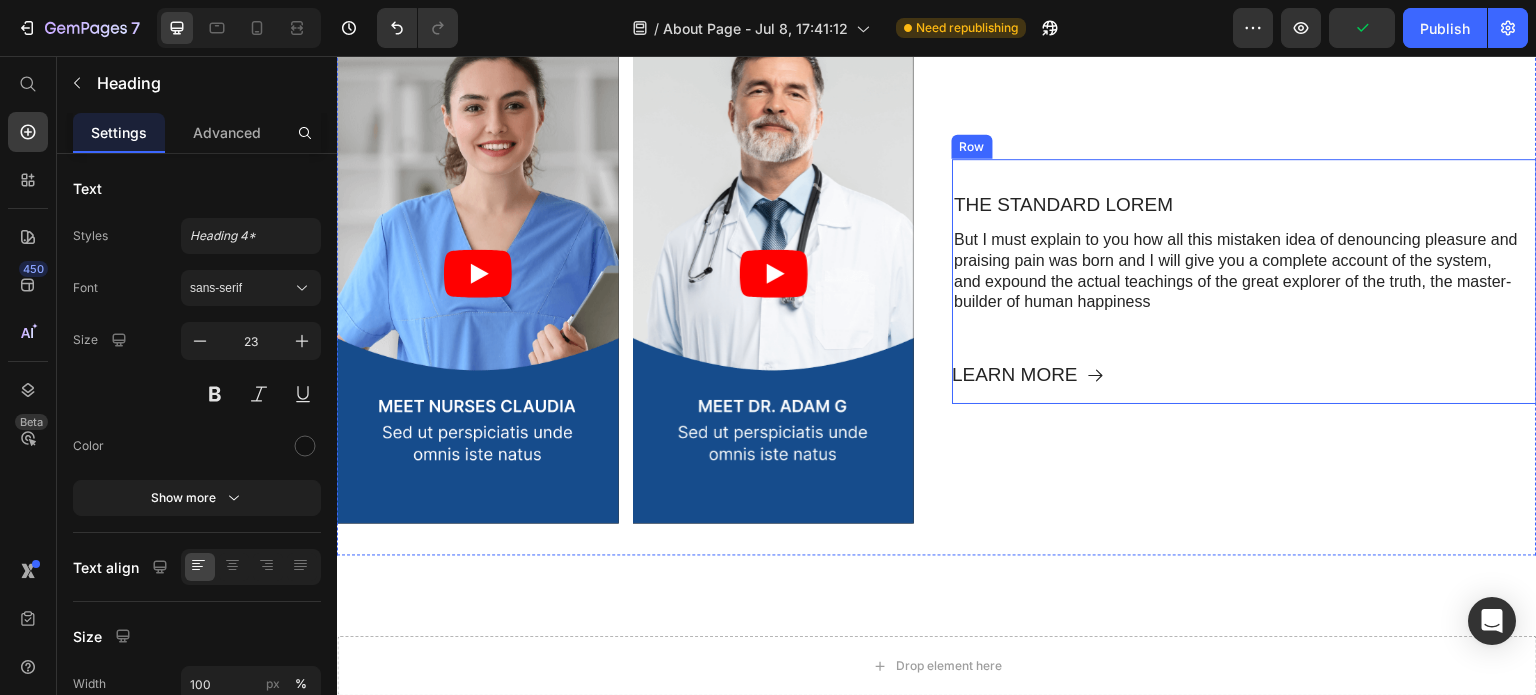 click on "The standard Lorem Text Block But I must explain to you how all this mistaken idea of denouncing pleasure and praising pain was born and I will give you a complete account of the system, and expound the actual teachings of the great explorer of the truth, the master-builder of human happiness Text Block
LEARN MORE Button" at bounding box center [1237, 297] 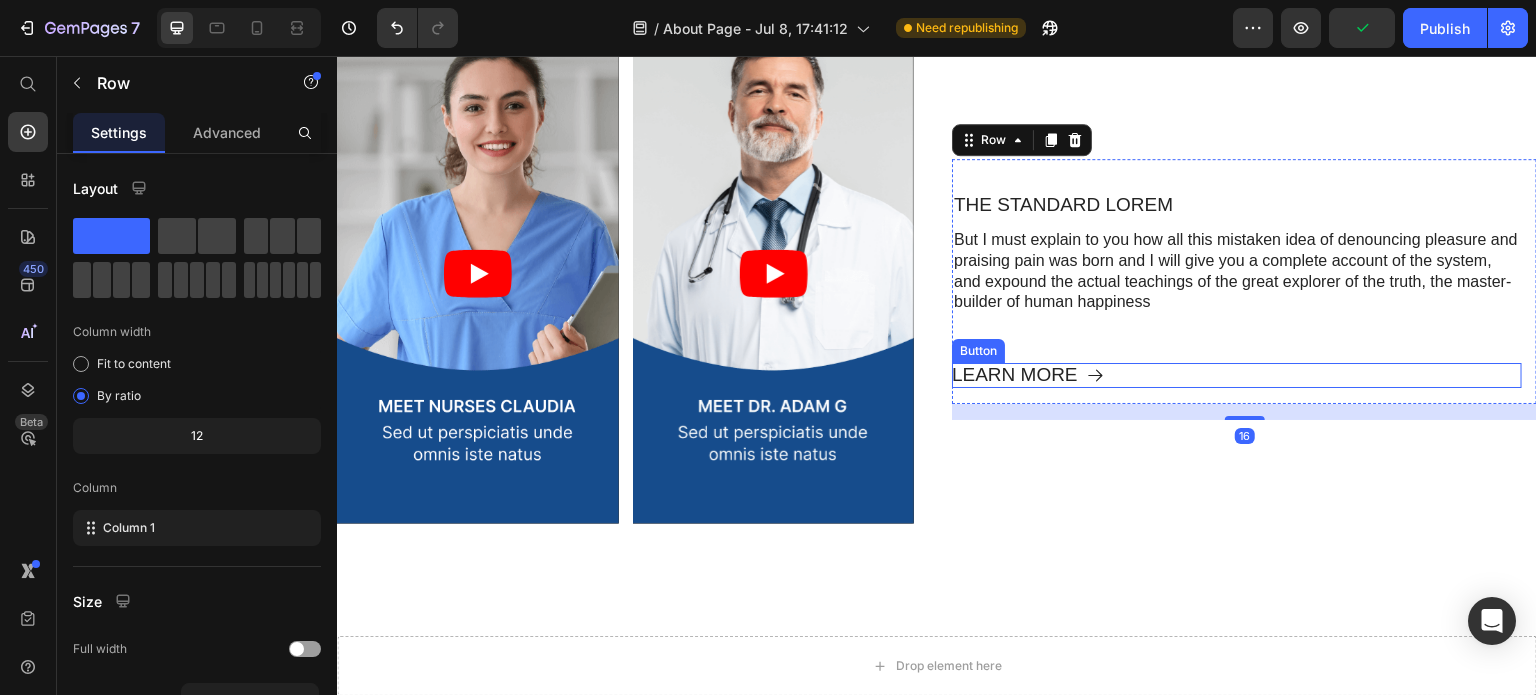 click on "LEARN MORE" at bounding box center (1028, 375) 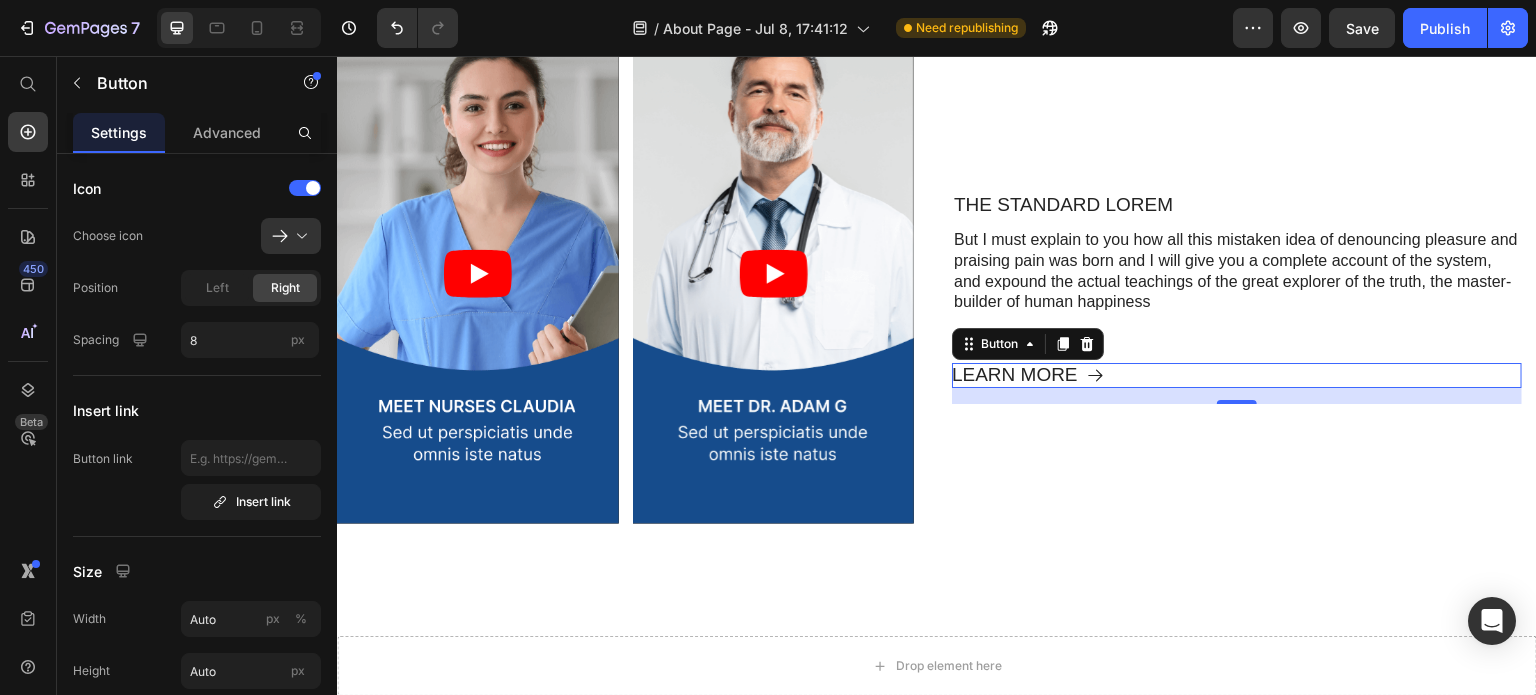 type 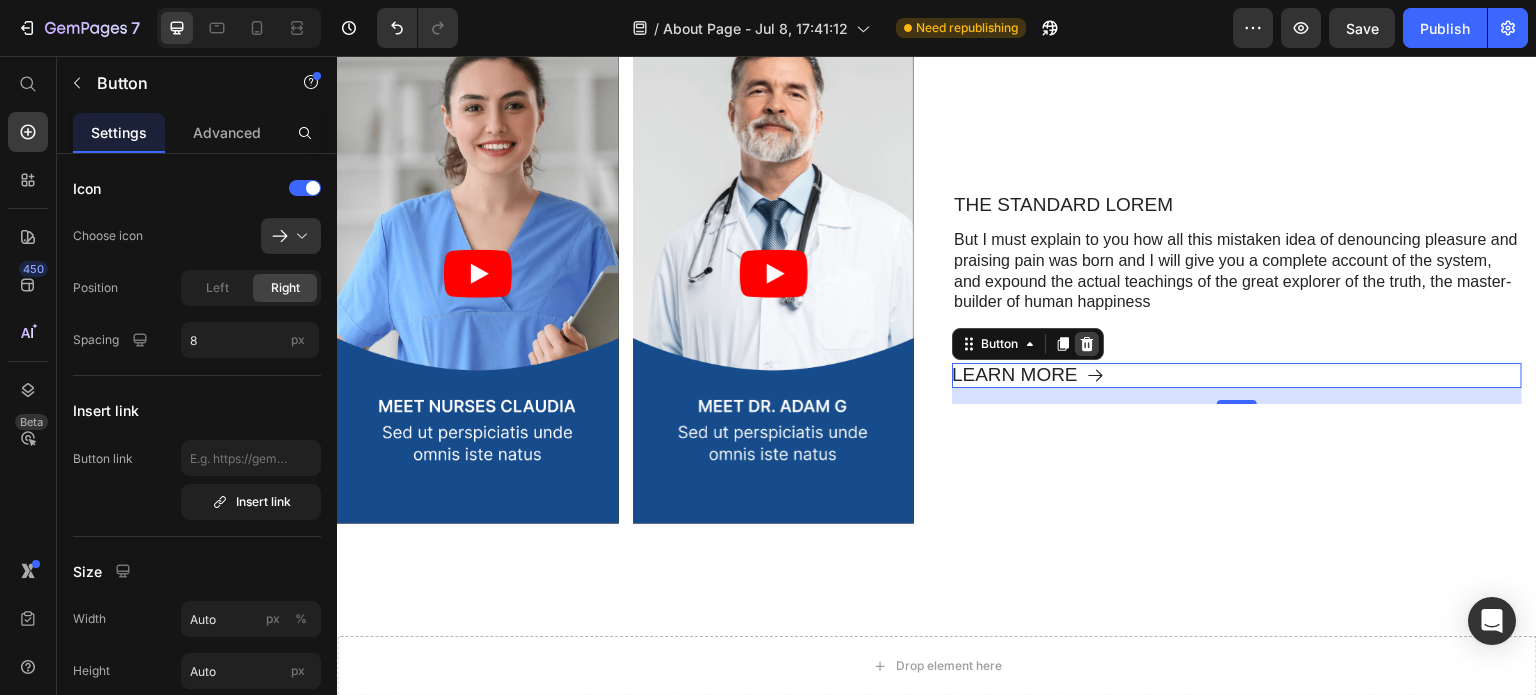 click at bounding box center [1087, 344] 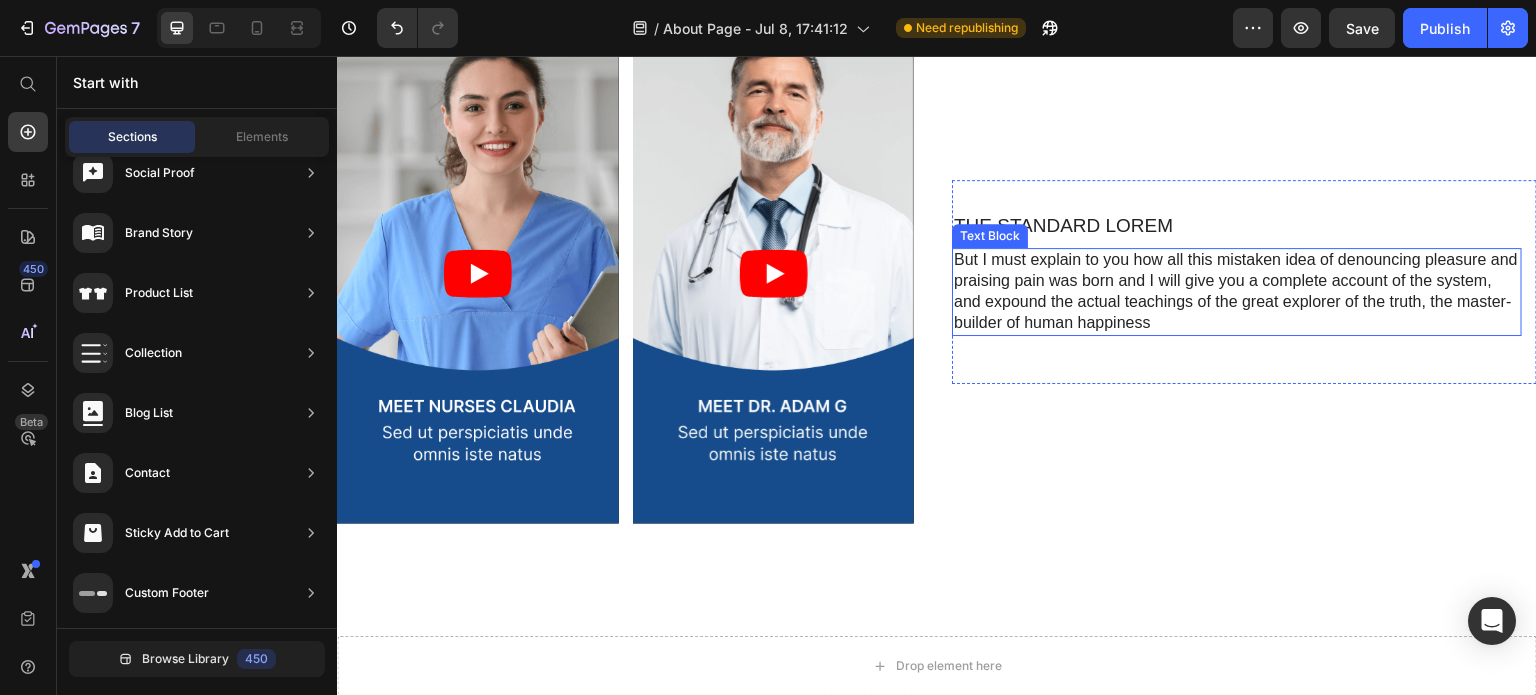 click on "But I must explain to you how all this mistaken idea of denouncing pleasure and praising pain was born and I will give you a complete account of the system, and expound the actual teachings of the great explorer of the truth, the master-builder of human happiness" at bounding box center [1237, 291] 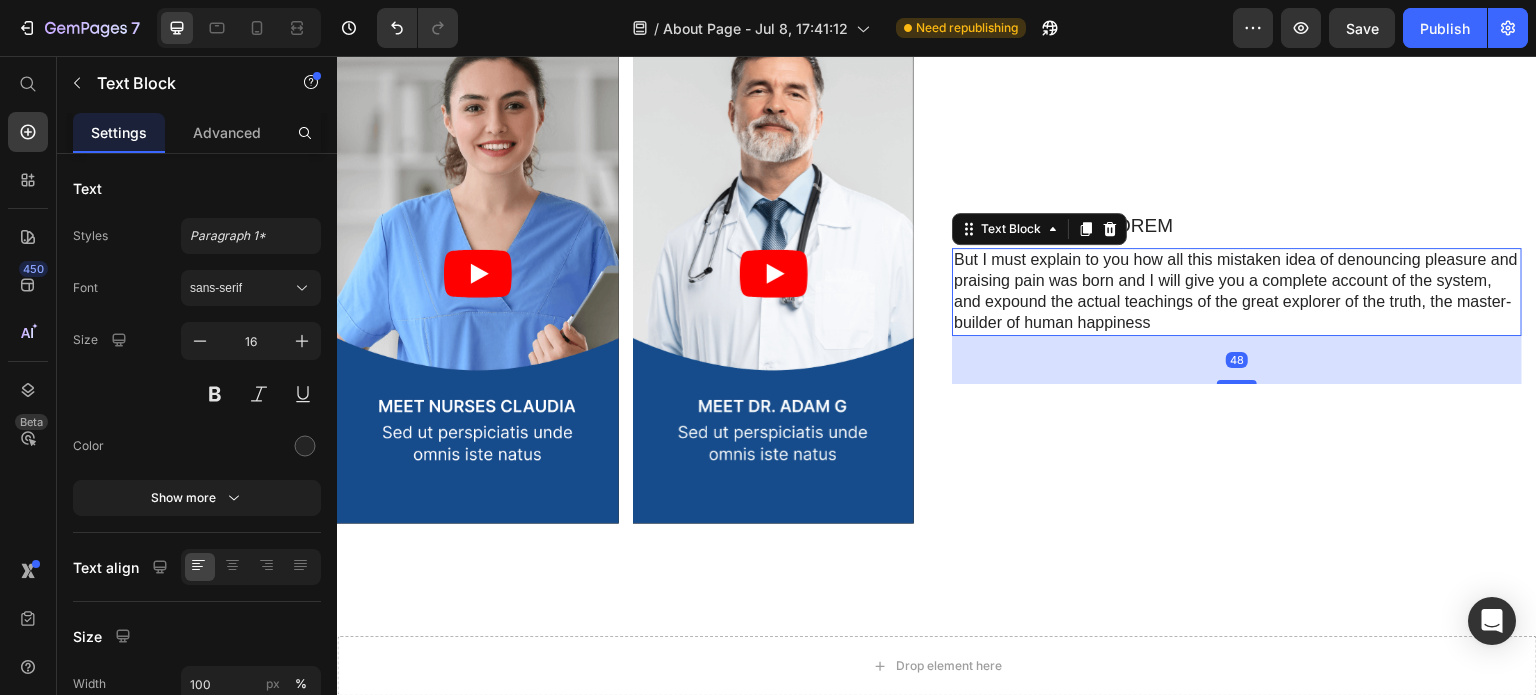 click on "48" at bounding box center [1237, 360] 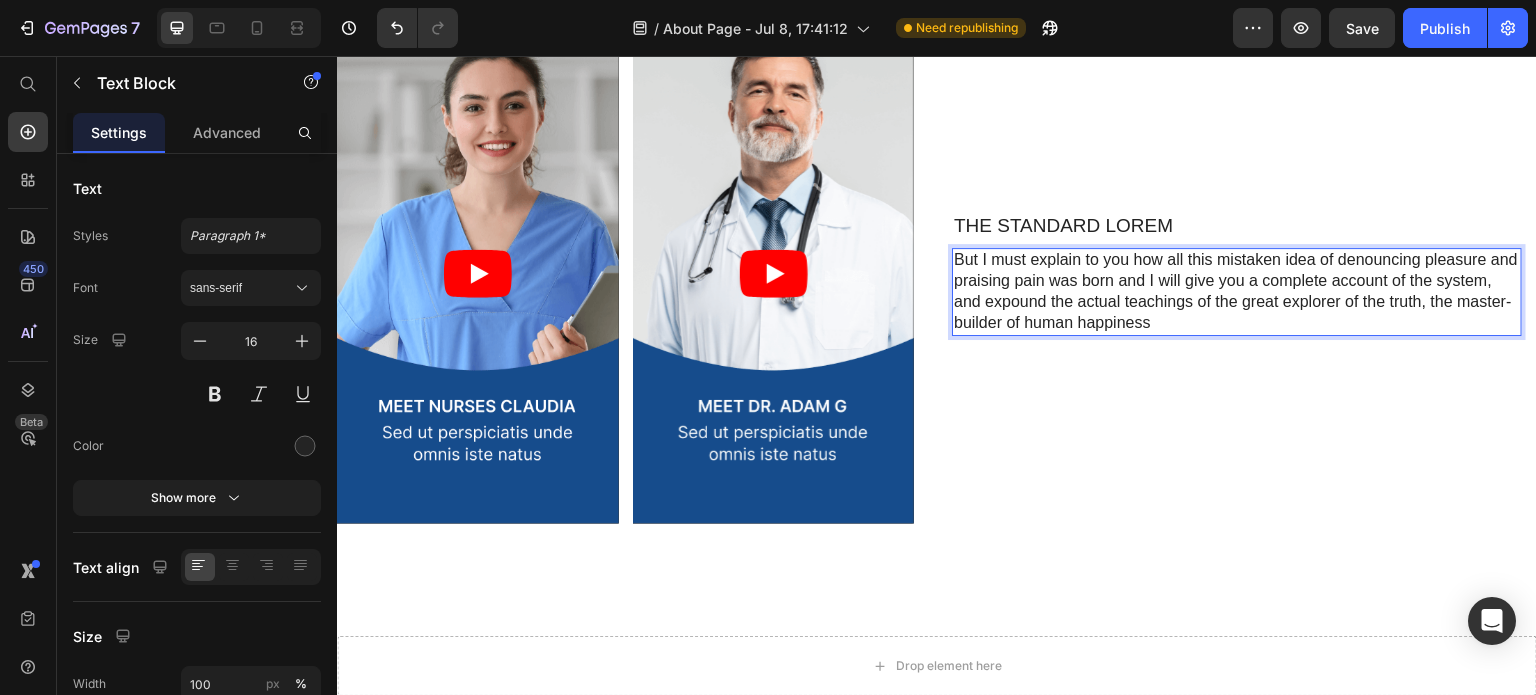 click on "But I must explain to you how all this mistaken idea of denouncing pleasure and praising pain was born and I will give you a complete account of the system, and expound the actual teachings of the great explorer of the truth, the master-builder of human happiness" at bounding box center [1237, 291] 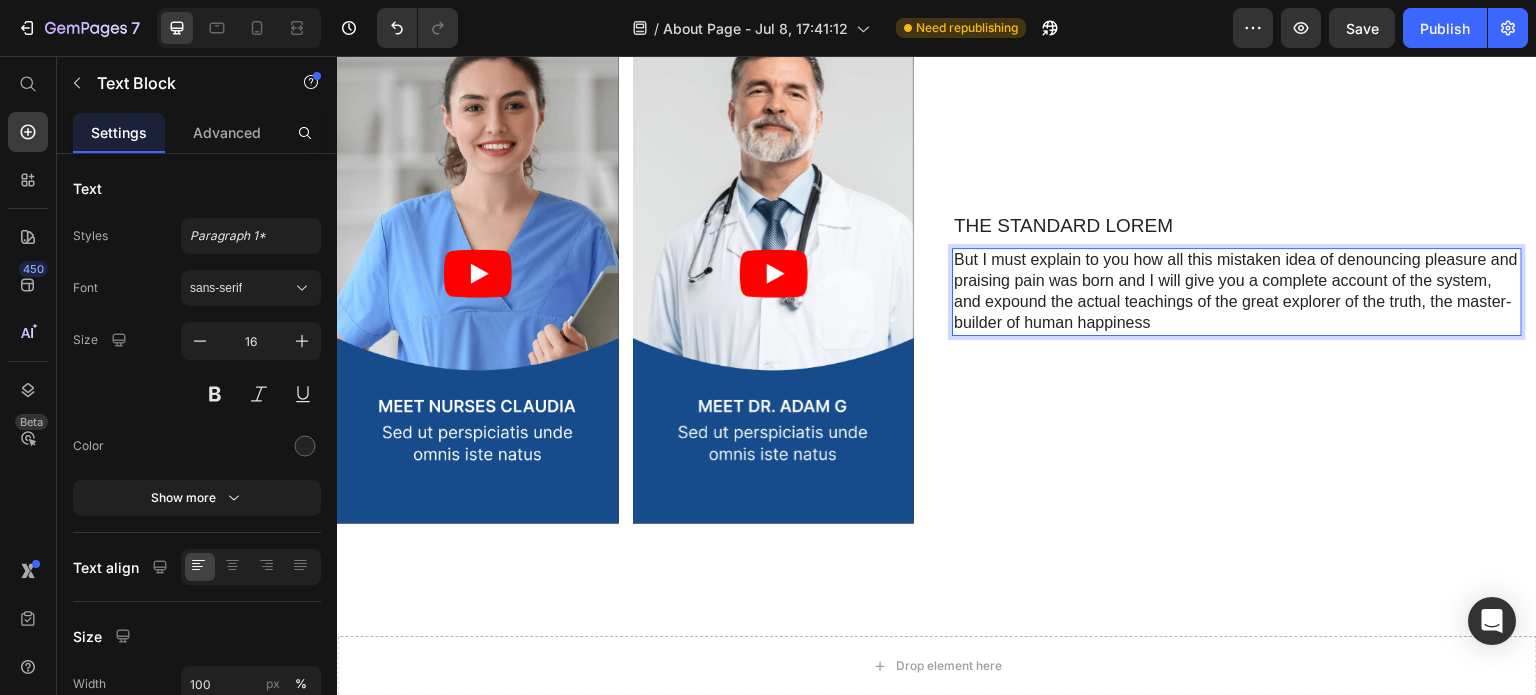 click on "But I must explain to you how all this mistaken idea of denouncing pleasure and praising pain was born and I will give you a complete account of the system, and expound the actual teachings of the great explorer of the truth, the master-builder of human happiness" at bounding box center [1237, 291] 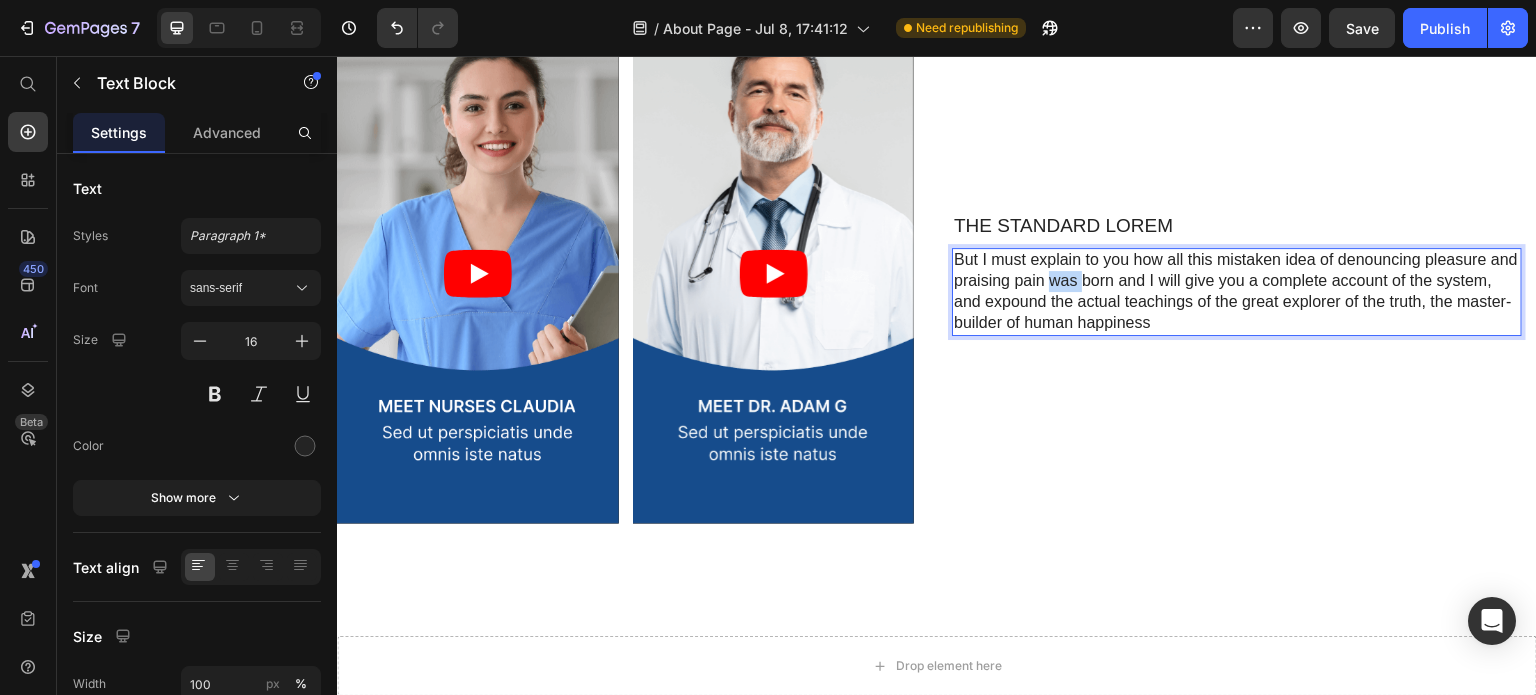 click on "But I must explain to you how all this mistaken idea of denouncing pleasure and praising pain was born and I will give you a complete account of the system, and expound the actual teachings of the great explorer of the truth, the master-builder of human happiness" at bounding box center (1237, 291) 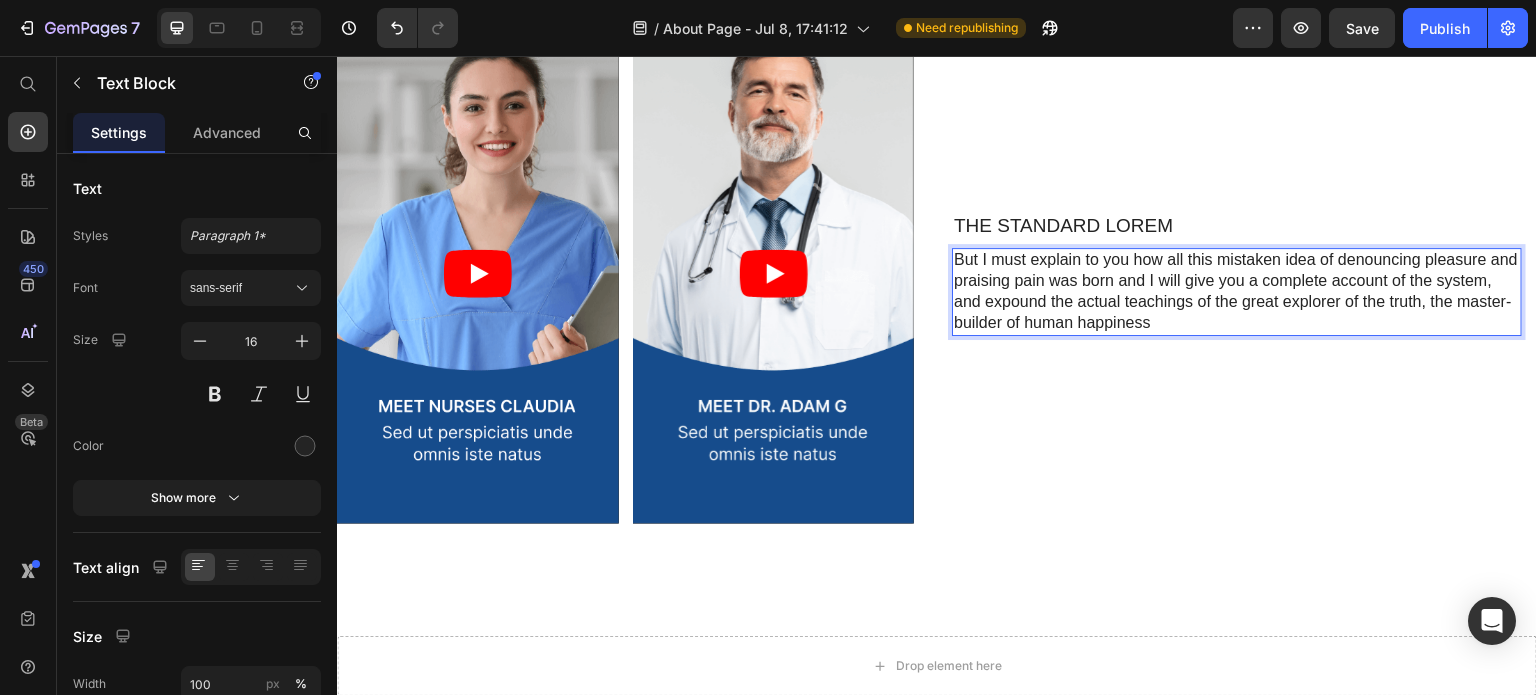 click on "But I must explain to you how all this mistaken idea of denouncing pleasure and praising pain was born and I will give you a complete account of the system, and expound the actual teachings of the great explorer of the truth, the master-builder of human happiness" at bounding box center (1237, 291) 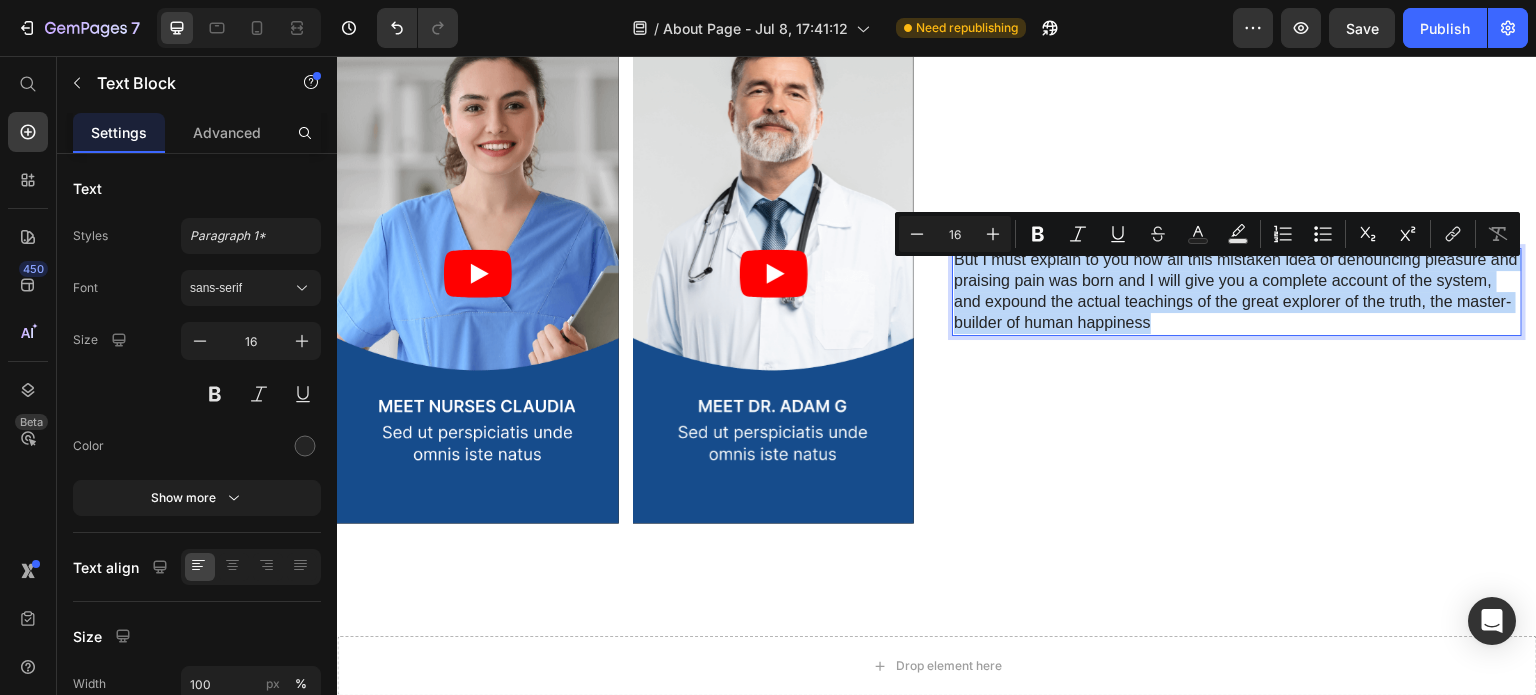drag, startPoint x: 1240, startPoint y: 332, endPoint x: 947, endPoint y: 273, distance: 298.88126 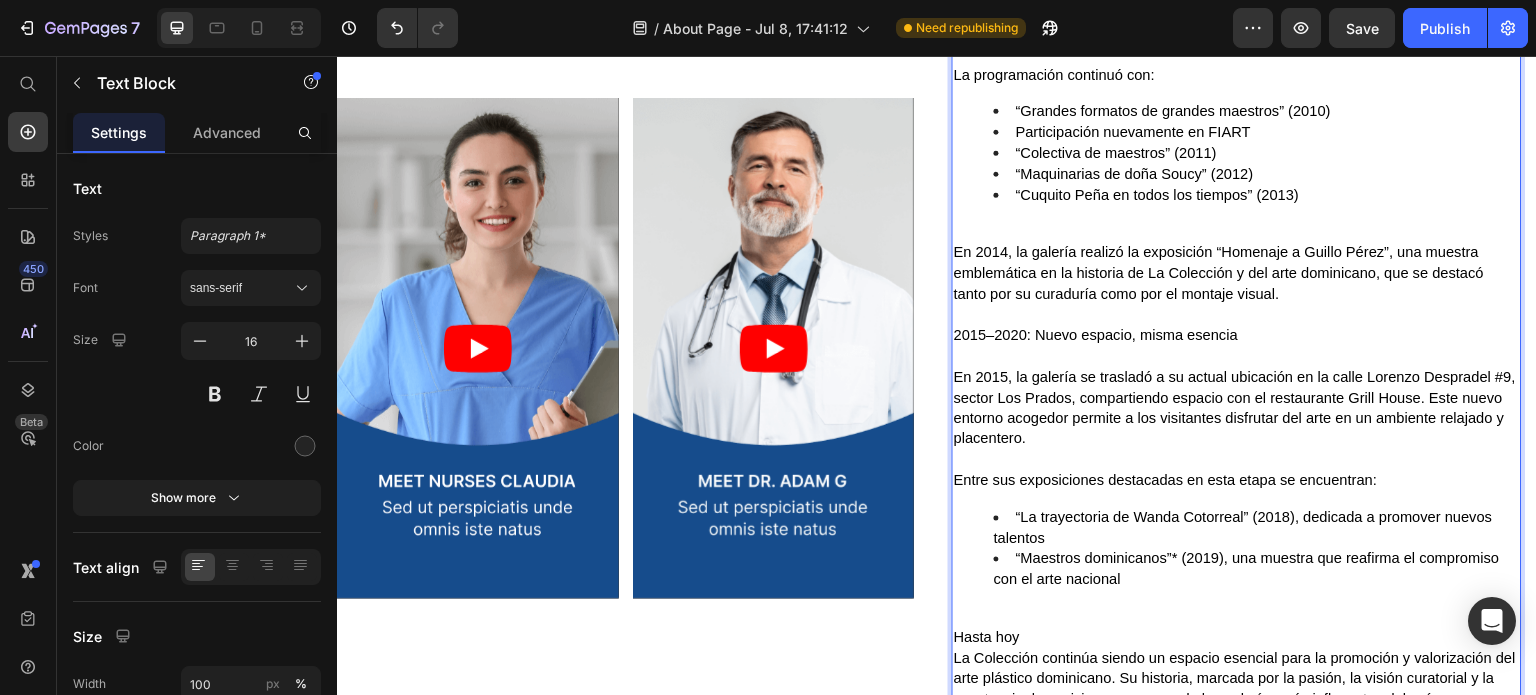 scroll, scrollTop: 3504, scrollLeft: 0, axis: vertical 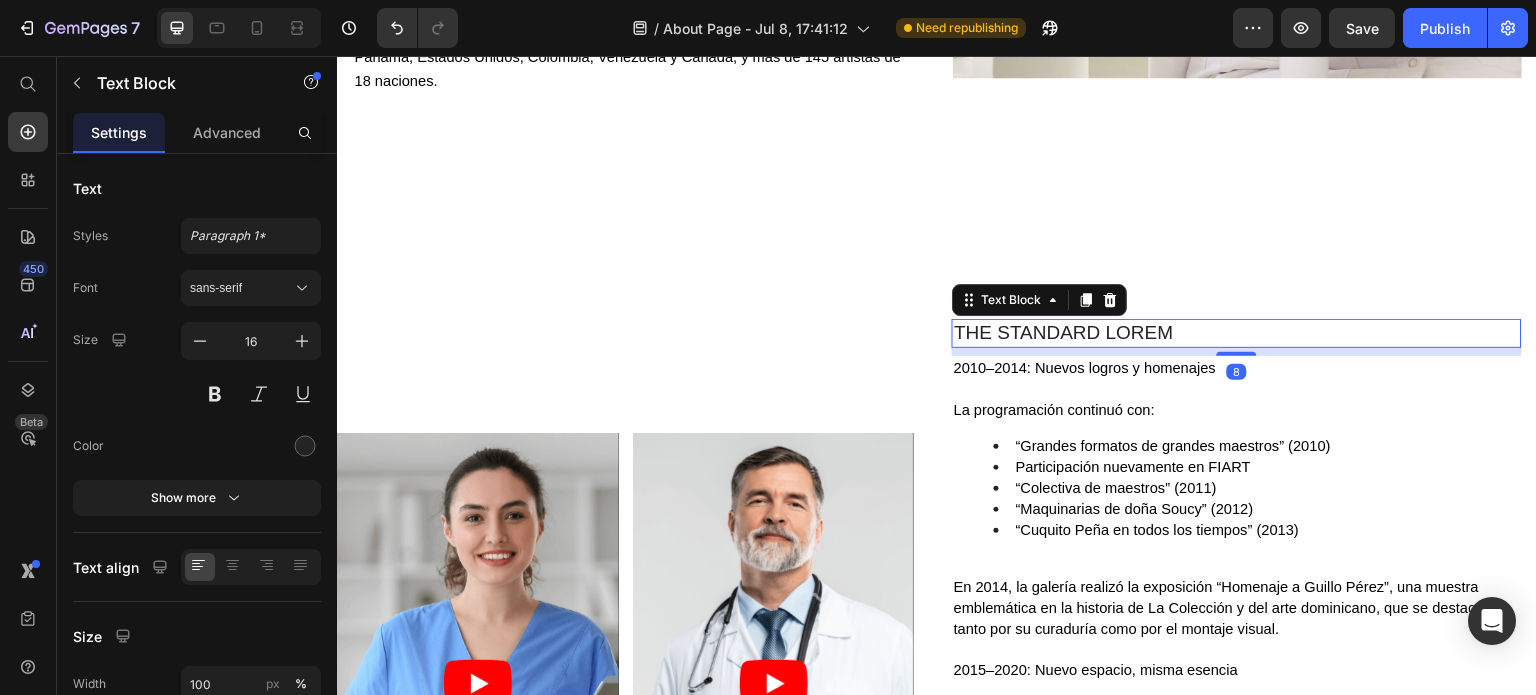 click on "The standard Lorem" at bounding box center (1237, 333) 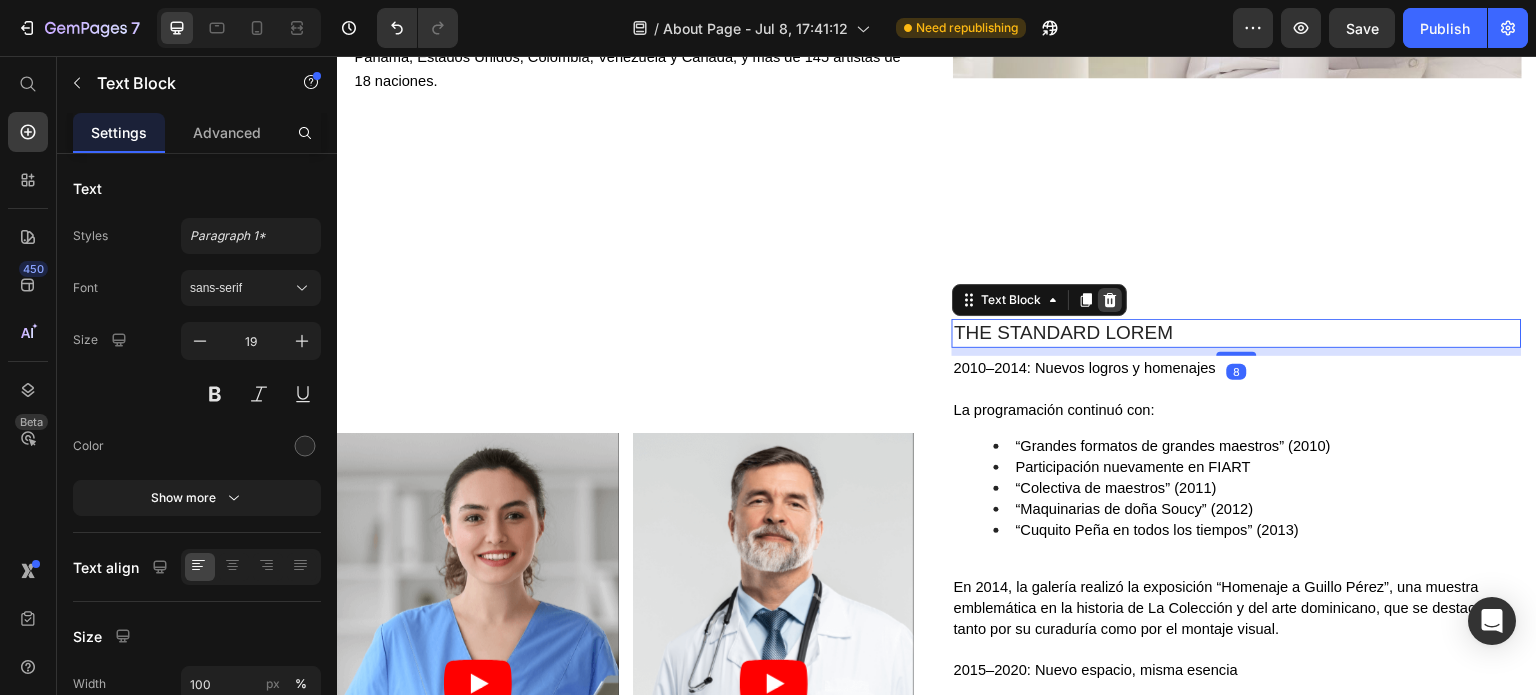 click 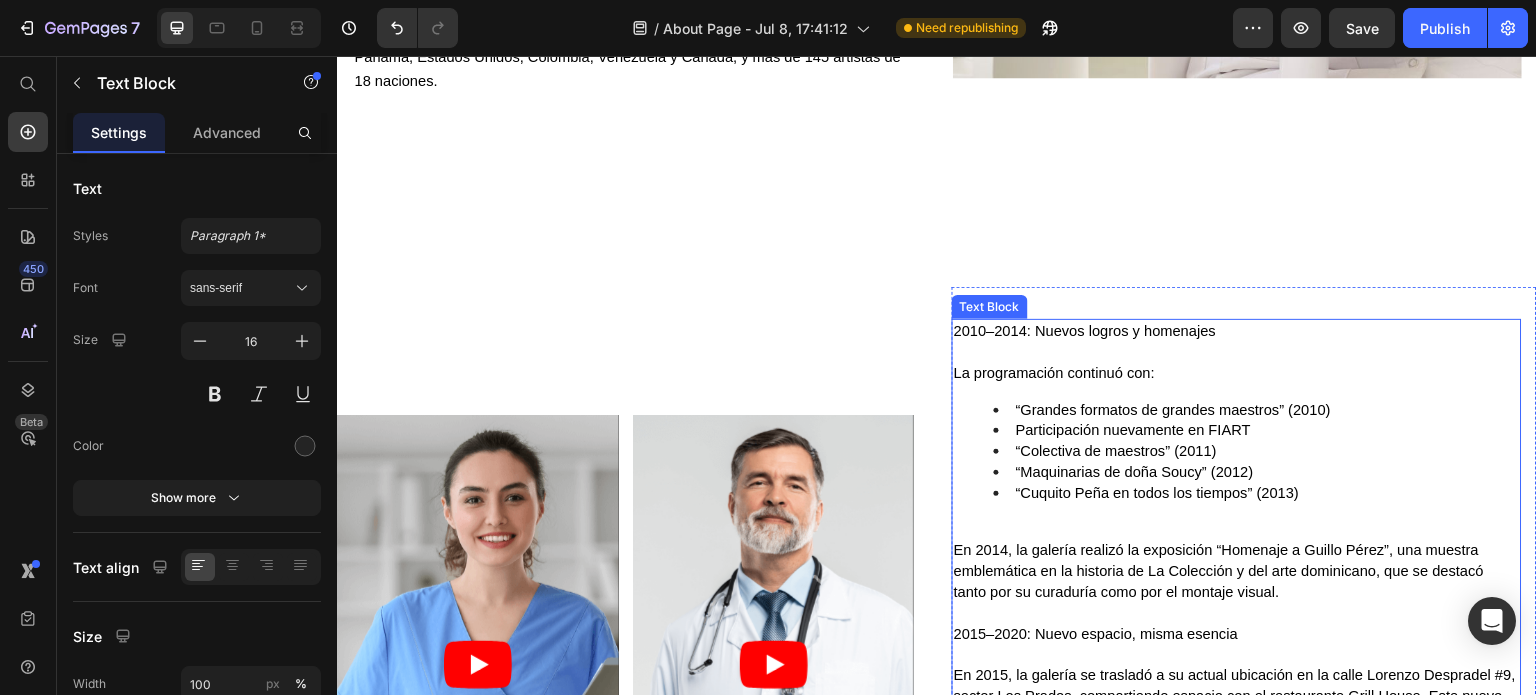 click on "Participación nuevamente en FIART" at bounding box center [1257, 430] 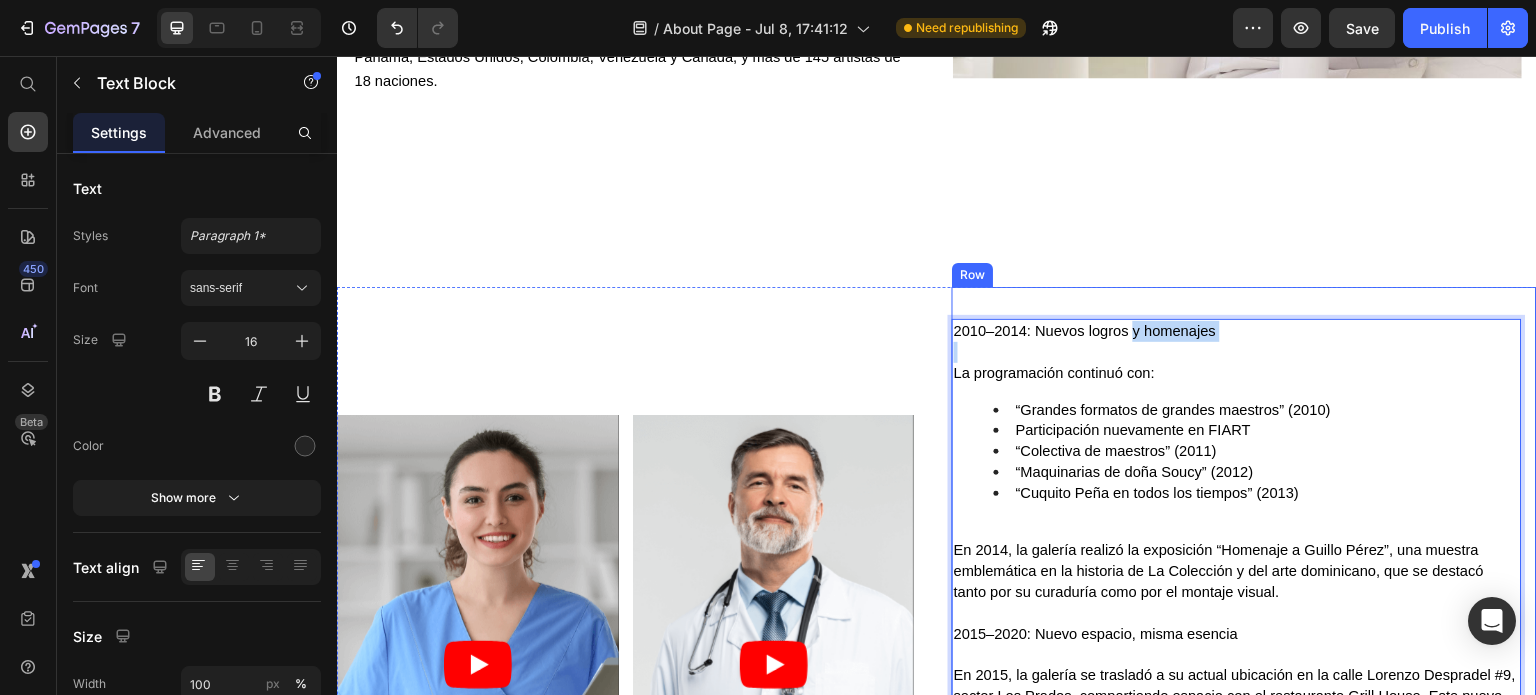 drag, startPoint x: 1119, startPoint y: 365, endPoint x: 1123, endPoint y: 328, distance: 37.215588 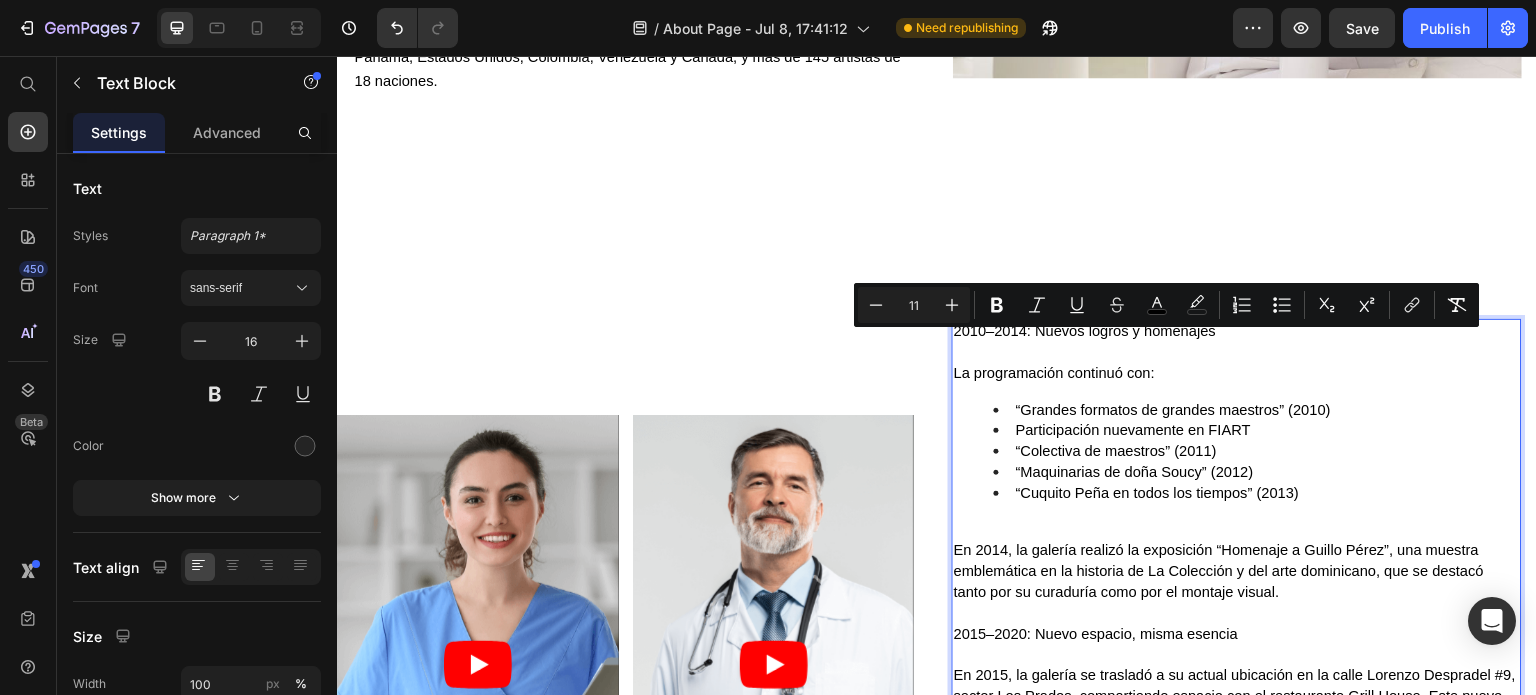 click on "La programación continuó con:" at bounding box center [1054, 373] 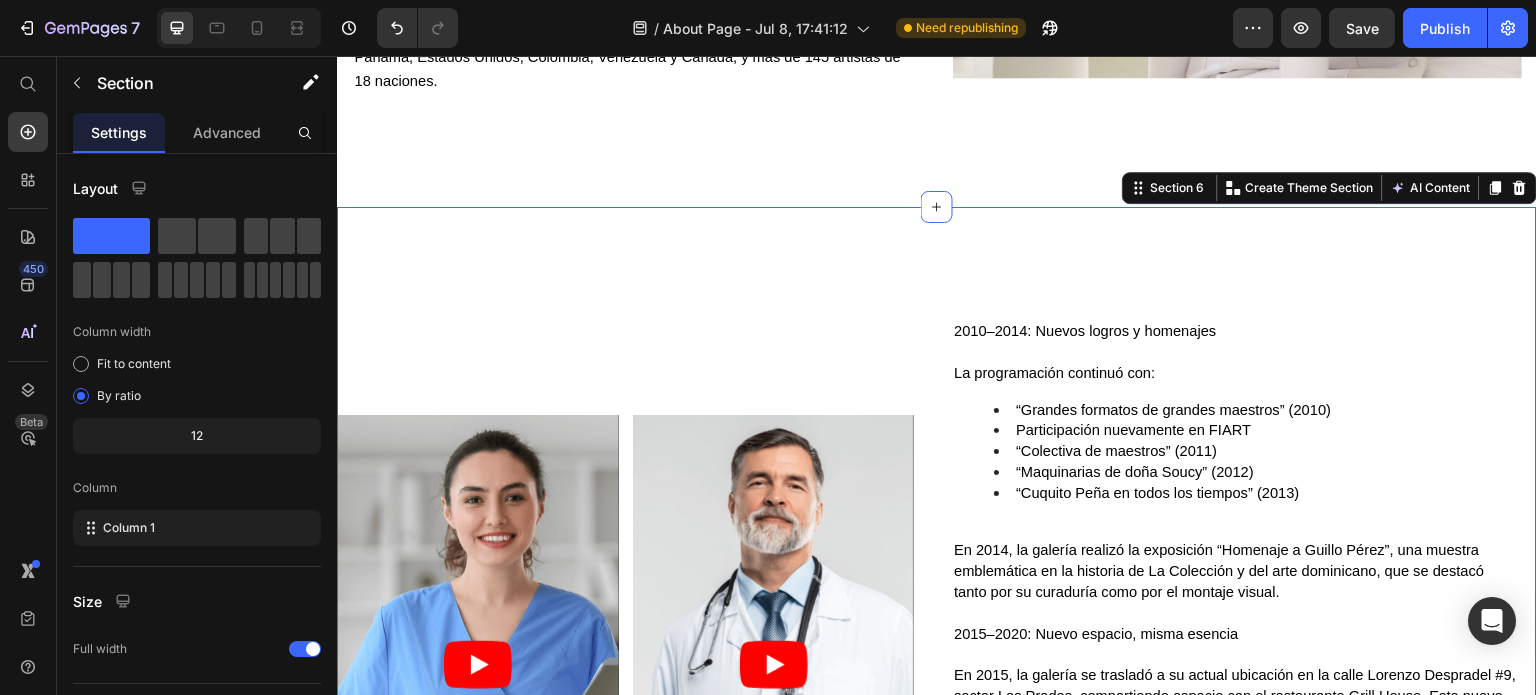 click on "Video Video Video Video Carousel 2010–2014: Nuevos logros y homenajes La programación continuó con: “Grandes formatos de grandes maestros” (2010) Participación nuevamente en FIART “Colectiva de maestros” (2011) “Maquinarias de doña Soucy” (2012) “Cuquito Peña en todos los tiempos” (2013) En 2014, la galería realizó la exposición “Homenaje a Guillo Pérez”, una muestra emblemática en la historia de La Colección y del arte dominicano, que se destacó tanto por su curaduría como por el montaje visual. 2015–2020: Nuevo espacio, misma esencia En 2015, la galería se trasladó a su actual ubicación en la calle Lorenzo Despradel #9, sector Los Prados, compartiendo espacio con el restaurante Grill House. Este nuevo entorno acogedor permite a los visitantes disfrutar del arte en un ambiente relajado y placentero. Entre sus exposiciones destacadas en esta etapa se encuentran: “La trayectoria de Wanda Cotorreal” (2018), dedicada a promover nuevos talentos Hasta hoy Text Block Row" at bounding box center [937, 665] 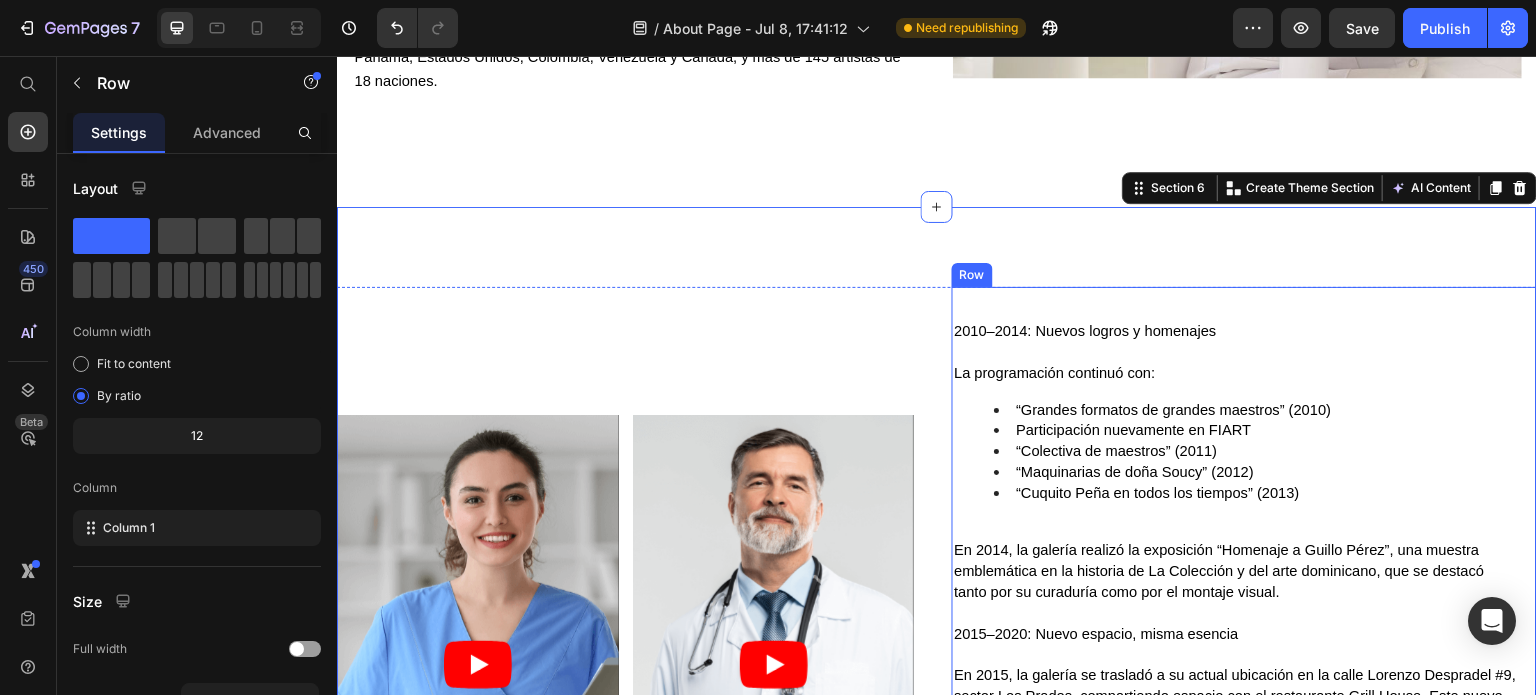 click on "2010–2014: Nuevos logros y homenajes La programación continuó con: “Grandes formatos de grandes maestros” (2010) Participación nuevamente en FIART “Colectiva de maestros” (2011) “Maquinarias de doña Soucy” (2012) “Cuquito Peña en todos los tiempos” (2013) En 2014, la galería realizó la exposición “Homenaje a Guillo Pérez”, una muestra emblemática en la historia de La Colección y del arte dominicano, que se destacó tanto por su curaduría como por el montaje visual. 2015–2020: Nuevo espacio, misma esencia En 2015, la galería se trasladó a su actual ubicación en la calle Lorenzo Despradel #9, sector Los Prados, compartiendo espacio con el restaurante Grill House. Este nuevo entorno acogedor permite a los visitantes disfrutar del arte en un ambiente relajado y placentero. Entre sus exposiciones destacadas en esta etapa se encuentran: “La trayectoria de Wanda Cotorreal” (2018), dedicada a promover nuevos talentos Hasta hoy Text Block Row" at bounding box center [1244, 673] 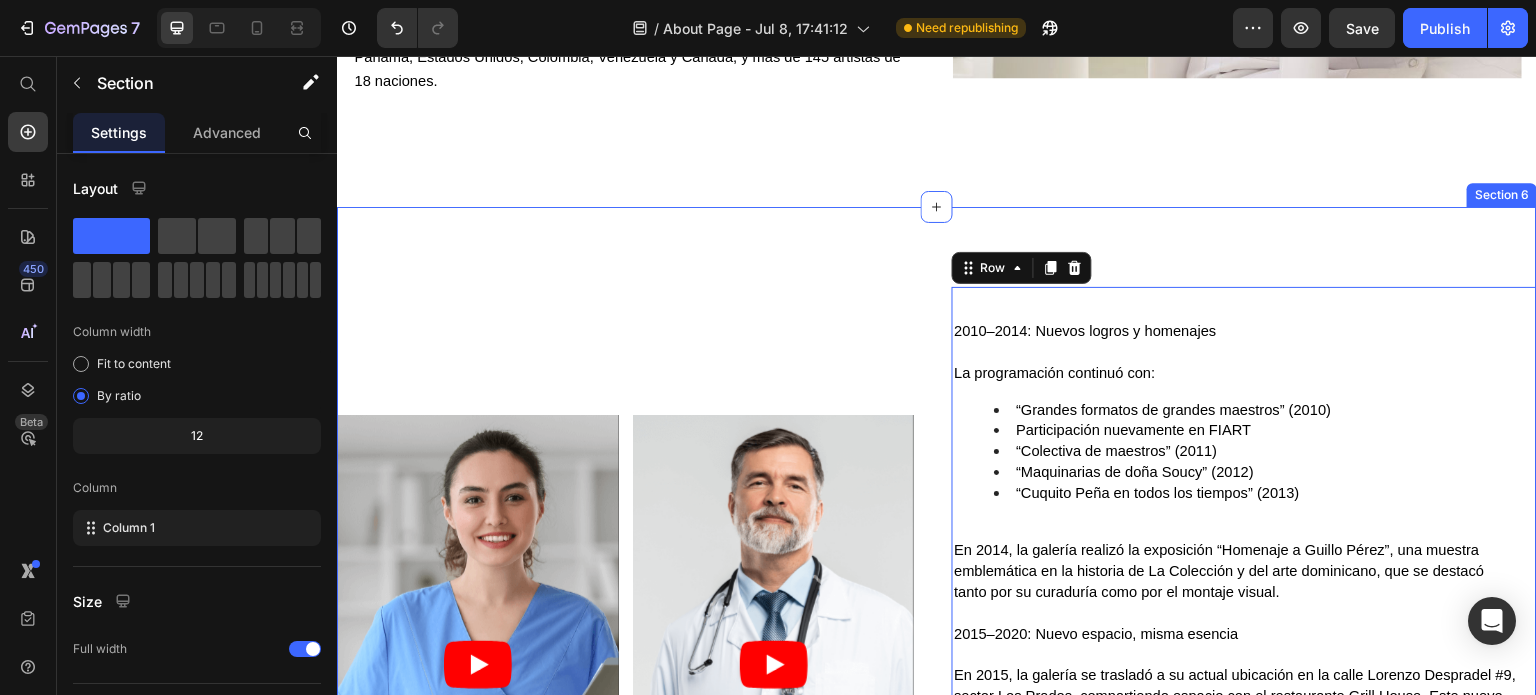 click on "Video Video Video Video Carousel 2010–2014: Nuevos logros y homenajes La programación continuó con: “Grandes formatos de grandes maestros” (2010) Participación nuevamente en FIART “Colectiva de maestros” (2011) “Maquinarias de doña Soucy” (2012) “Cuquito Peña en todos los tiempos” (2013) En 2014, la galería realizó la exposición “Homenaje a Guillo Pérez”, una muestra emblemática en la historia de La Colección y del arte dominicano, que se destacó tanto por su curaduría como por el montaje visual. 2015–2020: Nuevo espacio, misma esencia En 2015, la galería se trasladó a su actual ubicación en la calle Lorenzo Despradel #9, sector Los Prados, compartiendo espacio con el restaurante Grill House. Este nuevo entorno acogedor permite a los visitantes disfrutar del arte en un ambiente relajado y placentero. Entre sus exposiciones destacadas en esta etapa se encuentran: “La trayectoria de Wanda Cotorreal” (2018), dedicada a promover nuevos talentos Hasta hoy Text Block Row" at bounding box center (937, 665) 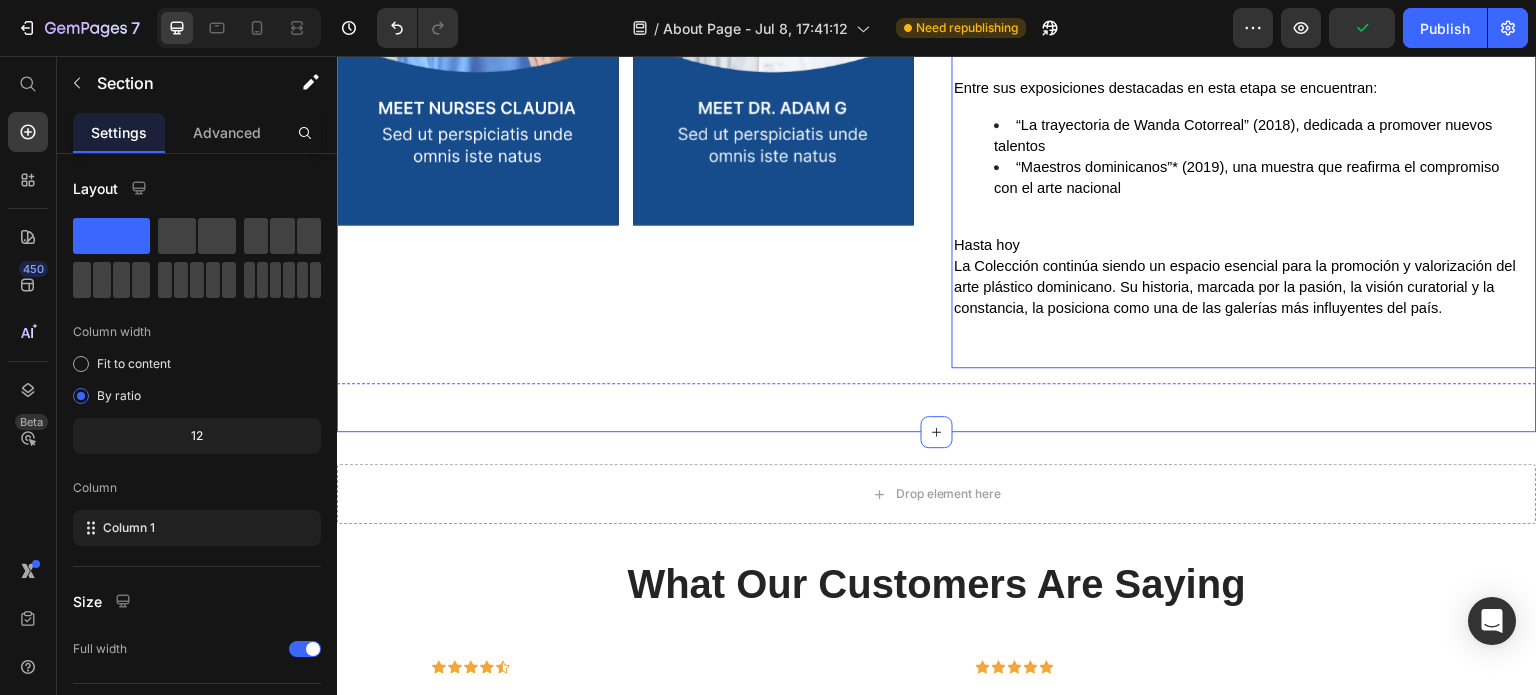 scroll, scrollTop: 4304, scrollLeft: 0, axis: vertical 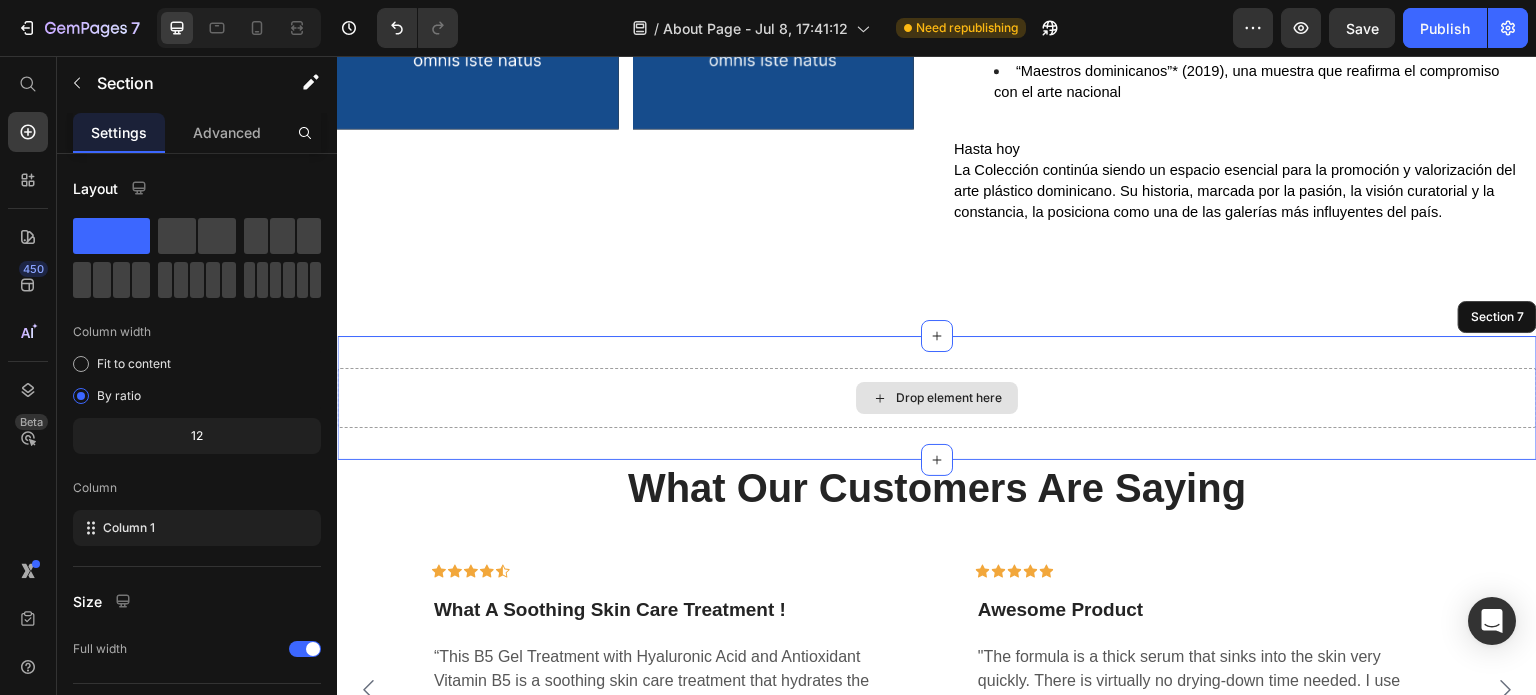 click on "Drop element here" at bounding box center [937, 398] 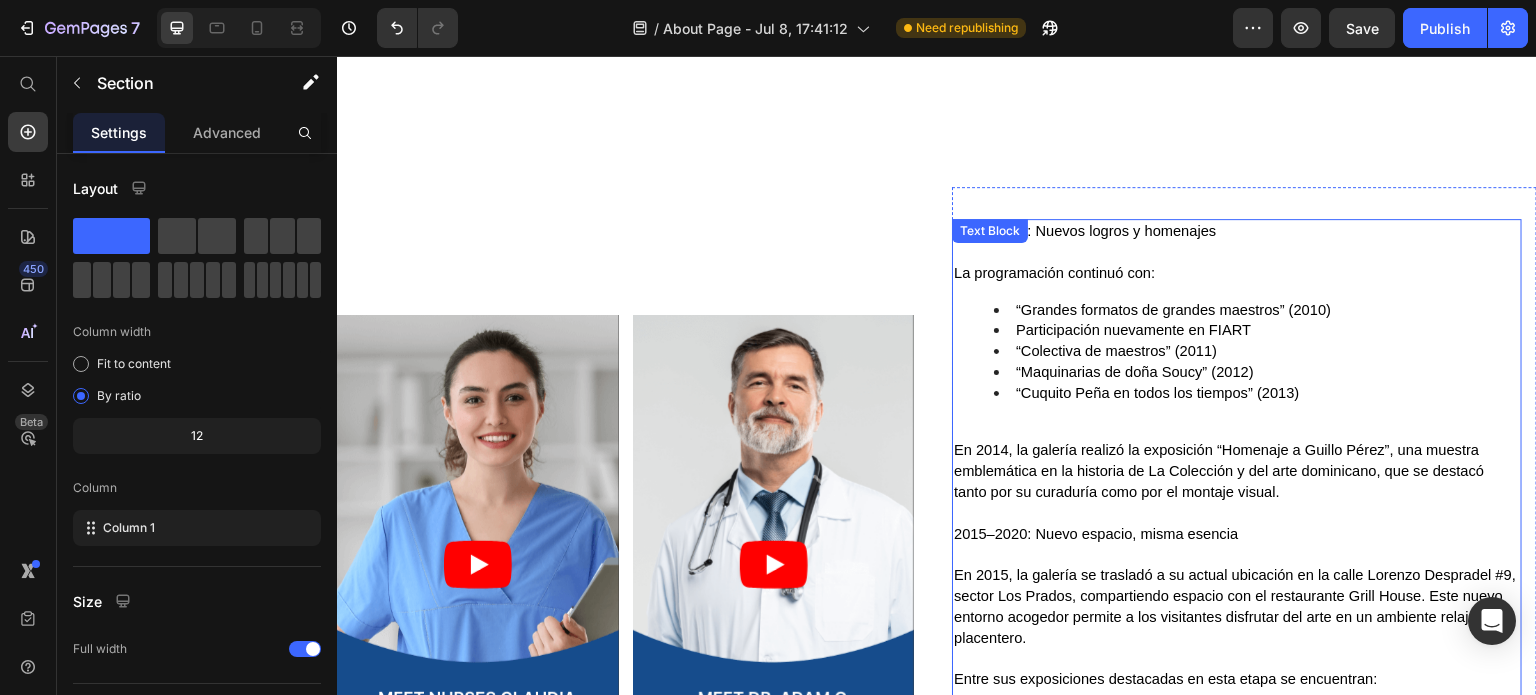 scroll, scrollTop: 3304, scrollLeft: 0, axis: vertical 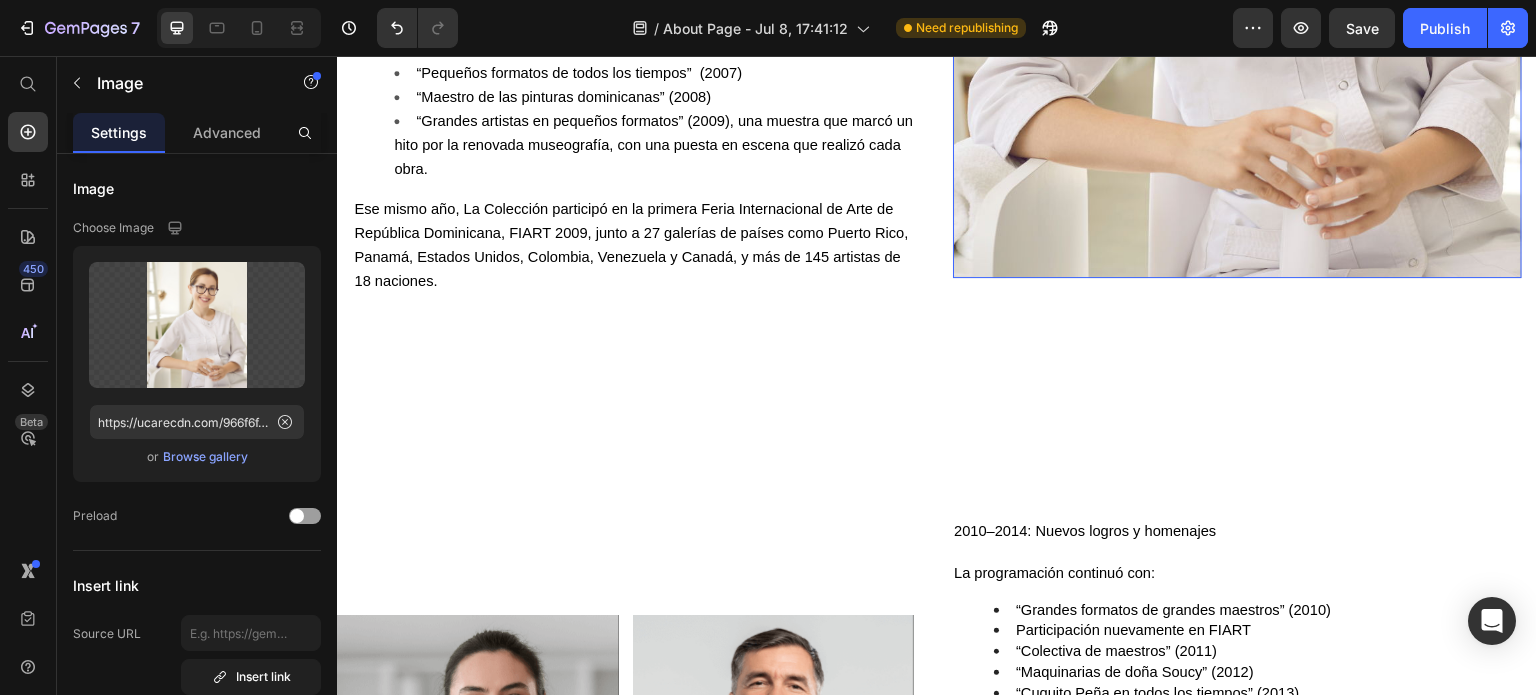 click at bounding box center [1237, -79] 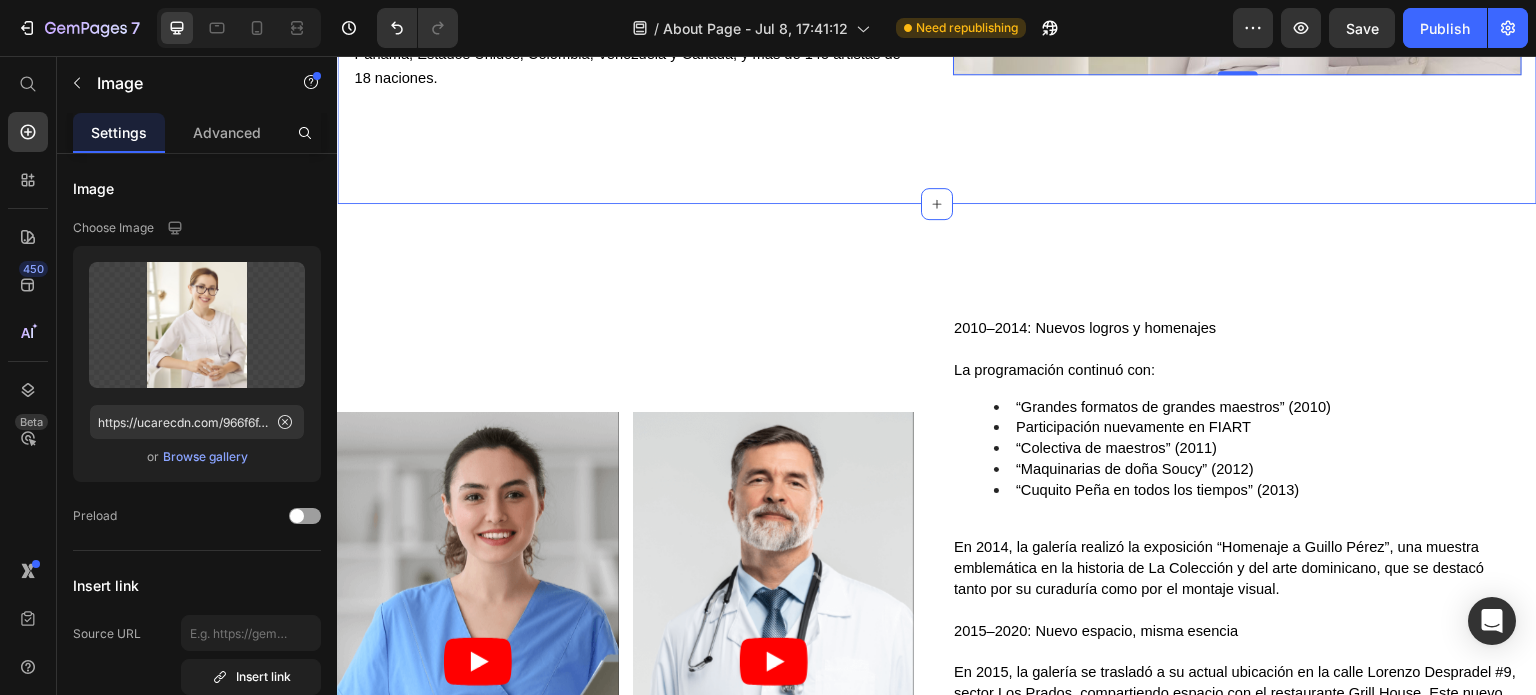 scroll, scrollTop: 3704, scrollLeft: 0, axis: vertical 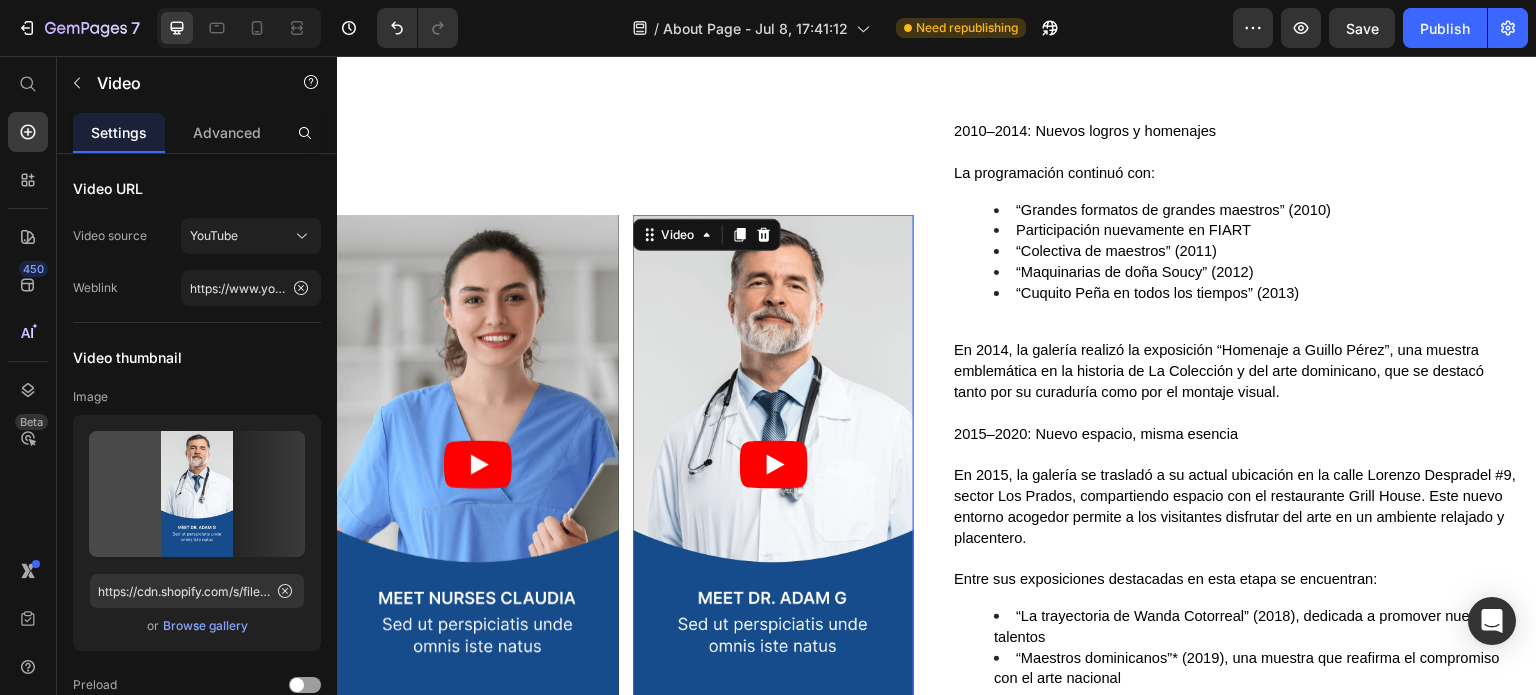 click at bounding box center [774, 465] 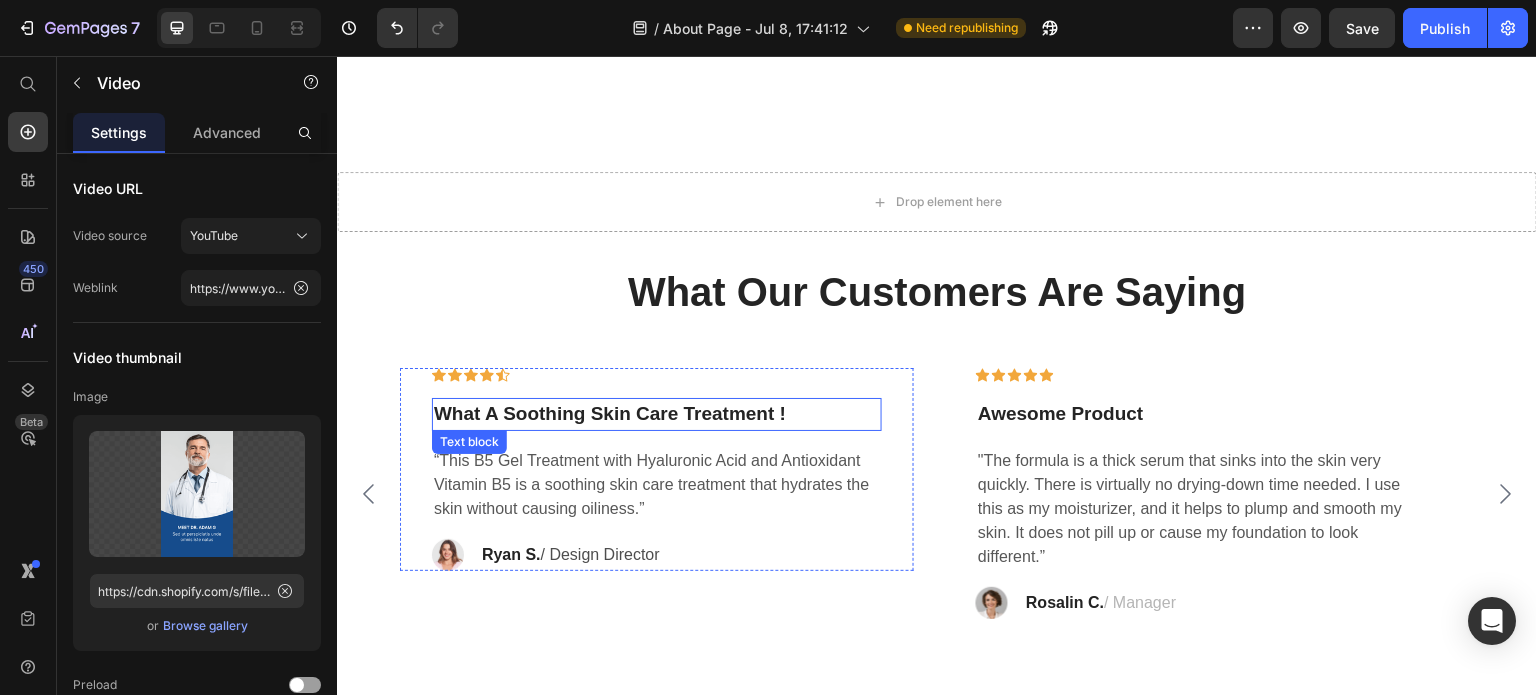 scroll, scrollTop: 4504, scrollLeft: 0, axis: vertical 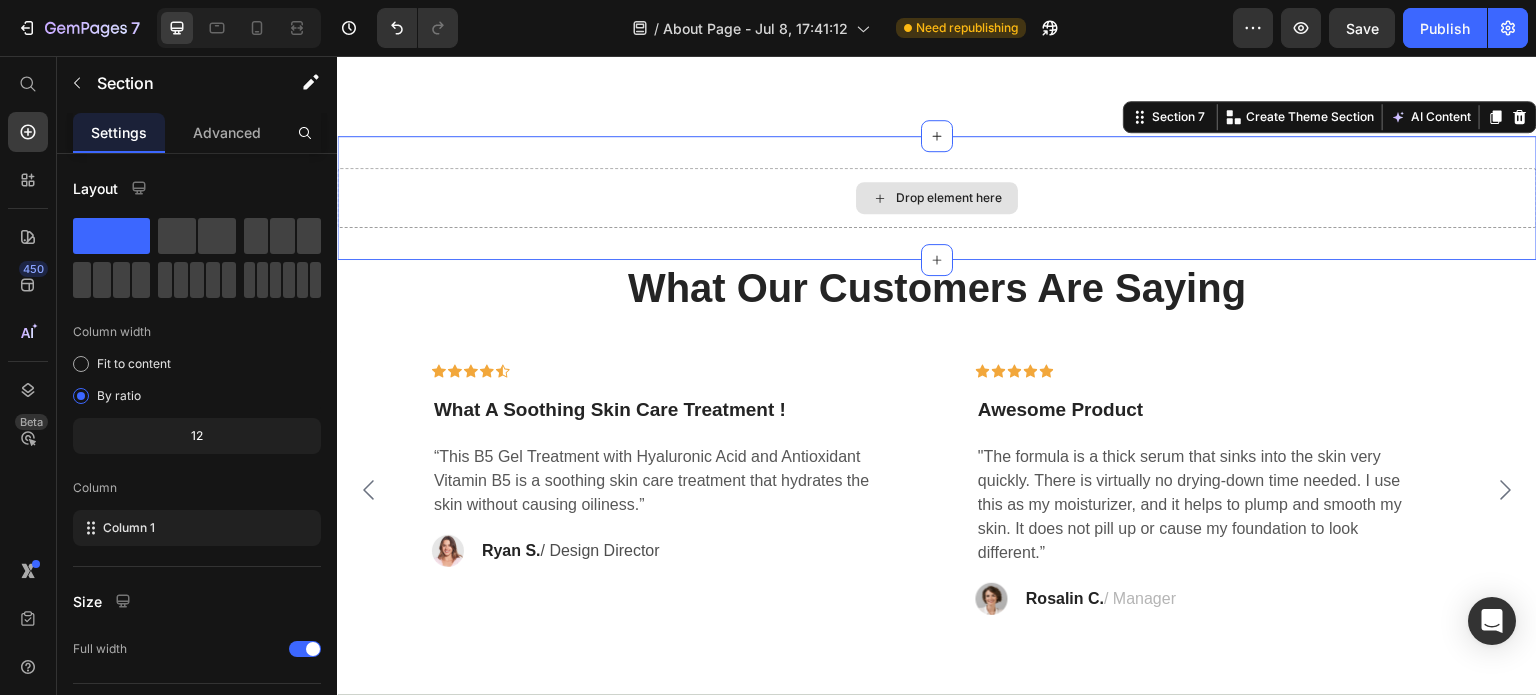click on "Drop element here" at bounding box center (937, 198) 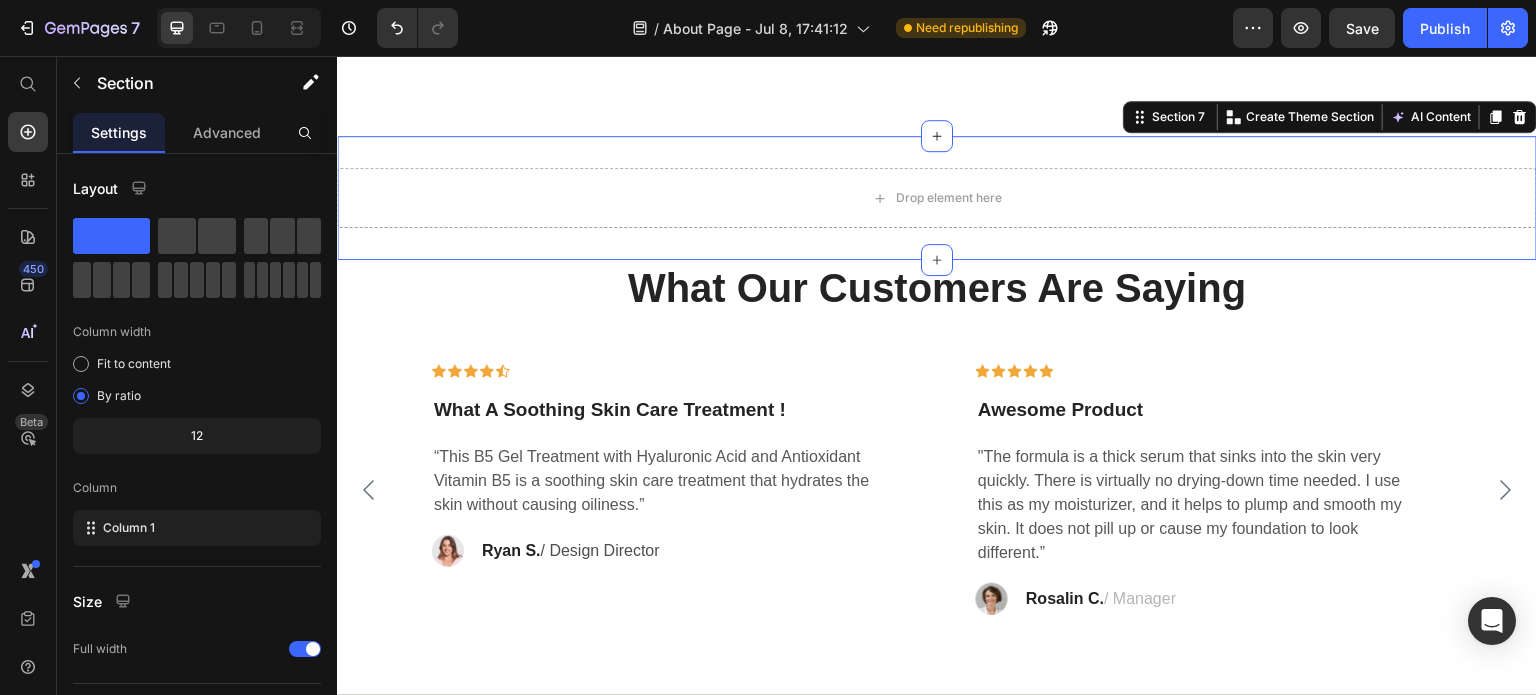 click 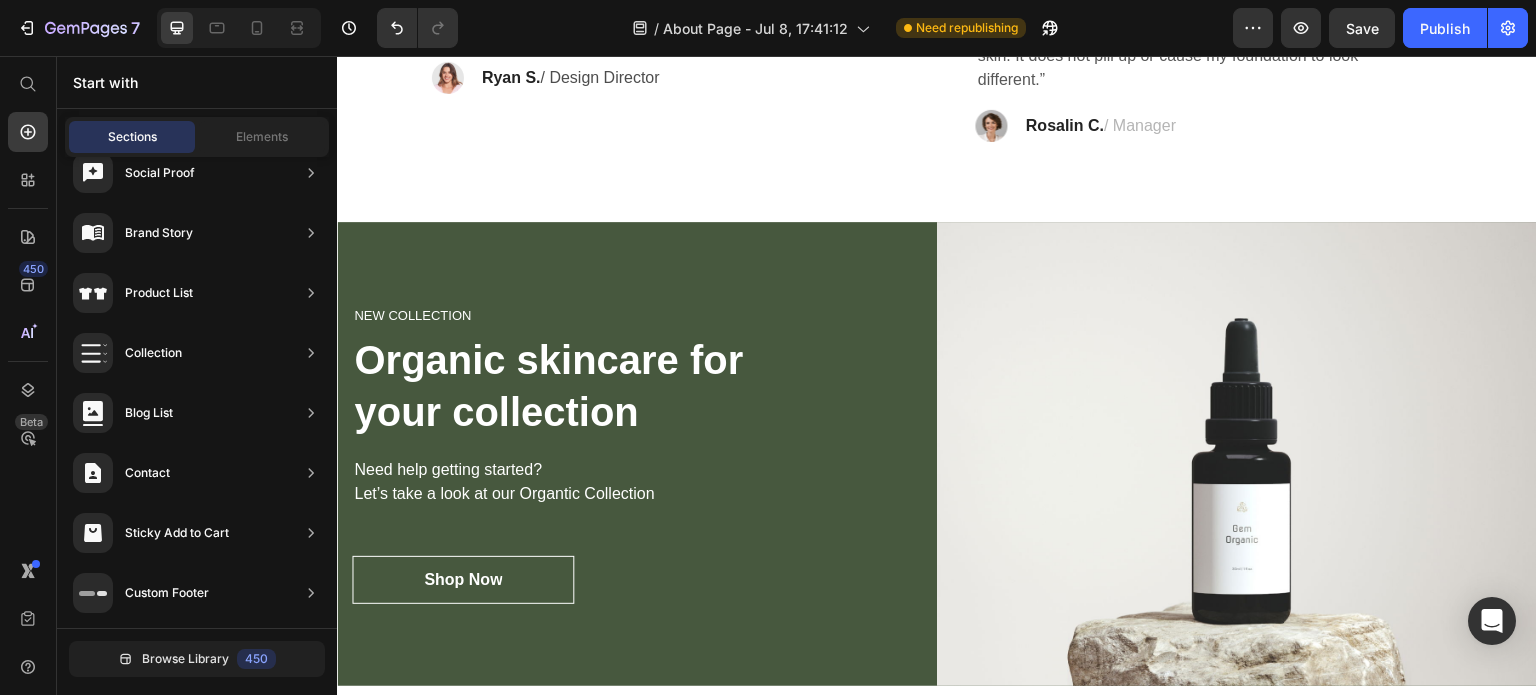 scroll, scrollTop: 5144, scrollLeft: 0, axis: vertical 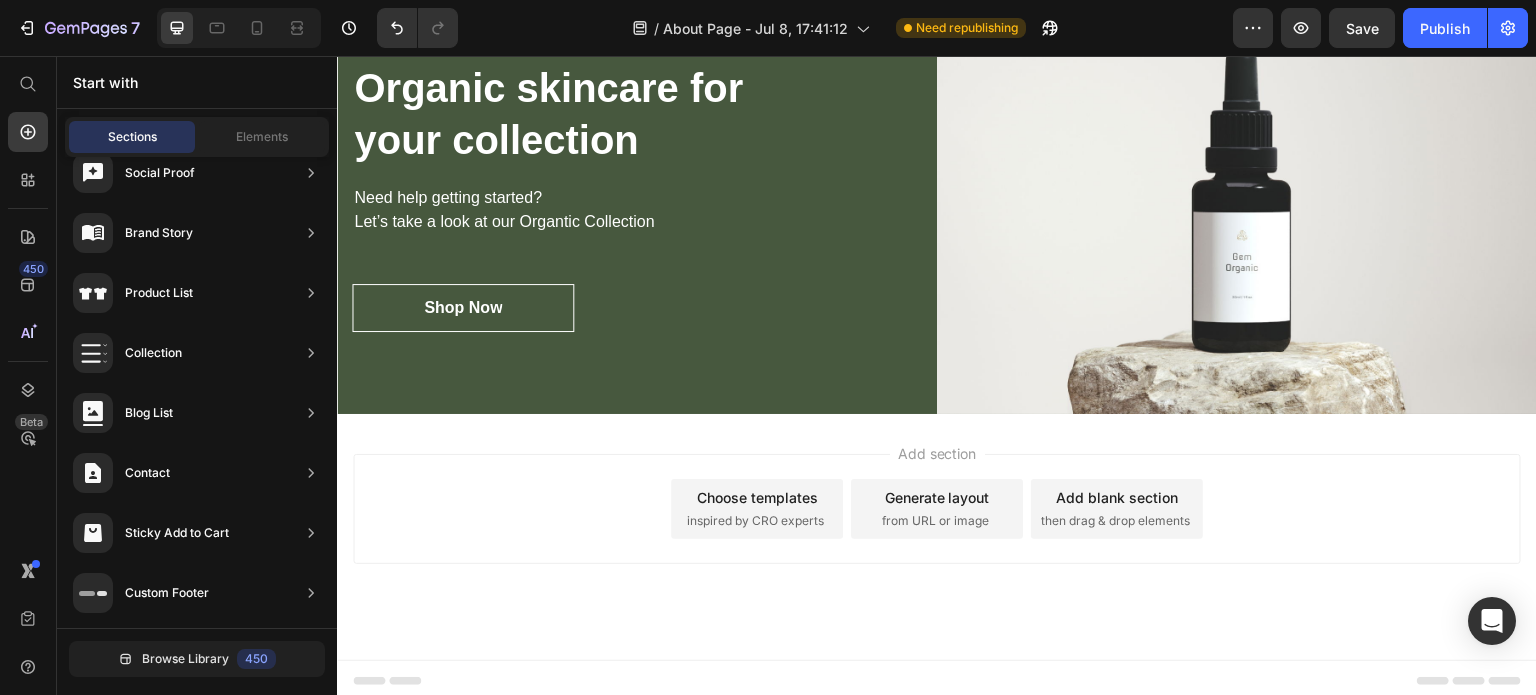 click on "Add section Choose templates inspired by CRO experts Generate layout from URL or image Add blank section then drag & drop elements" at bounding box center (937, 509) 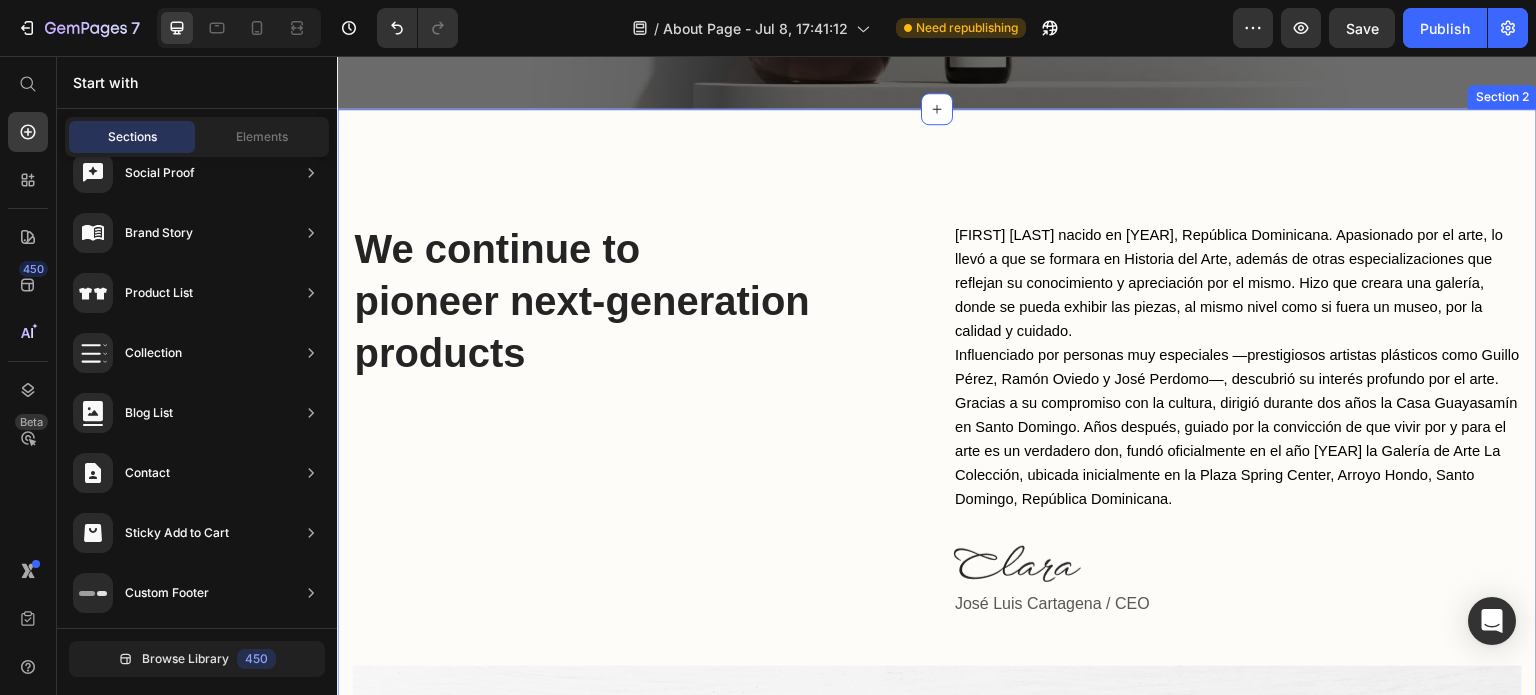scroll, scrollTop: 500, scrollLeft: 0, axis: vertical 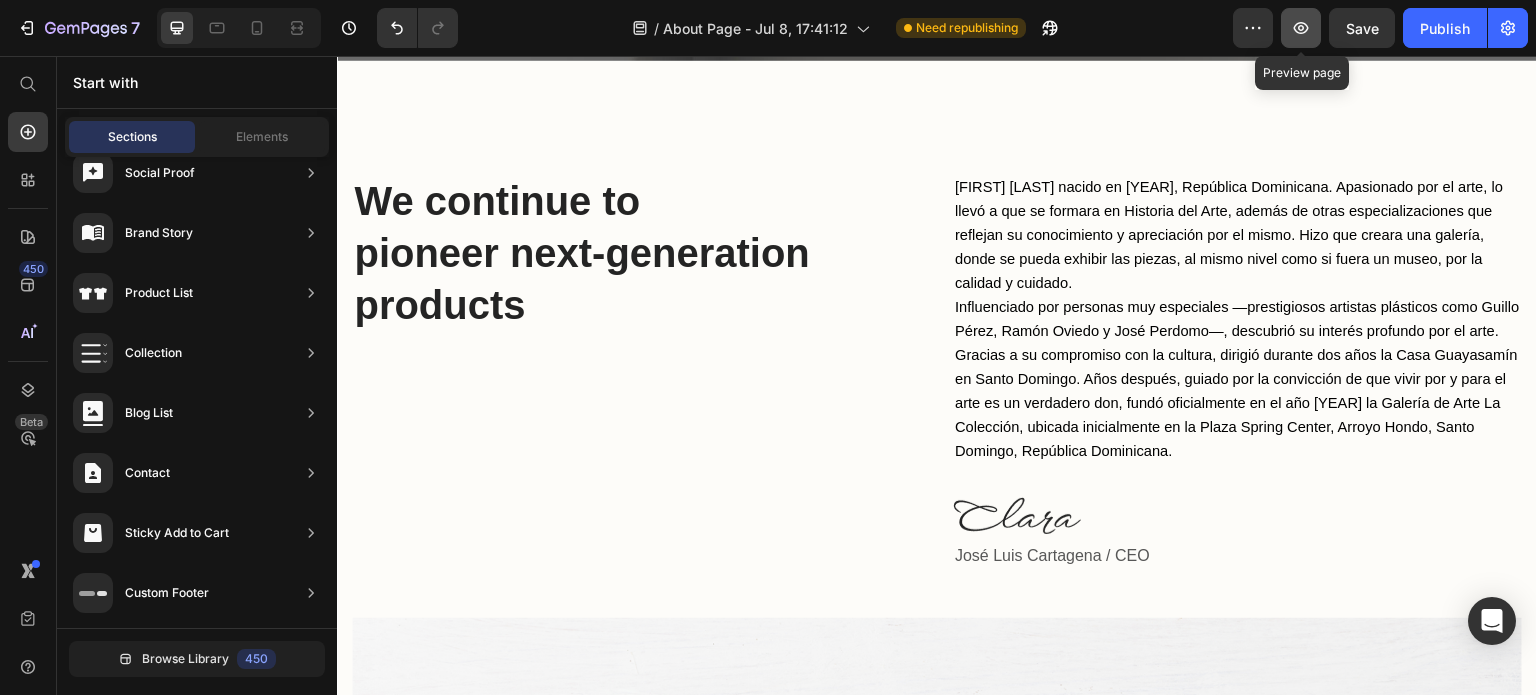 click 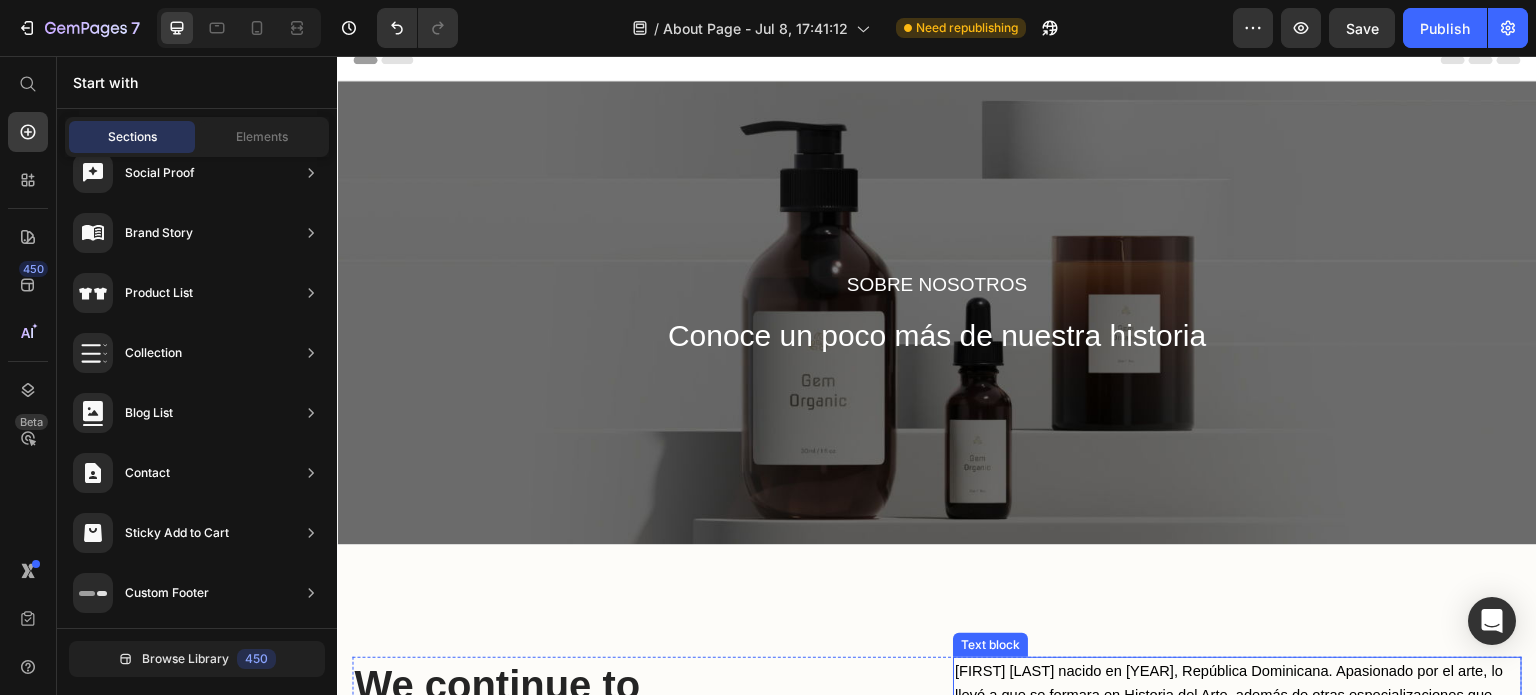 scroll, scrollTop: 0, scrollLeft: 0, axis: both 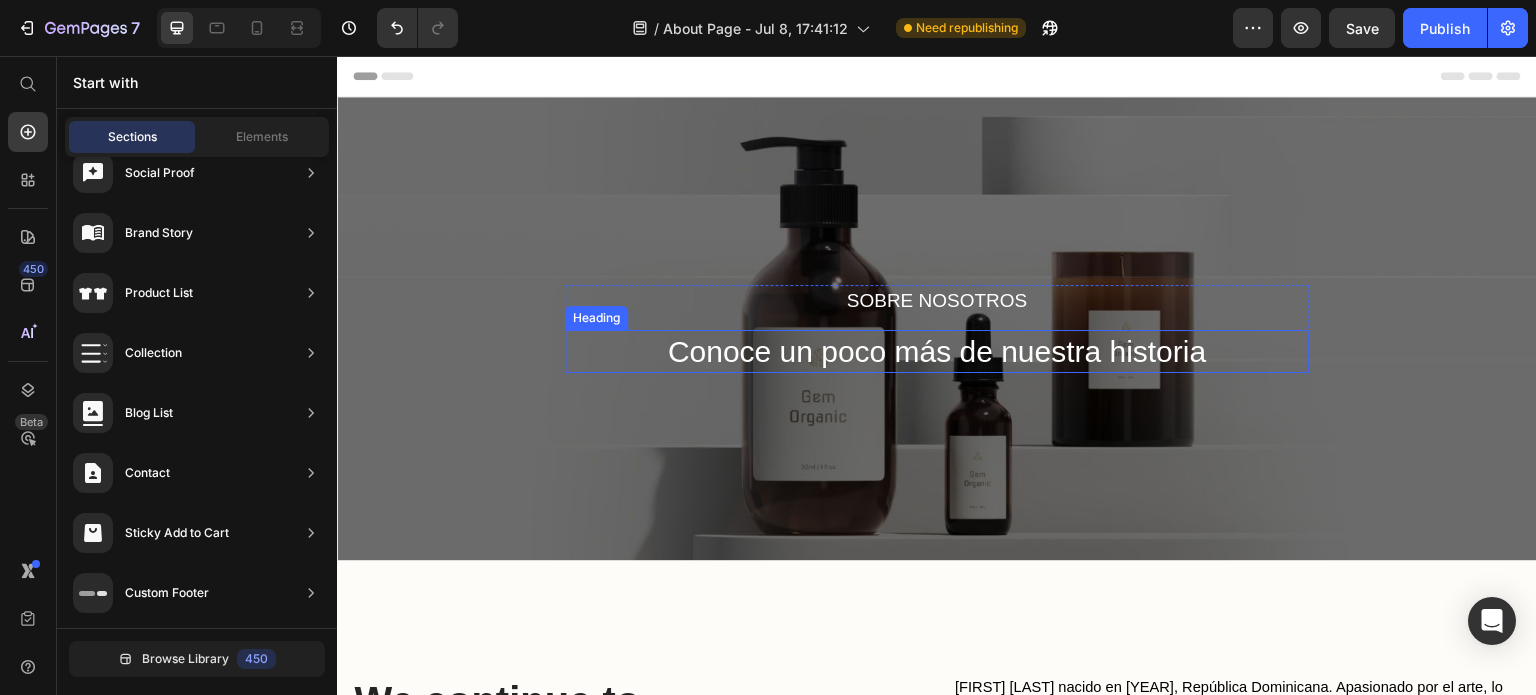 click on "Conoce un poco más de nuestra historia" at bounding box center [937, 351] 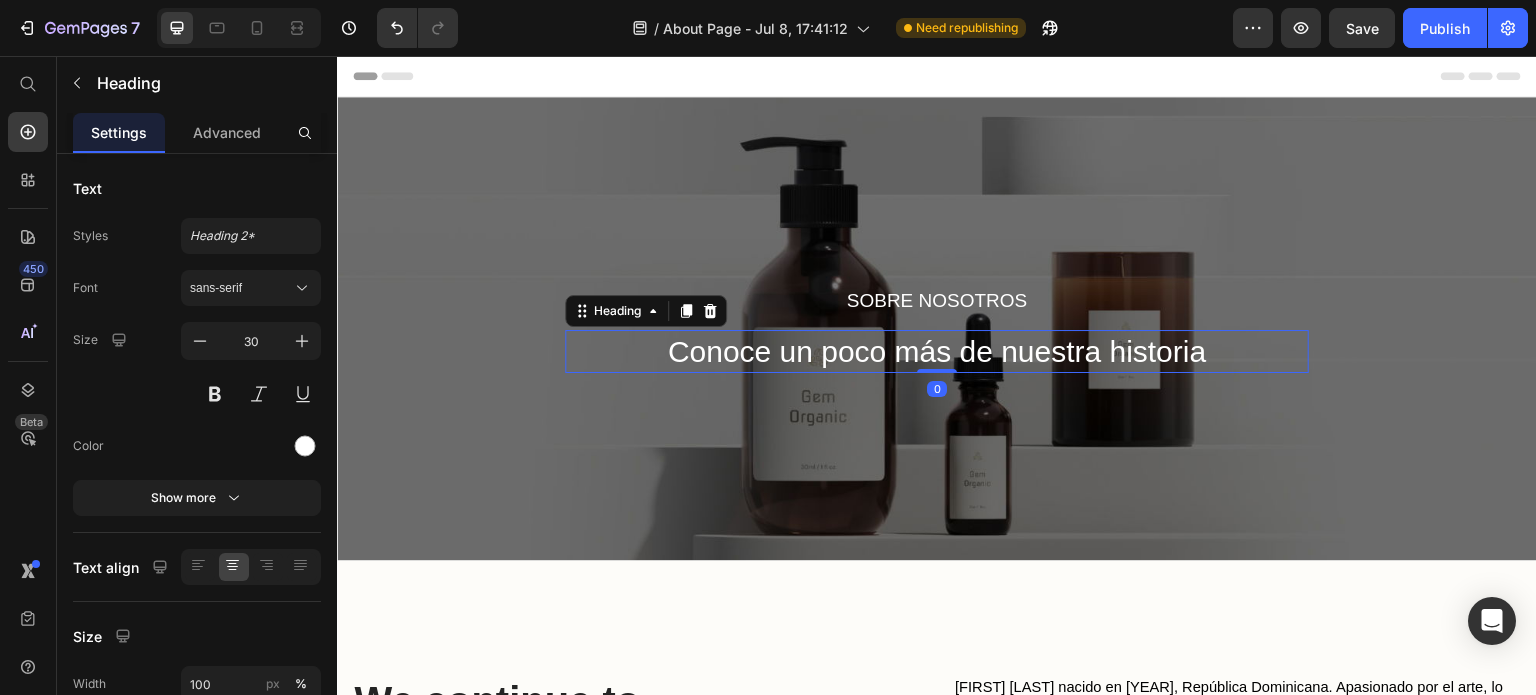 click on "Conoce un poco más de nuestra historia" at bounding box center [937, 351] 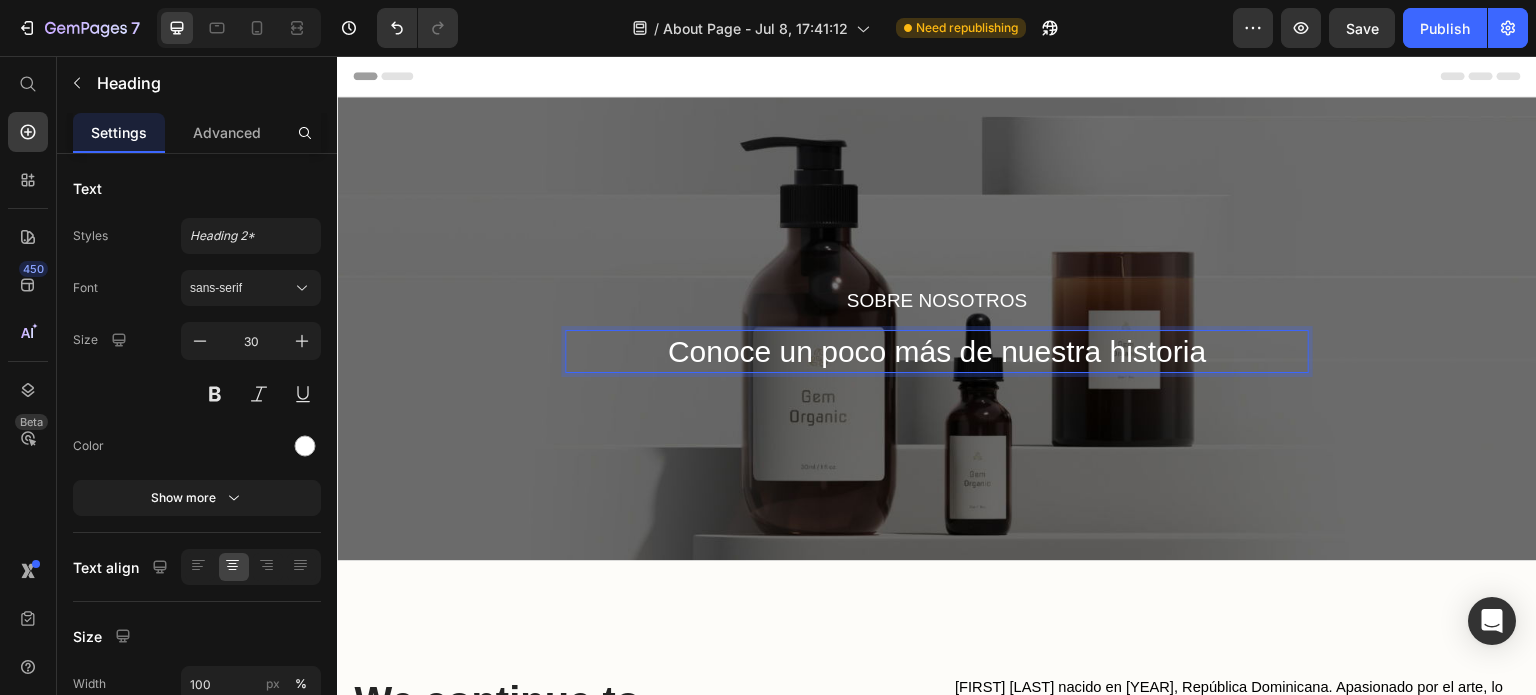 click on "Conoce un poco más de nuestra historia" at bounding box center [937, 351] 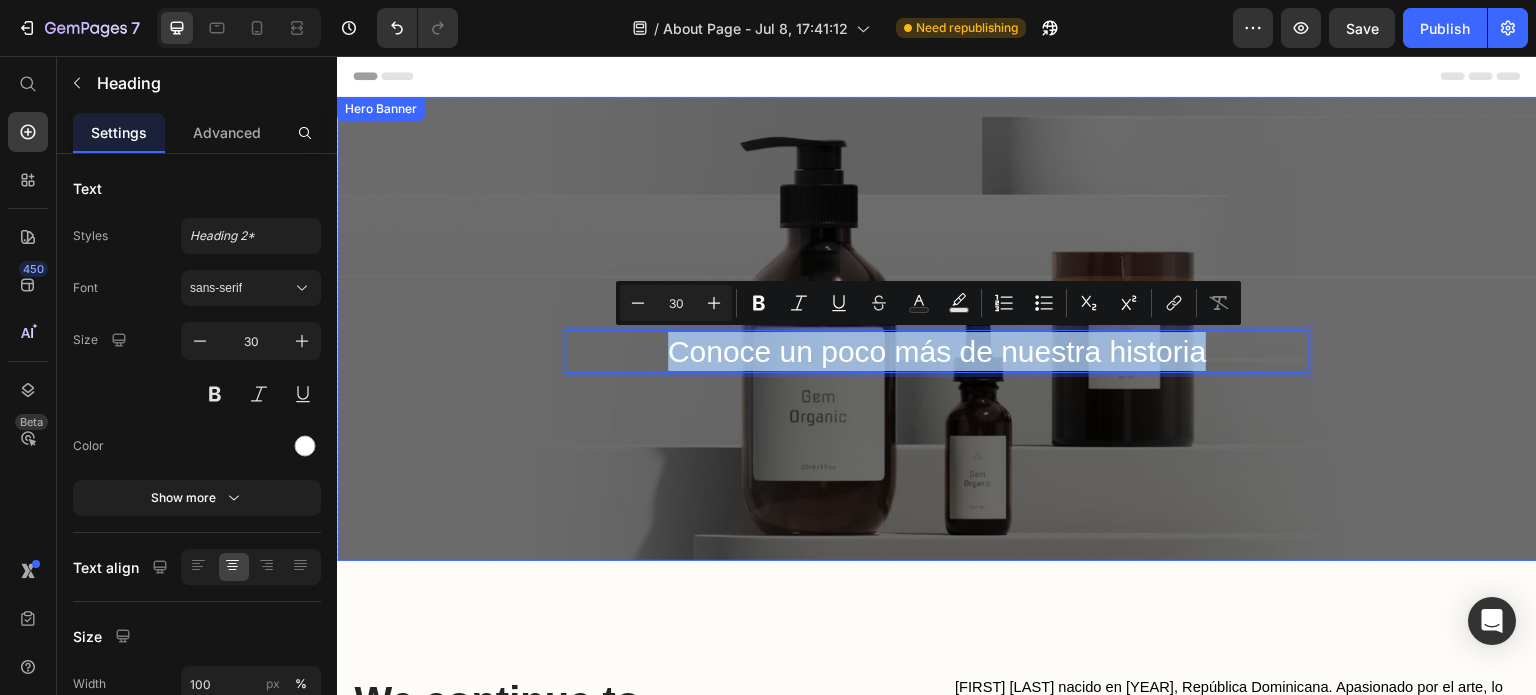 drag, startPoint x: 669, startPoint y: 347, endPoint x: 1196, endPoint y: 380, distance: 528.03217 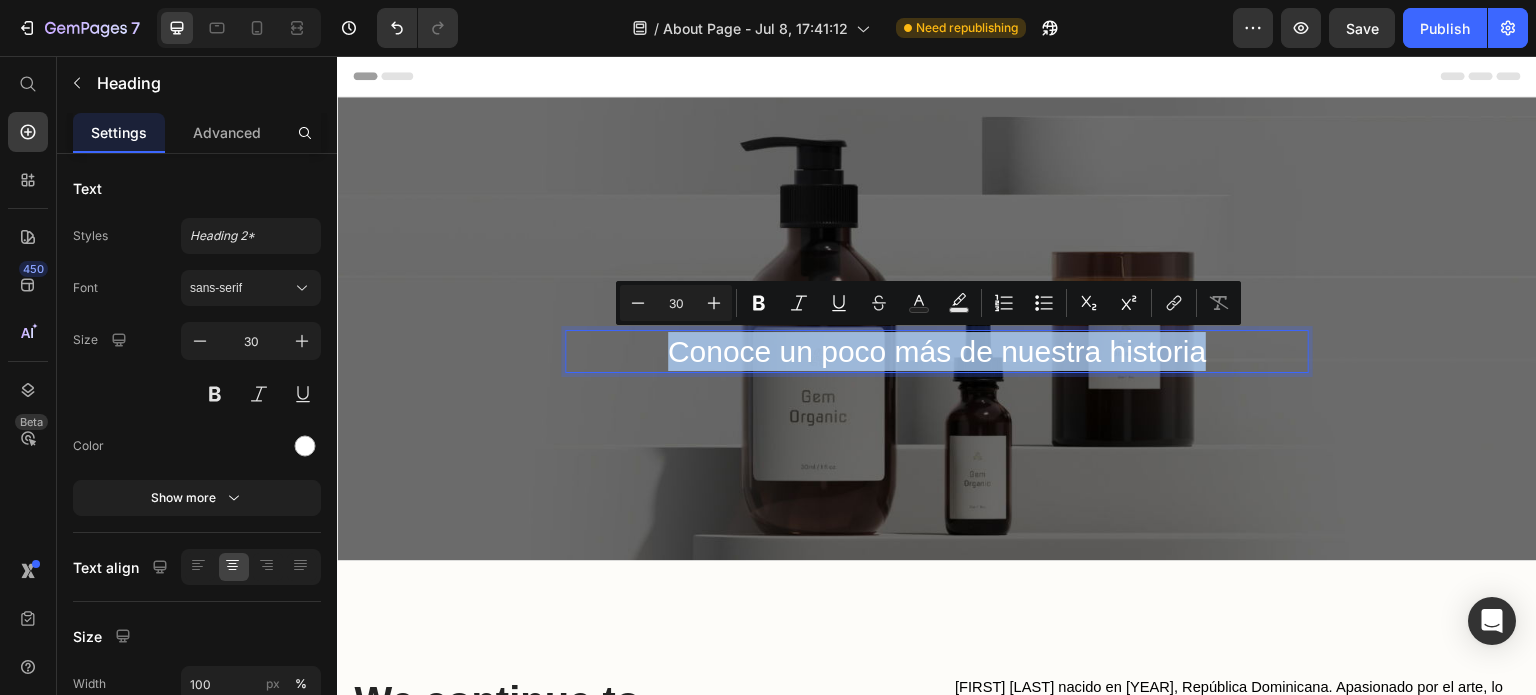 copy on "Conoce un poco más de nuestra historia" 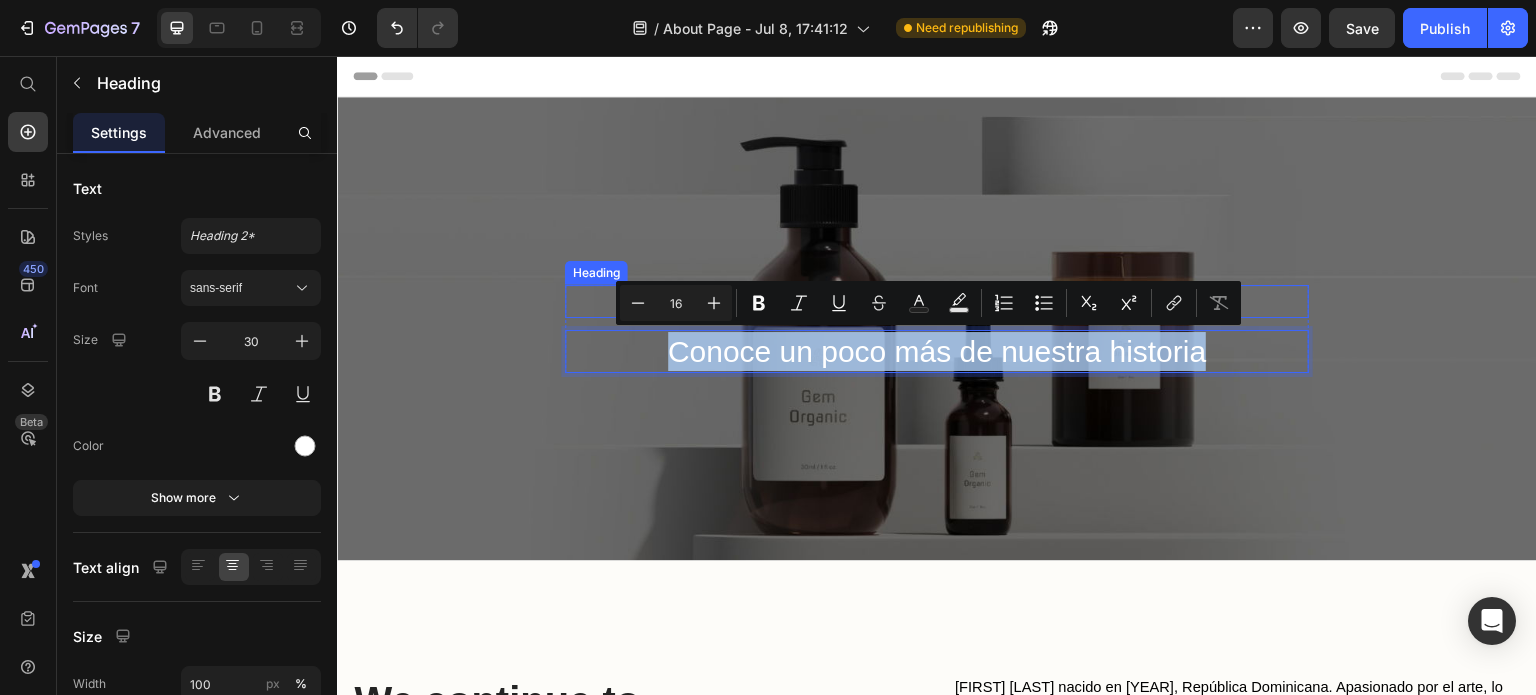 click on "Sobre nosotros" at bounding box center [937, 301] 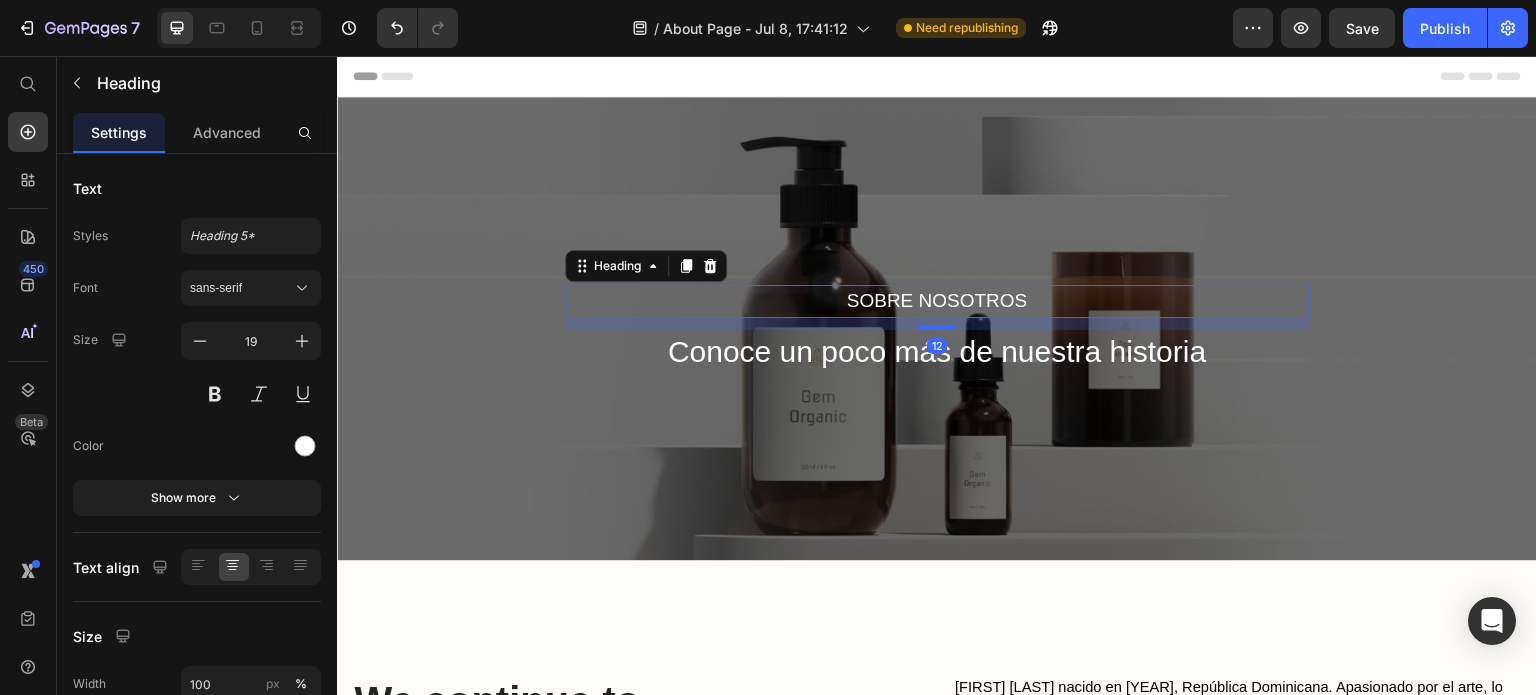 click on "Sobre nosotros" at bounding box center [937, 301] 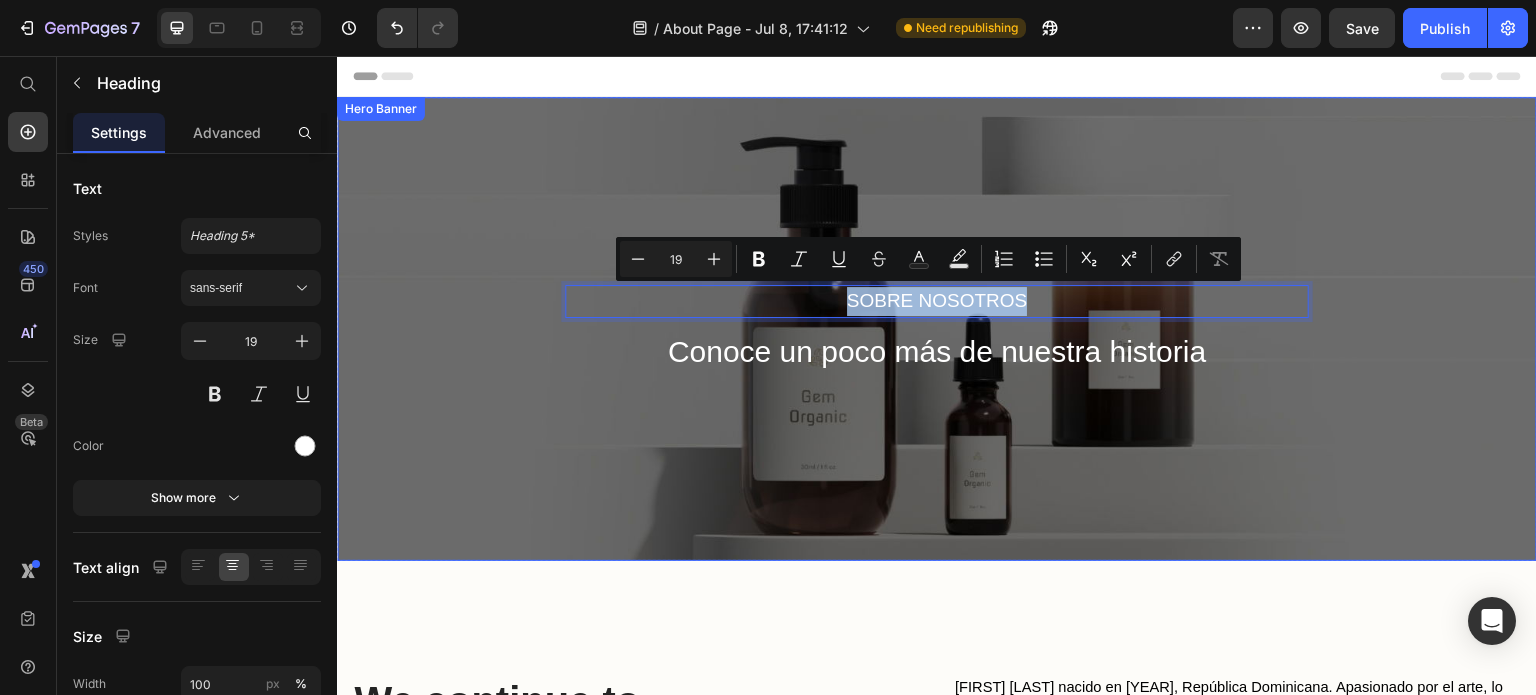 drag, startPoint x: 1087, startPoint y: 298, endPoint x: 830, endPoint y: 278, distance: 257.77704 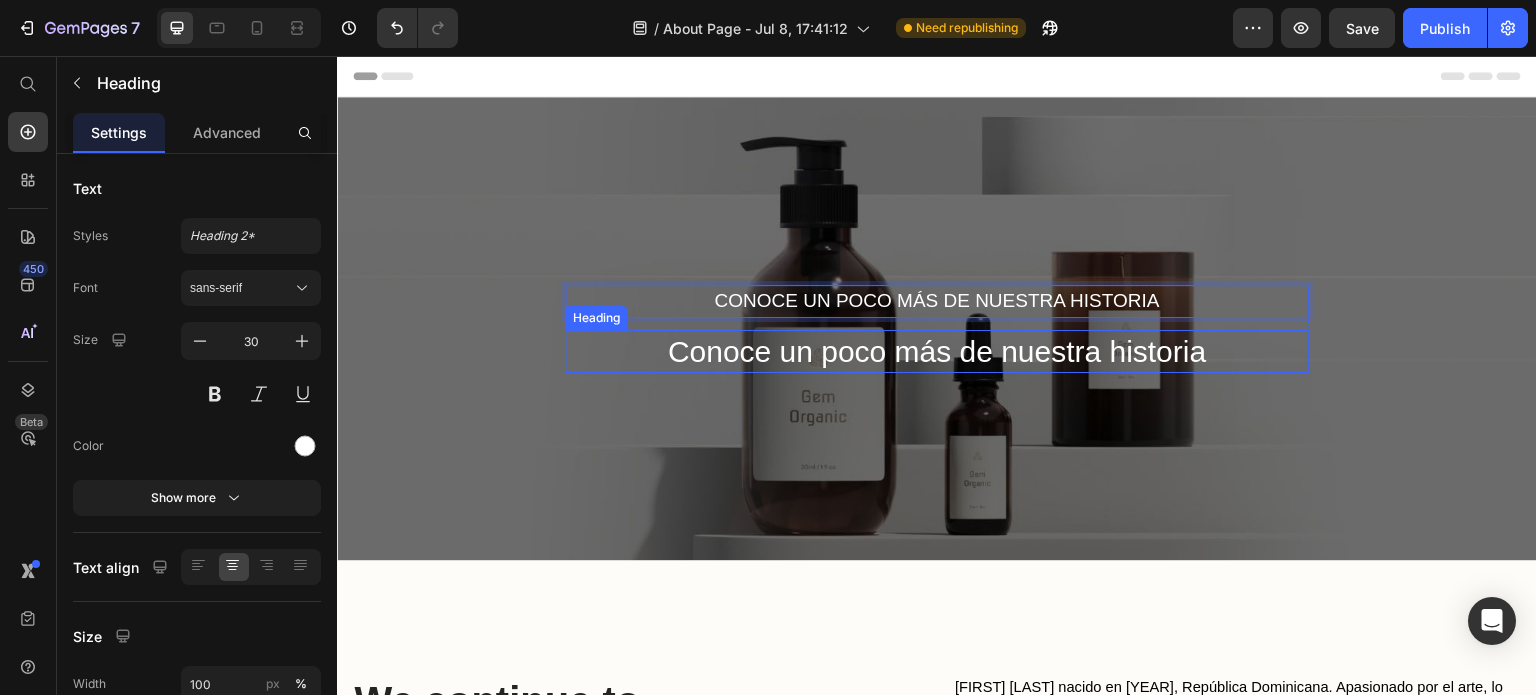 click on "Conoce un poco más de nuestra historia" at bounding box center (937, 351) 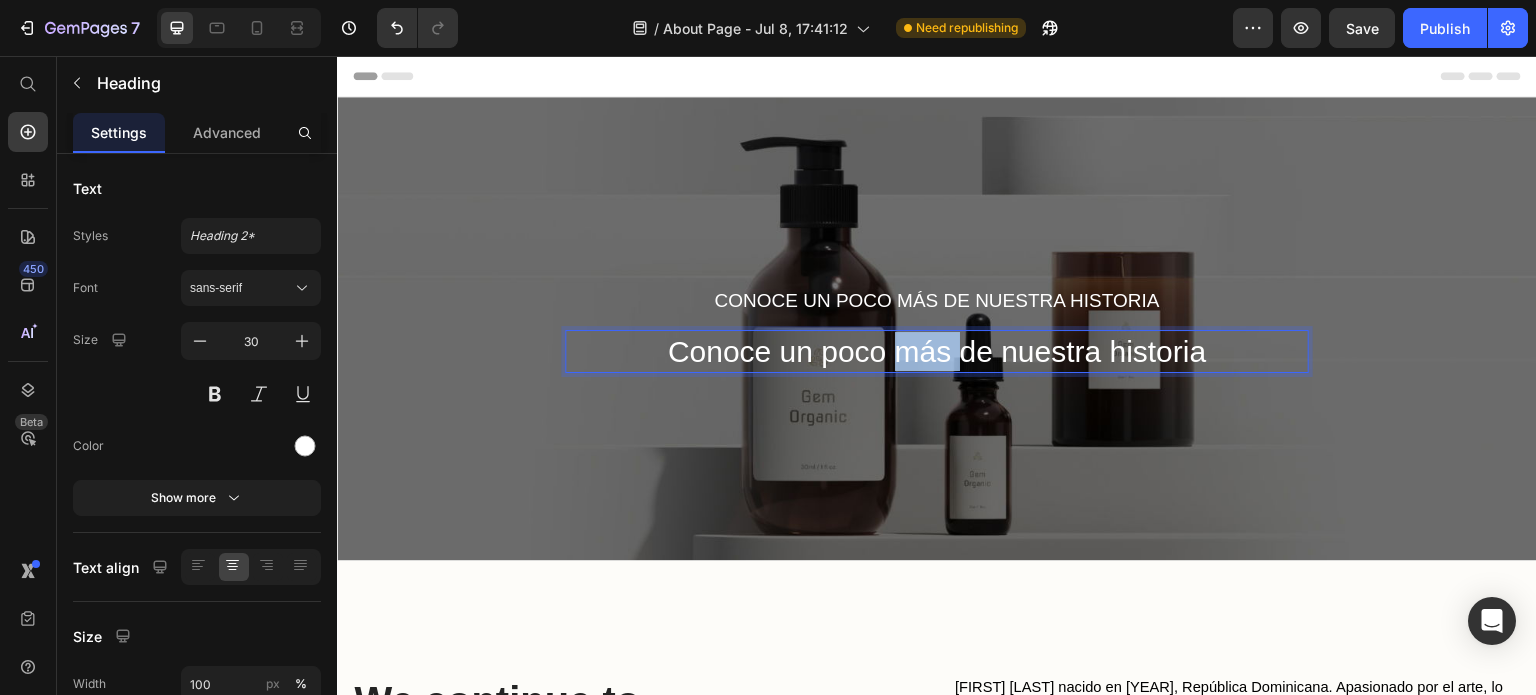 click on "Conoce un poco más de nuestra historia" at bounding box center (937, 351) 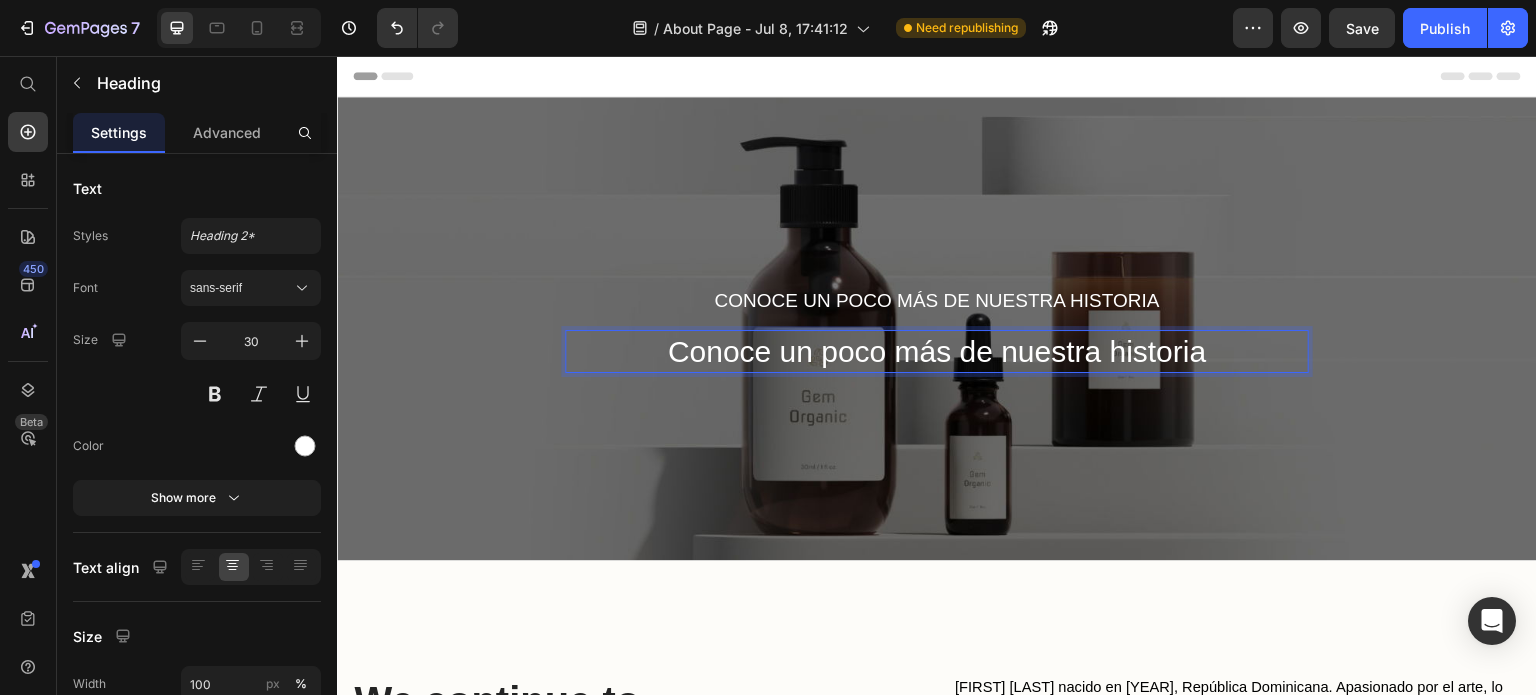 click on "Conoce un poco más de nuestra historia" at bounding box center [937, 351] 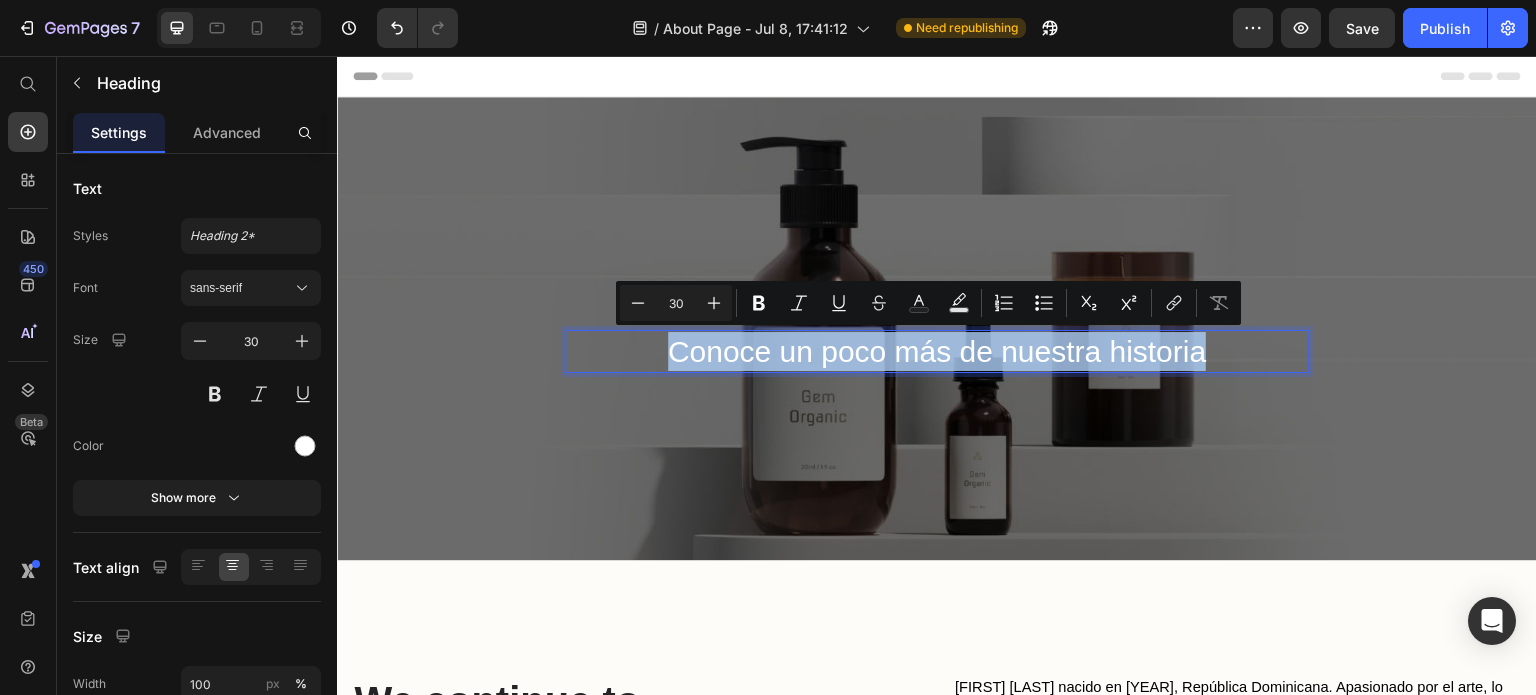 drag, startPoint x: 1219, startPoint y: 348, endPoint x: 666, endPoint y: 358, distance: 553.0904 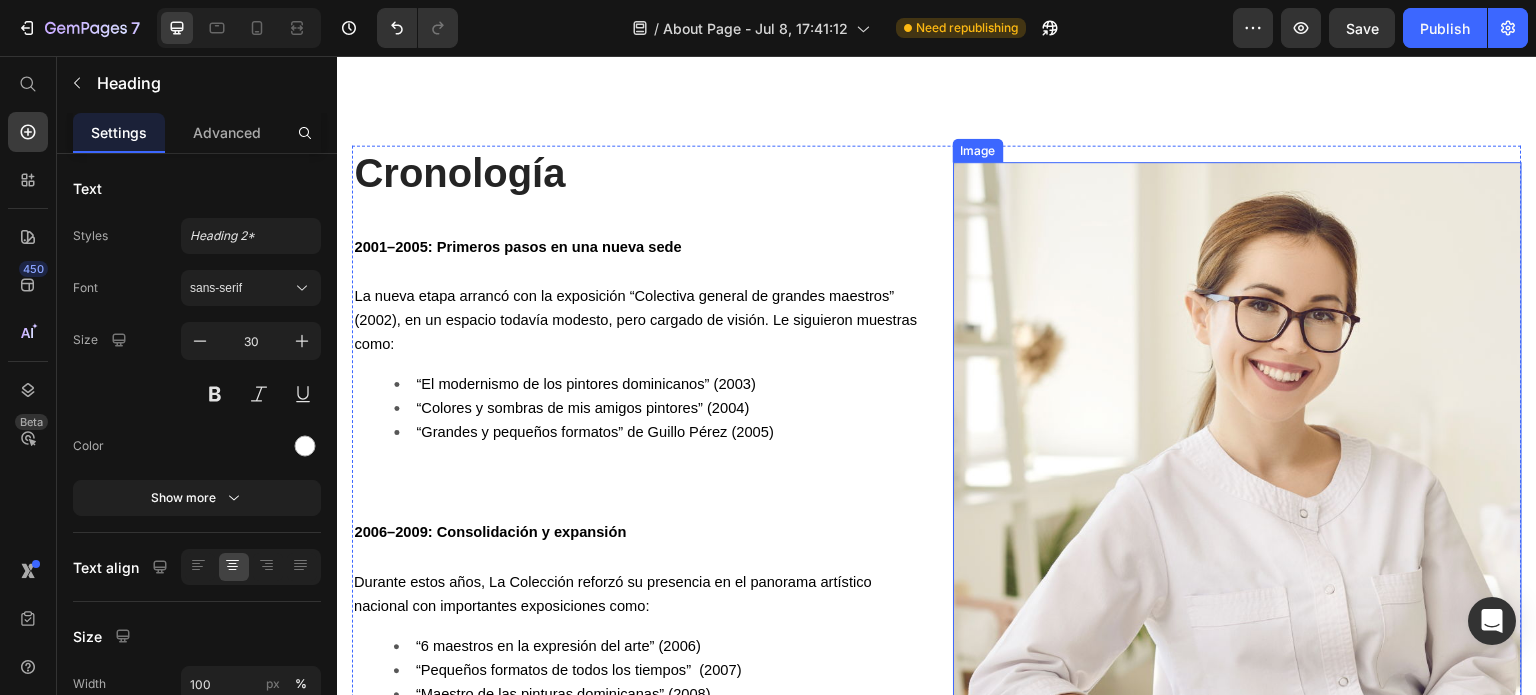 scroll, scrollTop: 2800, scrollLeft: 0, axis: vertical 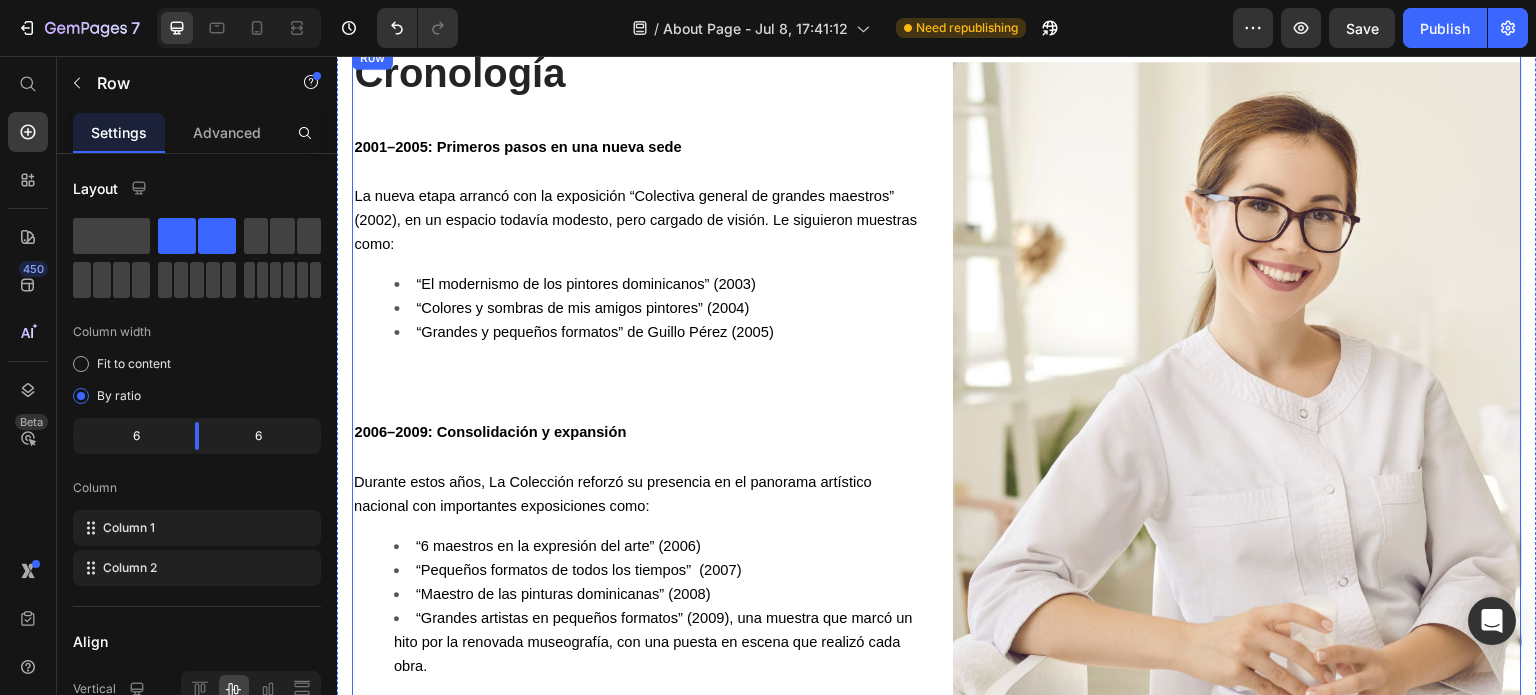click on "Cronología Heading 2001–2005: Primeros pasos en una nueva sede Heading La nueva etapa arrancó con la exposición “Colectiva general de grandes maestros” (2002), en un espacio todavía modesto, pero cargado de visión. Le siguieron muestras como: “El modernismo de los pintores dominicanos” (2003) “Colores y sombras de mis amigos pintores” (2004) “Grandes y pequeños formatos” de Guillo Pérez (2005) Text block 2006–2009: Consolidación y expansión Heading Durante estos años, La Colección reforzó su presencia en el panorama artístico nacional con importantes exposiciones como: “6 maestros en la expresión del arte” (2006) “Pequeños formatos de todos los tiempos”  (2007) “Maestro de las pinturas dominicanas” (2008) “Grandes artistas en pequeños formatos” (2009), una muestra que marcó un hito por la renovada museografía, con una puesta en escena que realizó cada obra. Text block" at bounding box center (636, 418) 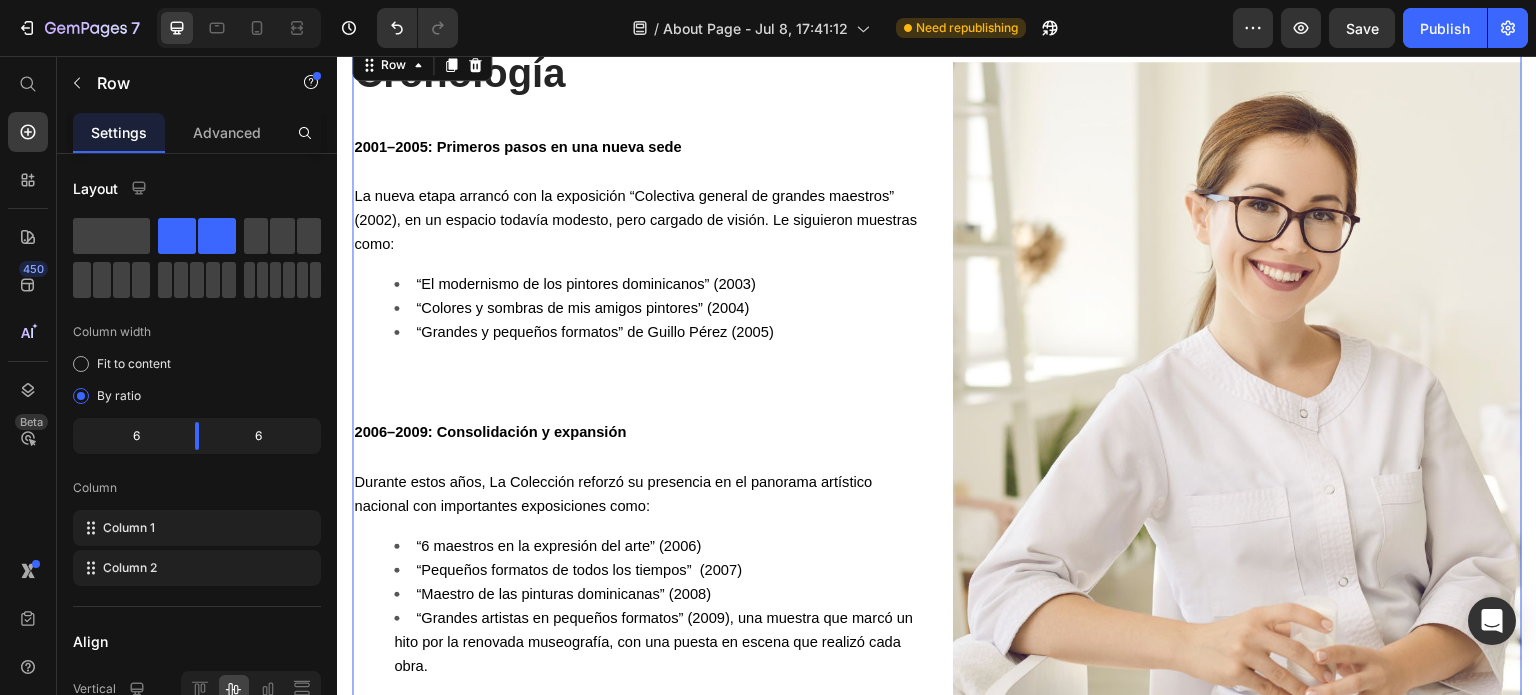 click on "Cronología Heading 2001–2005: Primeros pasos en una nueva sede Heading La nueva etapa arrancó con la exposición “Colectiva general de grandes maestros” (2002), en un espacio todavía modesto, pero cargado de visión. Le siguieron muestras como: “El modernismo de los pintores dominicanos” (2003) “Colores y sombras de mis amigos pintores” (2004) “Grandes y pequeños formatos” de Guillo Pérez (2005) Text block 2006–2009: Consolidación y expansión Heading Durante estos años, La Colección reforzó su presencia en el panorama artístico nacional con importantes exposiciones como: “6 maestros en la expresión del arte” (2006) “Pequeños formatos de todos los tiempos”  (2007) “Maestro de las pinturas dominicanas” (2008) “Grandes artistas en pequeños formatos” (2009), una muestra que marcó un hito por la renovada museografía, con una puesta en escena que realizó cada obra. Text block" at bounding box center [636, 418] 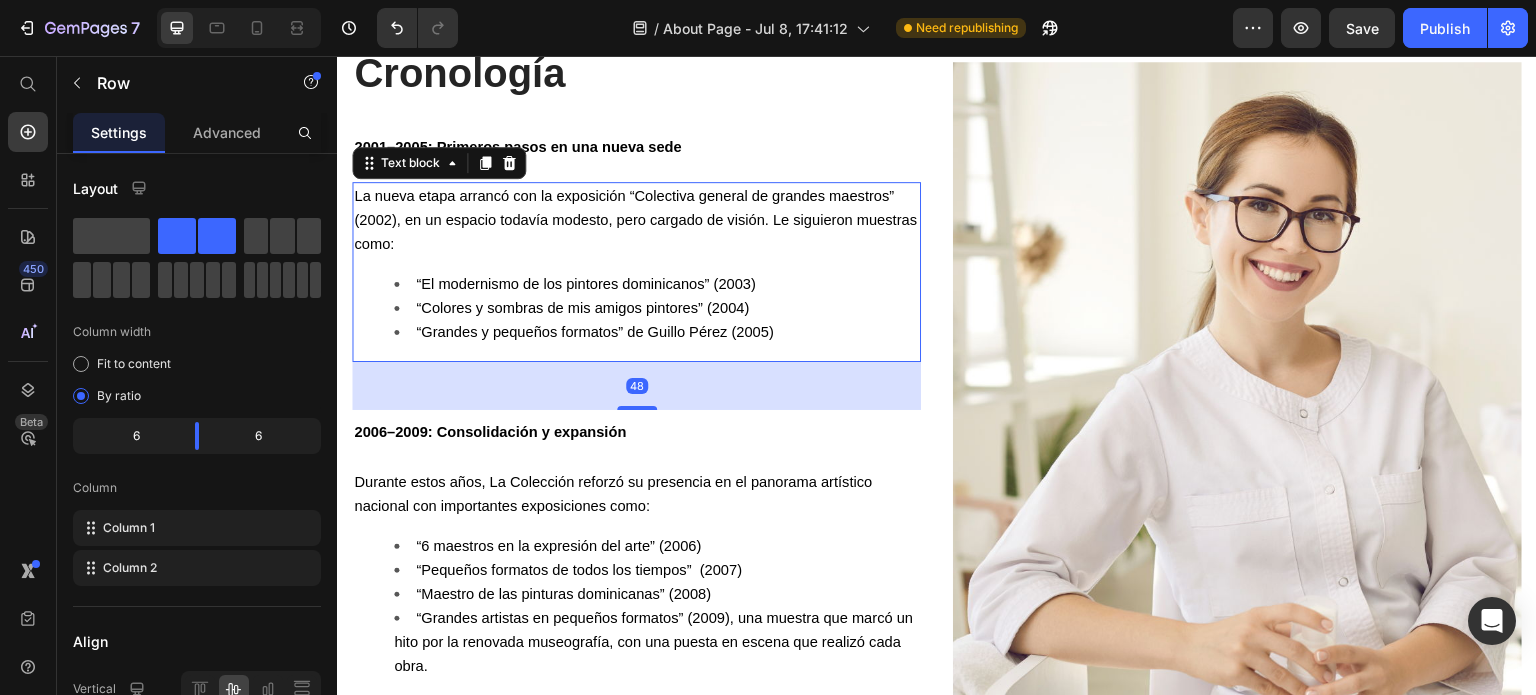 click on "“Grandes y pequeños formatos” de Guillo Pérez (2005)" at bounding box center (595, 332) 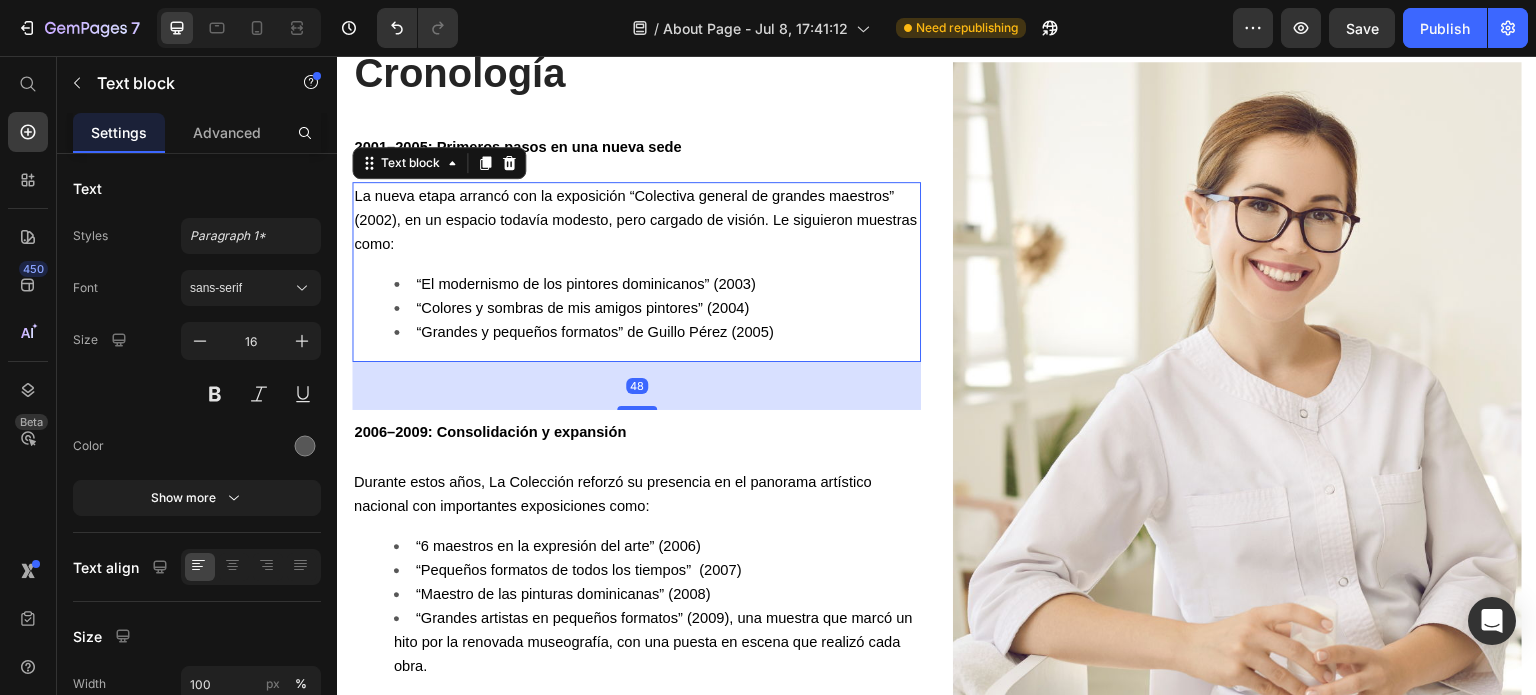 click on "48" at bounding box center [636, 386] 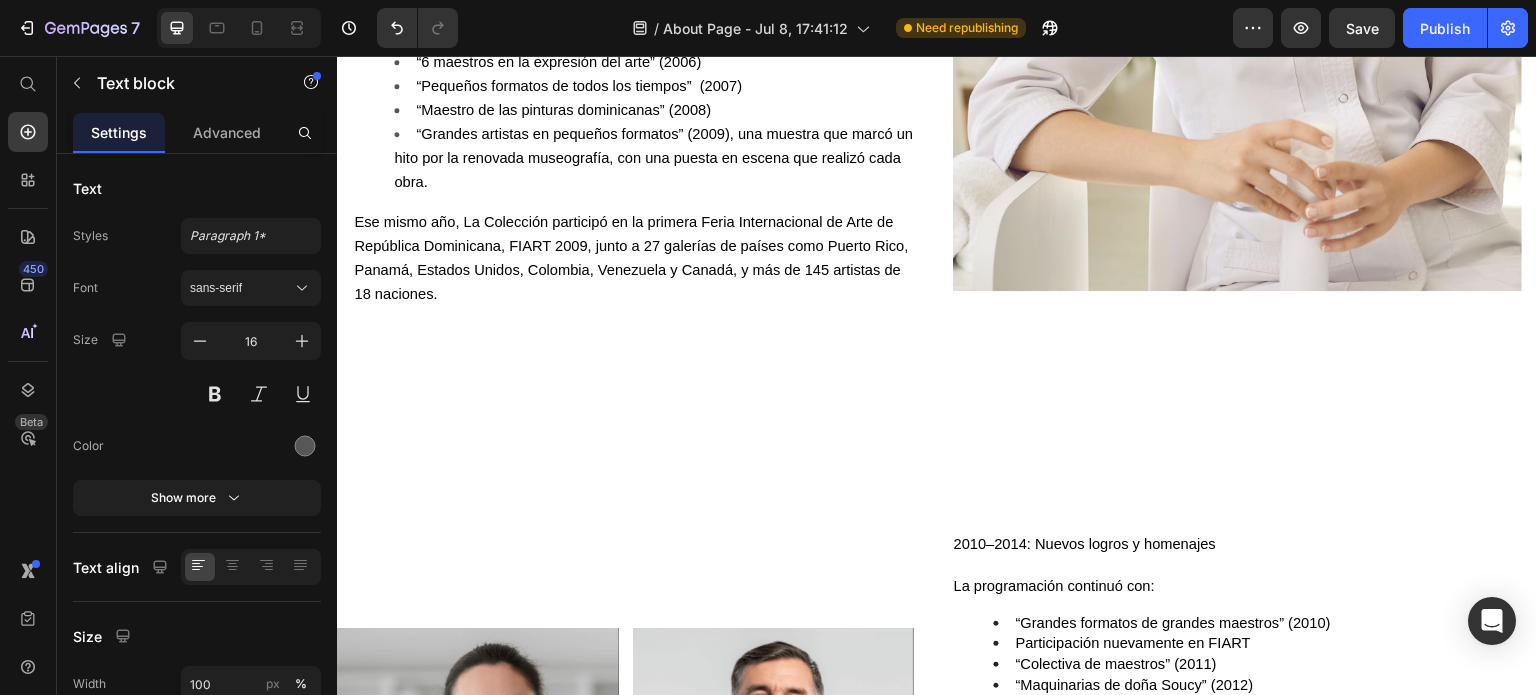 scroll, scrollTop: 3400, scrollLeft: 0, axis: vertical 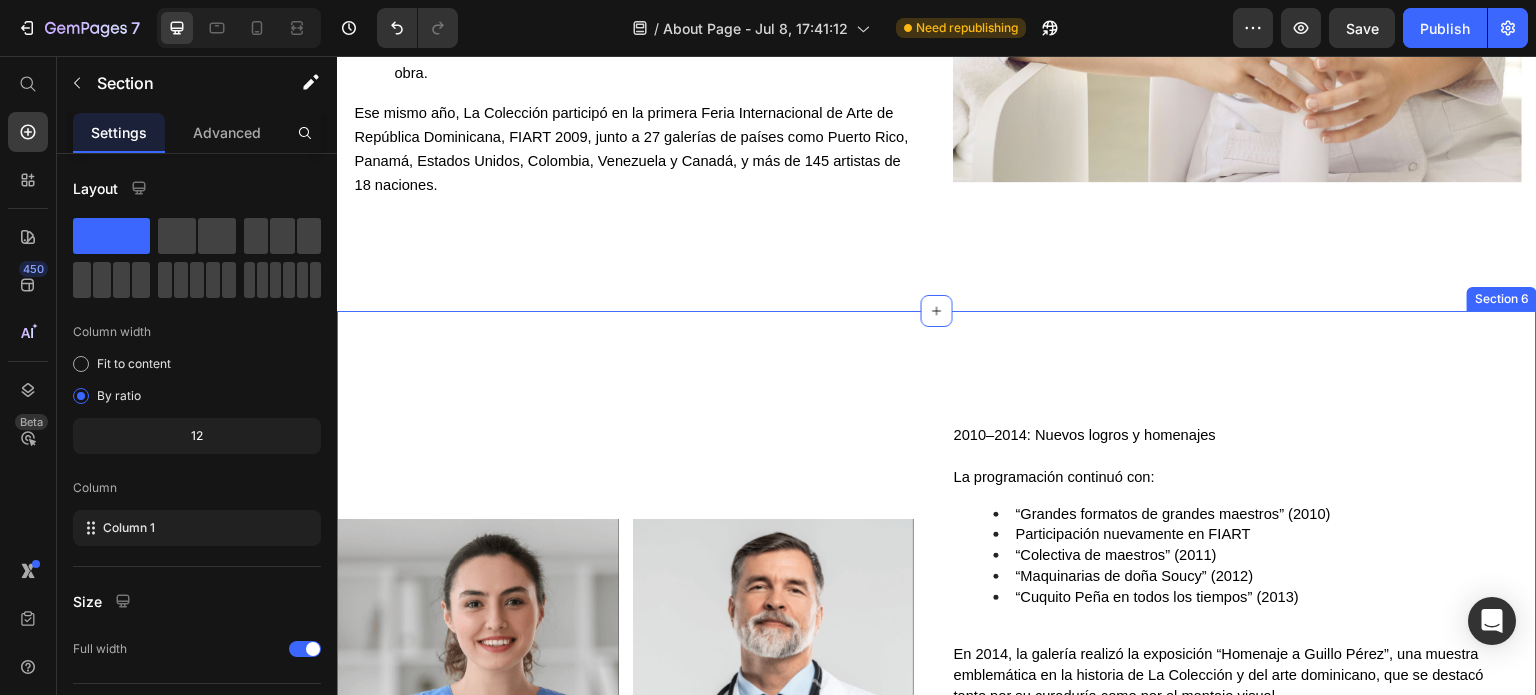 click on "Video Video Video Video Carousel 2010–2014: Nuevos logros y homenajes   La programación continuó con: “Grandes formatos de grandes maestros” (2010) Participación nuevamente en FIART “Colectiva de maestros” (2011) “Maquinarias de doña Soucy” (2012) “Cuquito Peña en todos los tiempos” (2013)   En 2014, la galería realizó la exposición “Homenaje a Guillo Pérez”, una muestra emblemática en la historia de La Colección y del arte dominicano, que se destacó tanto por su curaduría como por el montaje visual.   2015–2020: Nuevo espacio, misma esencia   En 2015, la galería se trasladó a su actual ubicación en la calle Lorenzo Despradel #9, sector Los Prados, compartiendo espacio con el restaurante Grill House. Este nuevo entorno acogedor permite a los visitantes disfrutar del arte en un ambiente relajado y placentero.   Entre sus exposiciones destacadas en esta etapa se encuentran: “La trayectoria de Wanda Cotorreal” (2018), dedicada a promover nuevos talentos   Row Row" at bounding box center (937, 769) 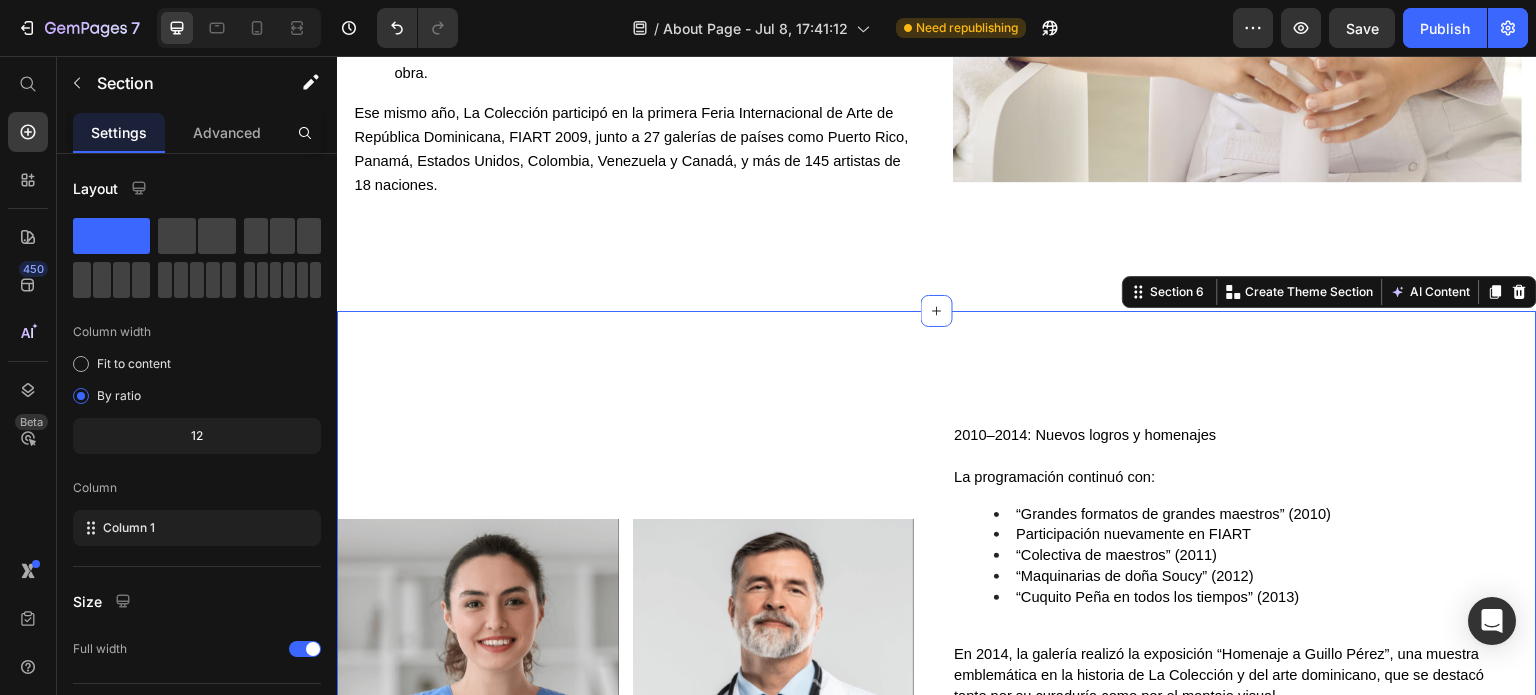 click on "Video Video Video Video Carousel 2010–2014: Nuevos logros y homenajes   La programación continuó con: “Grandes formatos de grandes maestros” (2010) Participación nuevamente en FIART “Colectiva de maestros” (2011) “Maquinarias de doña Soucy” (2012) “Cuquito Peña en todos los tiempos” (2013)   En 2014, la galería realizó la exposición “Homenaje a Guillo Pérez”, una muestra emblemática en la historia de La Colección y del arte dominicano, que se destacó tanto por su curaduría como por el montaje visual.   2015–2020: Nuevo espacio, misma esencia   En 2015, la galería se trasladó a su actual ubicación en la calle Lorenzo Despradel #9, sector Los Prados, compartiendo espacio con el restaurante Grill House. Este nuevo entorno acogedor permite a los visitantes disfrutar del arte en un ambiente relajado y placentero.   Entre sus exposiciones destacadas en esta etapa se encuentran: “La trayectoria de Wanda Cotorreal” (2018), dedicada a promover nuevos talentos   Row Row" at bounding box center (937, 769) 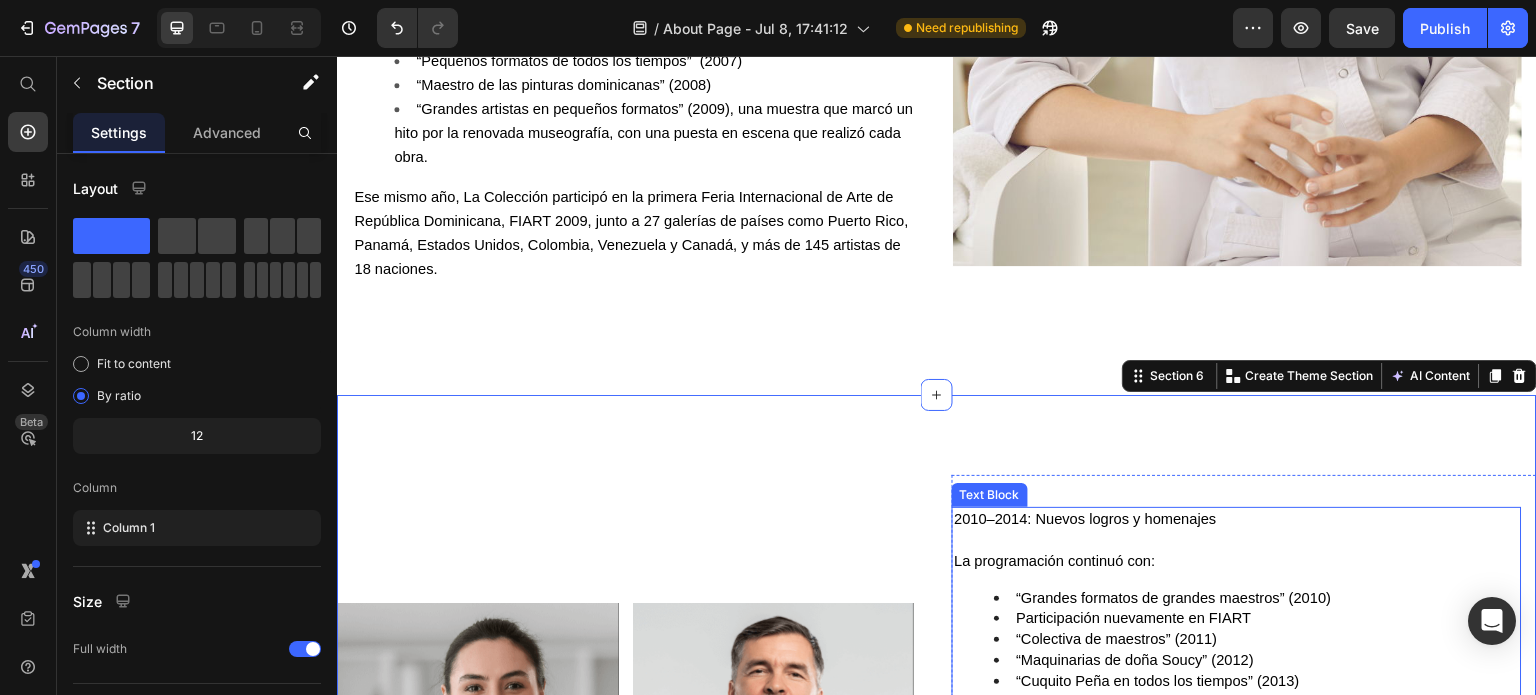 scroll, scrollTop: 3200, scrollLeft: 0, axis: vertical 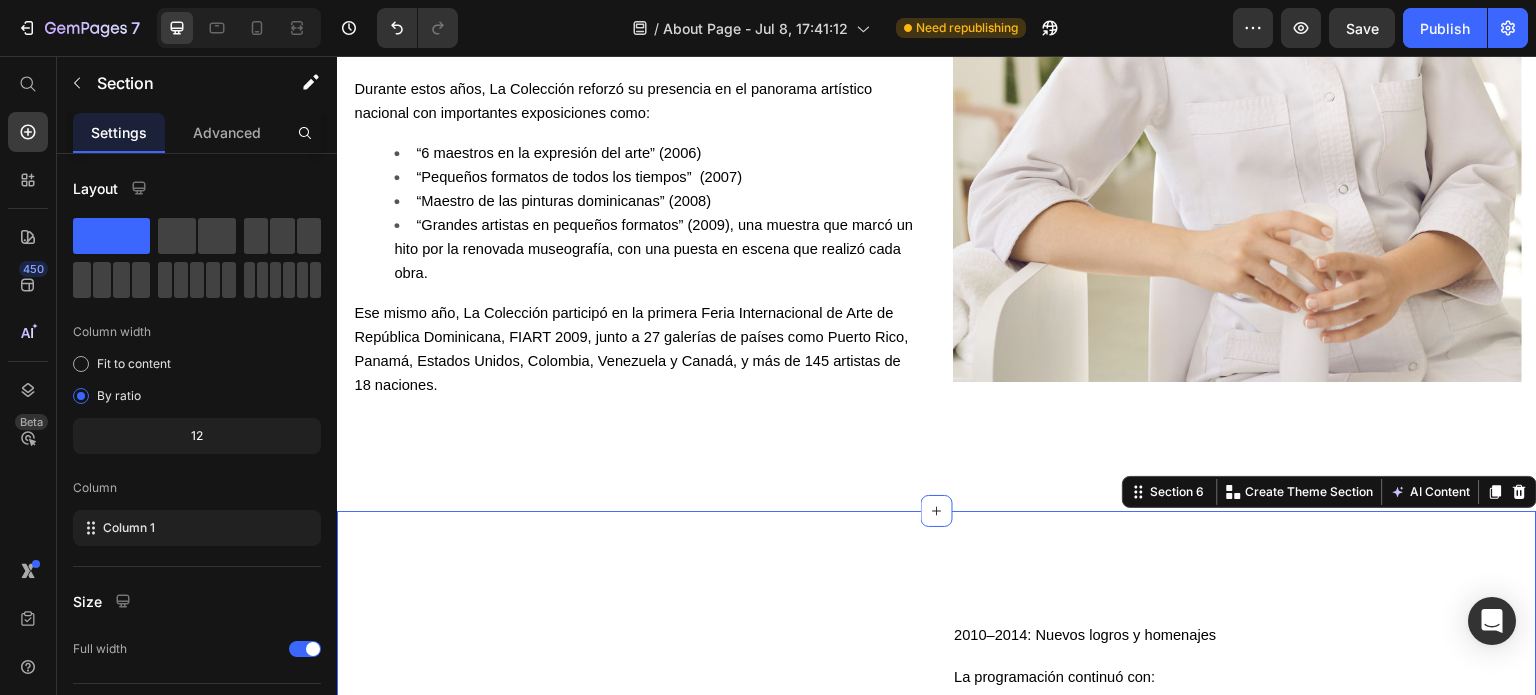 click on "Video Video Video Video Carousel 2010–2014: Nuevos logros y homenajes   La programación continuó con: “Grandes formatos de grandes maestros” (2010) Participación nuevamente en FIART “Colectiva de maestros” (2011) “Maquinarias de doña Soucy” (2012) “Cuquito Peña en todos los tiempos” (2013)   En 2014, la galería realizó la exposición “Homenaje a Guillo Pérez”, una muestra emblemática en la historia de La Colección y del arte dominicano, que se destacó tanto por su curaduría como por el montaje visual.   2015–2020: Nuevo espacio, misma esencia   En 2015, la galería se trasladó a su actual ubicación en la calle Lorenzo Despradel #9, sector Los Prados, compartiendo espacio con el restaurante Grill House. Este nuevo entorno acogedor permite a los visitantes disfrutar del arte en un ambiente relajado y placentero.   Entre sus exposiciones destacadas en esta etapa se encuentran: “La trayectoria de Wanda Cotorreal” (2018), dedicada a promover nuevos talentos   Row Row" at bounding box center [937, 969] 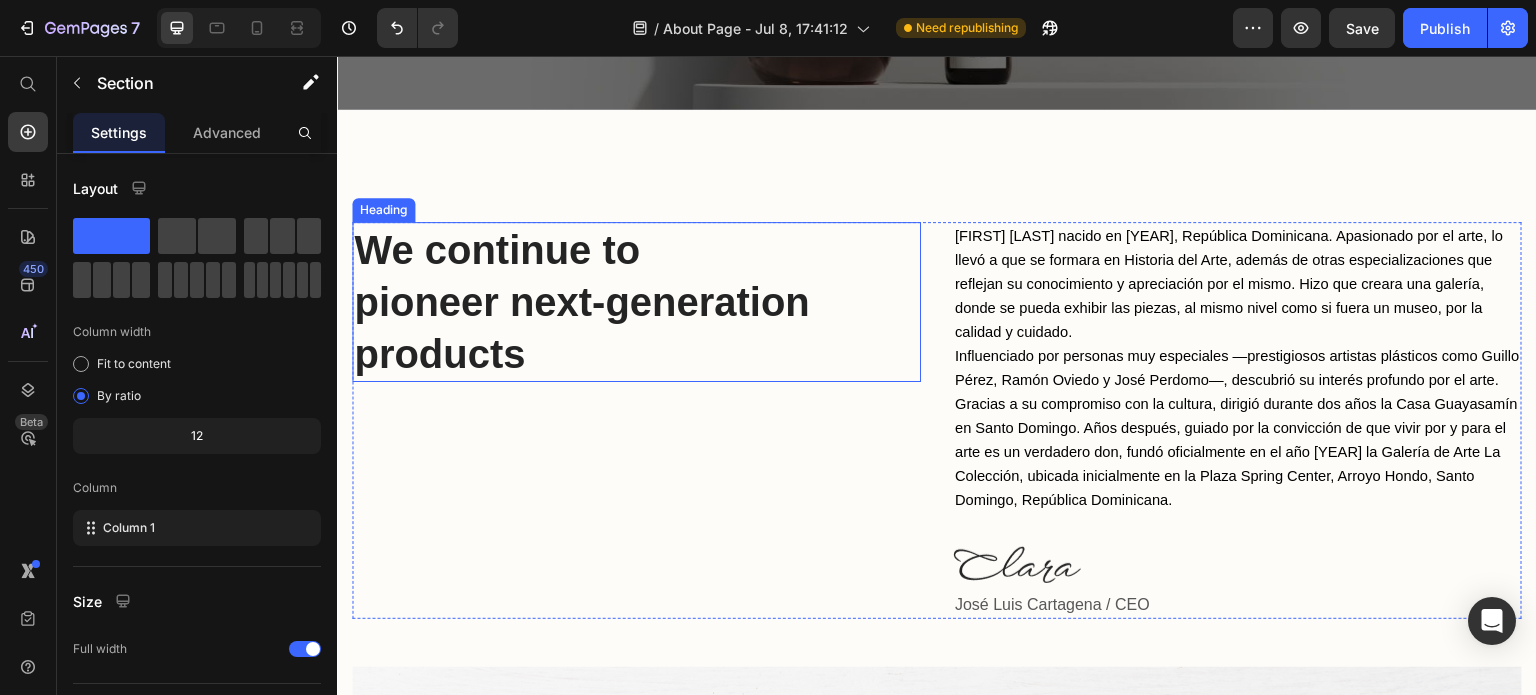 scroll, scrollTop: 500, scrollLeft: 0, axis: vertical 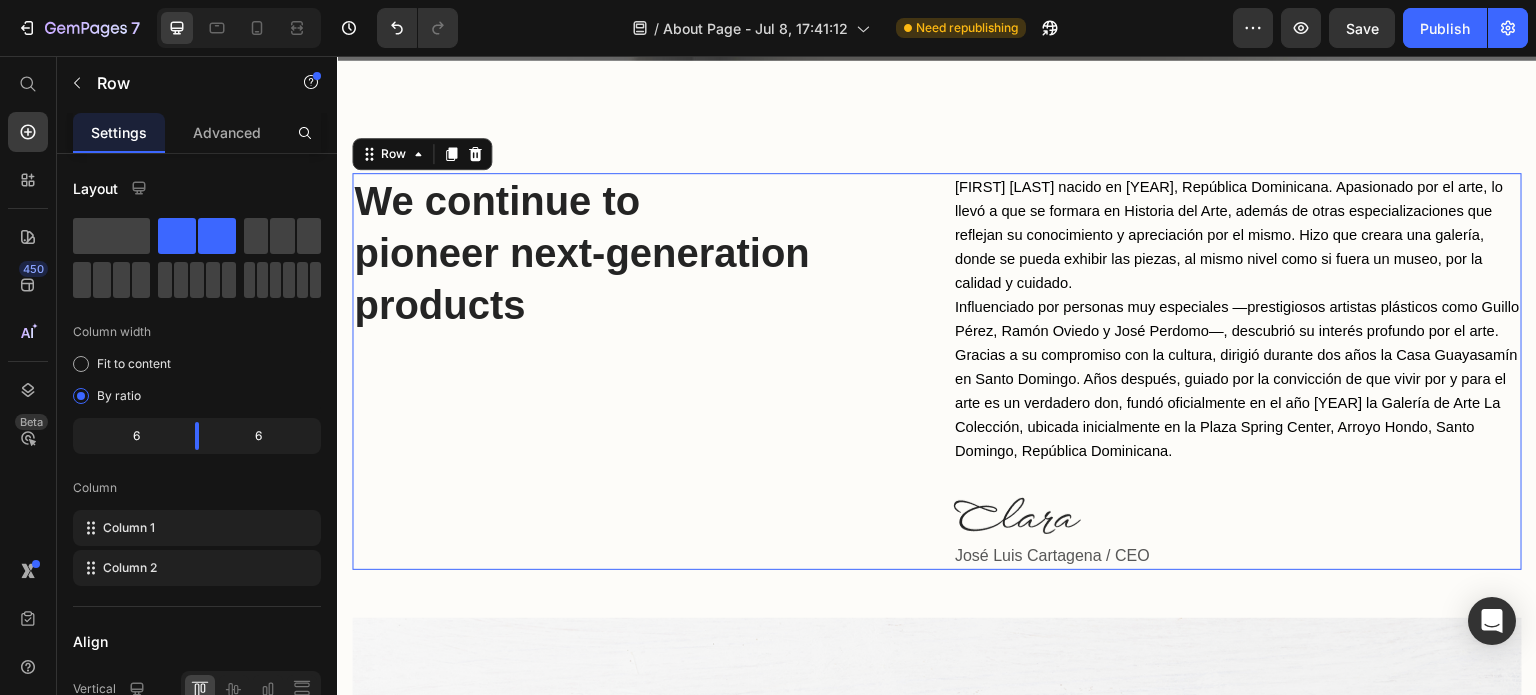 click on "We continue to  pioneer next-generation products Heading" at bounding box center (636, 371) 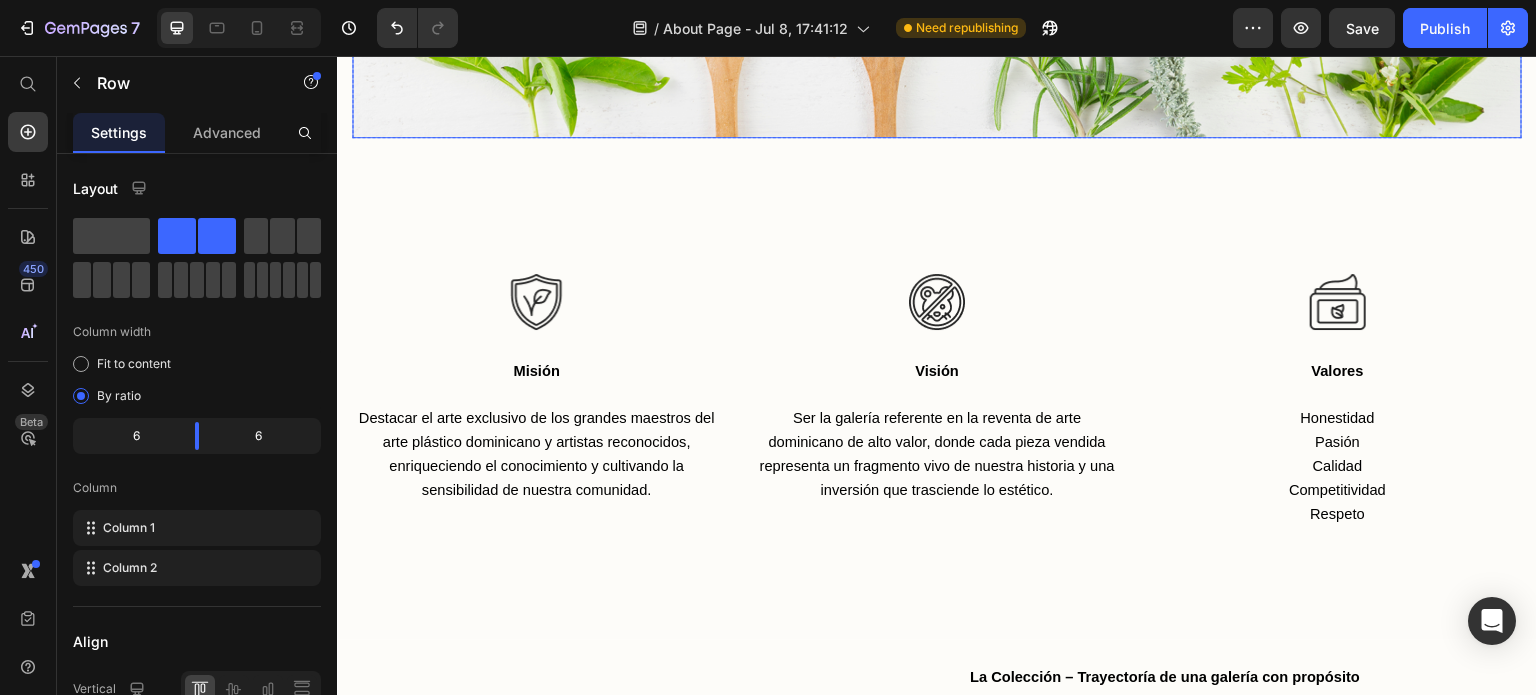 scroll, scrollTop: 1500, scrollLeft: 0, axis: vertical 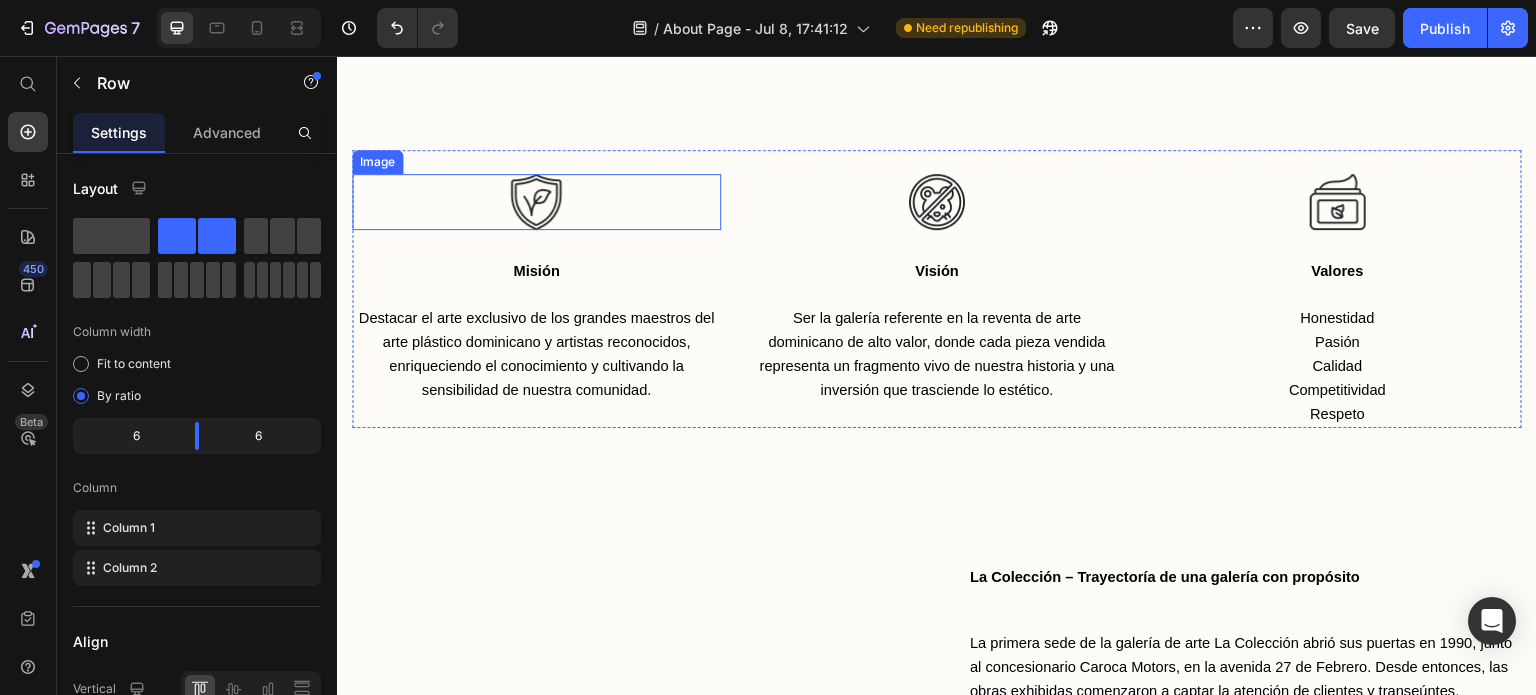 click at bounding box center [536, 202] 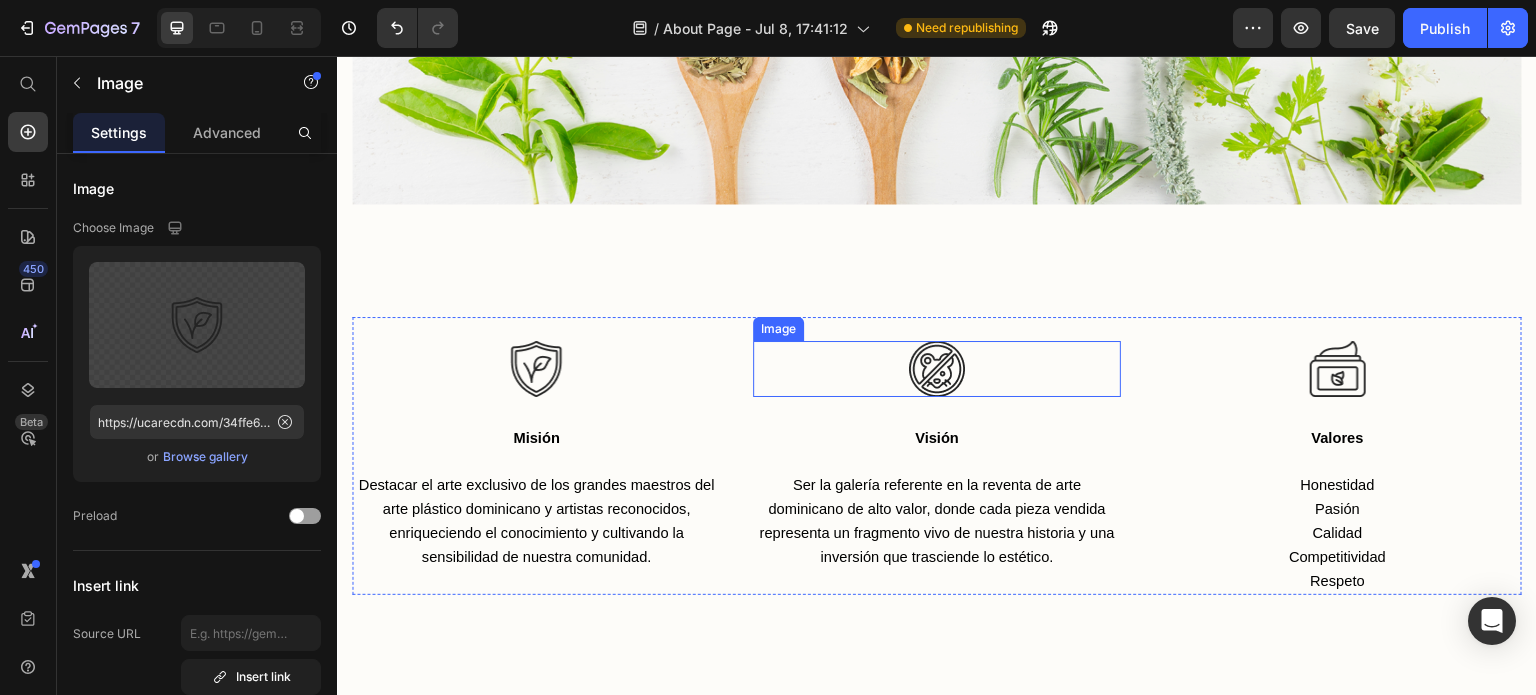 scroll, scrollTop: 1300, scrollLeft: 0, axis: vertical 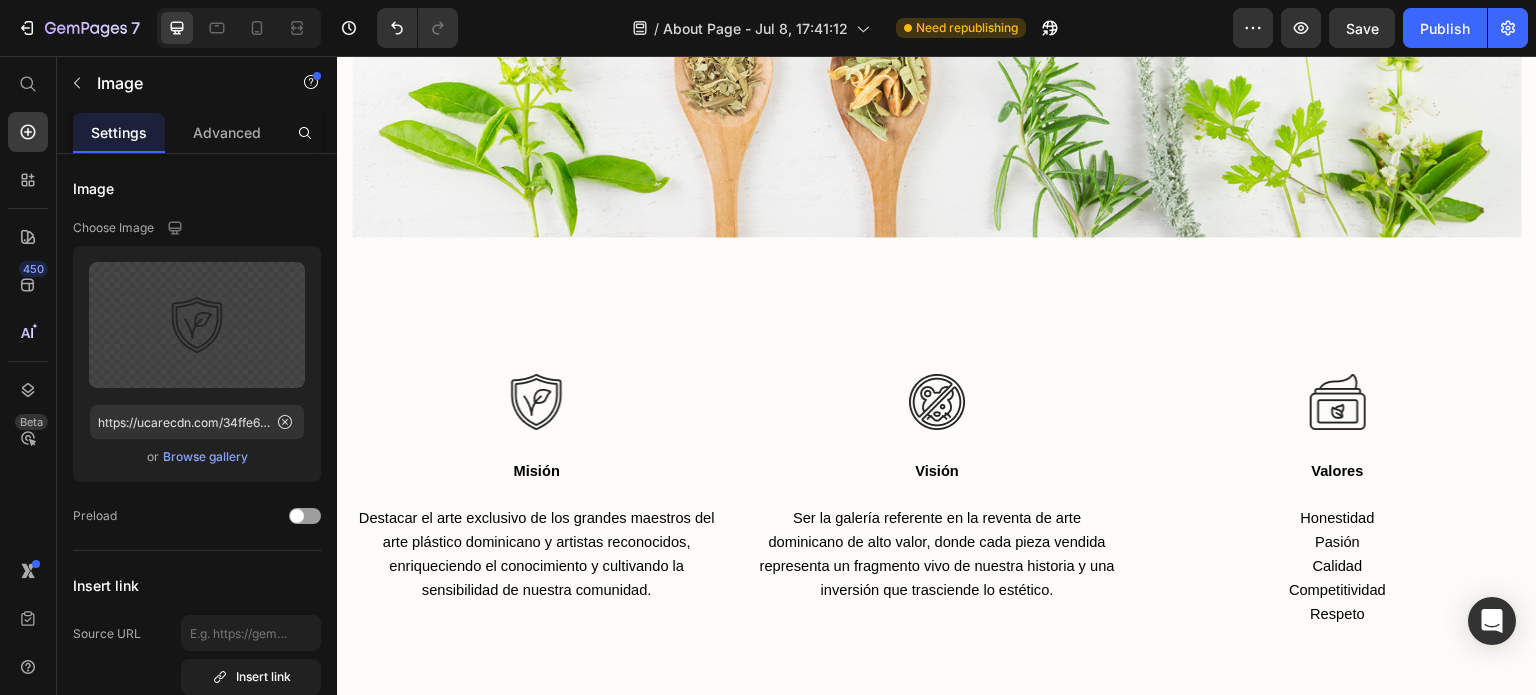 click at bounding box center (536, 402) 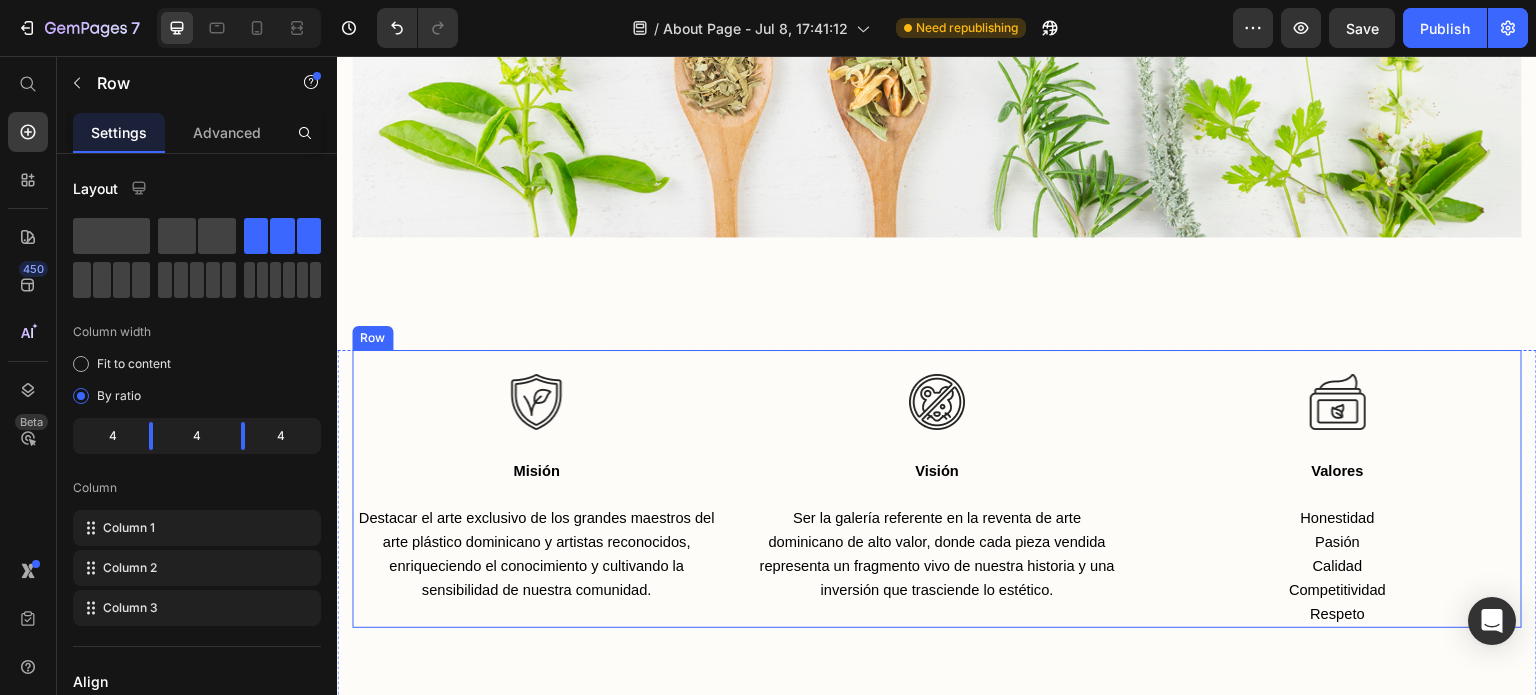 click on "Image Misión Text block Destacar el arte exclusivo de los grandes maestros del arte plástico dominicano y artistas reconocidos, enriqueciendo el conocimiento y cultivando la sensibilidad de nuestra comunidad. Text block" at bounding box center (536, 489) 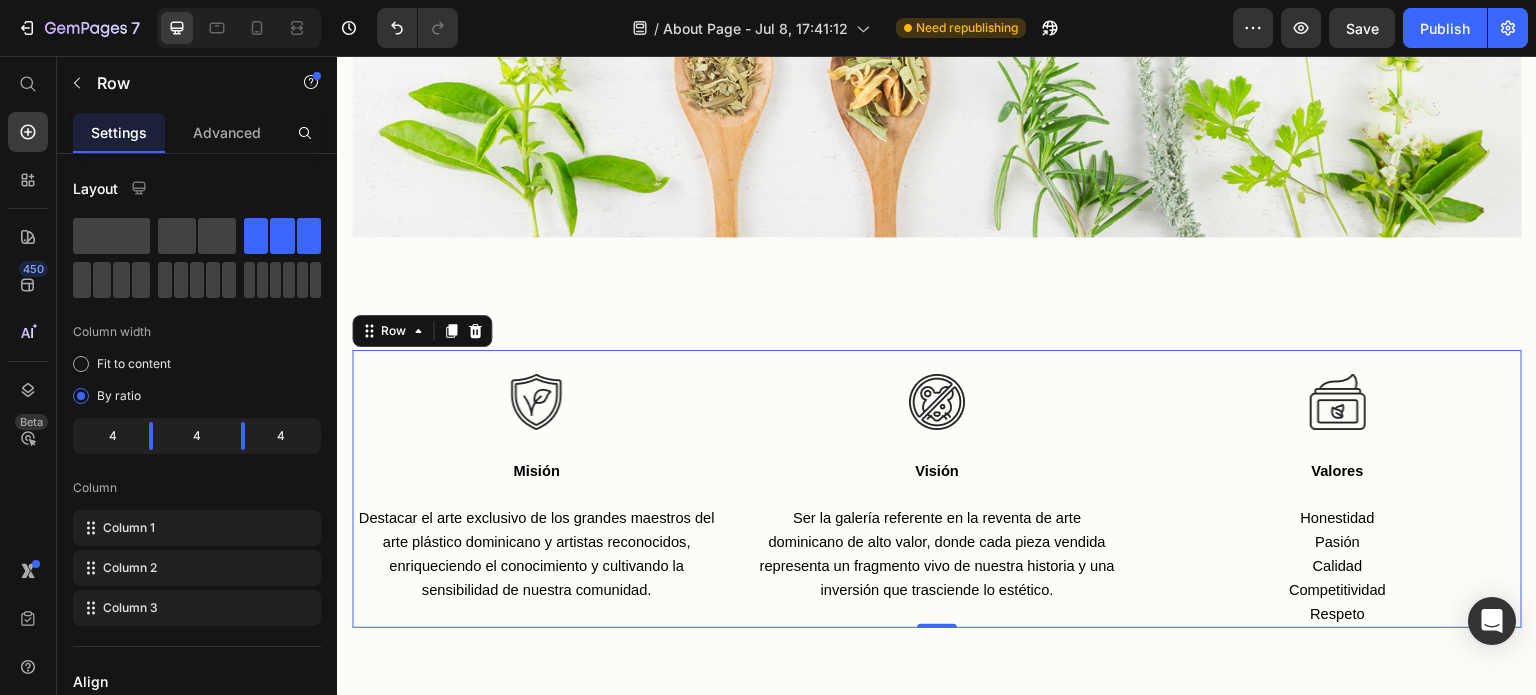 click on "Image Misión Text block Destacar el arte exclusivo de los grandes maestros del arte plástico dominicano y artistas reconocidos, enriqueciendo el conocimiento y cultivando la sensibilidad de nuestra comunidad. Text block" at bounding box center (536, 489) 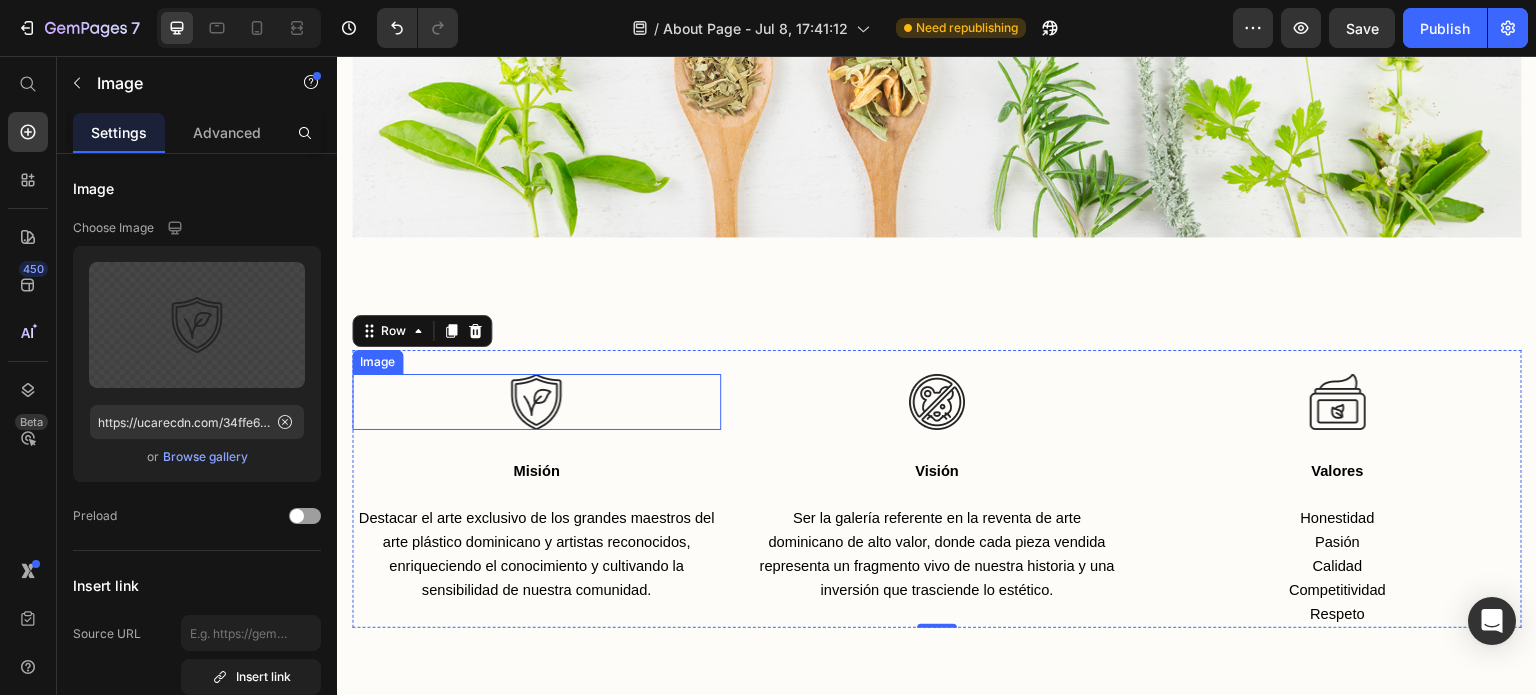 click at bounding box center (536, 402) 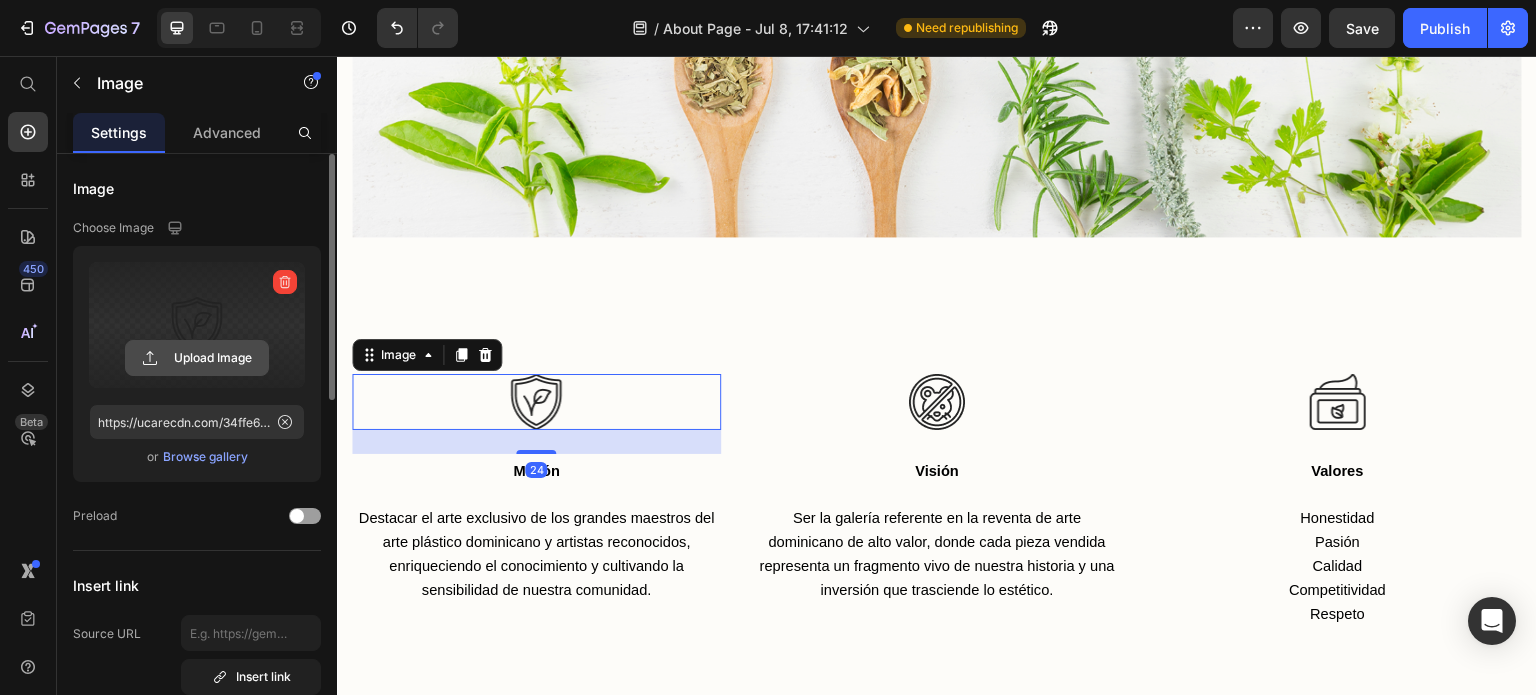 click 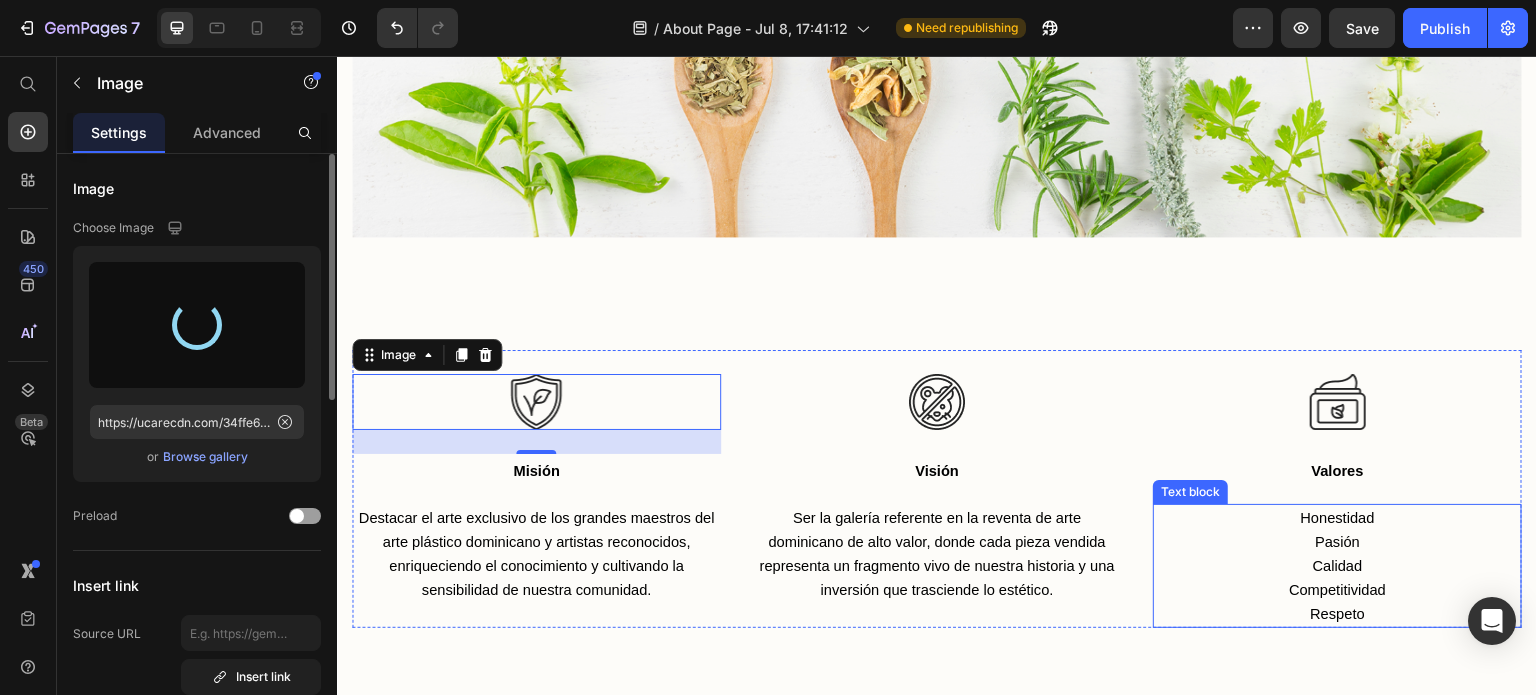 type on "https://cdn.shopify.com/s/files/1/0931/0384/9776/files/gempages_574587265389429535-0825d843-1e64-4bd7-87c6-30fd012aef13.png" 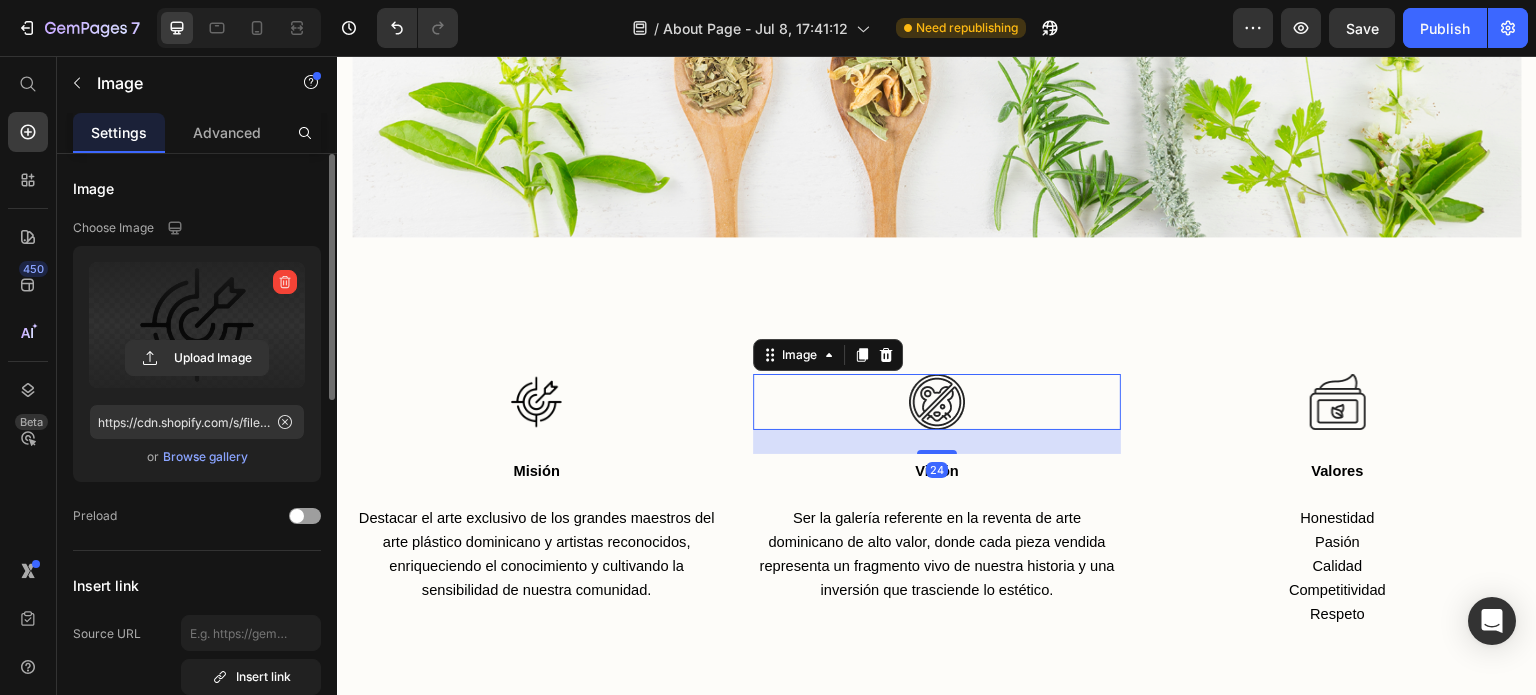 click at bounding box center (937, 402) 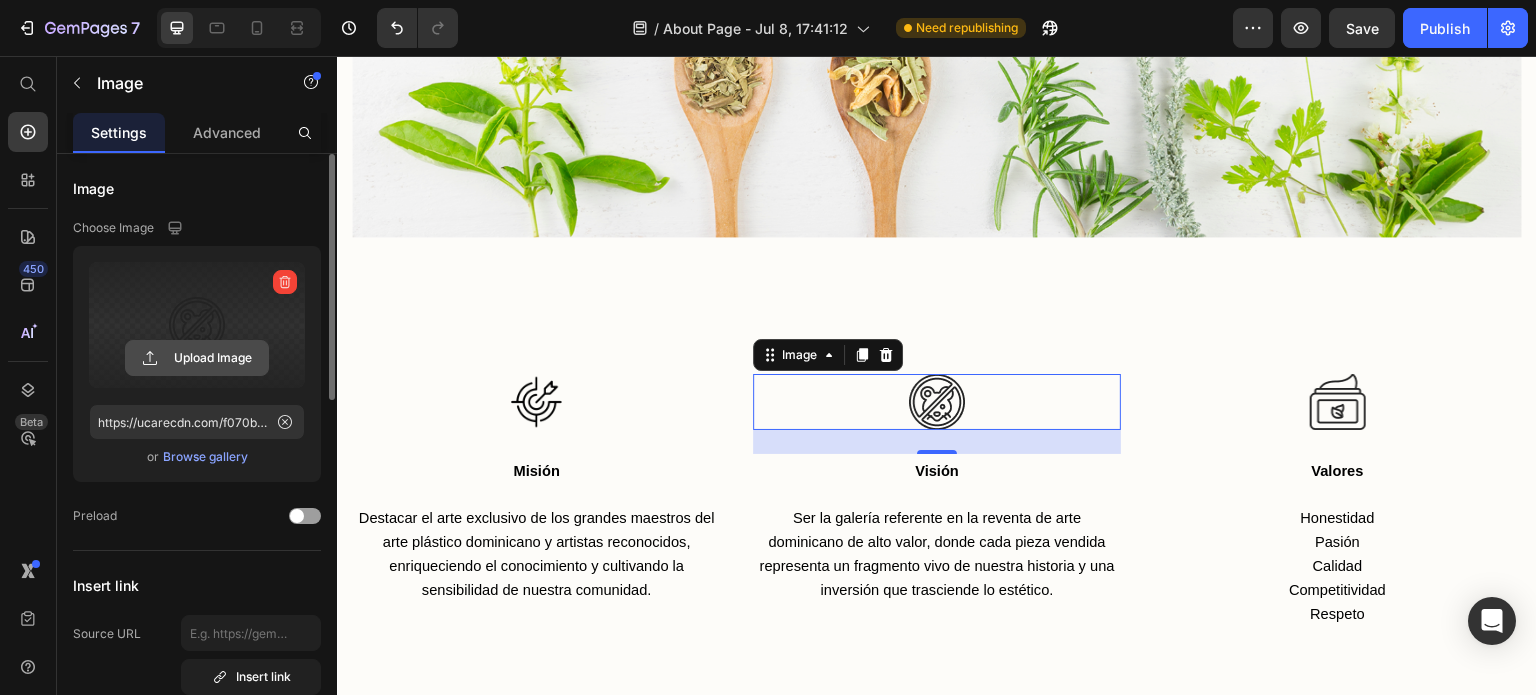 click 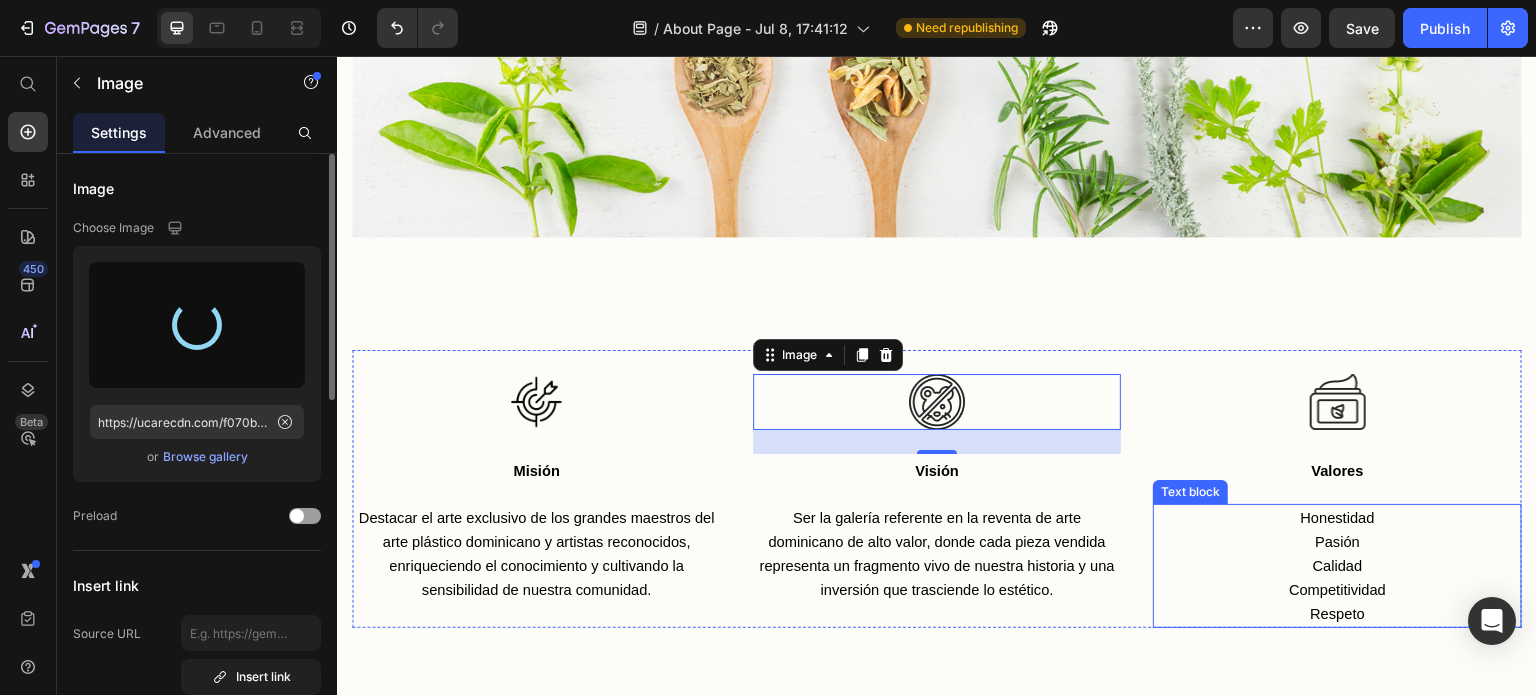 type on "https://cdn.shopify.com/s/files/1/0931/0384/9776/files/gempages_574587265389429535-e69d338c-5ef2-49c6-a255-d7f83141ff10.png" 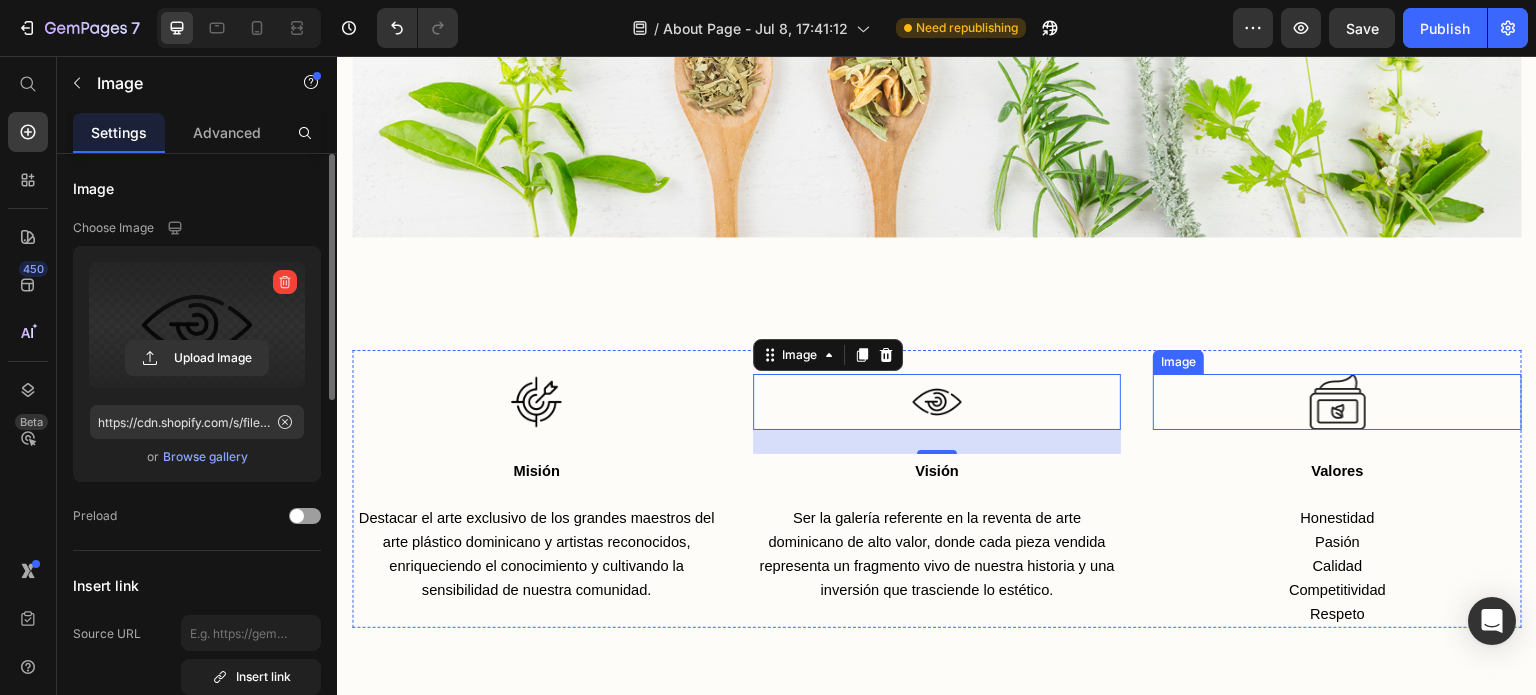 click at bounding box center (1337, 402) 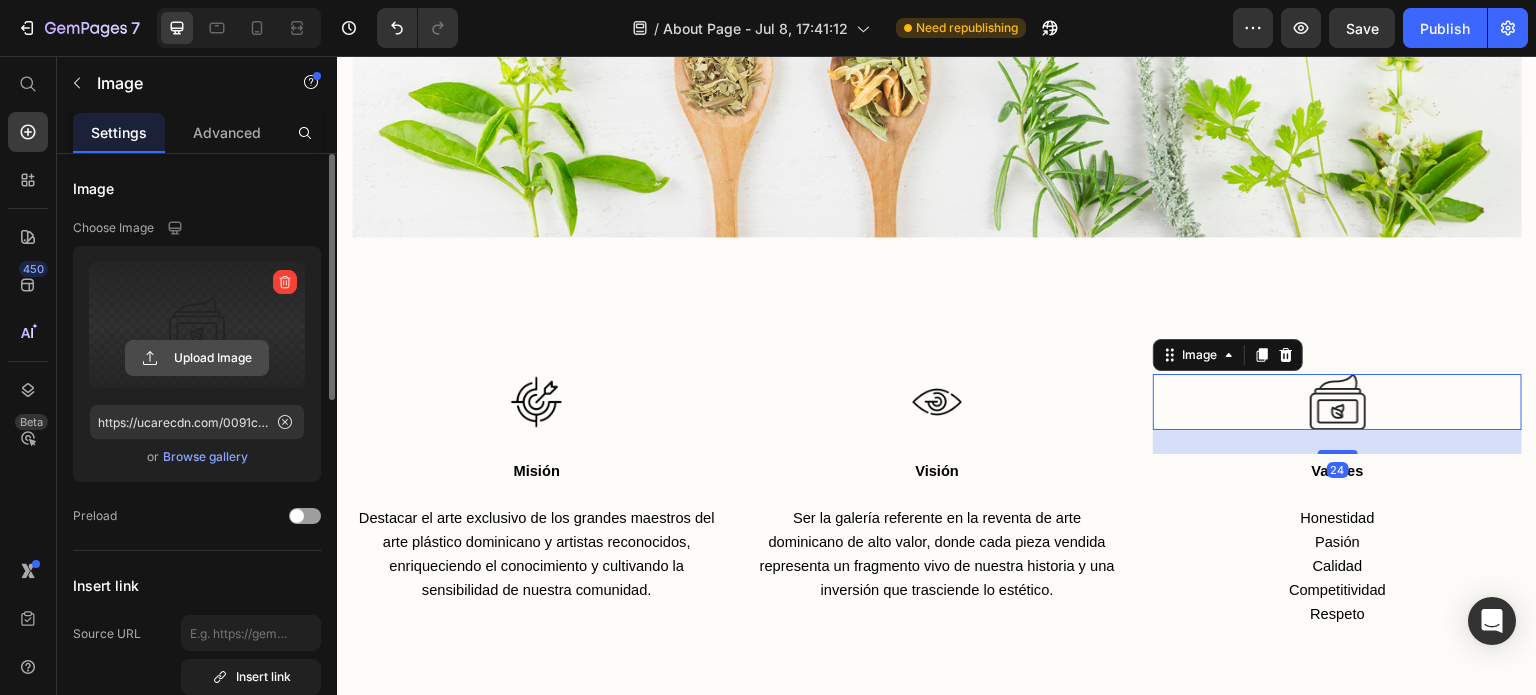 click 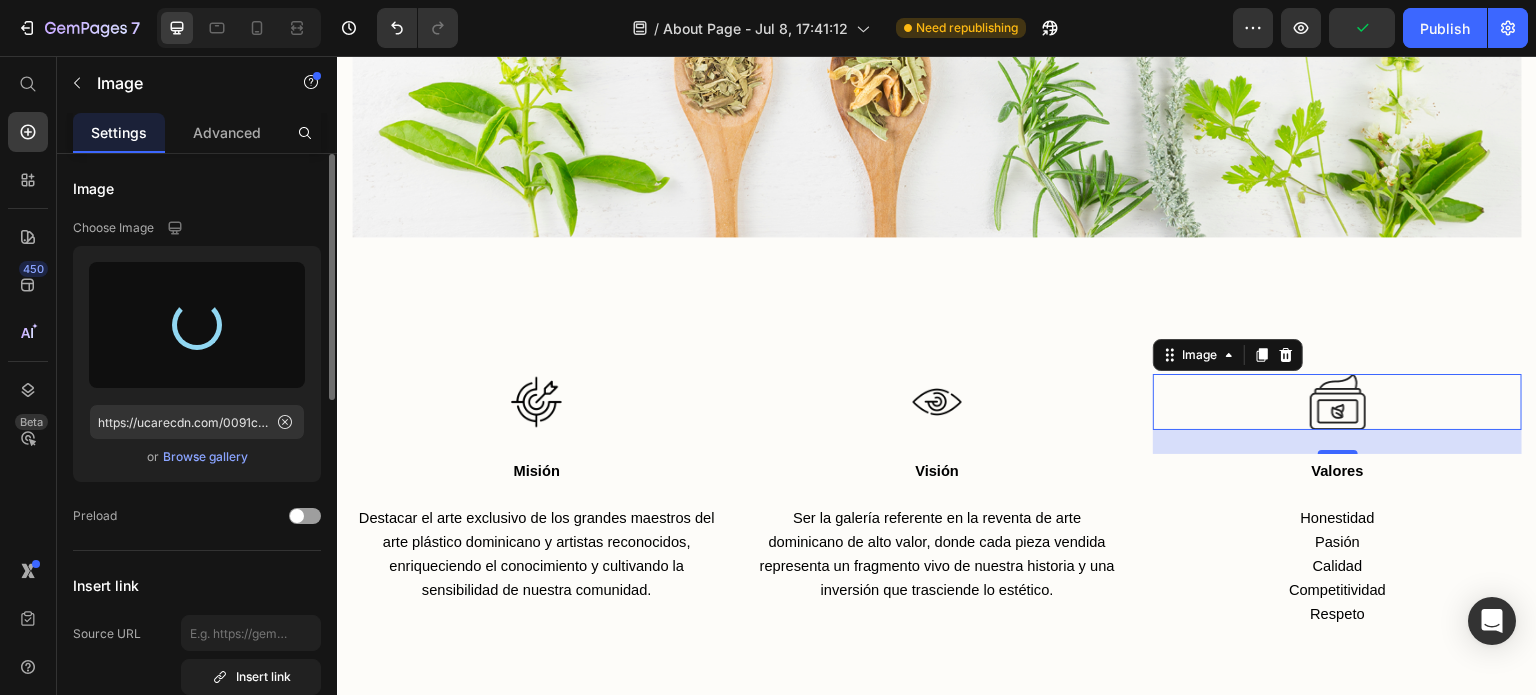 type on "https://cdn.shopify.com/s/files/1/0931/0384/9776/files/gempages_574587265389429535-b42808c1-d70b-4c82-9e85-73fbcd96d6ef.png" 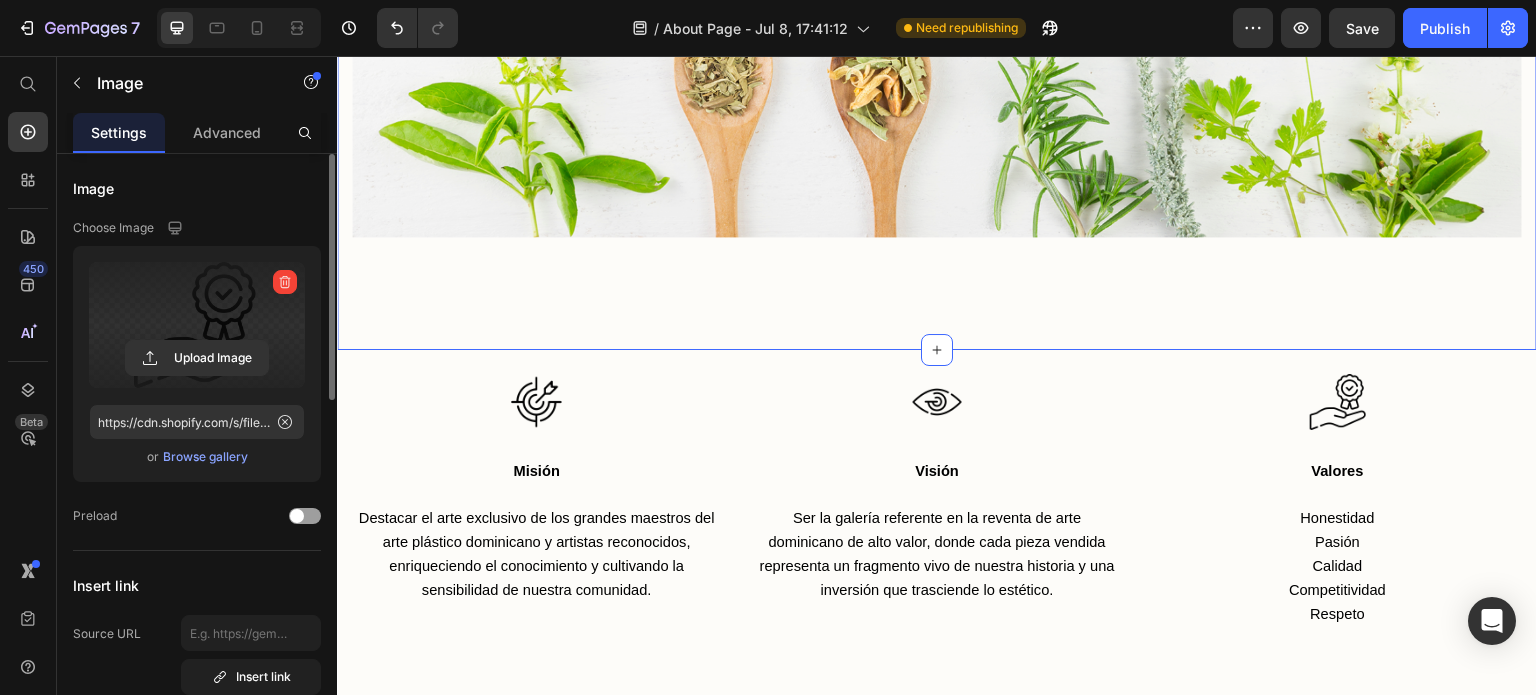 click on "We continue to  pioneer next-generation products Heading José Luis Cartagena Conde nacido en 1963, República Dominicana. Apasionado por el arte, lo llevó a que se formara en Historia del Arte, además de otras especializaciones que reflejan su conocimiento y apreciación por el mismo. Hizo que creara una galería, donde se pueda exhibir las piezas, al mismo nivel como si fuera un museo, por la calidad y cuidado. Influenciado por personas muy especiales —prestigiosos artistas plásticos como Guillo Pérez, Ramón Oviedo y José Perdomo—, descubrió su interés profundo por el arte.  Gracias a su compromiso con la cultura, dirigió durante dos años la Casa Guayasamín en Santo Domingo. Años después, guiado por la convicción de que vivir por y para el arte es un verdadero don, fundó oficialmente en el año 2001 la Galería de Arte La Colección, ubicada inicialmente en la Plaza Spring Center, Arroyo Hondo, Santo Domingo, República Dominicana. Text block Image José Luis Cartagena / CEO Text block" at bounding box center (937, -194) 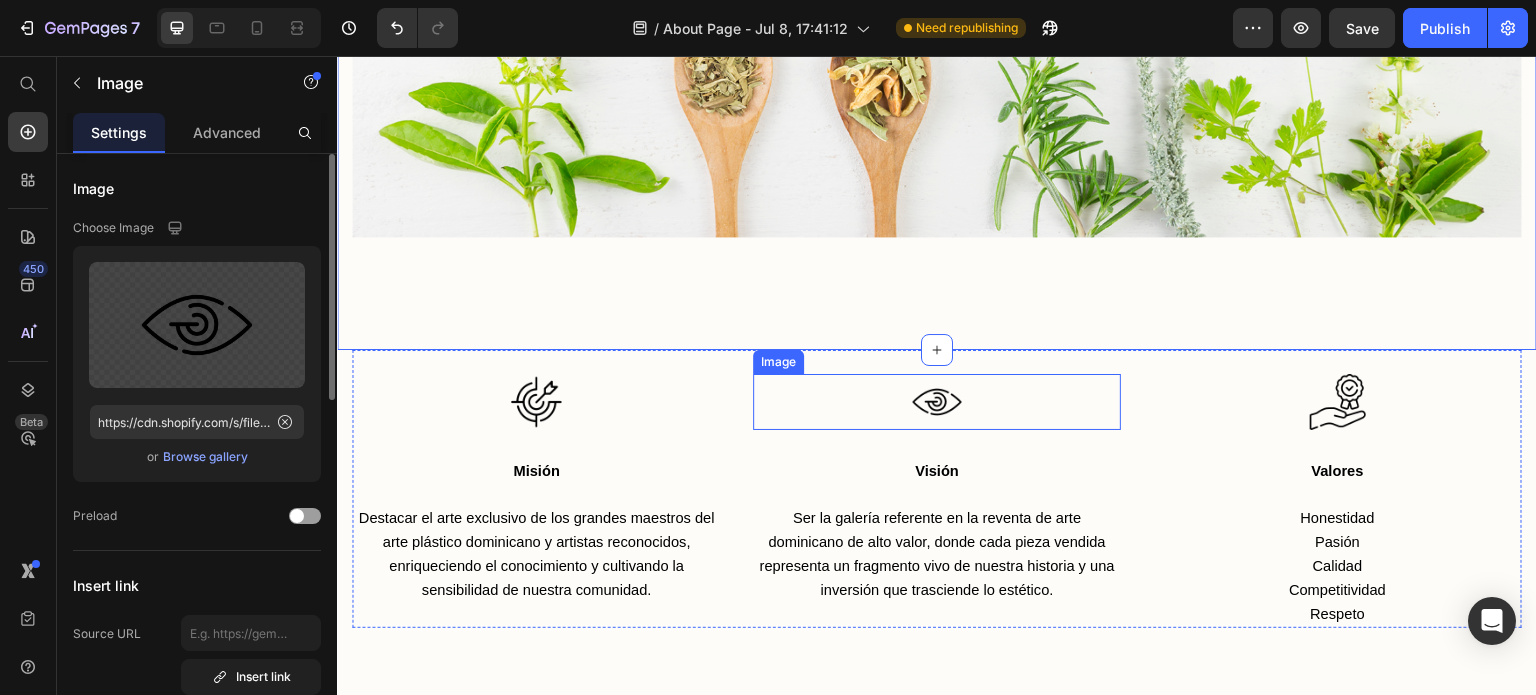 click at bounding box center [937, 402] 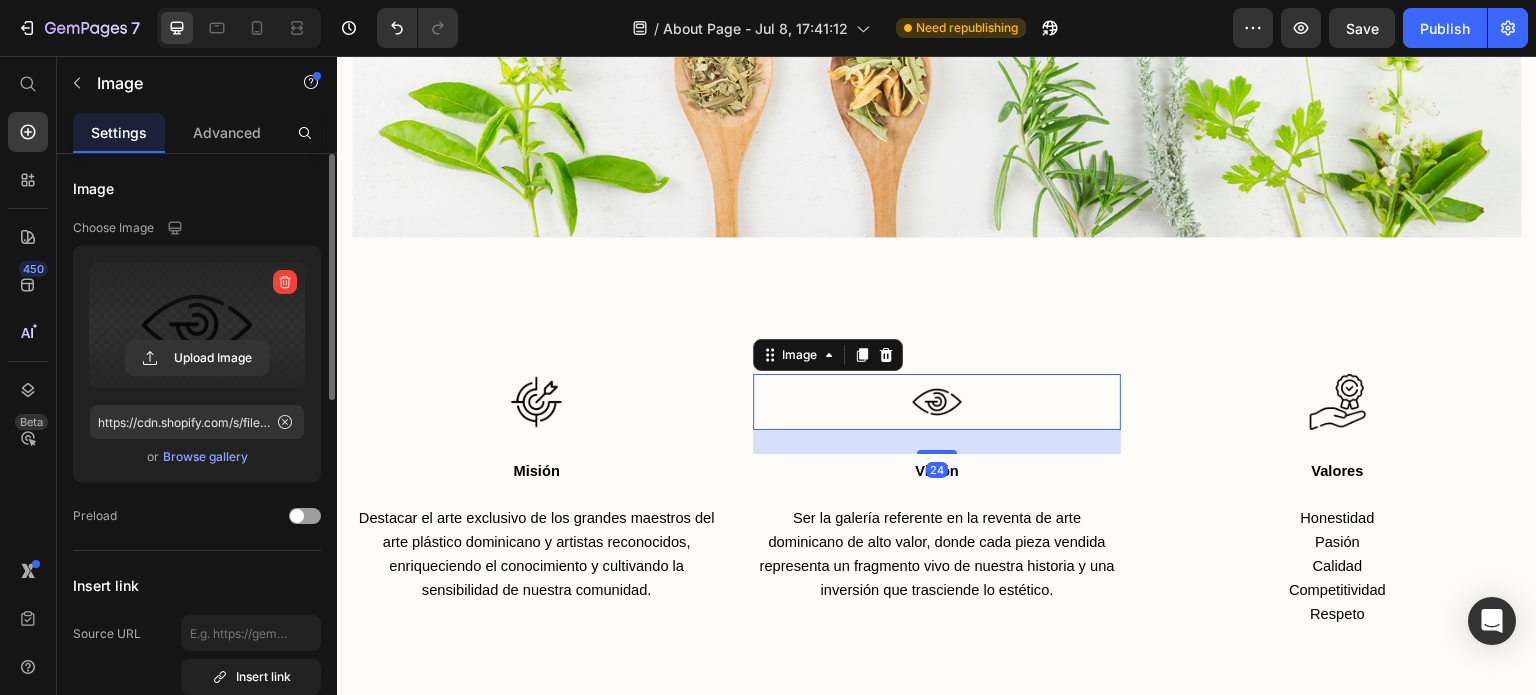 click at bounding box center [197, 325] 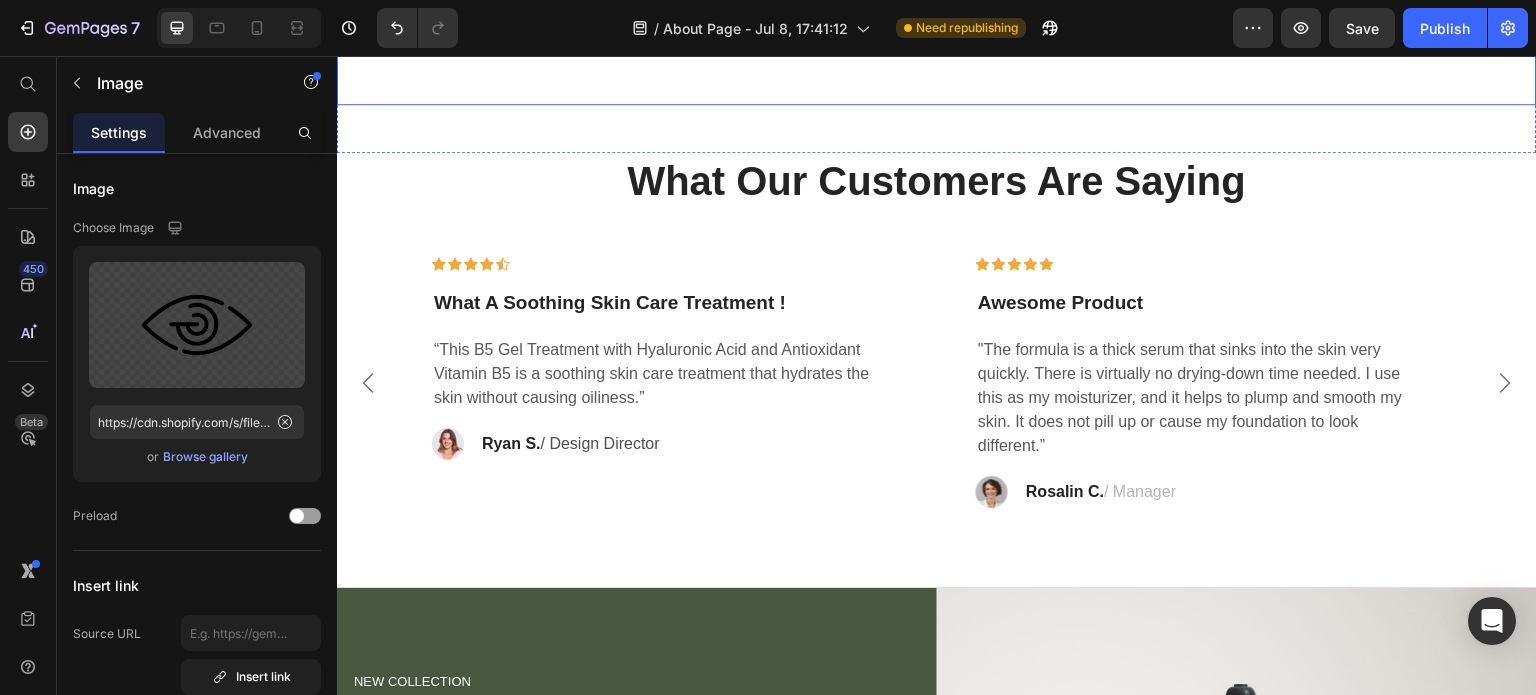 scroll, scrollTop: 4444, scrollLeft: 0, axis: vertical 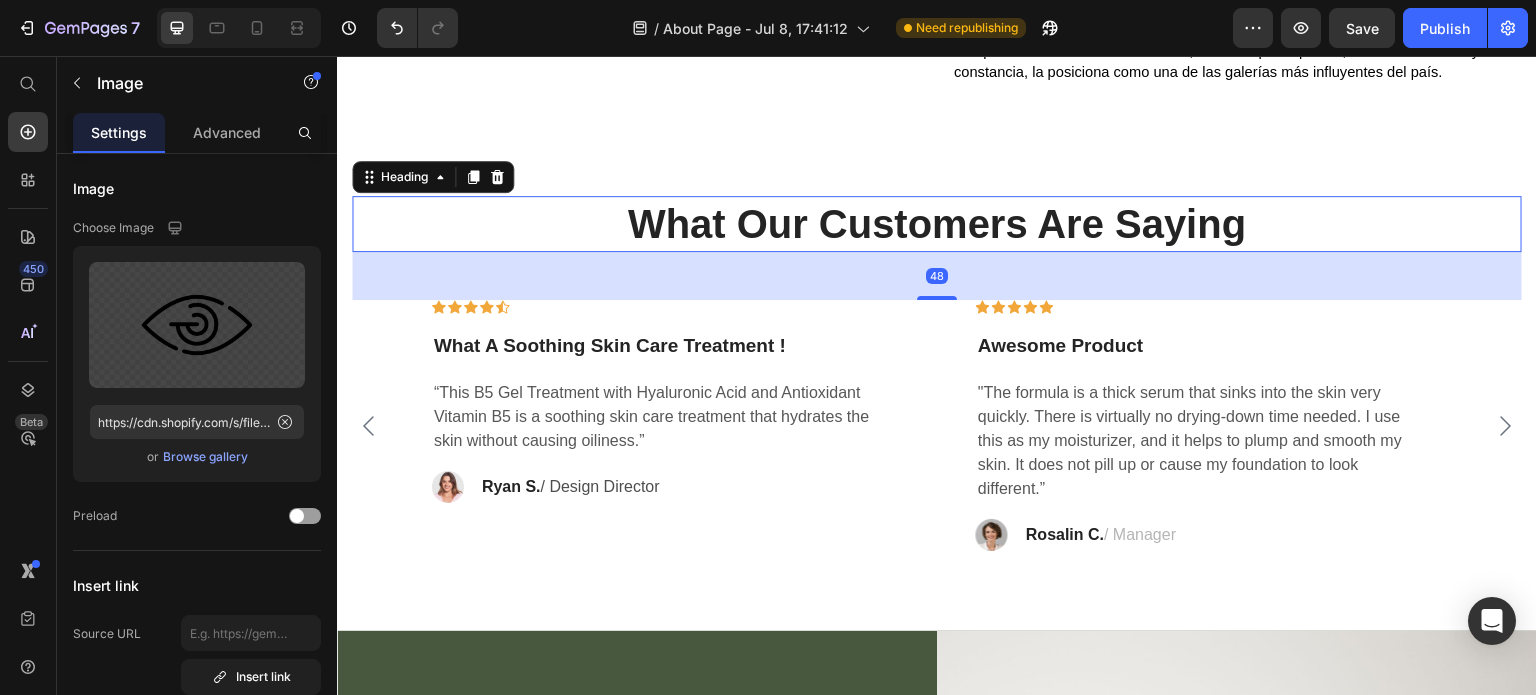 click on "What Our Customers Are Saying" at bounding box center (937, 224) 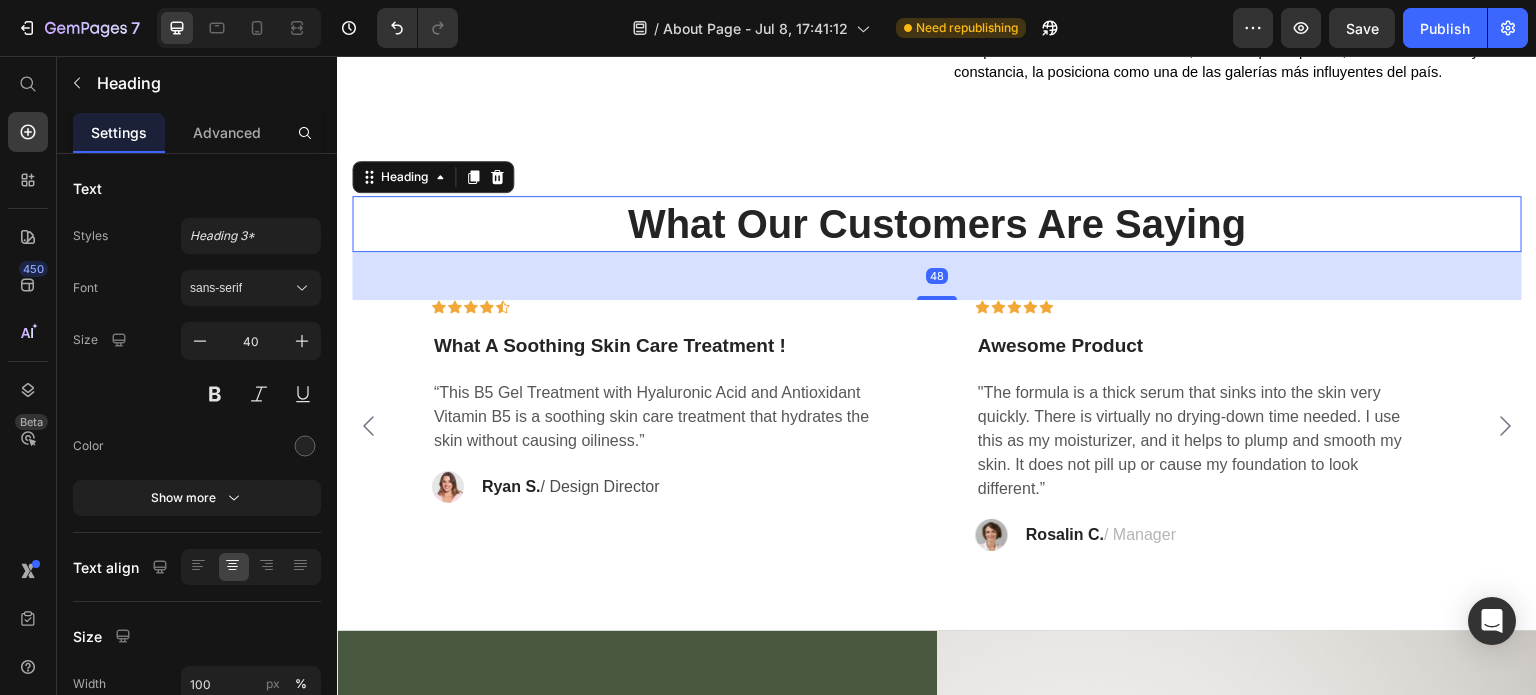 click on "48" at bounding box center [937, 276] 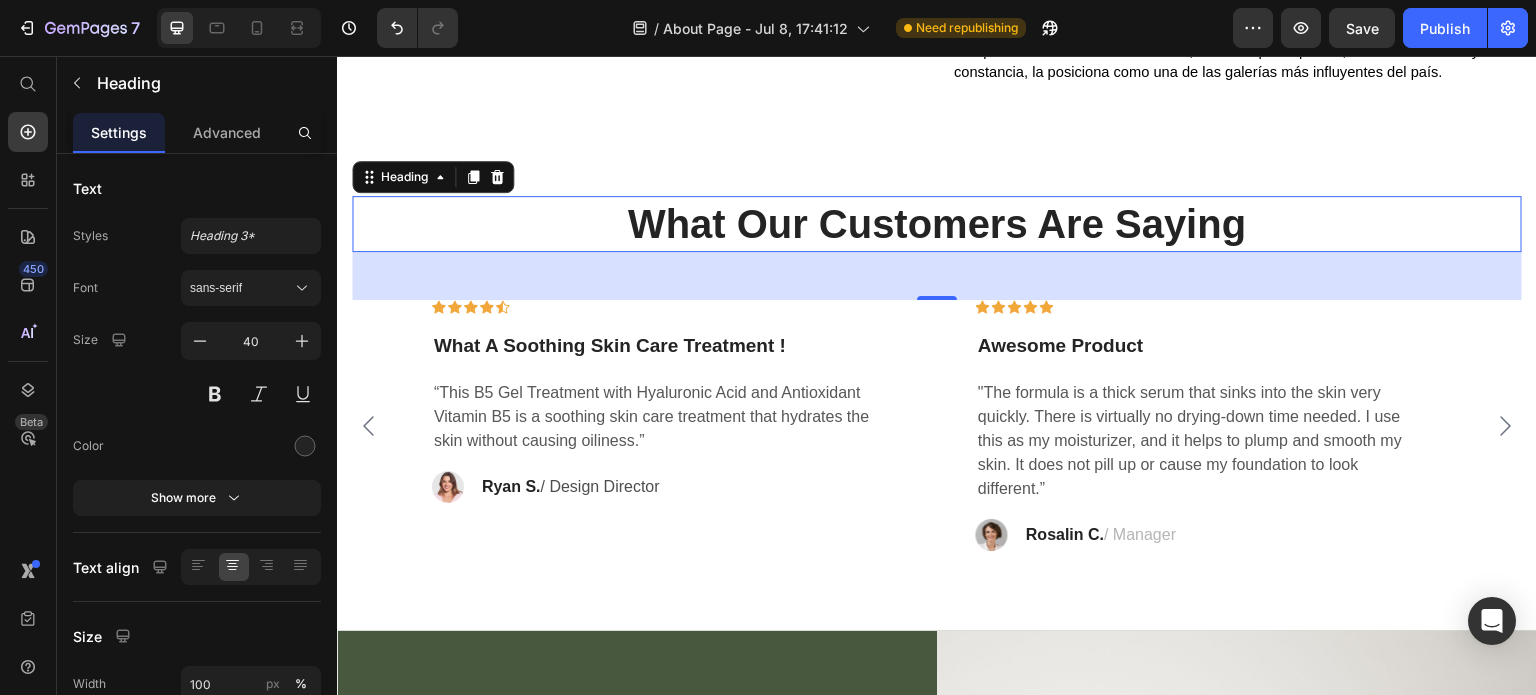 click on "What Our Customers Are Saying" at bounding box center [937, 224] 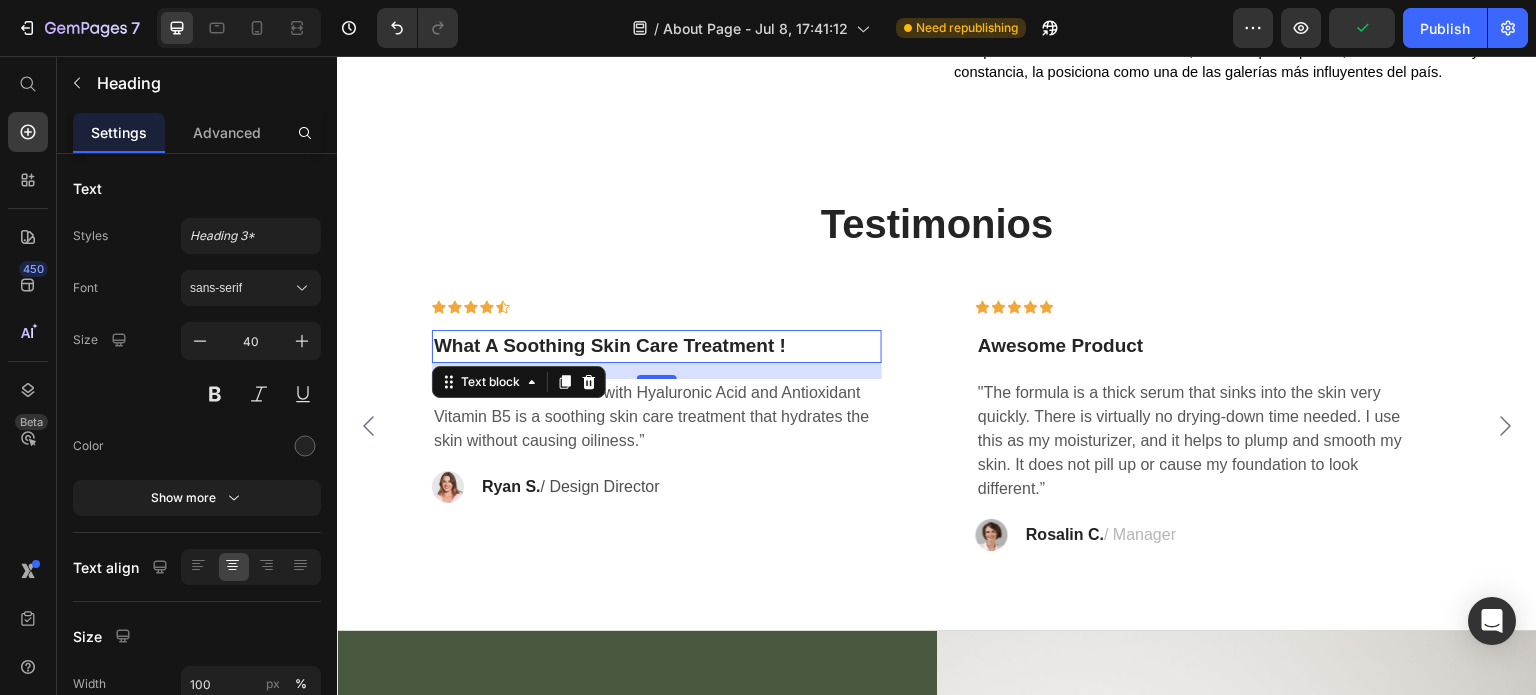 click on "What A Soothing Skin Care Treatment !" at bounding box center (657, 346) 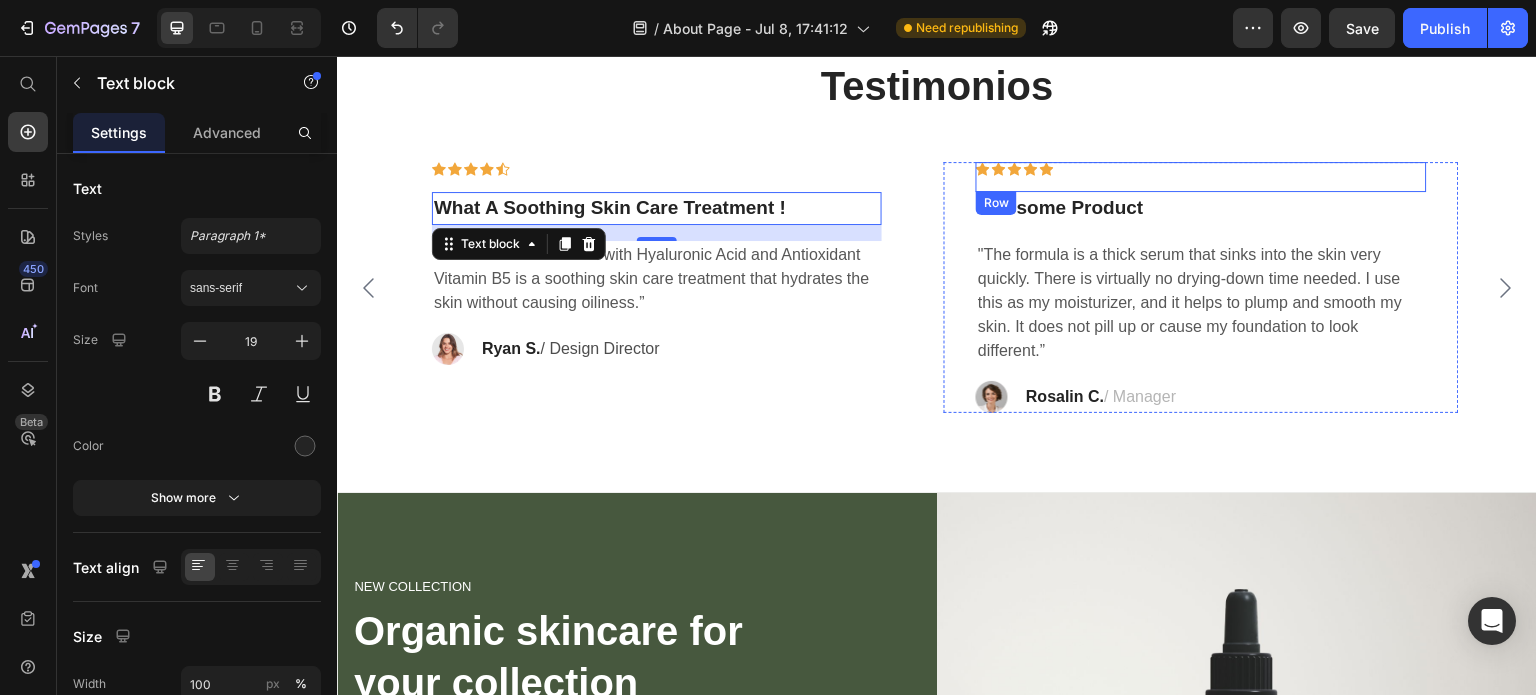 scroll, scrollTop: 4444, scrollLeft: 0, axis: vertical 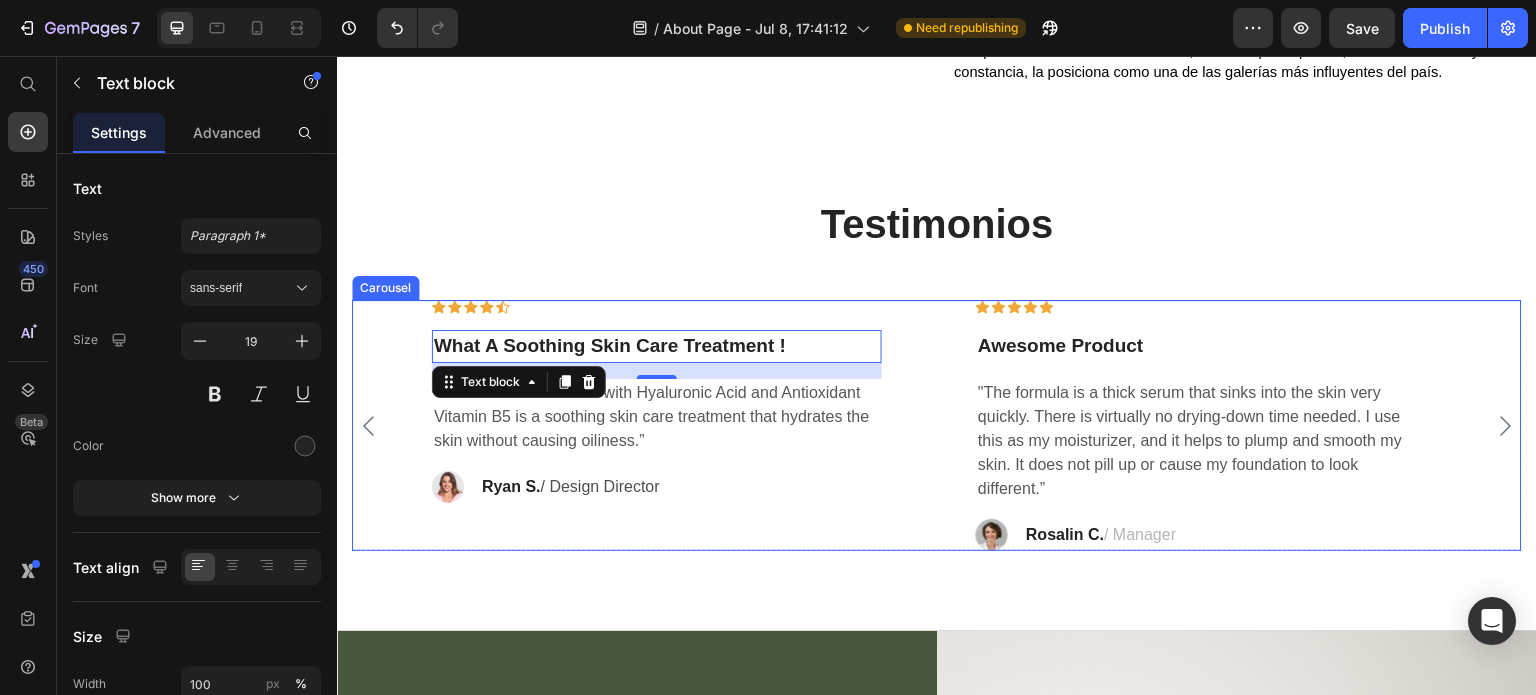 click 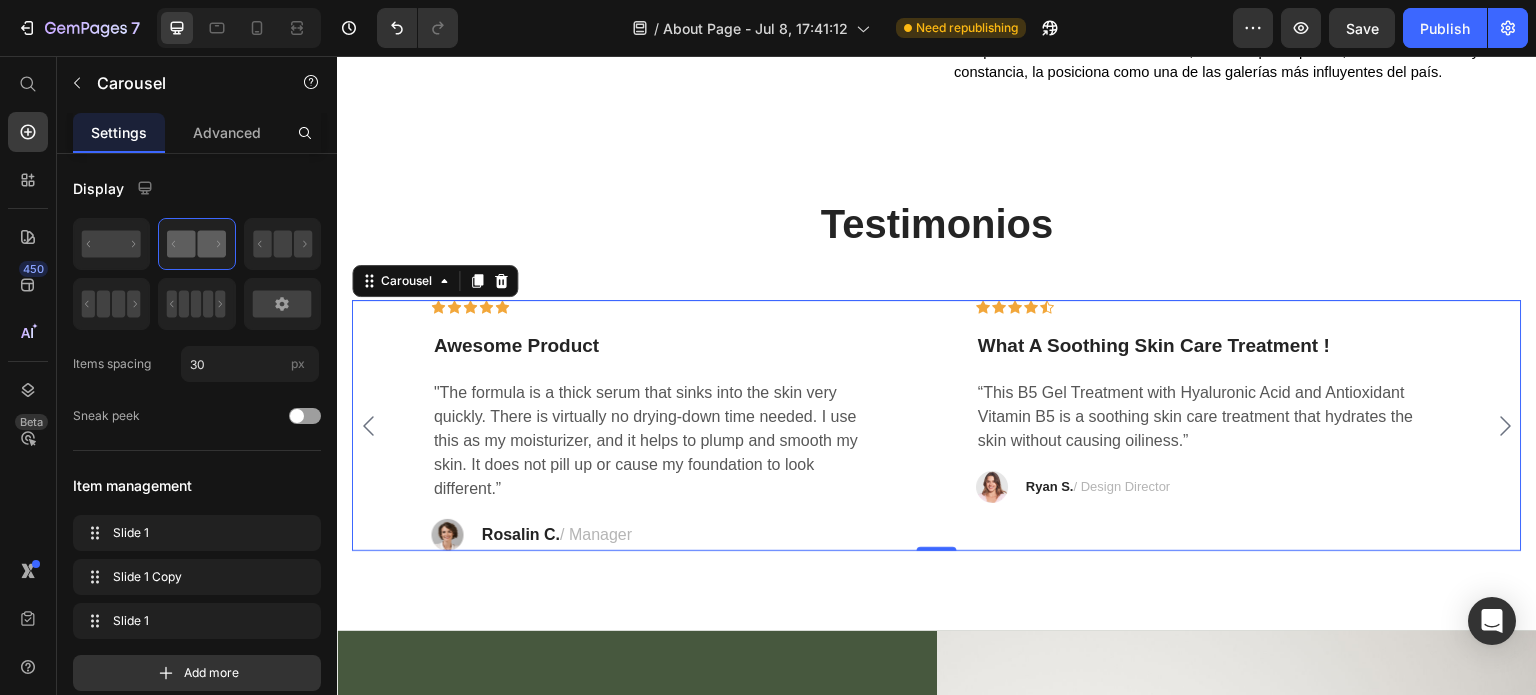 click 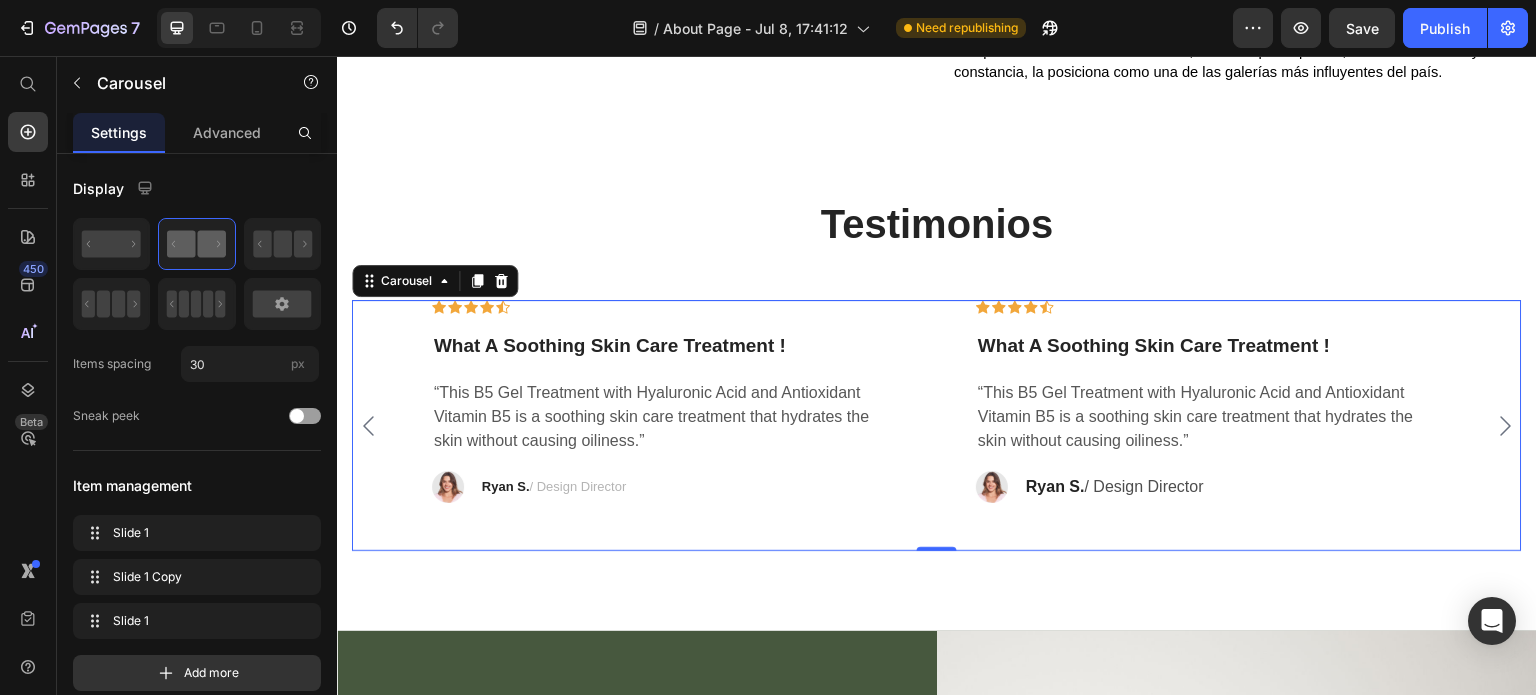 click 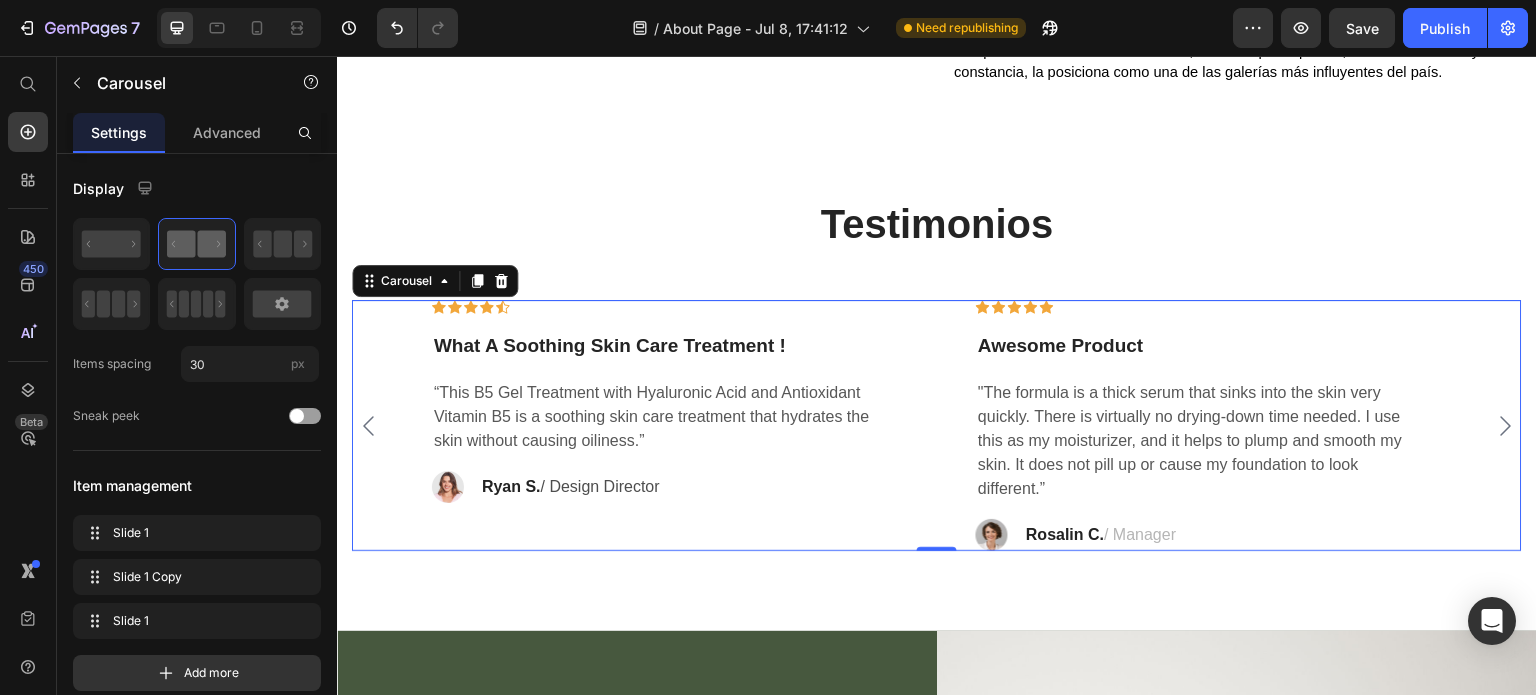click 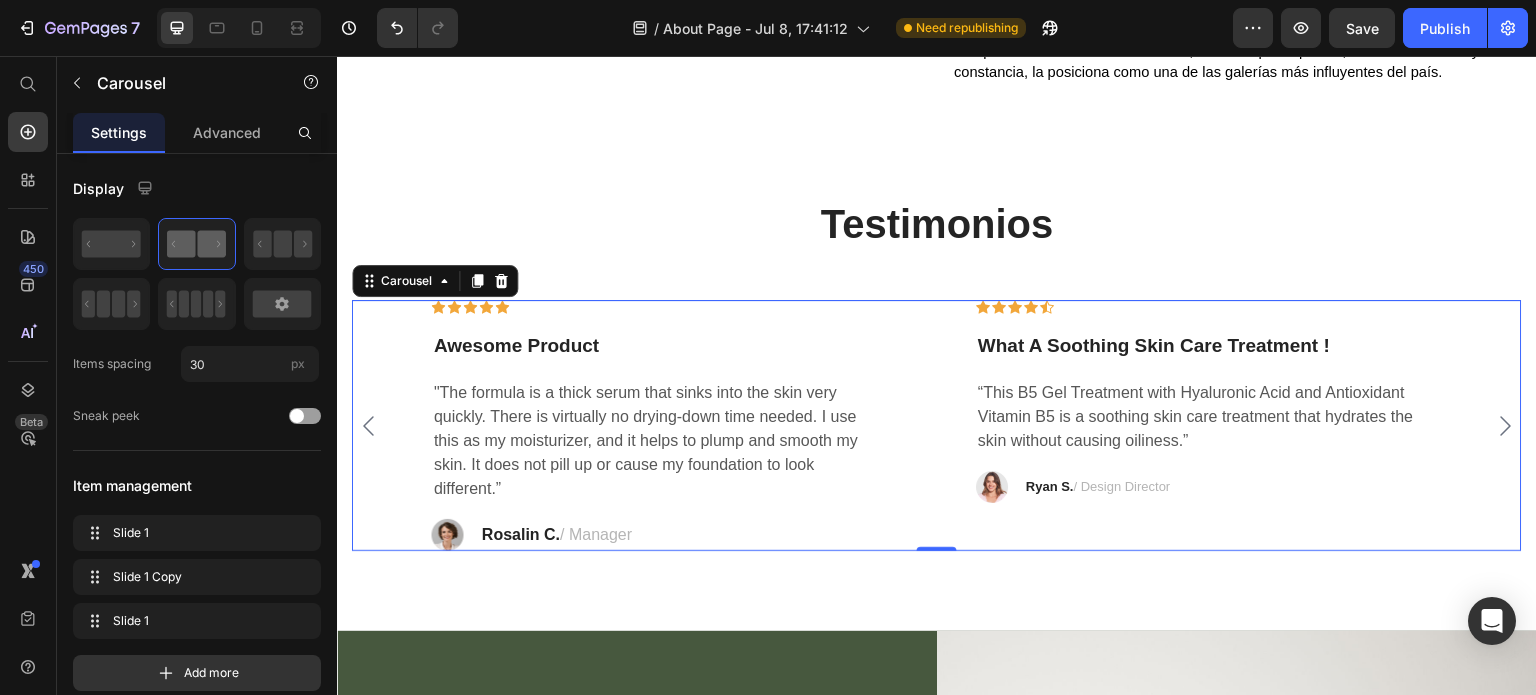click 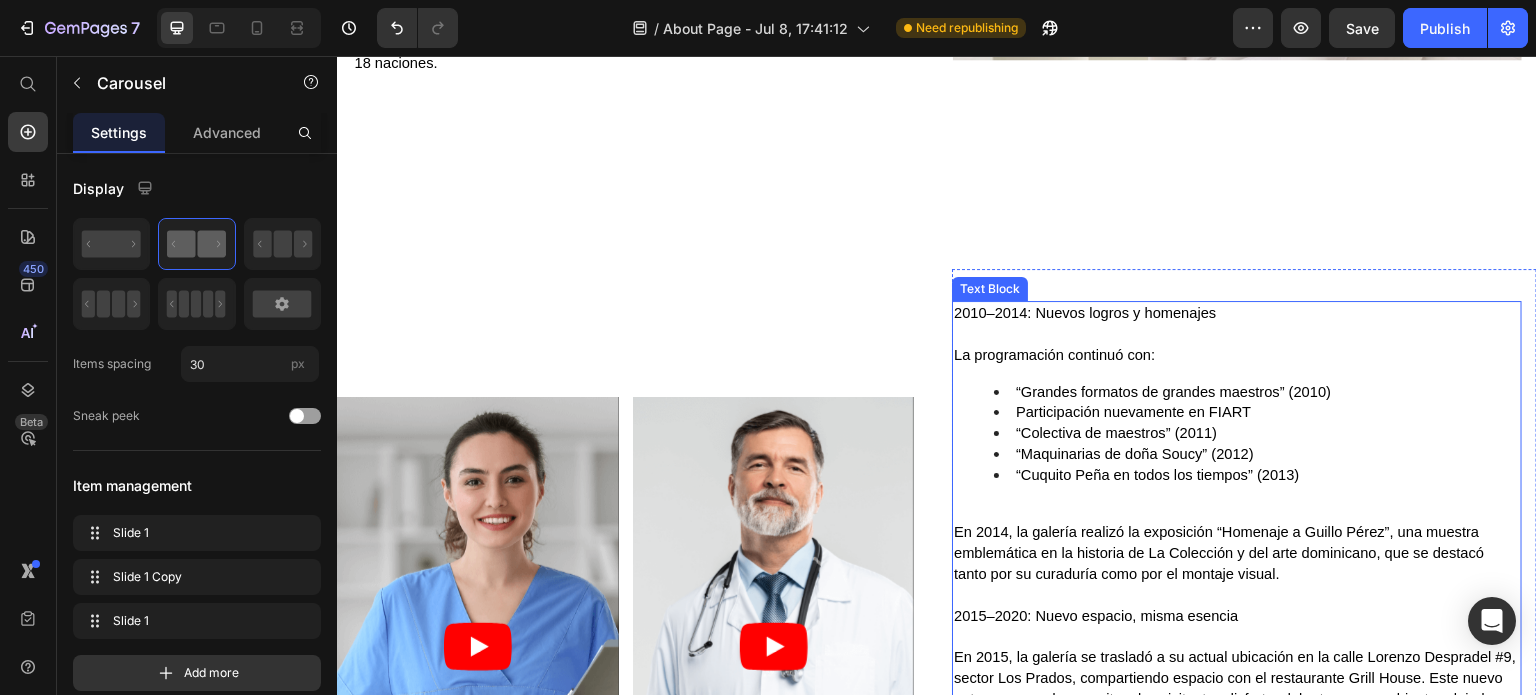 scroll, scrollTop: 3544, scrollLeft: 0, axis: vertical 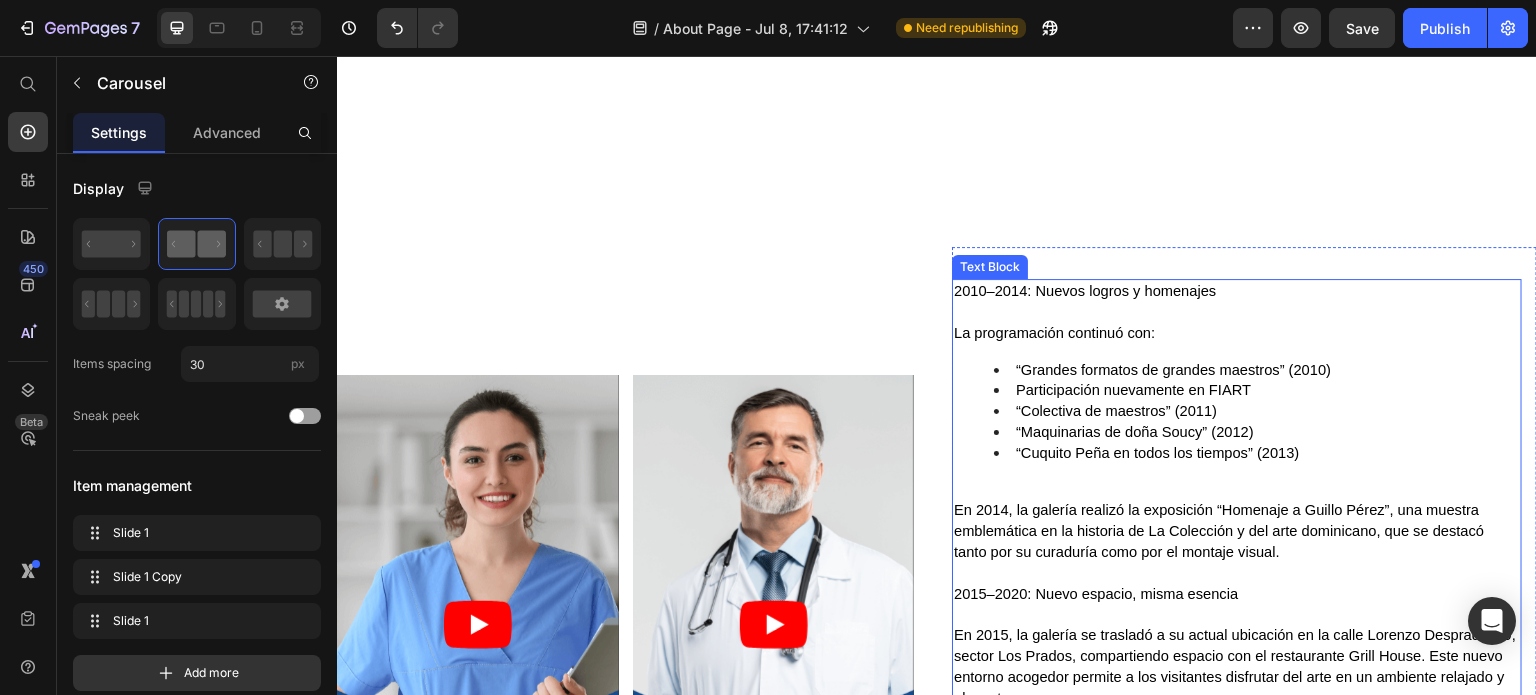 click on "Participación nuevamente en FIART" at bounding box center [1257, 390] 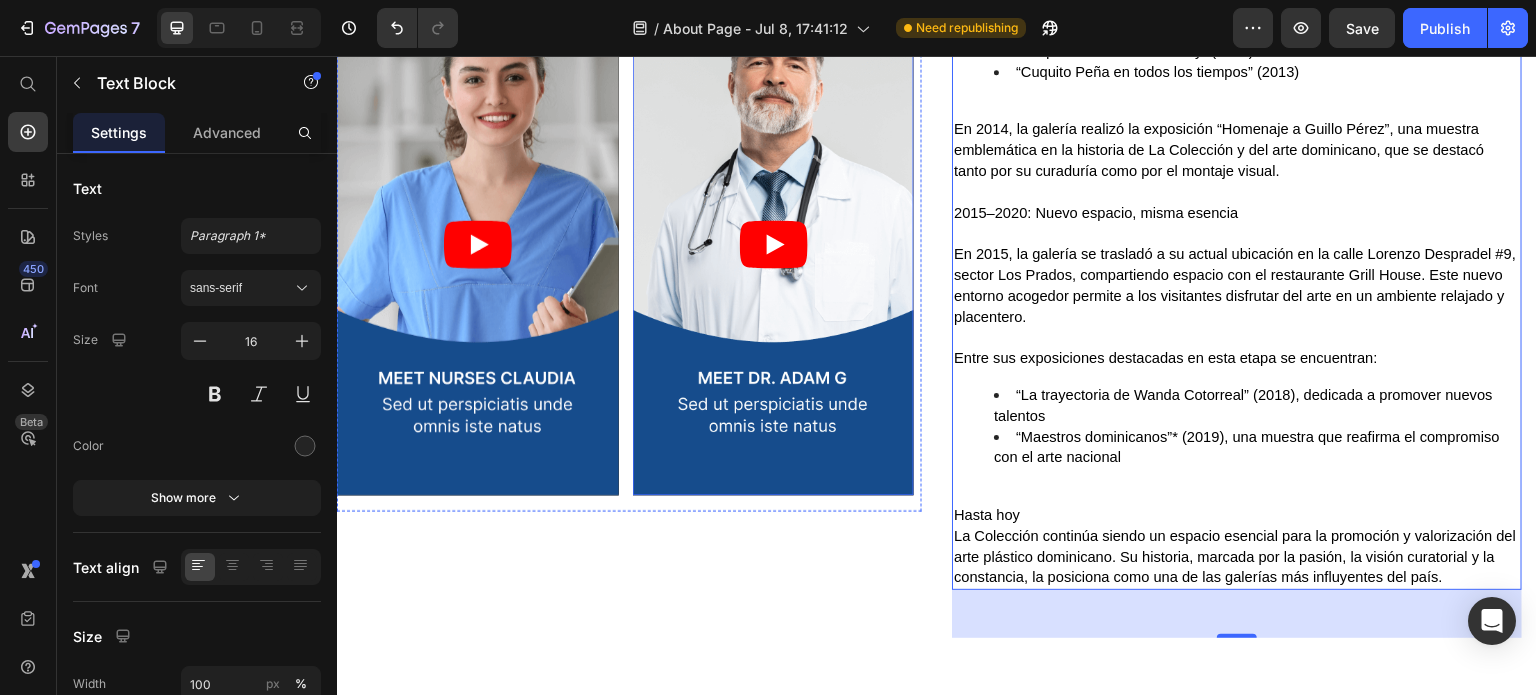 scroll, scrollTop: 4144, scrollLeft: 0, axis: vertical 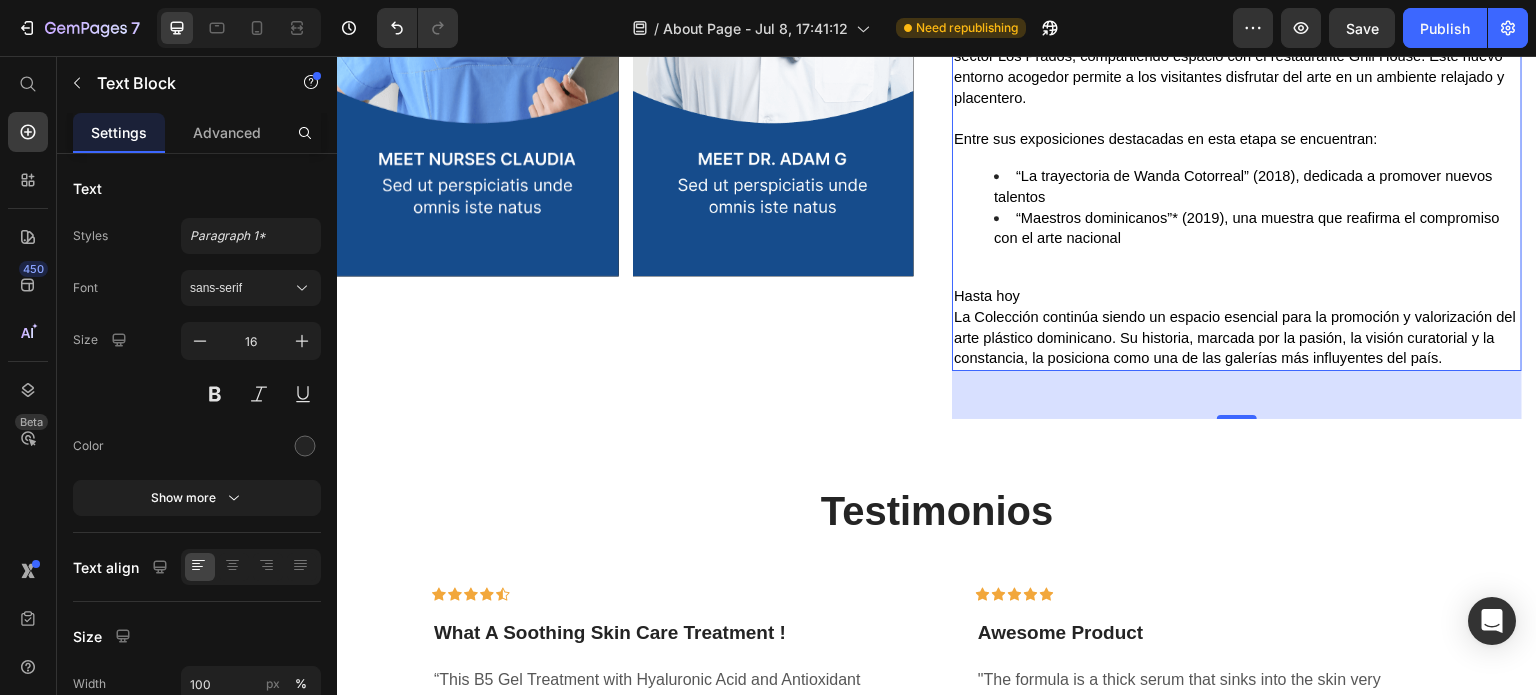 click on "2010–2014: Nuevos logros y homenajes La programación continuó con: “Grandes formatos de grandes maestros” (2010) Participación nuevamente en FIART “Colectiva de maestros” (2011) “Maquinarias de doña Soucy” (2012) “Cuquito Peña en todos los tiempos” (2013) En 2014, la galería realizó la exposición “Homenaje a Guillo Pérez”, una muestra emblemática en la historia de La Colección y del arte dominicano, que se destacó tanto por su curaduría como por el montaje visual. 2015–2020: Nuevo espacio, misma esencia En 2015, la galería se trasladó a su actual ubicación en la calle Lorenzo Despradel #9, sector Los Prados, compartiendo espacio con el restaurante Grill House. Este nuevo entorno acogedor permite a los visitantes disfrutar del arte en un ambiente relajado y placentero. Entre sus exposiciones destacadas en esta etapa se encuentran: “La trayectoria de Wanda Cotorreal” (2018), dedicada a promover nuevos talentos Hasta hoy" at bounding box center (1237, 25) 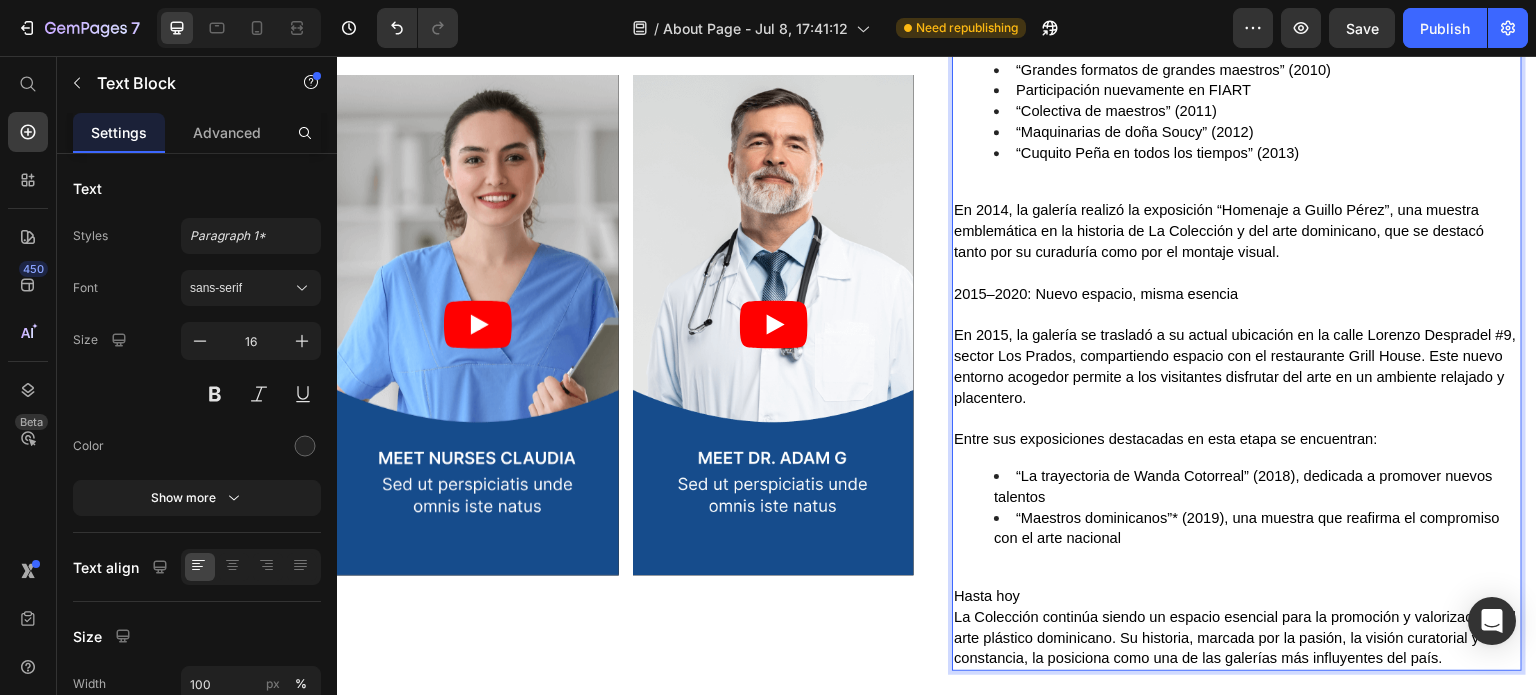 scroll, scrollTop: 3644, scrollLeft: 0, axis: vertical 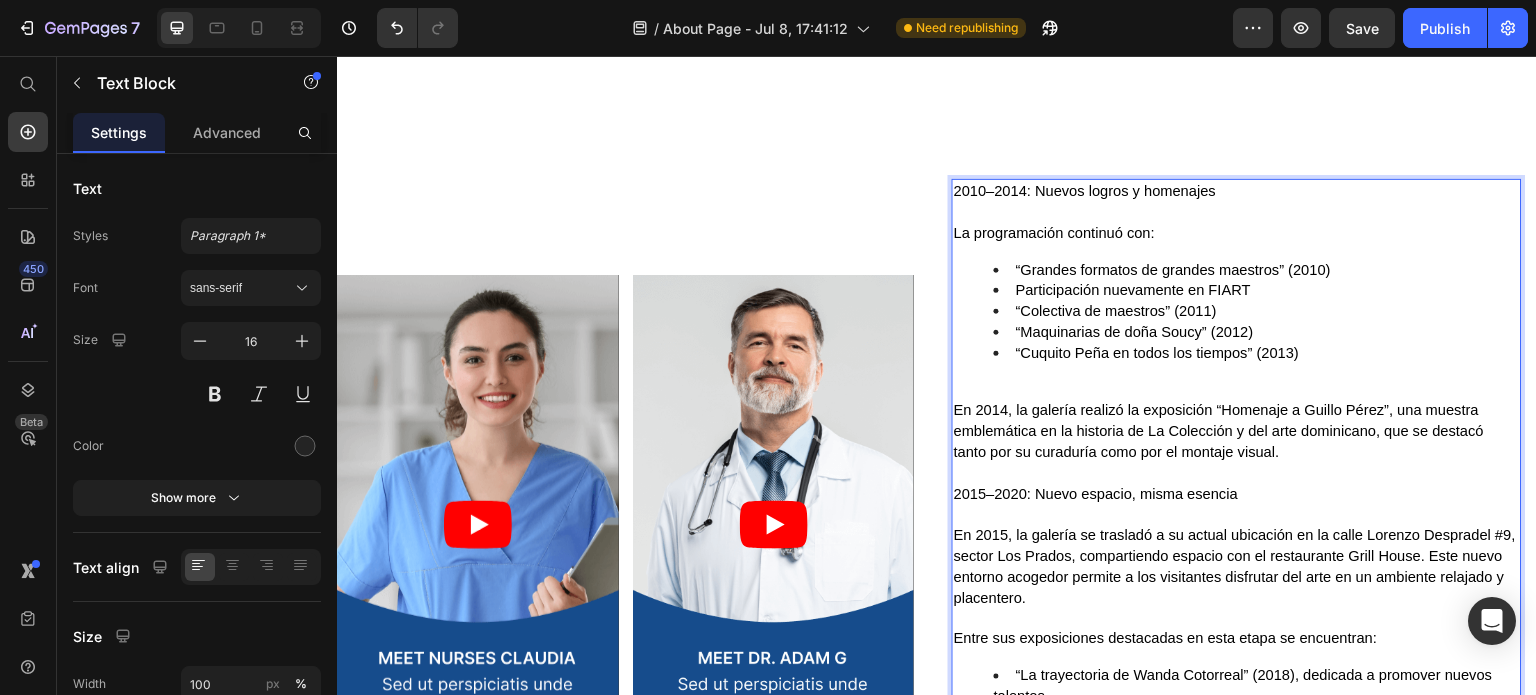 click at bounding box center [1237, 212] 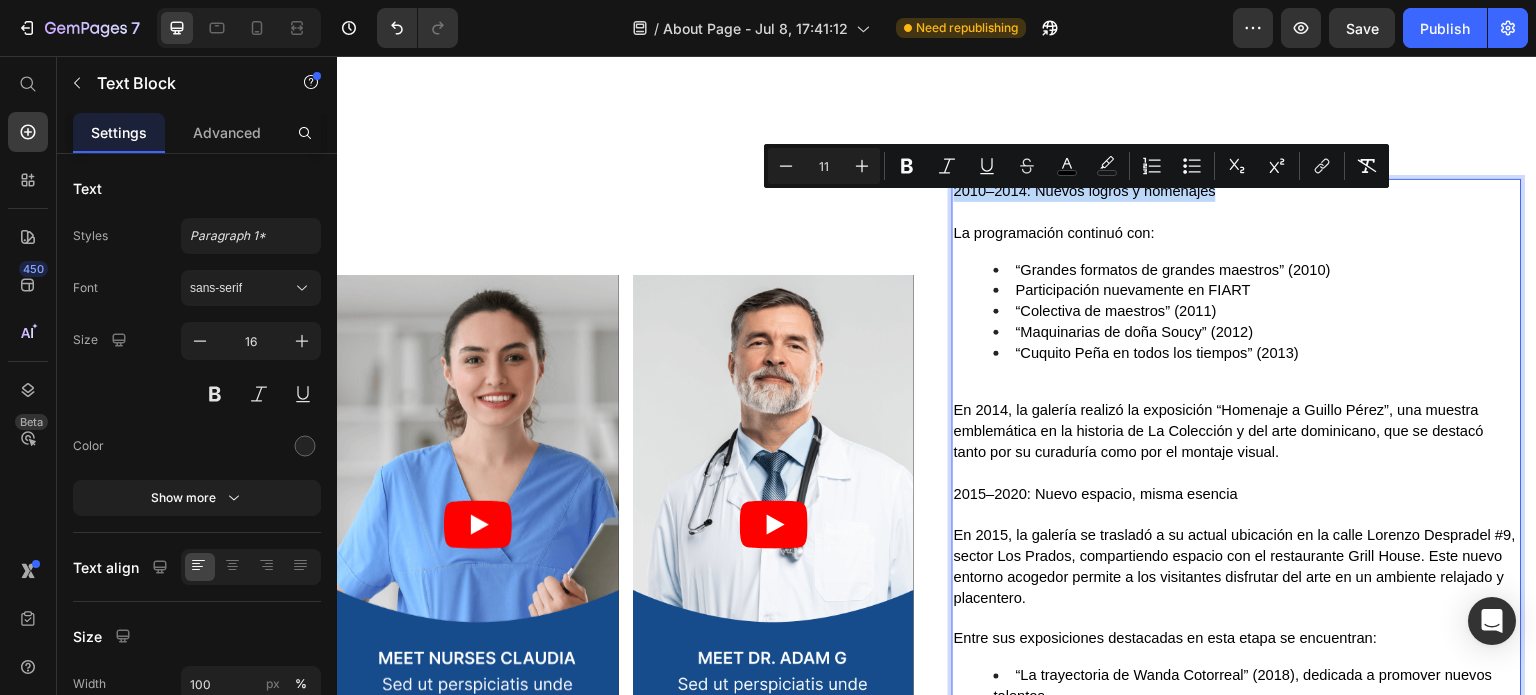 drag, startPoint x: 1206, startPoint y: 211, endPoint x: 945, endPoint y: 215, distance: 261.03064 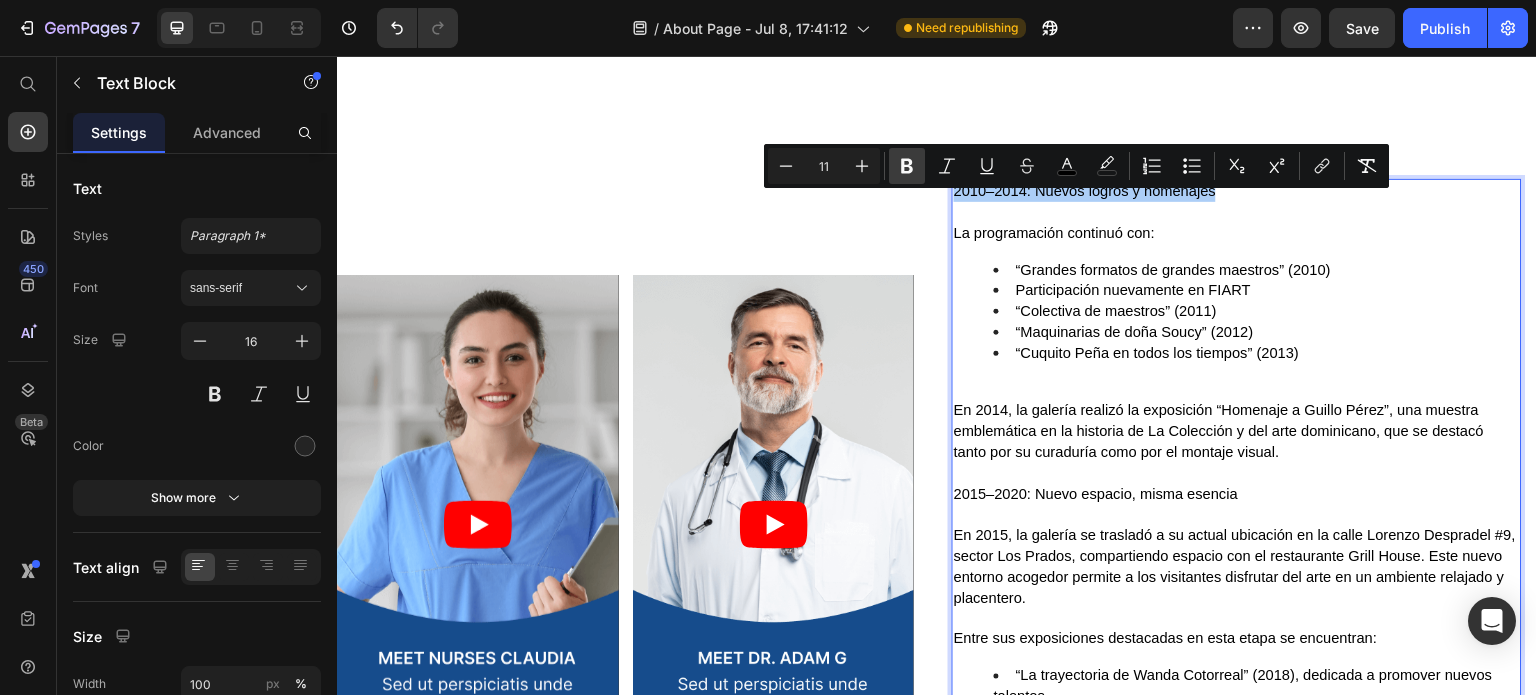 click 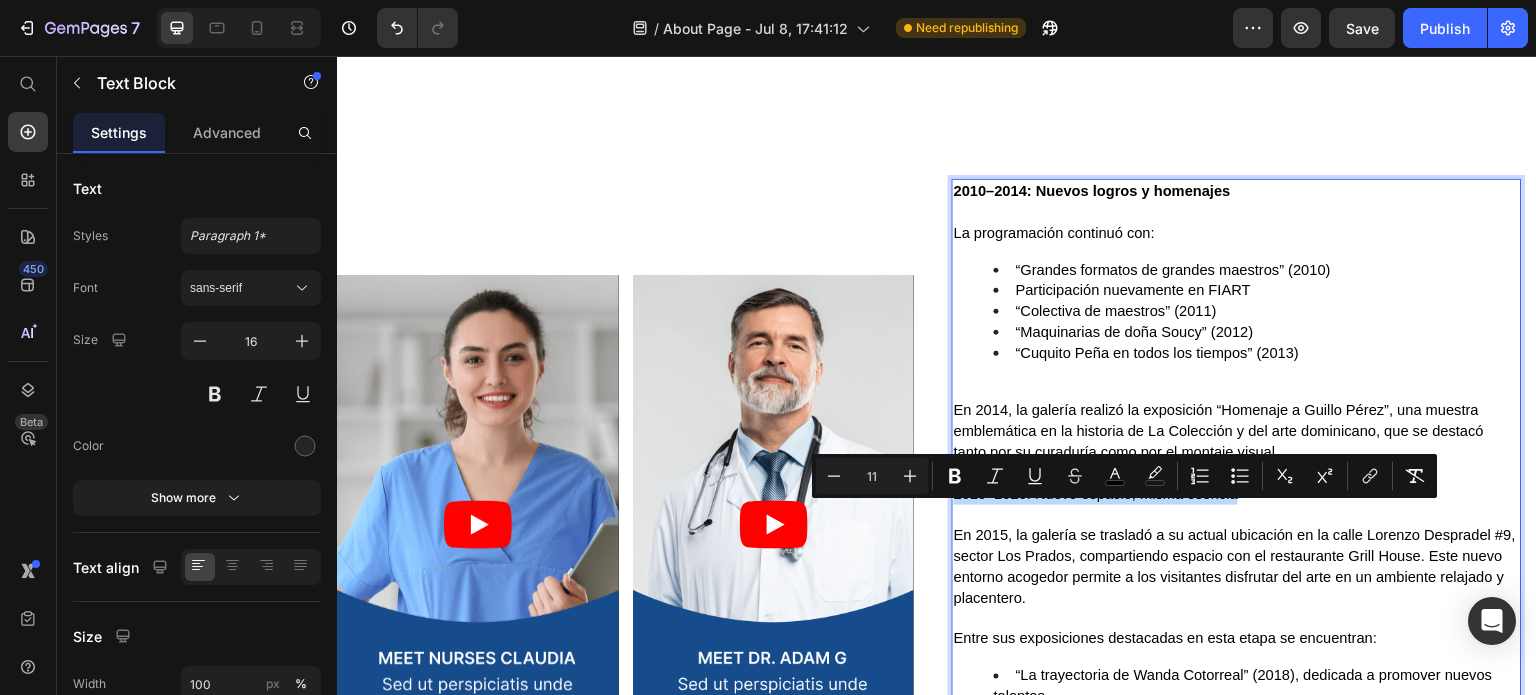 type on "14" 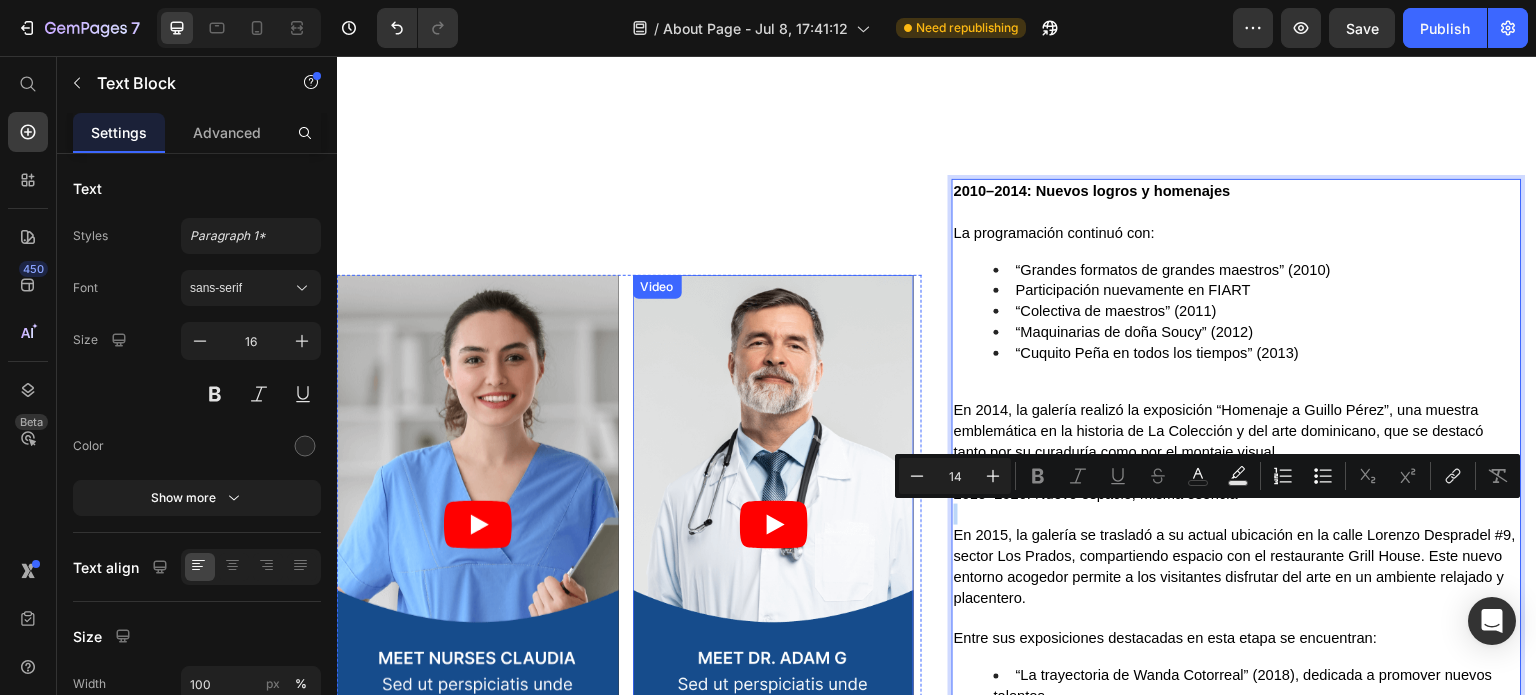 type on "11" 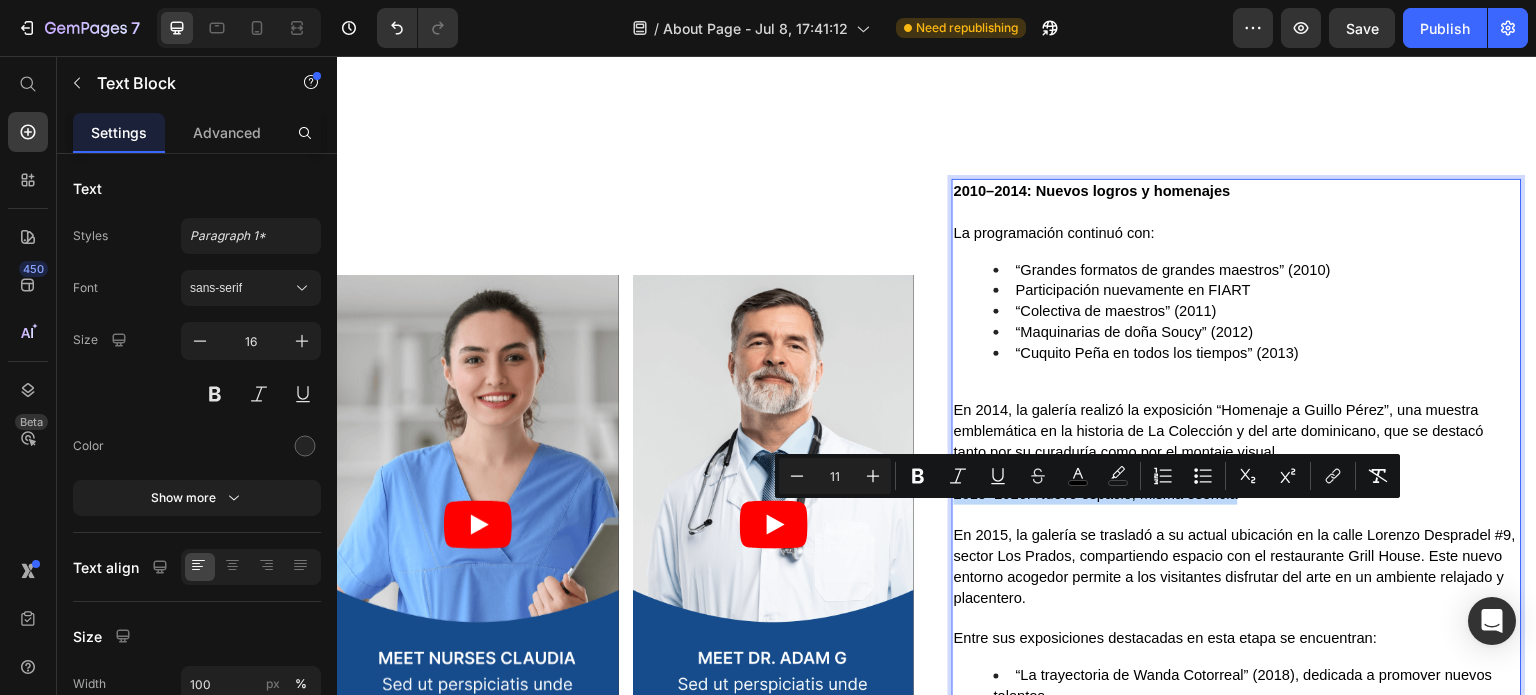 drag, startPoint x: 1235, startPoint y: 504, endPoint x: 944, endPoint y: 517, distance: 291.29022 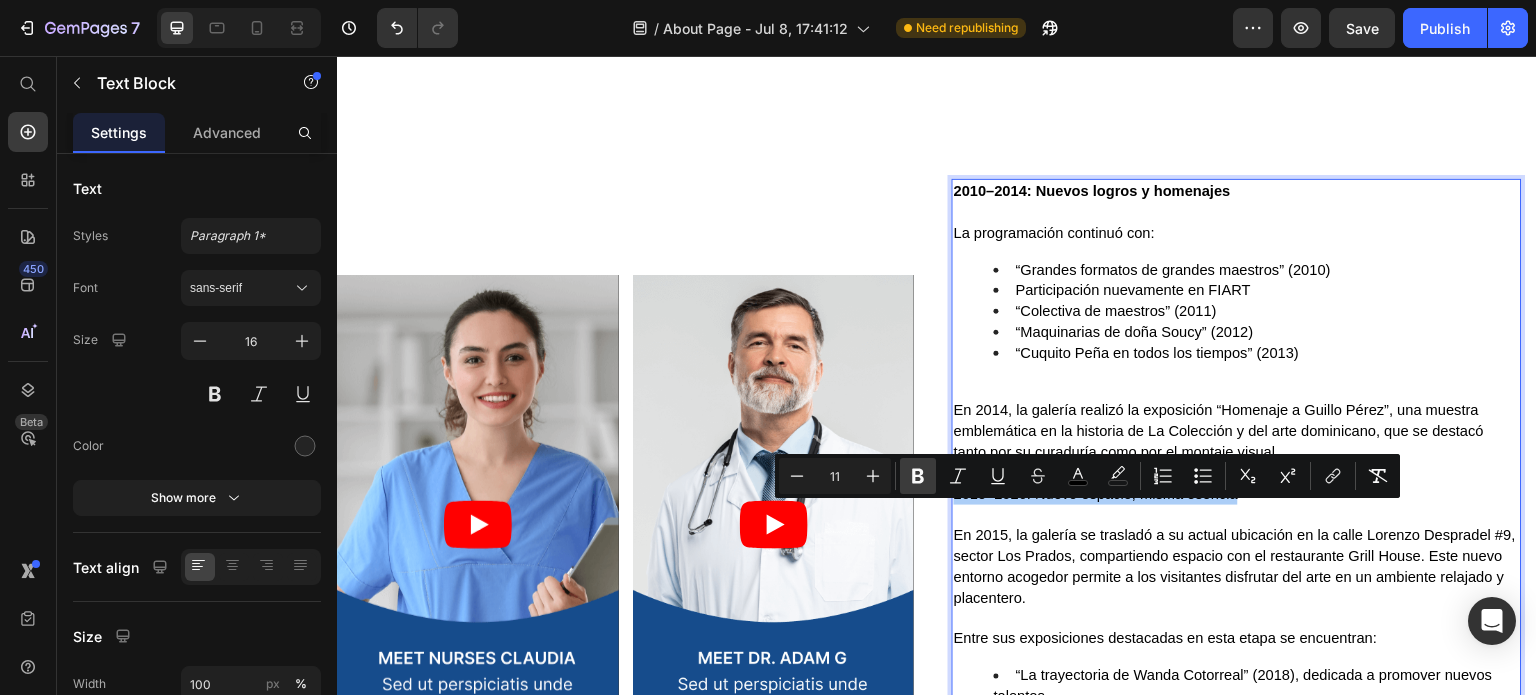 click 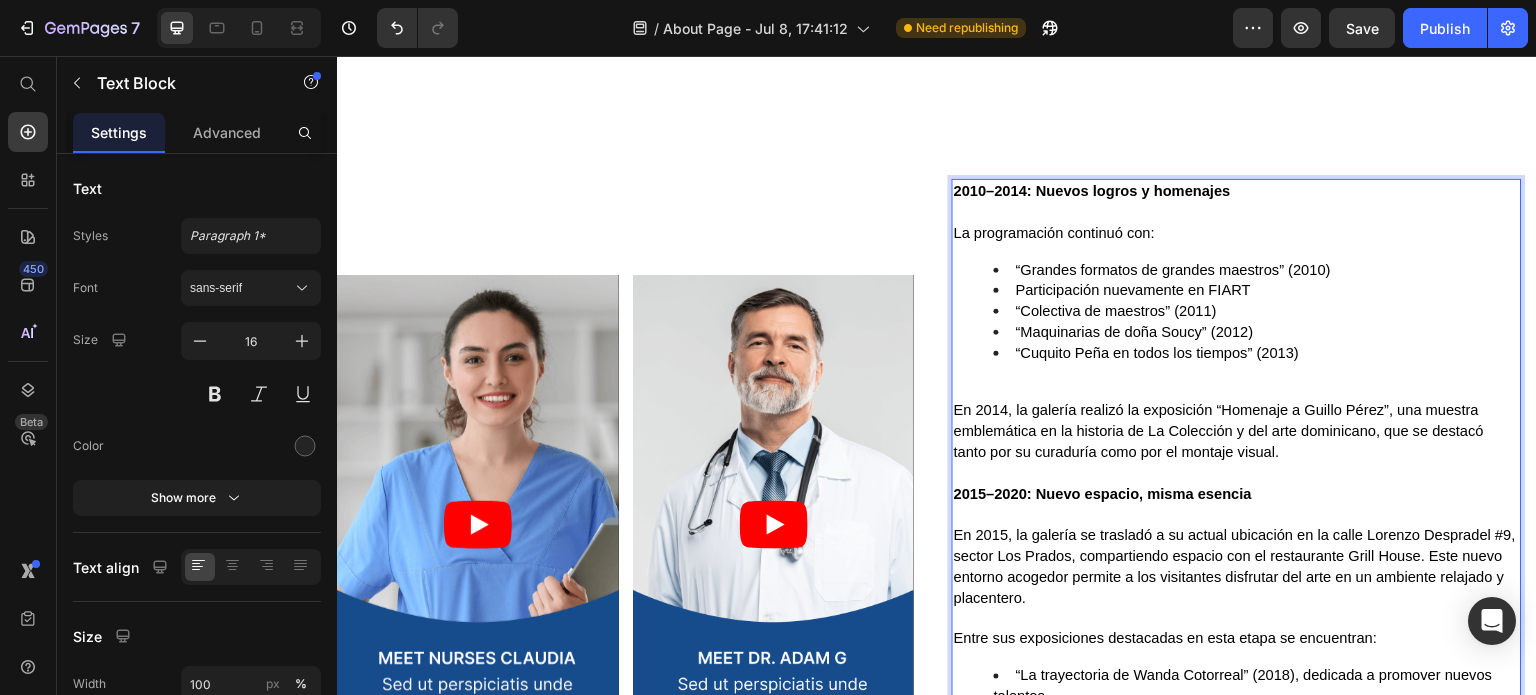 click on "En 2015, la galería se trasladó a su actual ubicación en la calle Lorenzo Despradel #9, sector Los Prados, compartiendo espacio con el restaurante Grill House. Este nuevo entorno acogedor permite a los visitantes disfrutar del arte en un ambiente relajado y placentero." at bounding box center [1235, 566] 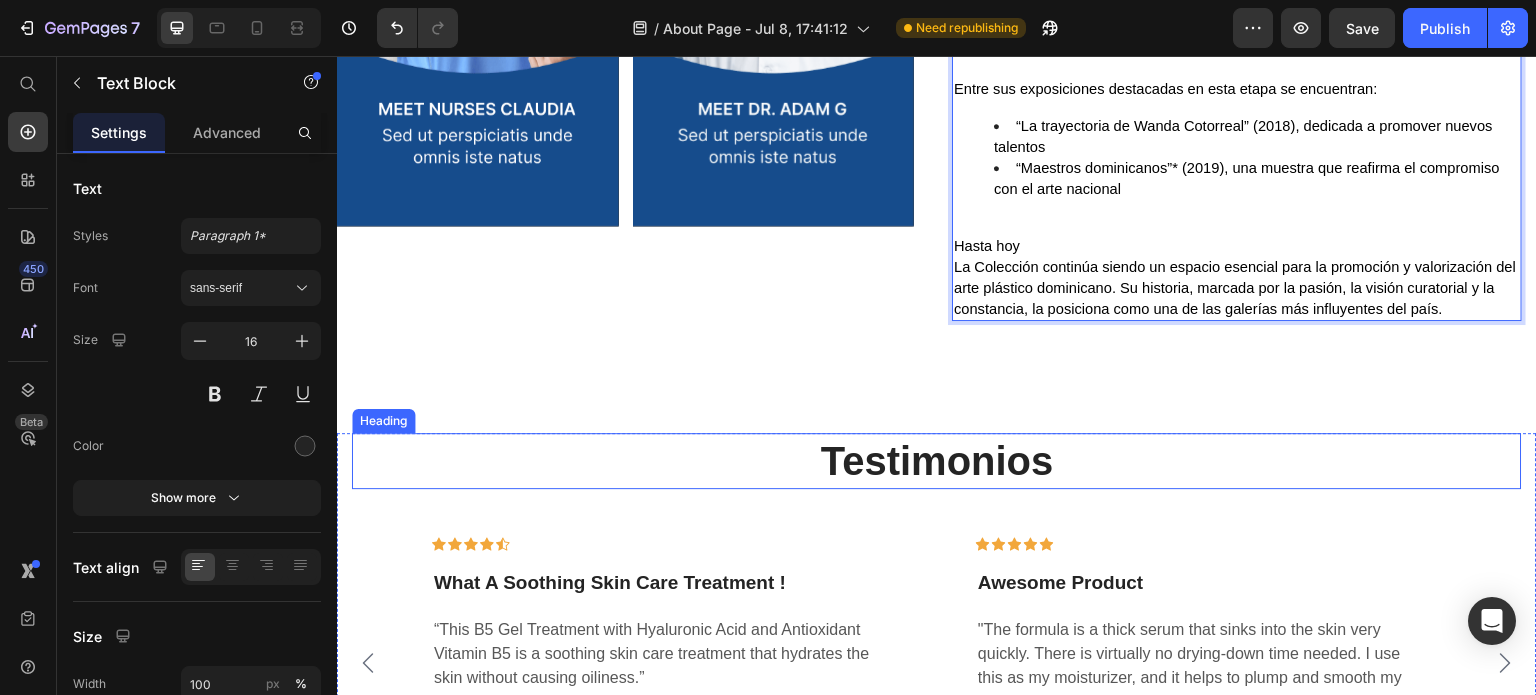 scroll, scrollTop: 4244, scrollLeft: 0, axis: vertical 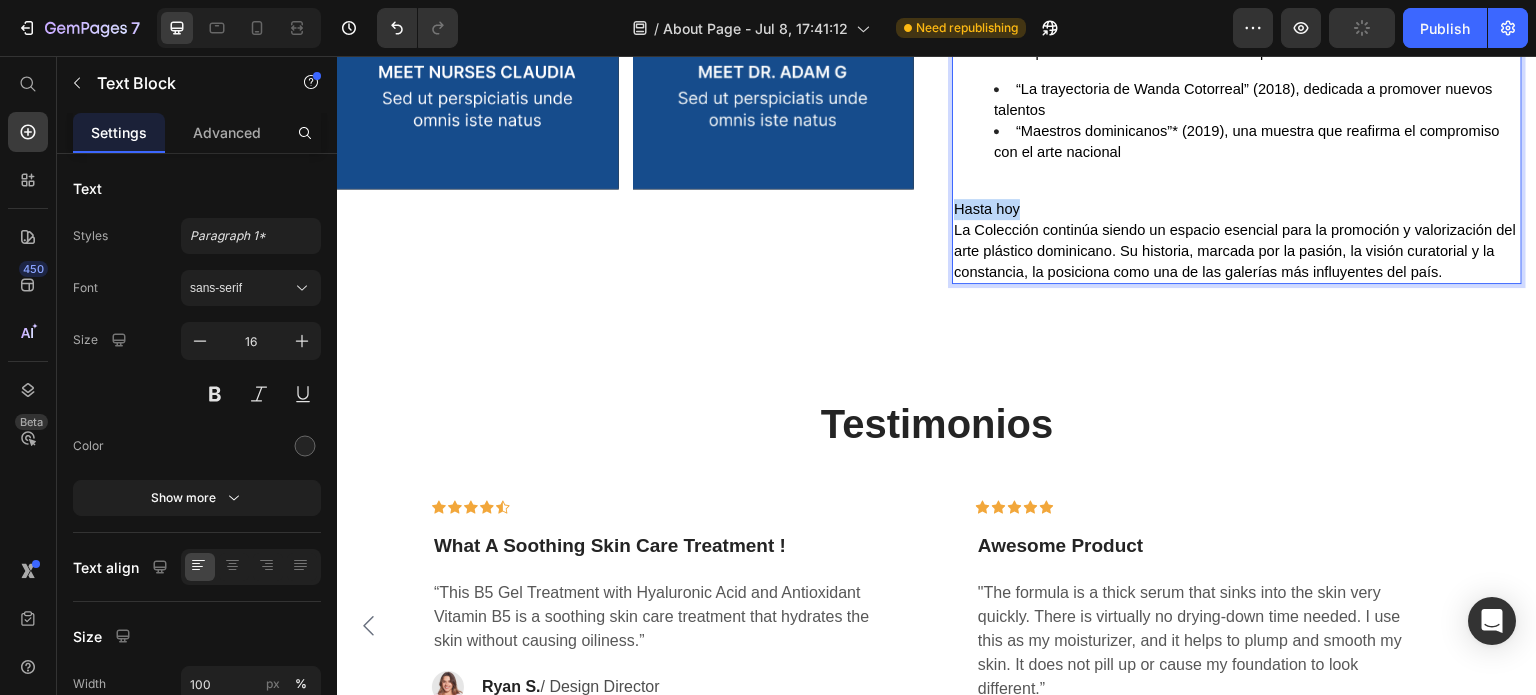drag, startPoint x: 1026, startPoint y: 227, endPoint x: 948, endPoint y: 235, distance: 78.40918 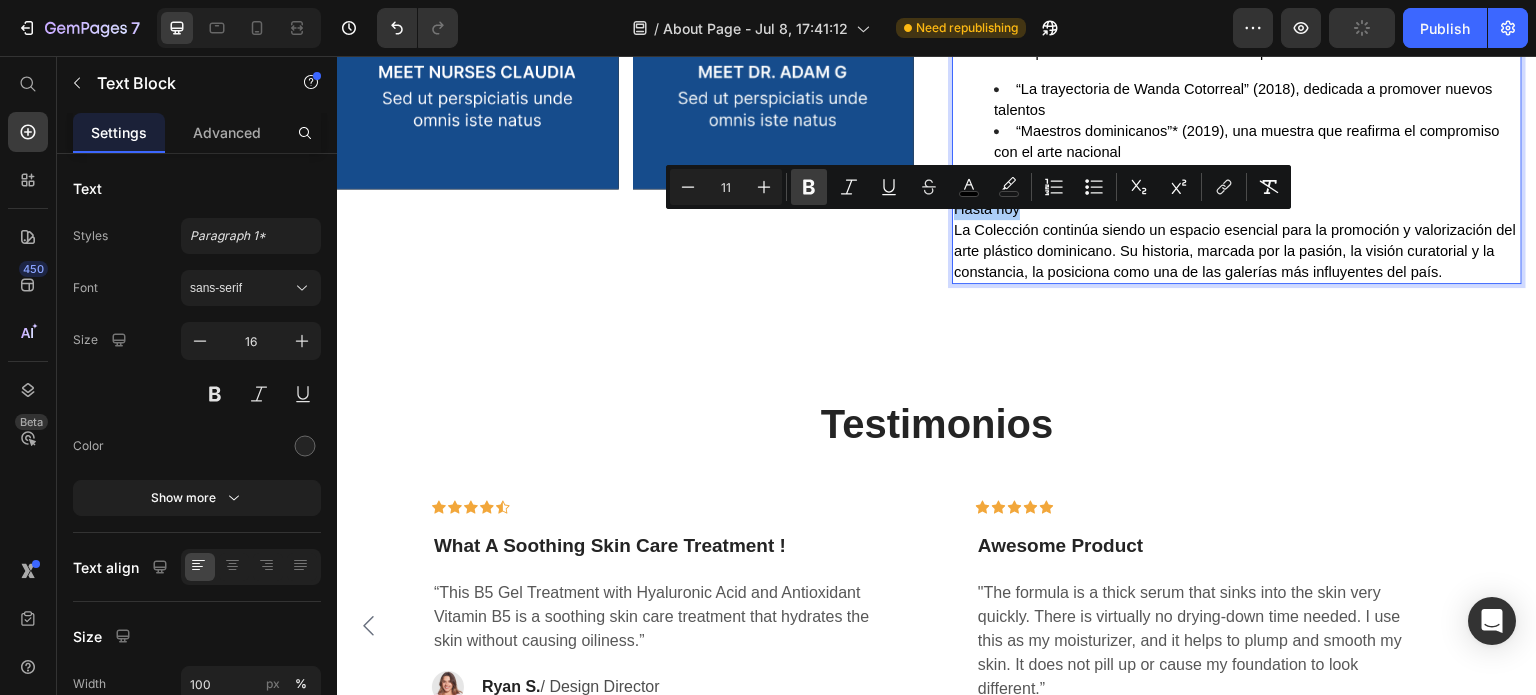 click 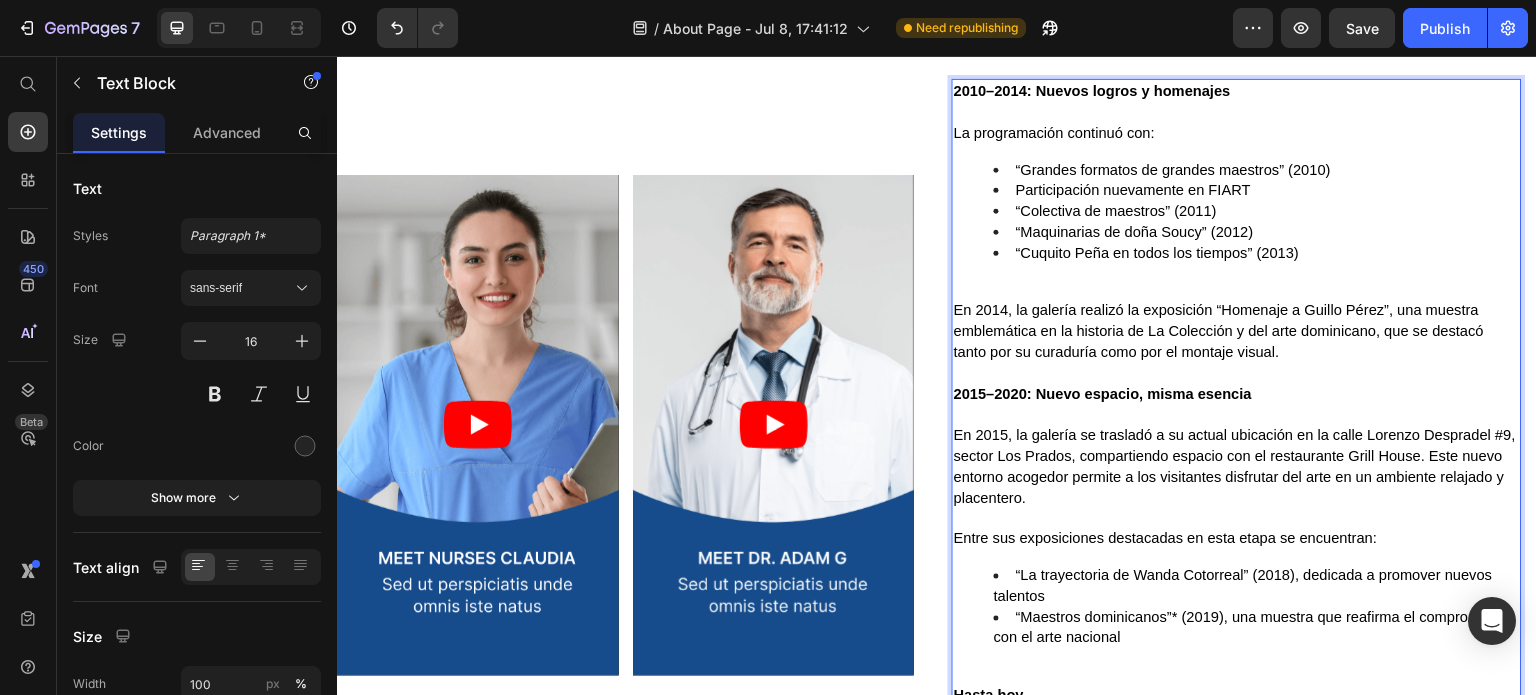 click on "“Cuquito Peña en todos los tiempos” (2013)" at bounding box center [1158, 253] 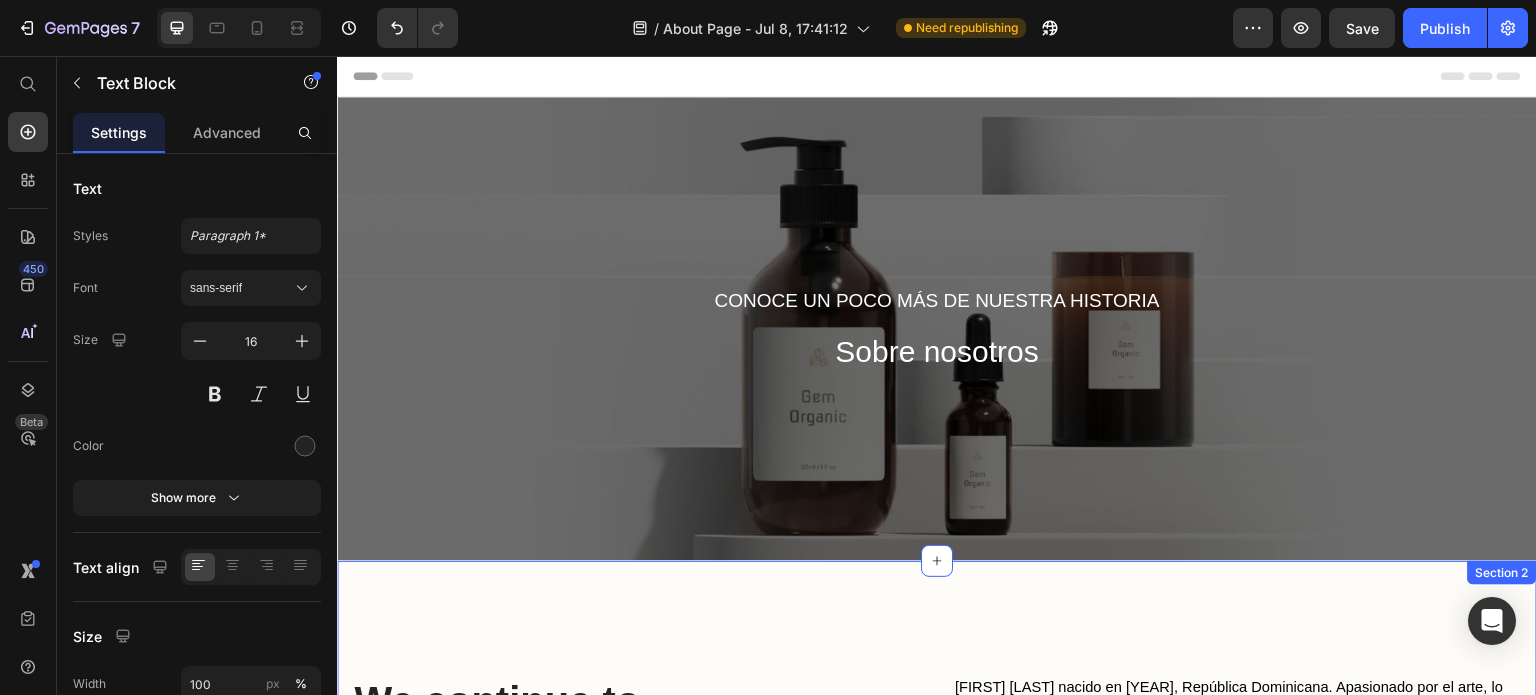 scroll, scrollTop: 400, scrollLeft: 0, axis: vertical 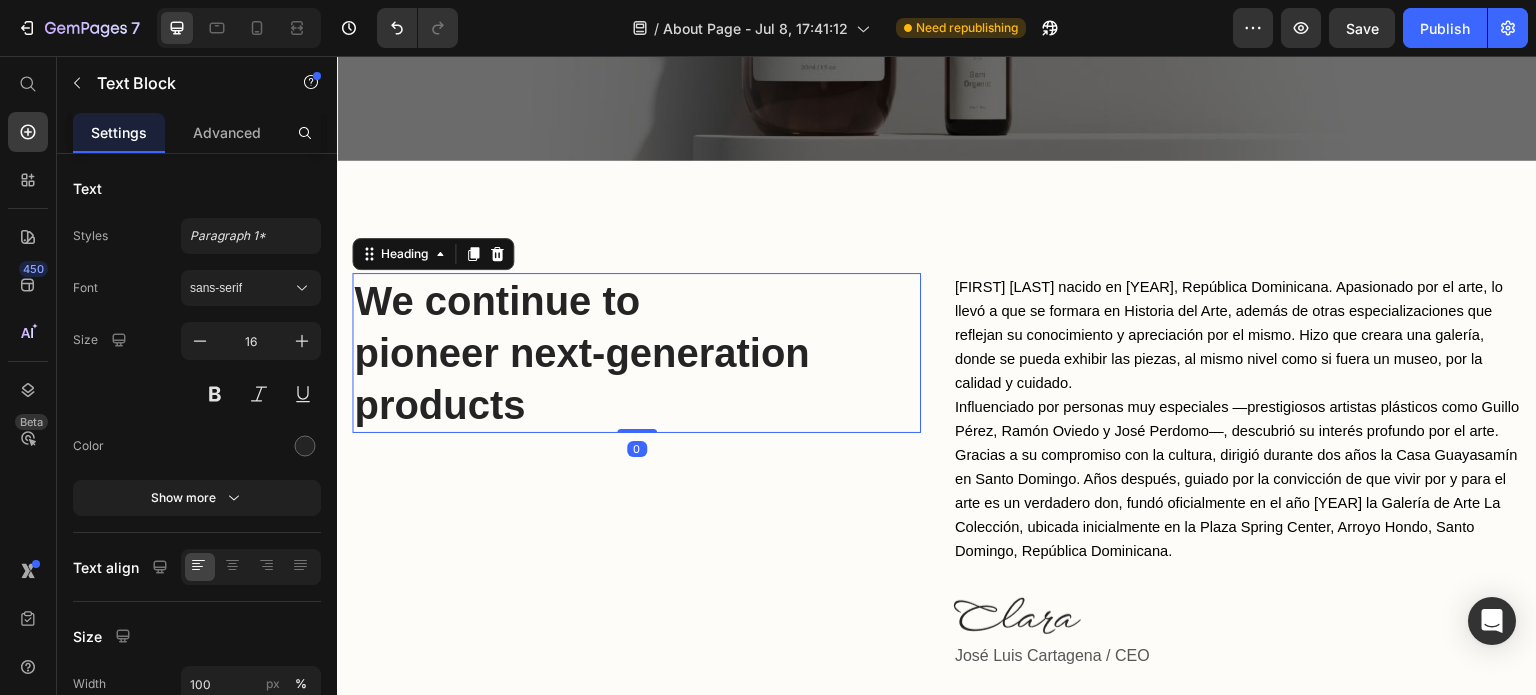 click on "We continue to  pioneer next-generation products" at bounding box center (636, 353) 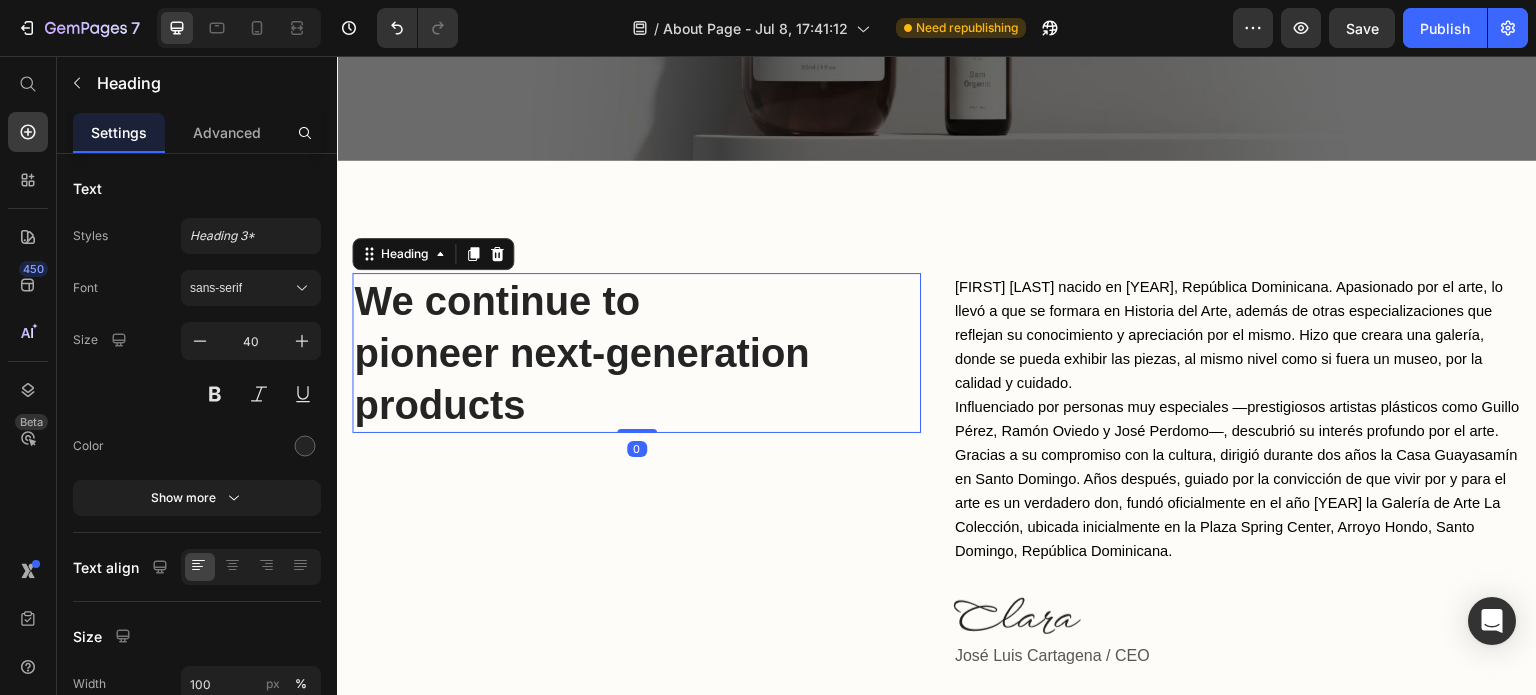 click on "We continue to  pioneer next-generation products" at bounding box center [636, 353] 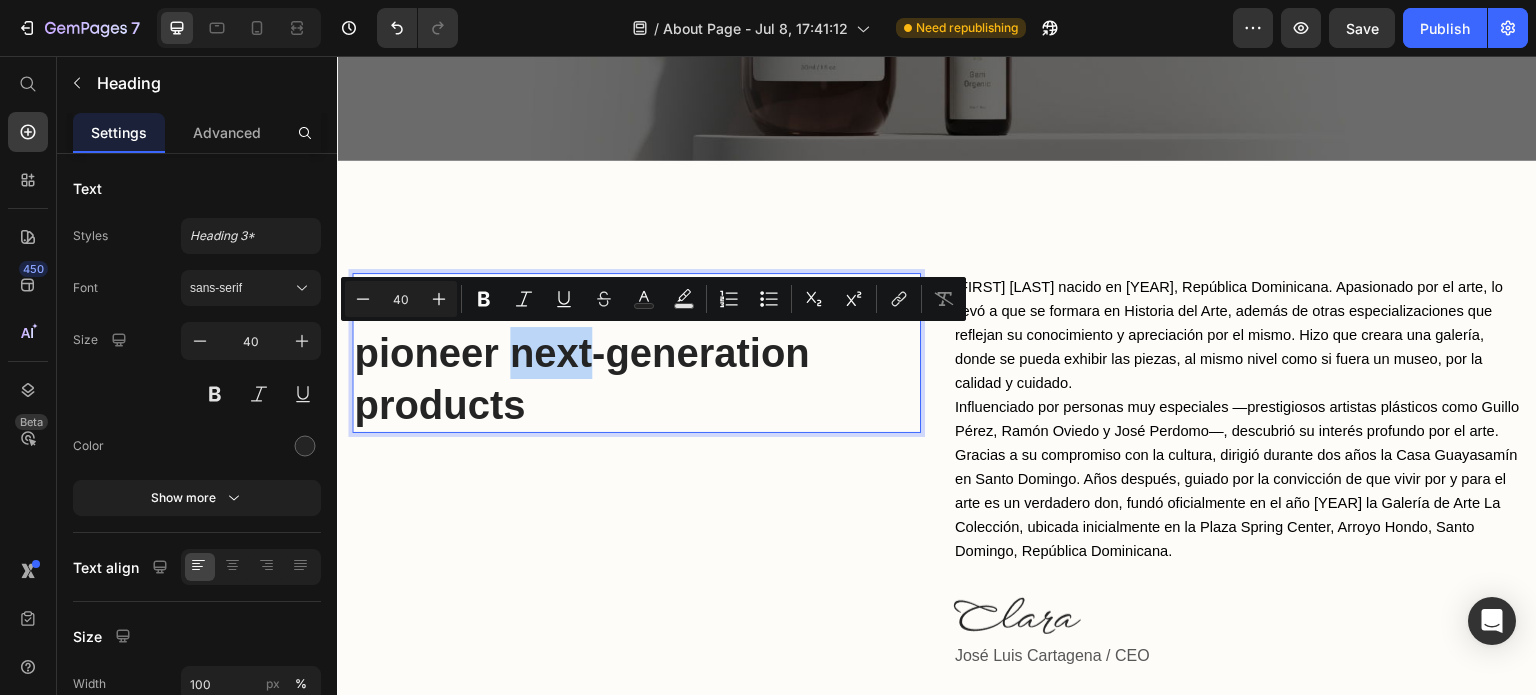click on "We continue to  pioneer next-generation products" at bounding box center (636, 353) 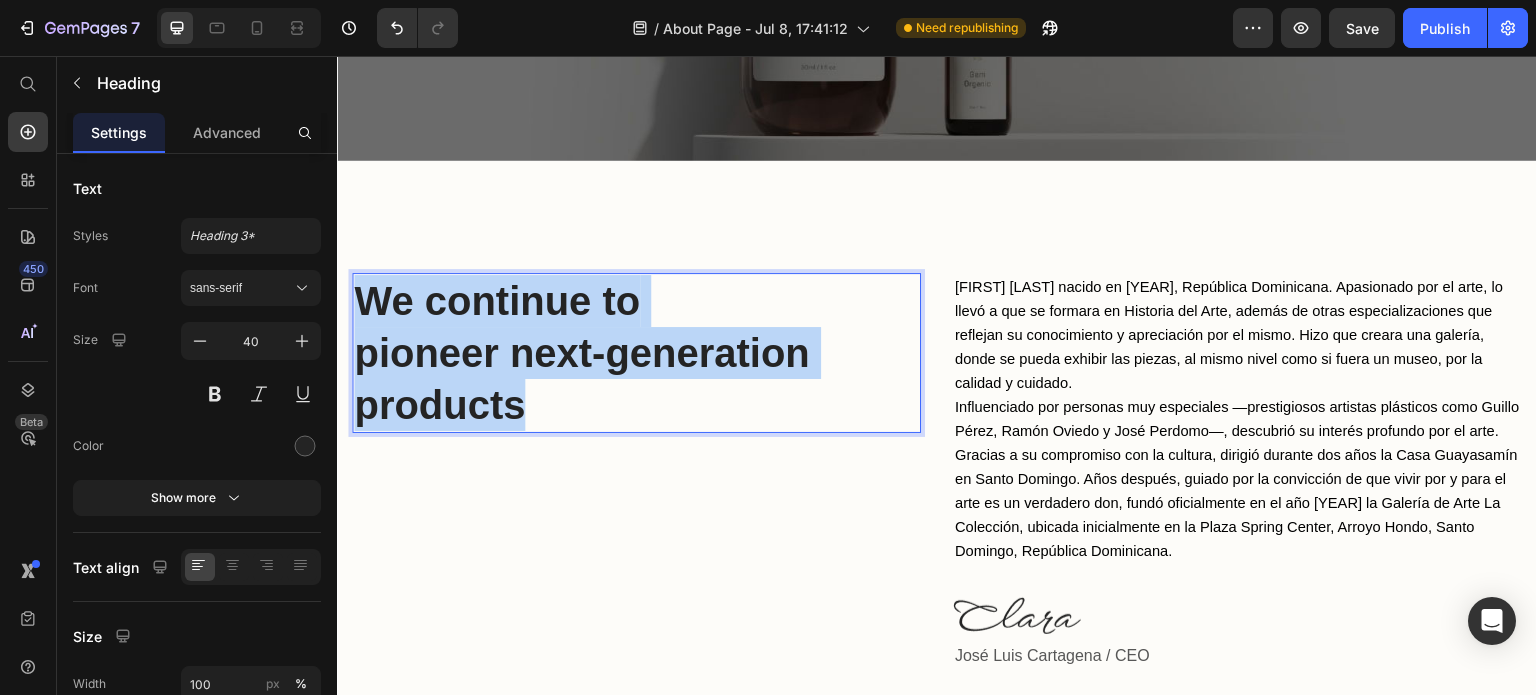 drag, startPoint x: 554, startPoint y: 382, endPoint x: 366, endPoint y: 289, distance: 209.74509 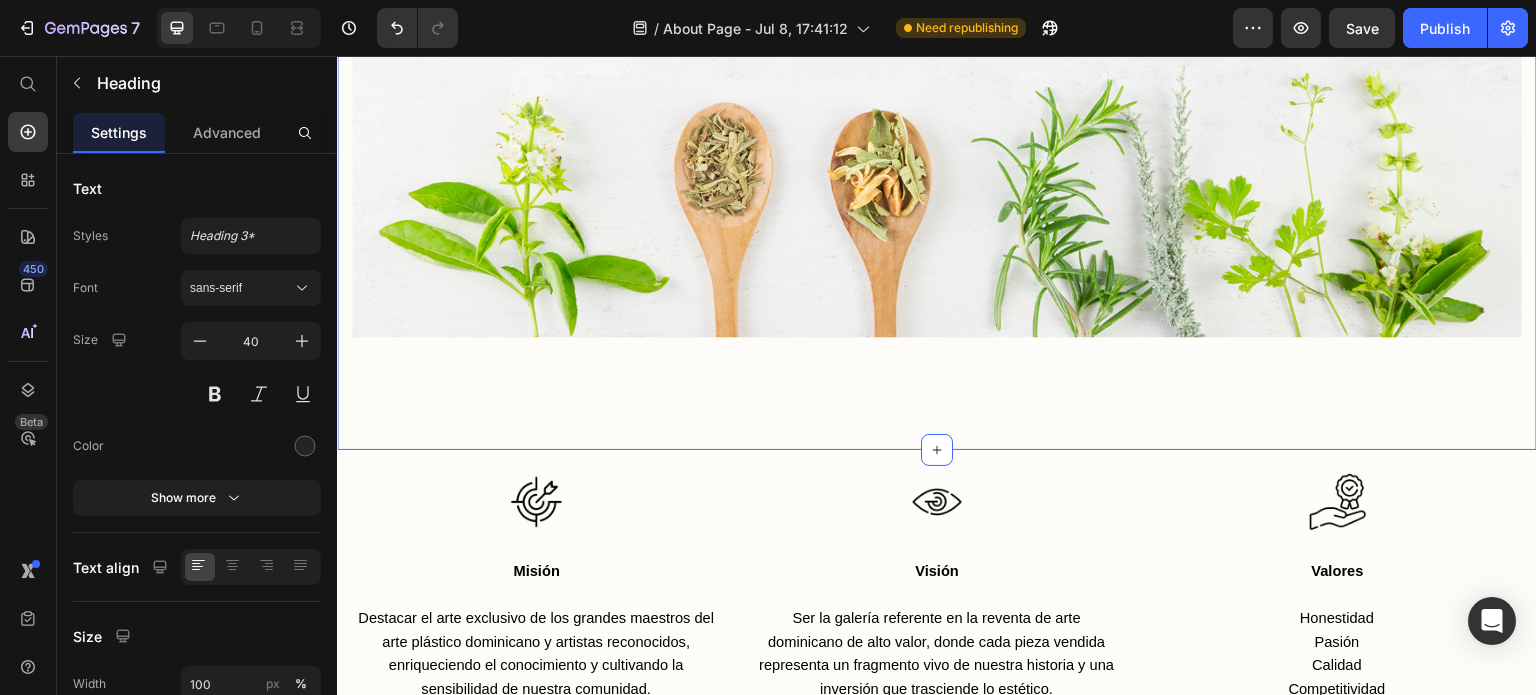 scroll, scrollTop: 1300, scrollLeft: 0, axis: vertical 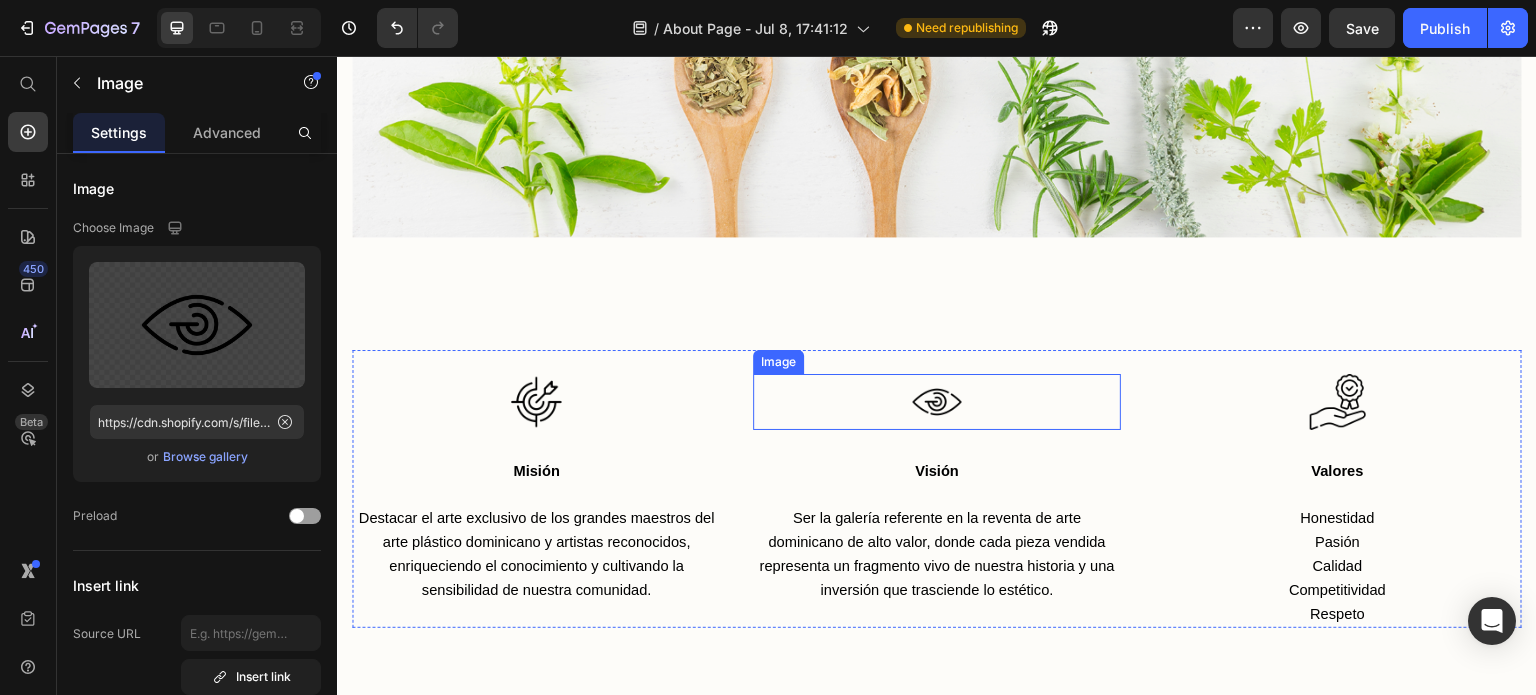 click at bounding box center (937, 402) 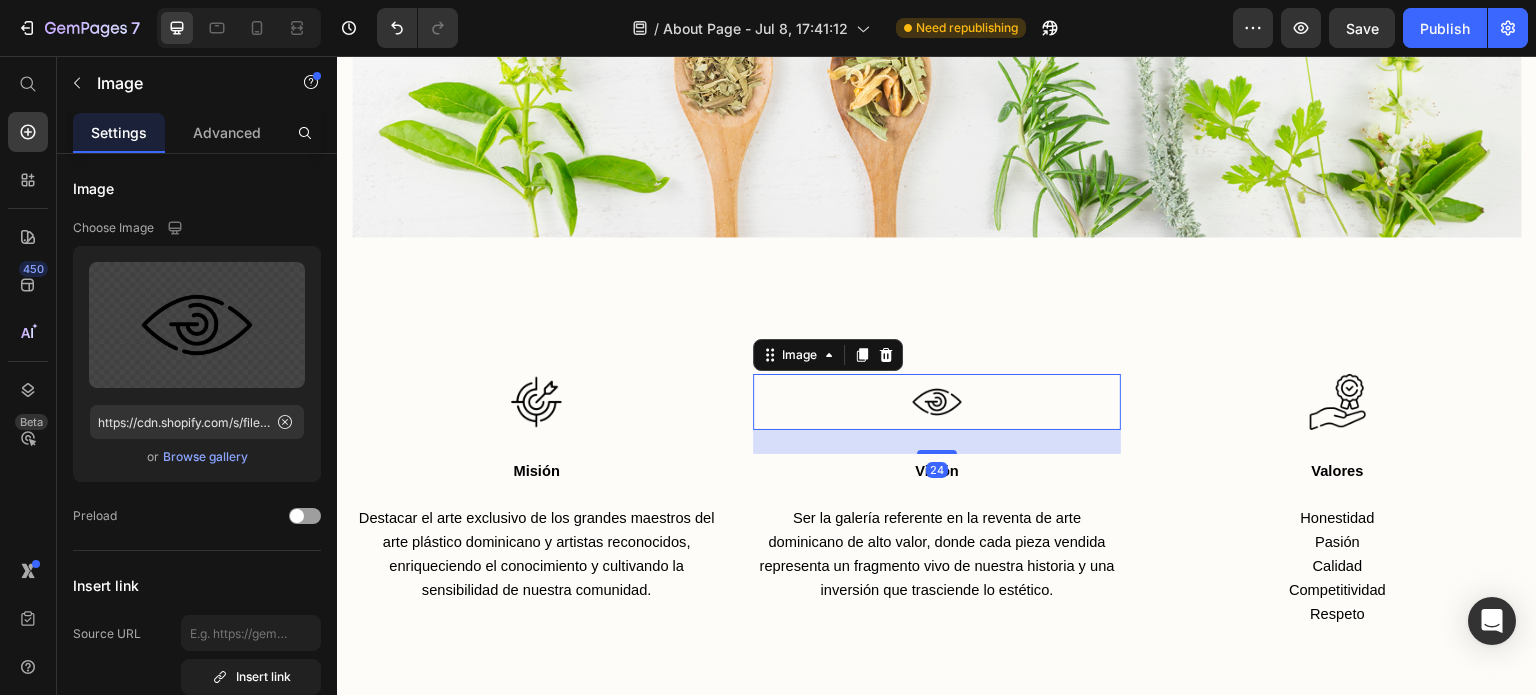 click at bounding box center (937, 402) 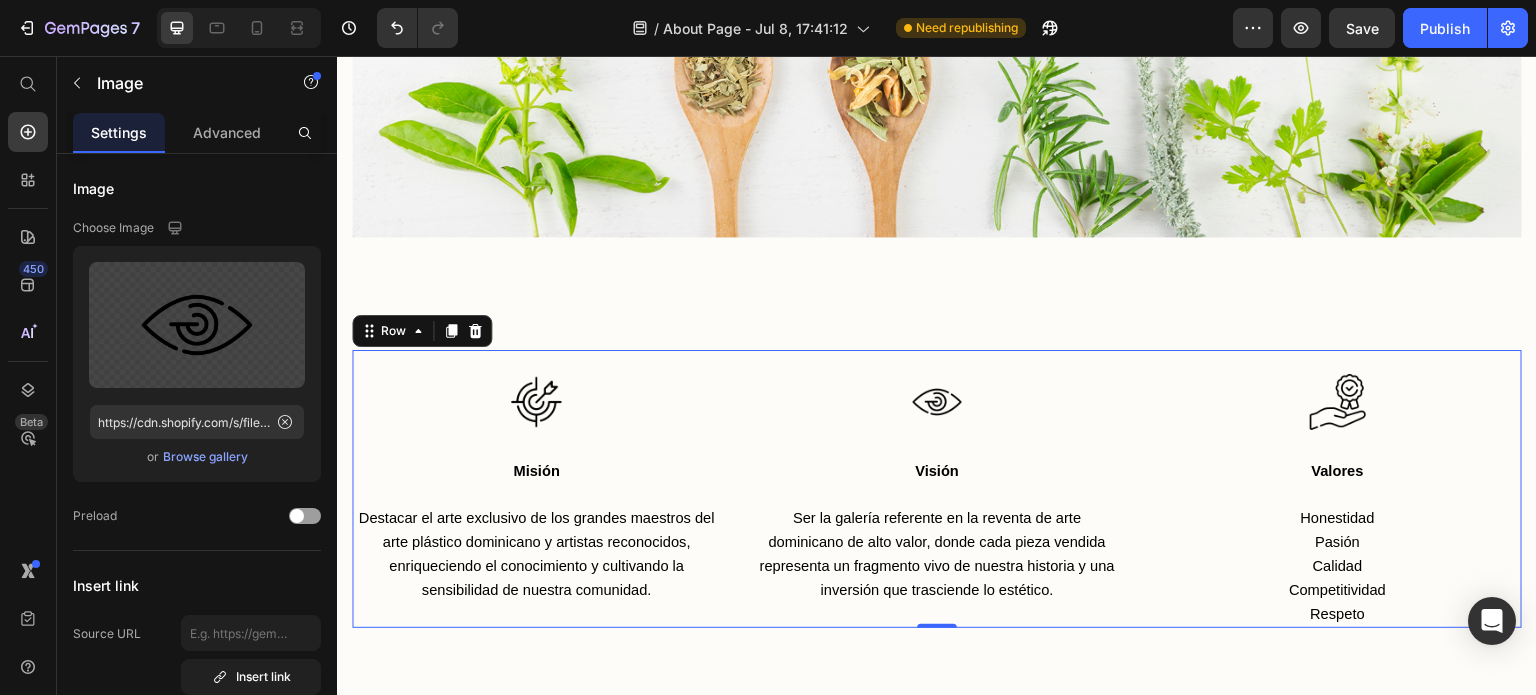 click on "Image Valores Text block Honestidad Pasión Calidad Competitividad Respeto Text block" at bounding box center (1337, 489) 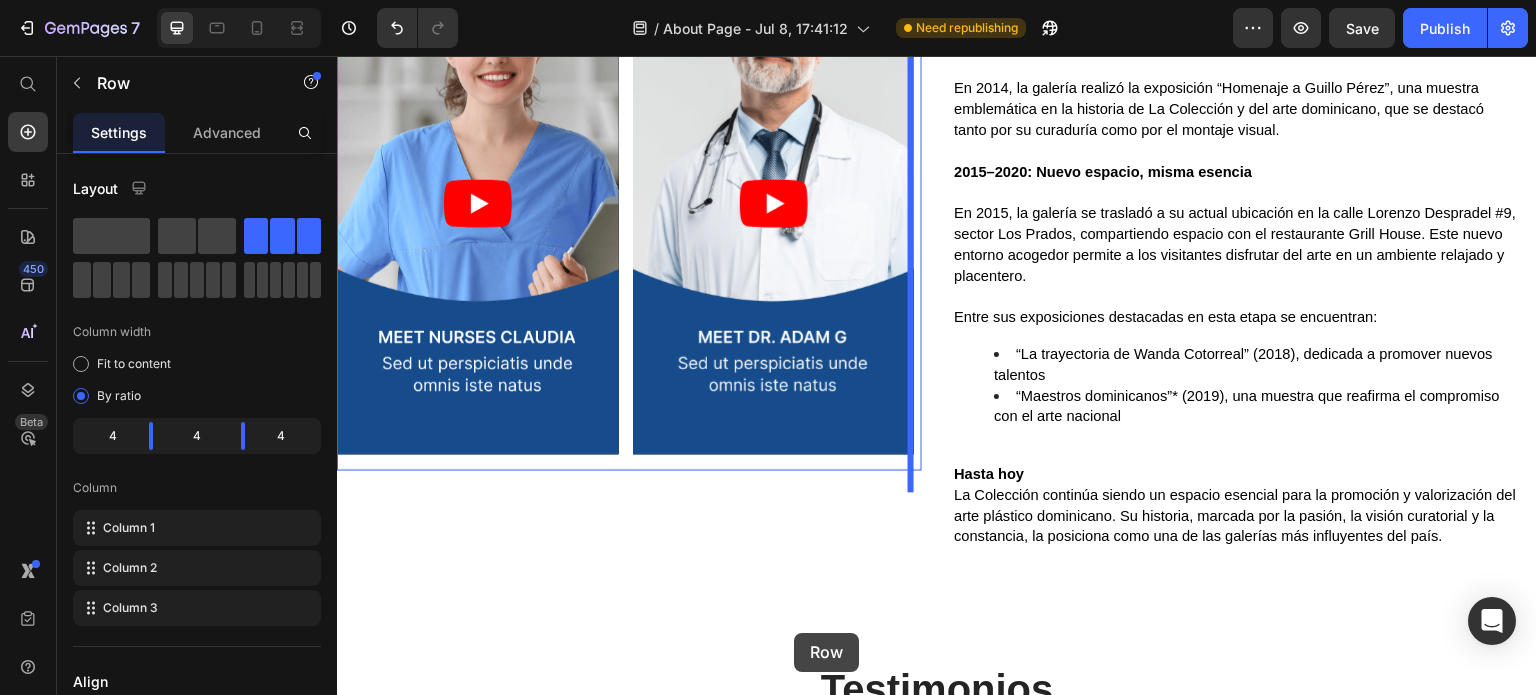 scroll, scrollTop: 4039, scrollLeft: 0, axis: vertical 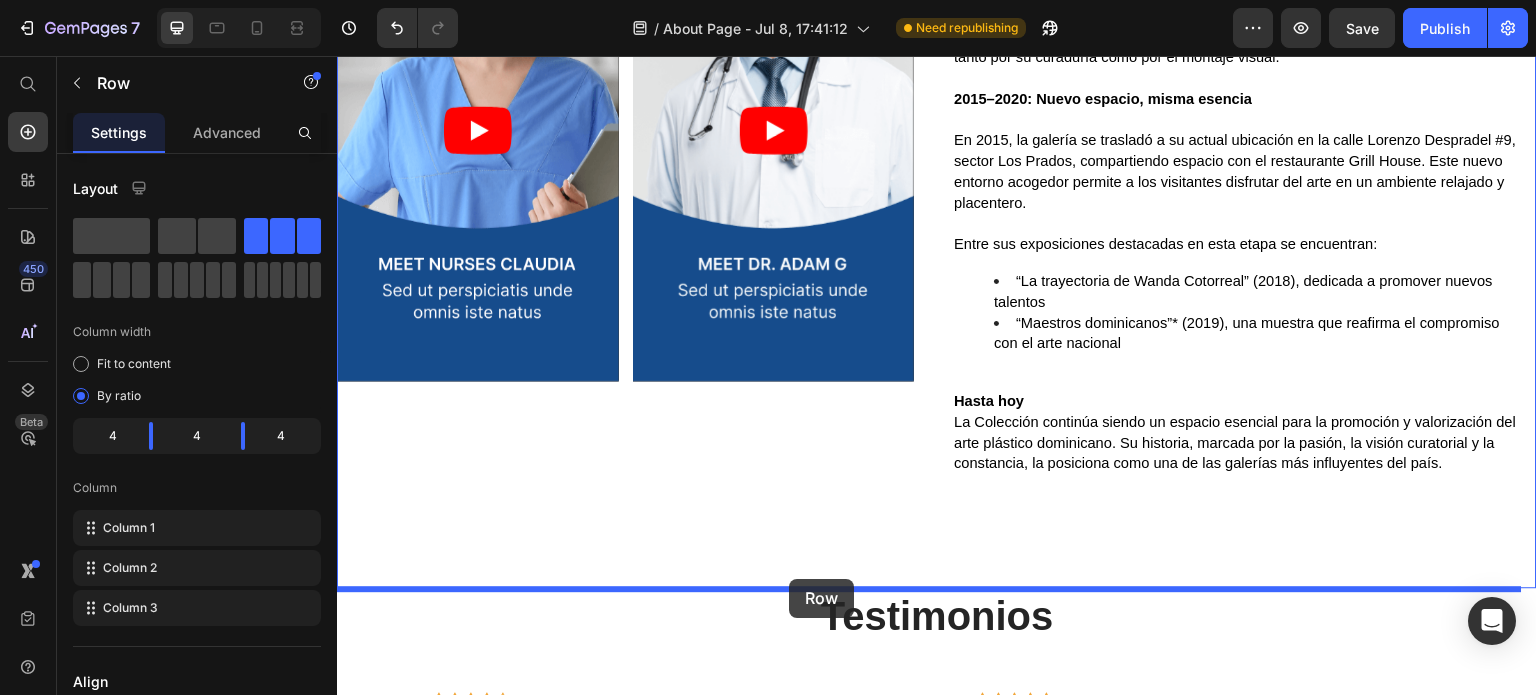 drag, startPoint x: 741, startPoint y: 394, endPoint x: 789, endPoint y: 579, distance: 191.12561 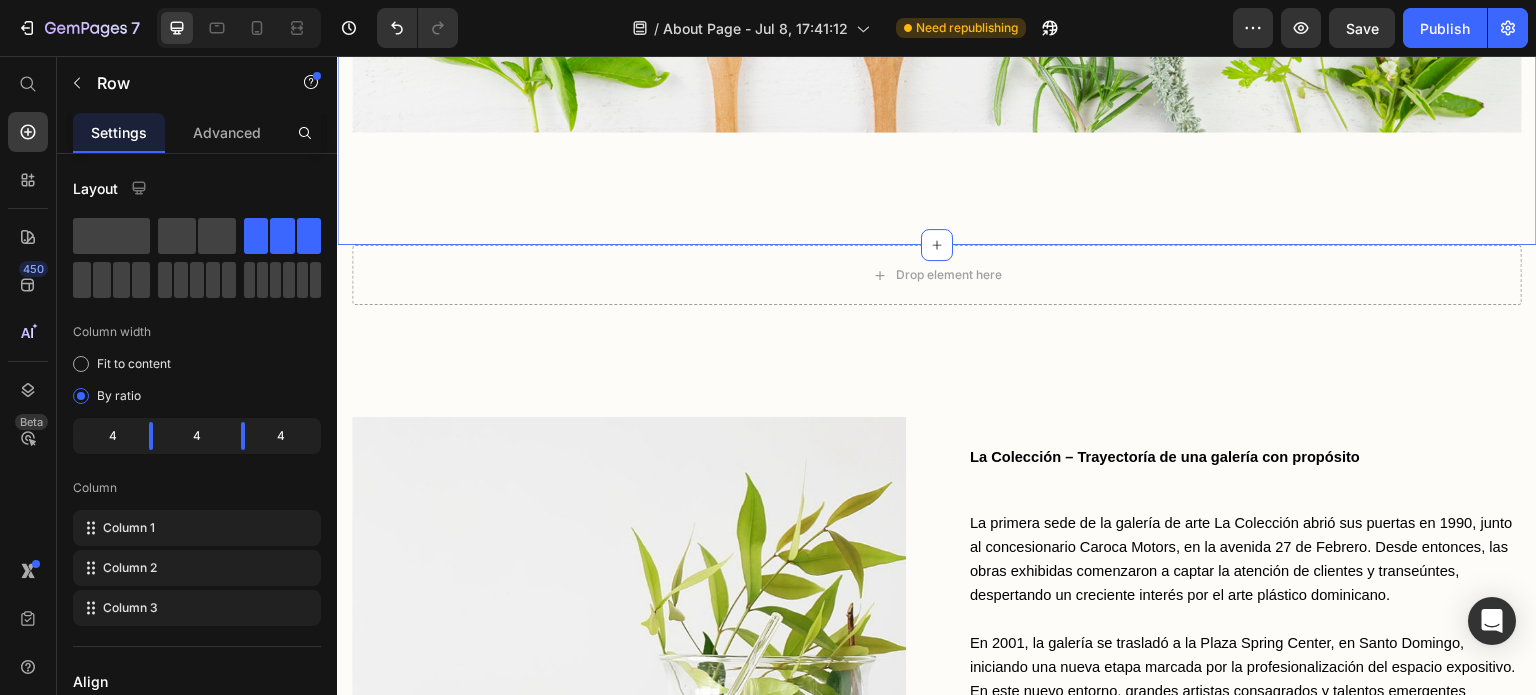 scroll, scrollTop: 1416, scrollLeft: 0, axis: vertical 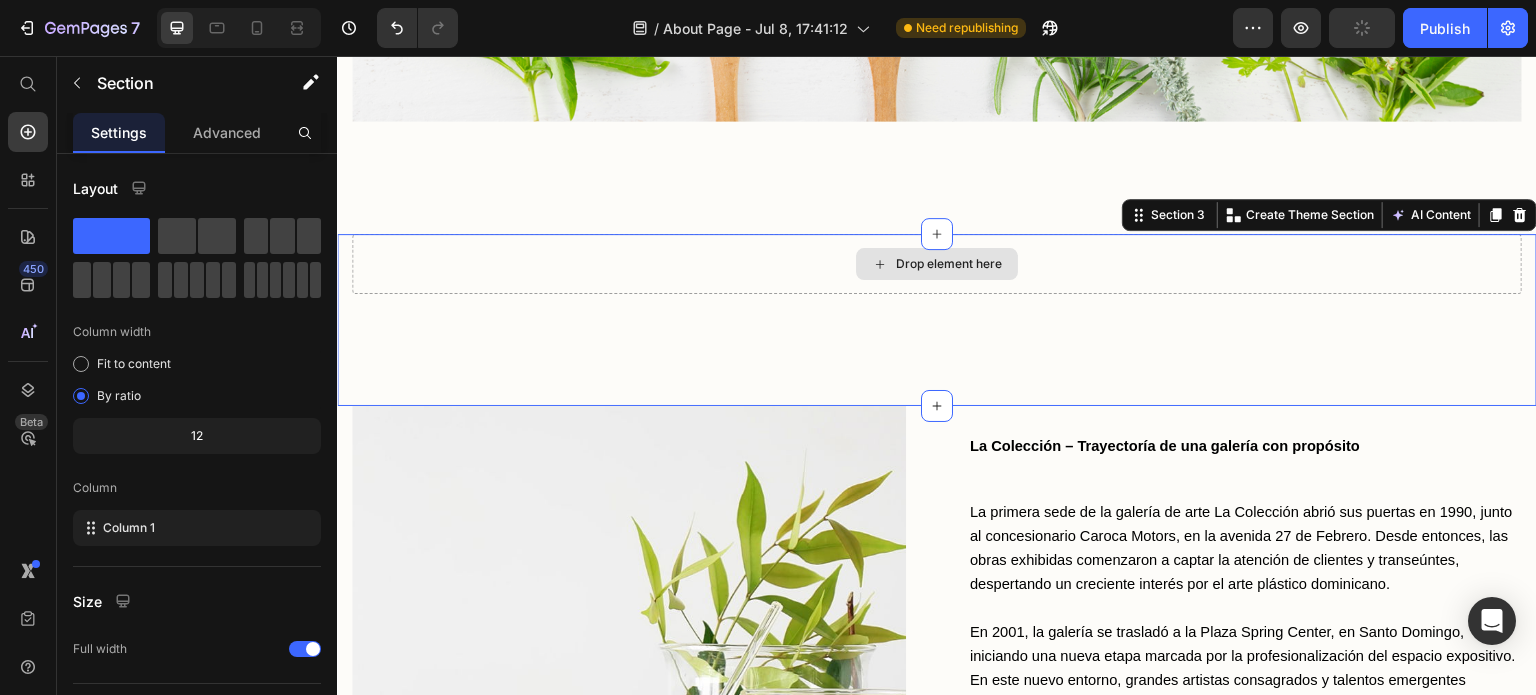 click on "Drop element here" at bounding box center (937, 264) 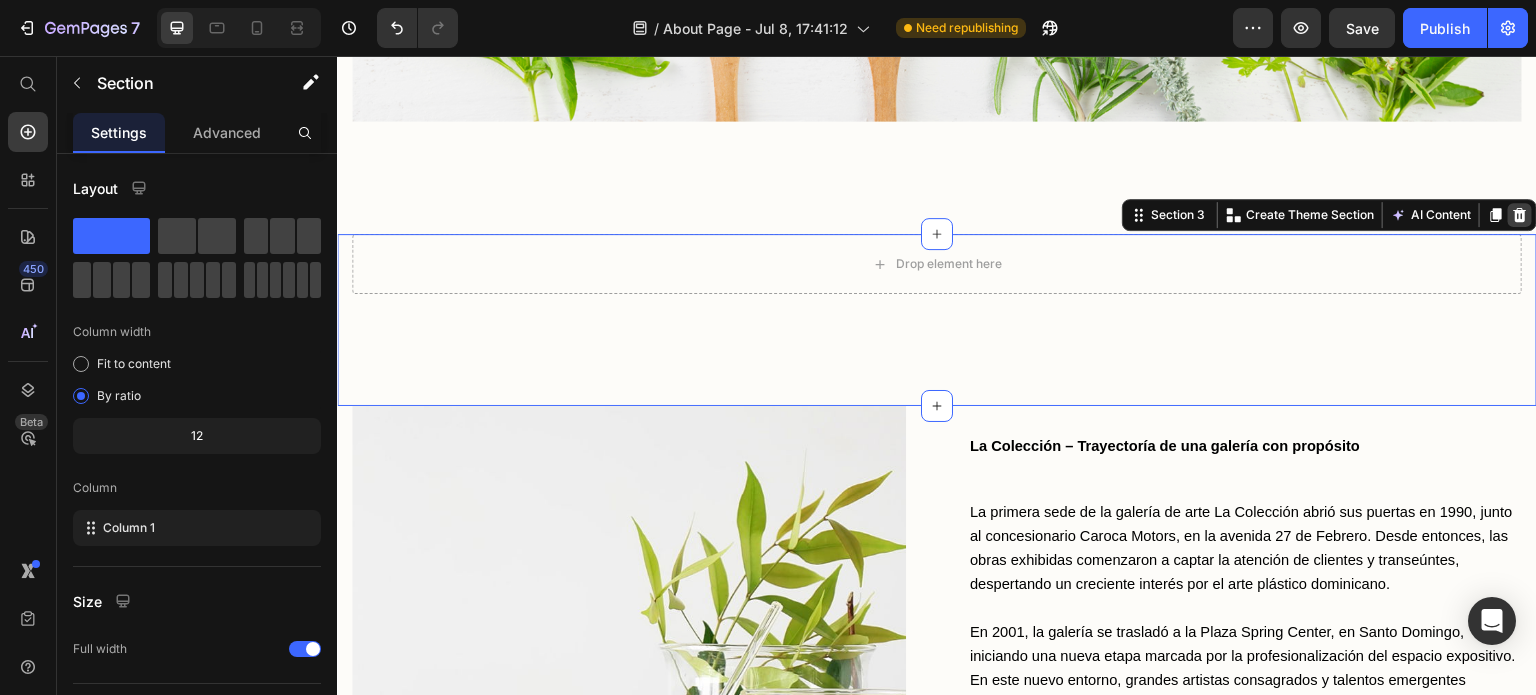 click 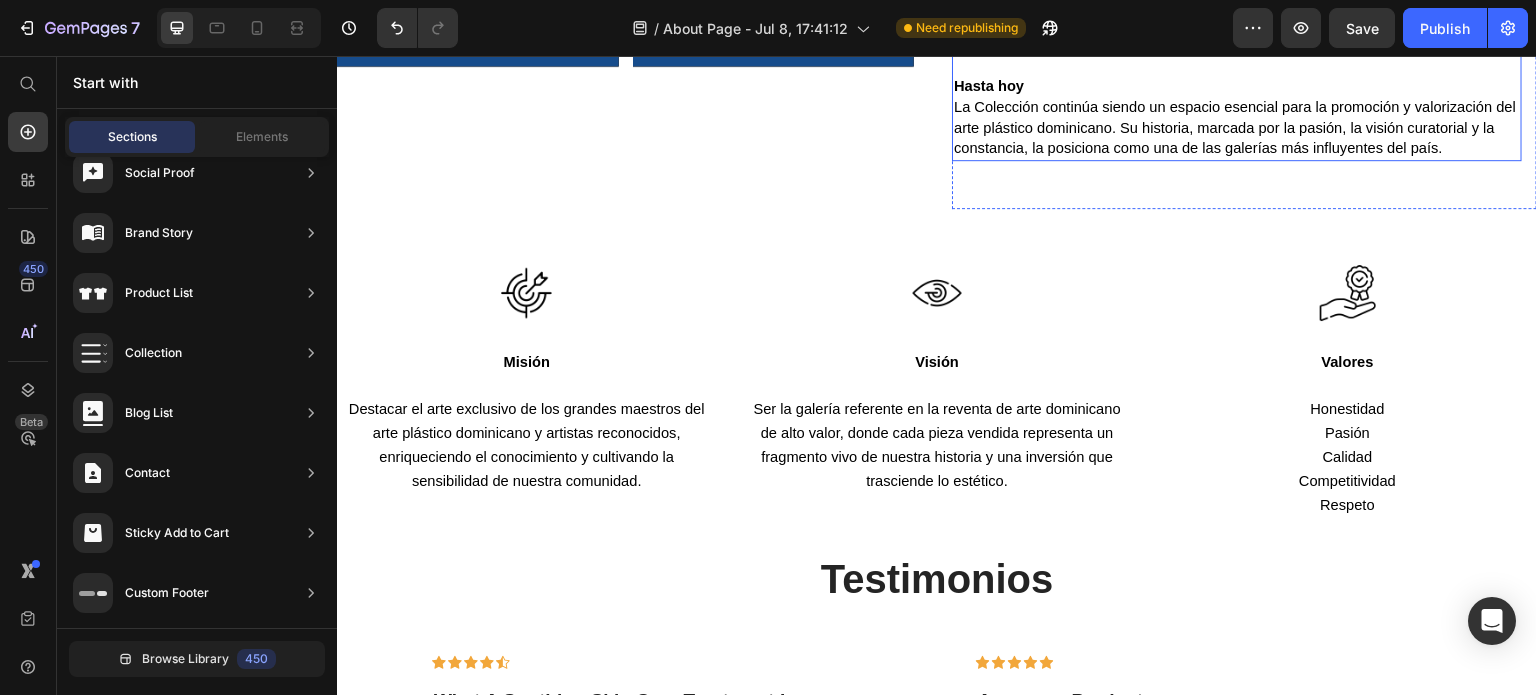 scroll, scrollTop: 4016, scrollLeft: 0, axis: vertical 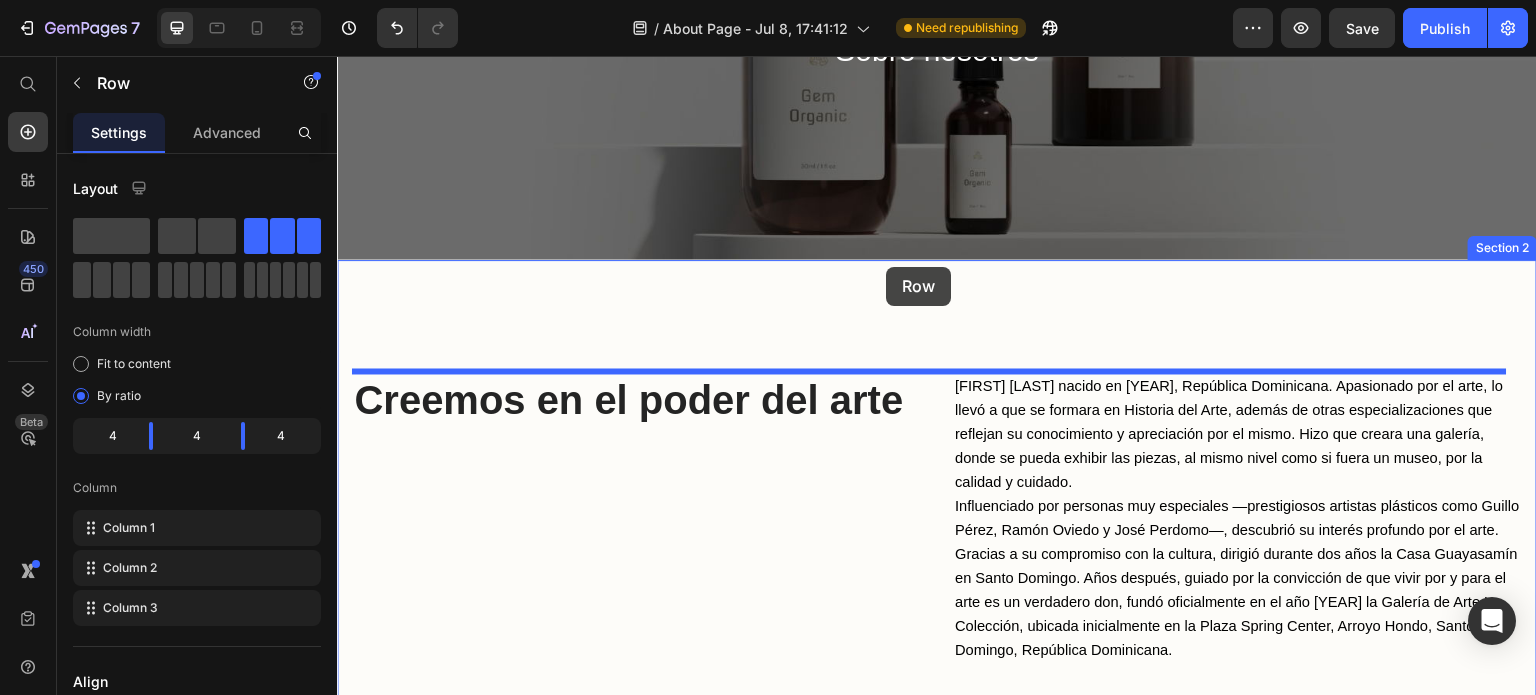 drag, startPoint x: 1154, startPoint y: 230, endPoint x: 886, endPoint y: 267, distance: 270.54205 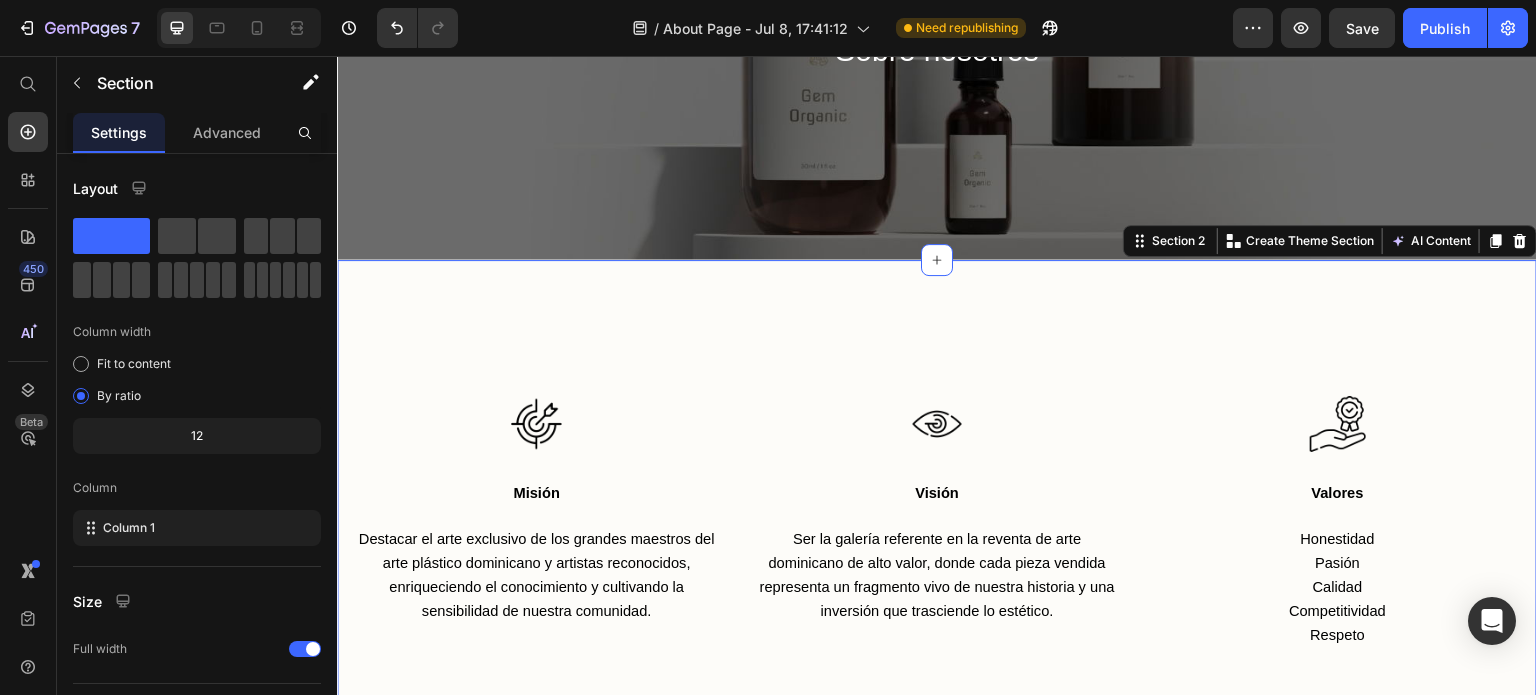 click on "Image Misión Text block Destacar el arte exclusivo de los grandes maestros del arte plástico dominicano y artistas reconocidos, enriqueciendo el conocimiento y cultivando la sensibilidad de nuestra comunidad. Text block Image Visión  Text block Ser la galería referente en la reventa de arte dominicano de alto valor, donde cada pieza vendida representa un fragmento vivo de nuestra historia y una inversión que trasciende lo estético. Text block Image Valores Text block Honestidad Pasión Calidad Competitividad Respeto Text block Row Creemos en el poder del arte Heading José Luis Cartagena Conde nacido en 1963, República Dominicana. Apasionado por el arte, lo llevó a que se formara en Historia del Arte, además de otras especializaciones que reflejan su conocimiento y apreciación por el mismo. Hizo que creara una galería, donde se pueda exhibir las piezas, al mismo nivel como si fuera un museo, por la calidad y cuidado. Text block Image José Luis Cartagena / CEO Text block Row Image Row Section 2" at bounding box center (937, 967) 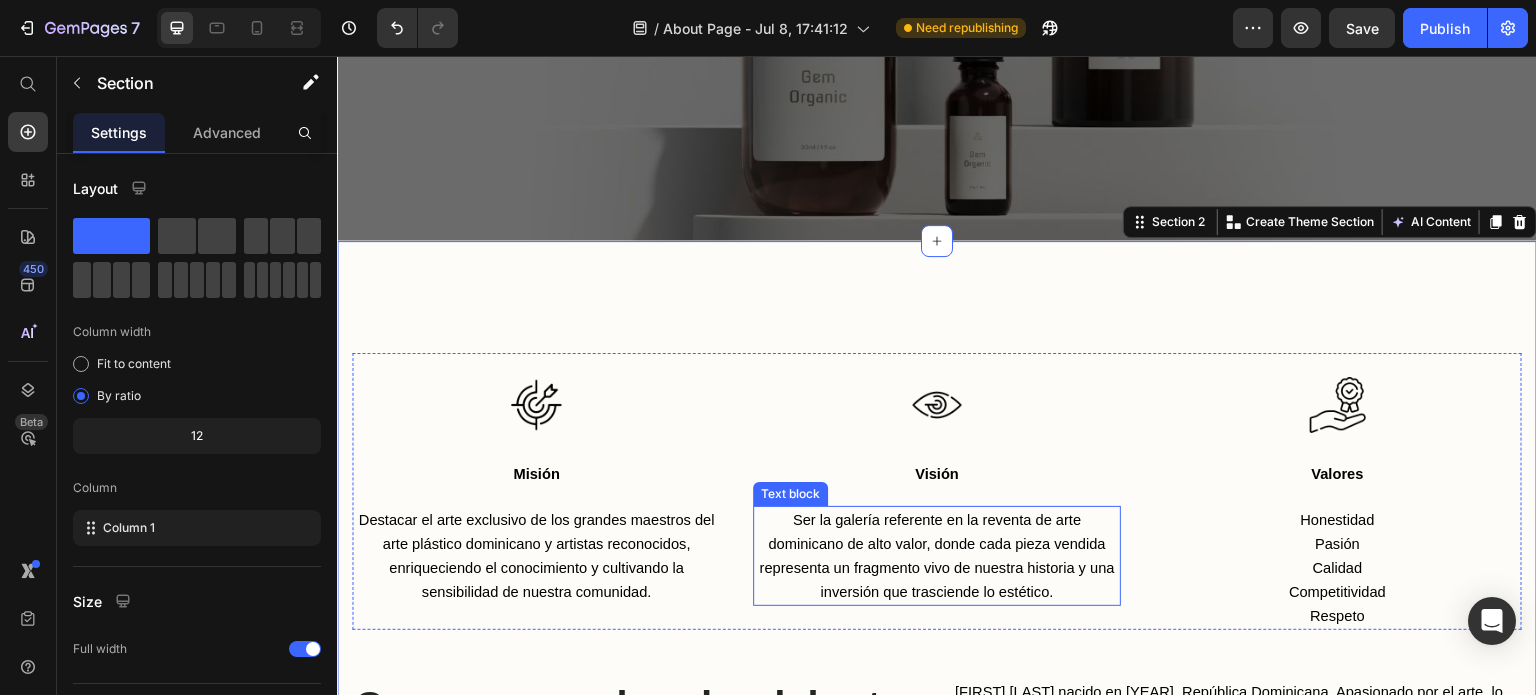 scroll, scrollTop: 201, scrollLeft: 0, axis: vertical 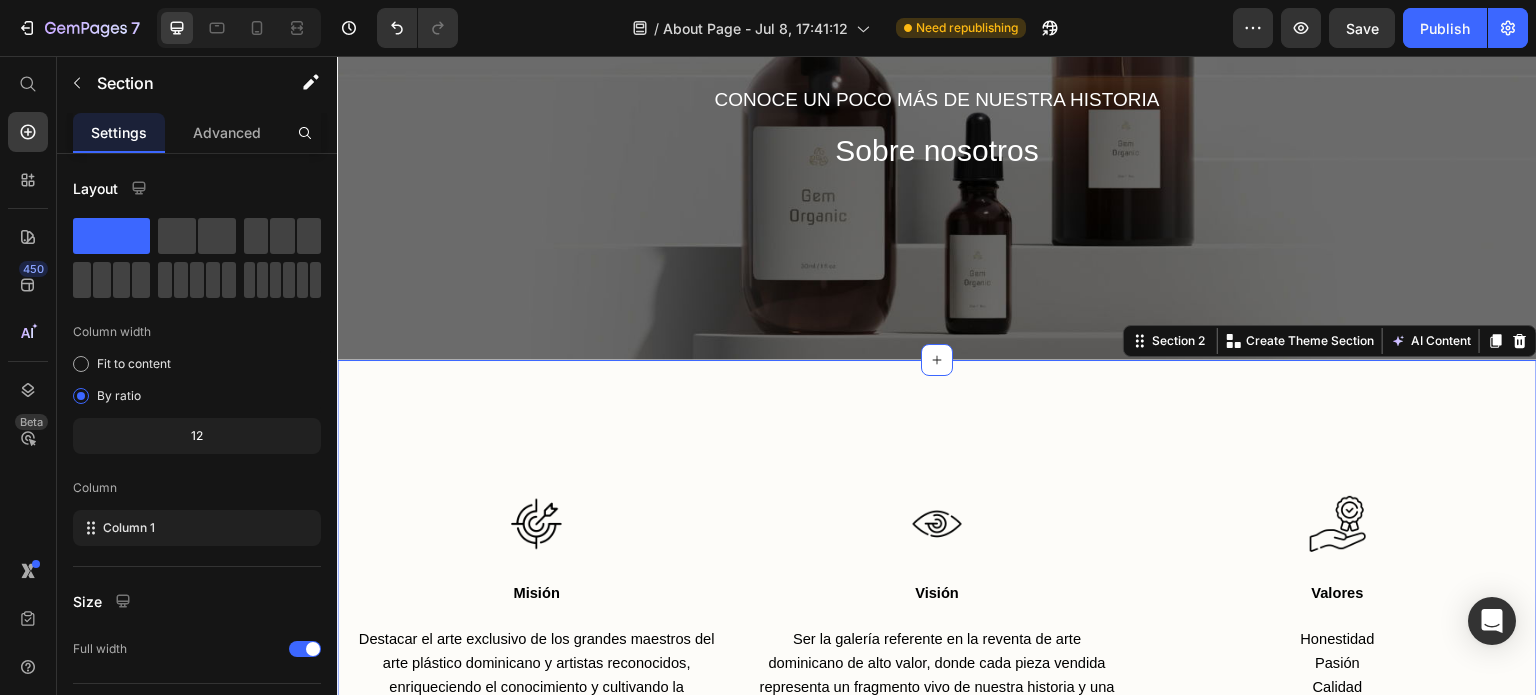 click on "Image Misión Text block Destacar el arte exclusivo de los grandes maestros del arte plástico dominicano y artistas reconocidos, enriqueciendo el conocimiento y cultivando la sensibilidad de nuestra comunidad. Text block Image Visión  Text block Ser la galería referente en la reventa de arte dominicano de alto valor, donde cada pieza vendida representa un fragmento vivo de nuestra historia y una inversión que trasciende lo estético. Text block Image Valores Text block Honestidad Pasión Calidad Competitividad Respeto Text block Row Creemos en el poder del arte Heading José Luis Cartagena Conde nacido en 1963, República Dominicana. Apasionado por el arte, lo llevó a que se formara en Historia del Arte, además de otras especializaciones que reflejan su conocimiento y apreciación por el mismo. Hizo que creara una galería, donde se pueda exhibir las piezas, al mismo nivel como si fuera un museo, por la calidad y cuidado. Text block Image José Luis Cartagena / CEO Text block Row Image Row Section 2" at bounding box center [937, 1067] 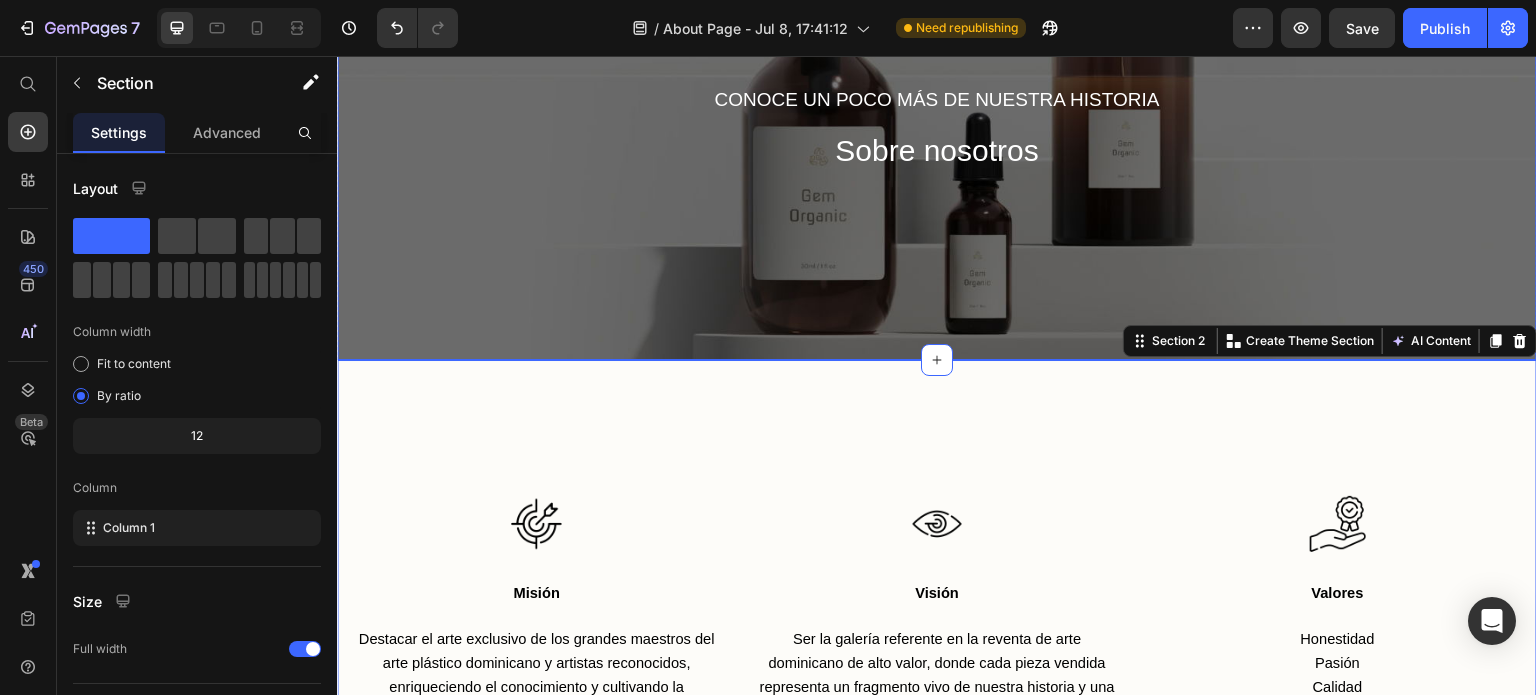 click on "Conoce un poco más de nuestra historia Heading Sobre nosotros Heading Row" at bounding box center (937, 128) 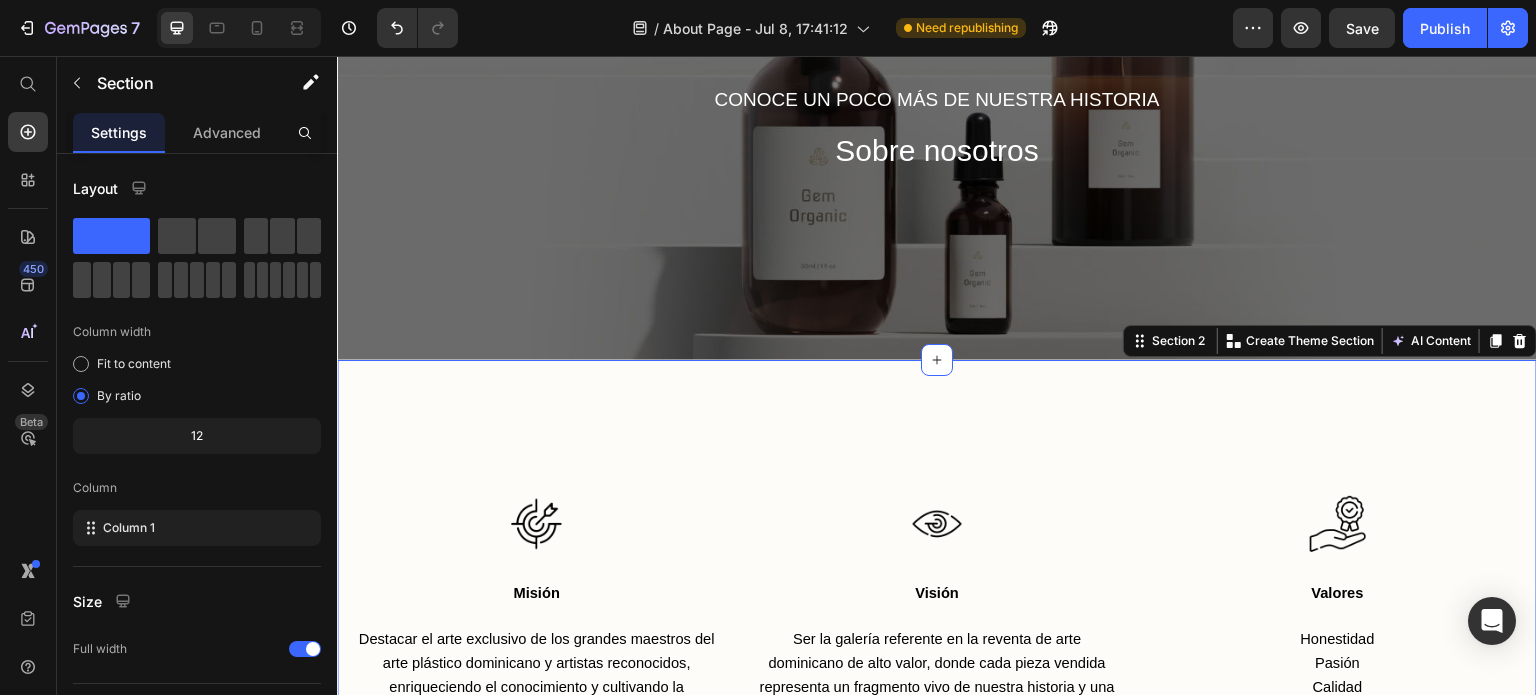click on "Image Misión Text block Destacar el arte exclusivo de los grandes maestros del arte plástico dominicano y artistas reconocidos, enriqueciendo el conocimiento y cultivando la sensibilidad de nuestra comunidad. Text block Image Visión  Text block Ser la galería referente en la reventa de arte dominicano de alto valor, donde cada pieza vendida representa un fragmento vivo de nuestra historia y una inversión que trasciende lo estético. Text block Image Valores Text block Honestidad Pasión Calidad Competitividad Respeto Text block Row Creemos en el poder del arte Heading José Luis Cartagena Conde nacido en 1963, República Dominicana. Apasionado por el arte, lo llevó a que se formara en Historia del Arte, además de otras especializaciones que reflejan su conocimiento y apreciación por el mismo. Hizo que creara una galería, donde se pueda exhibir las piezas, al mismo nivel como si fuera un museo, por la calidad y cuidado. Text block Image José Luis Cartagena / CEO Text block Row Image Row Section 2" at bounding box center [937, 1067] 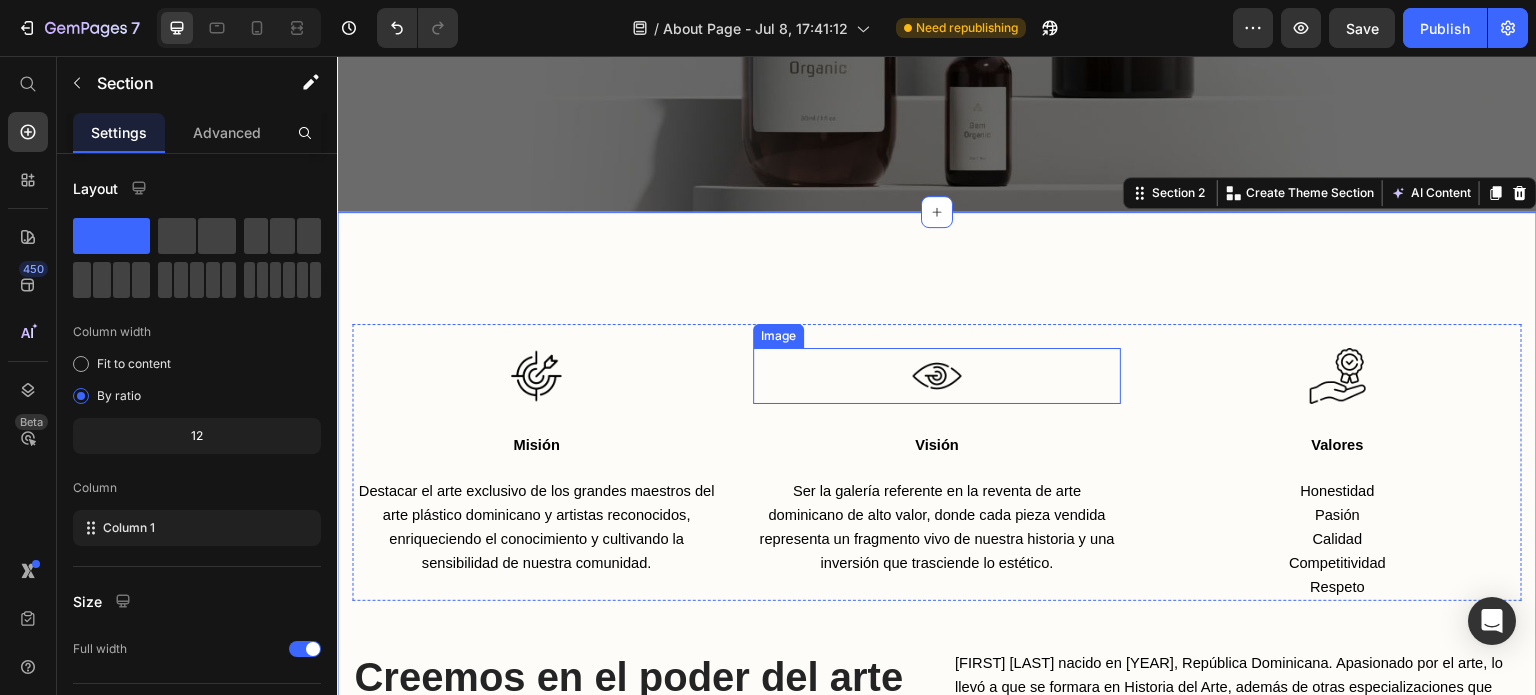 scroll, scrollTop: 501, scrollLeft: 0, axis: vertical 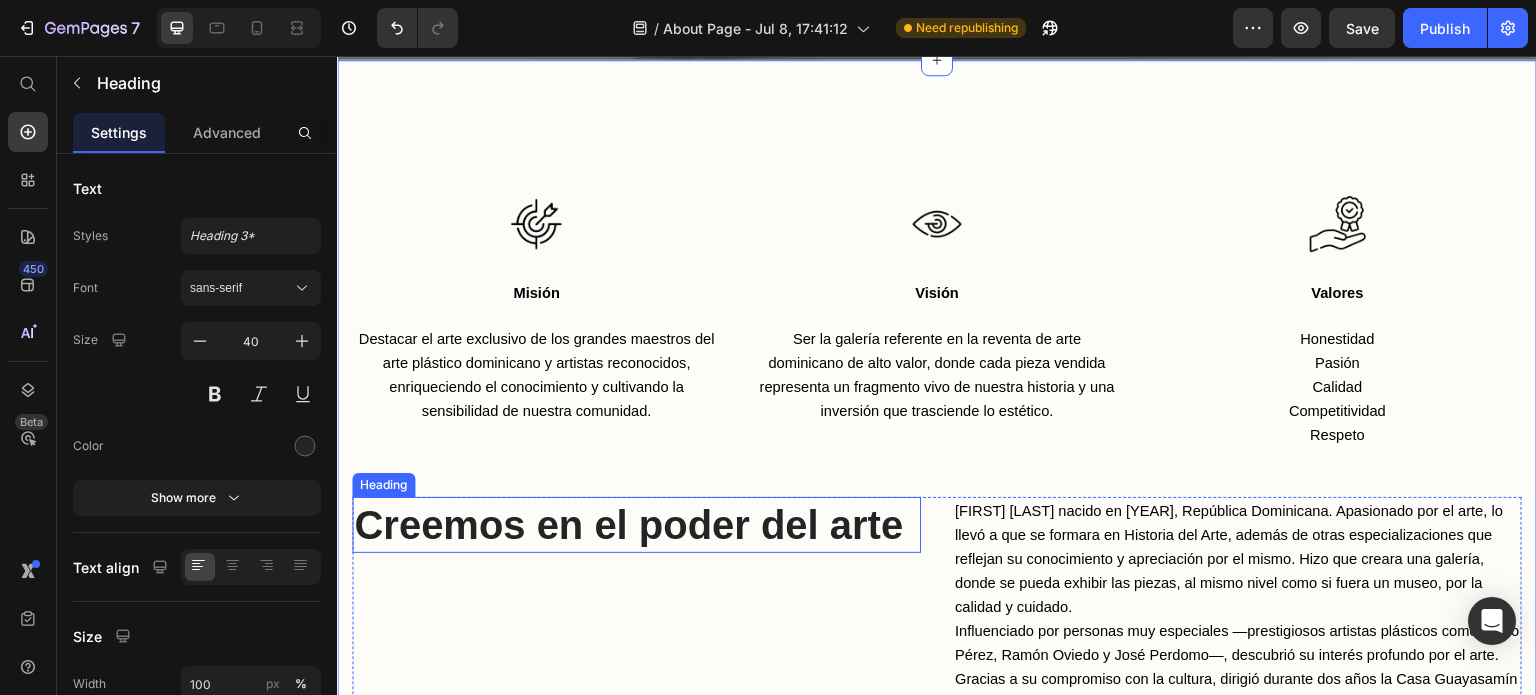 click on "Creemos en el poder del arte" at bounding box center (636, 525) 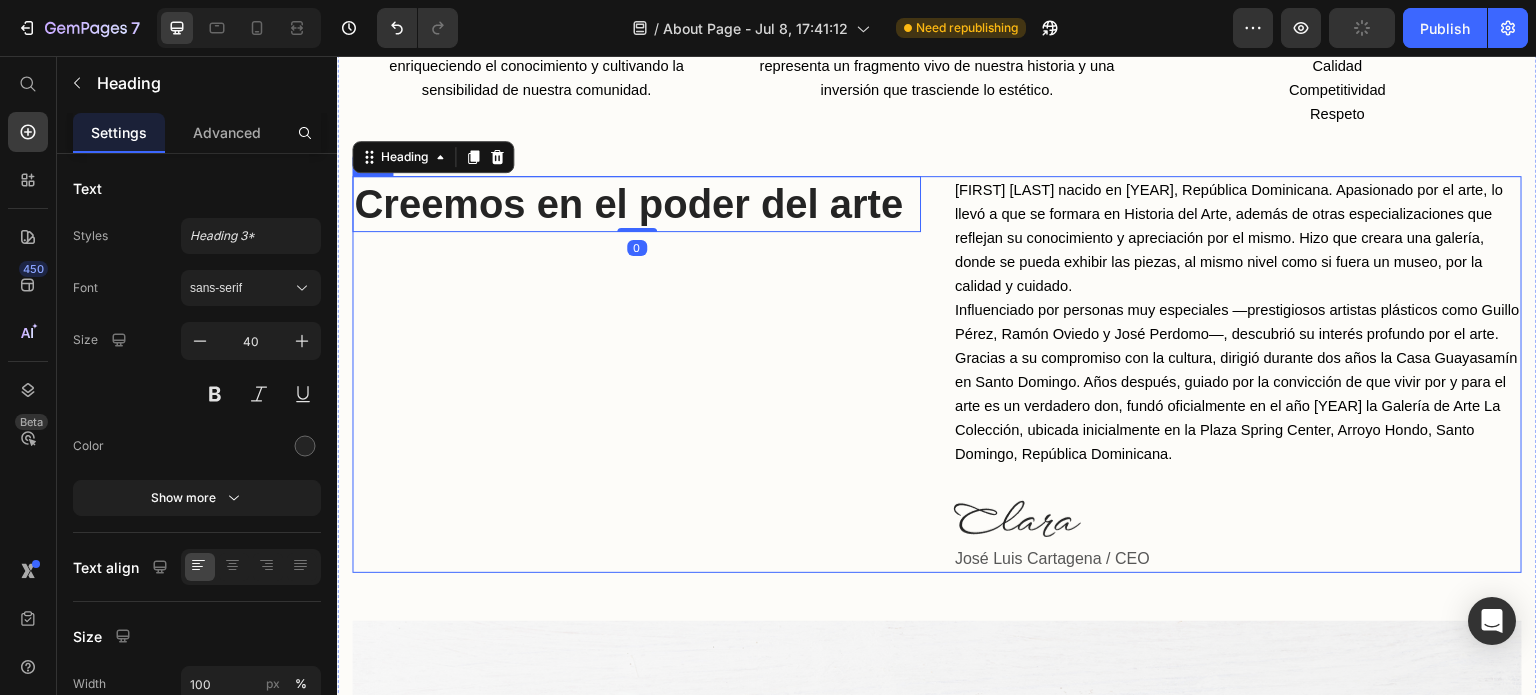 scroll, scrollTop: 901, scrollLeft: 0, axis: vertical 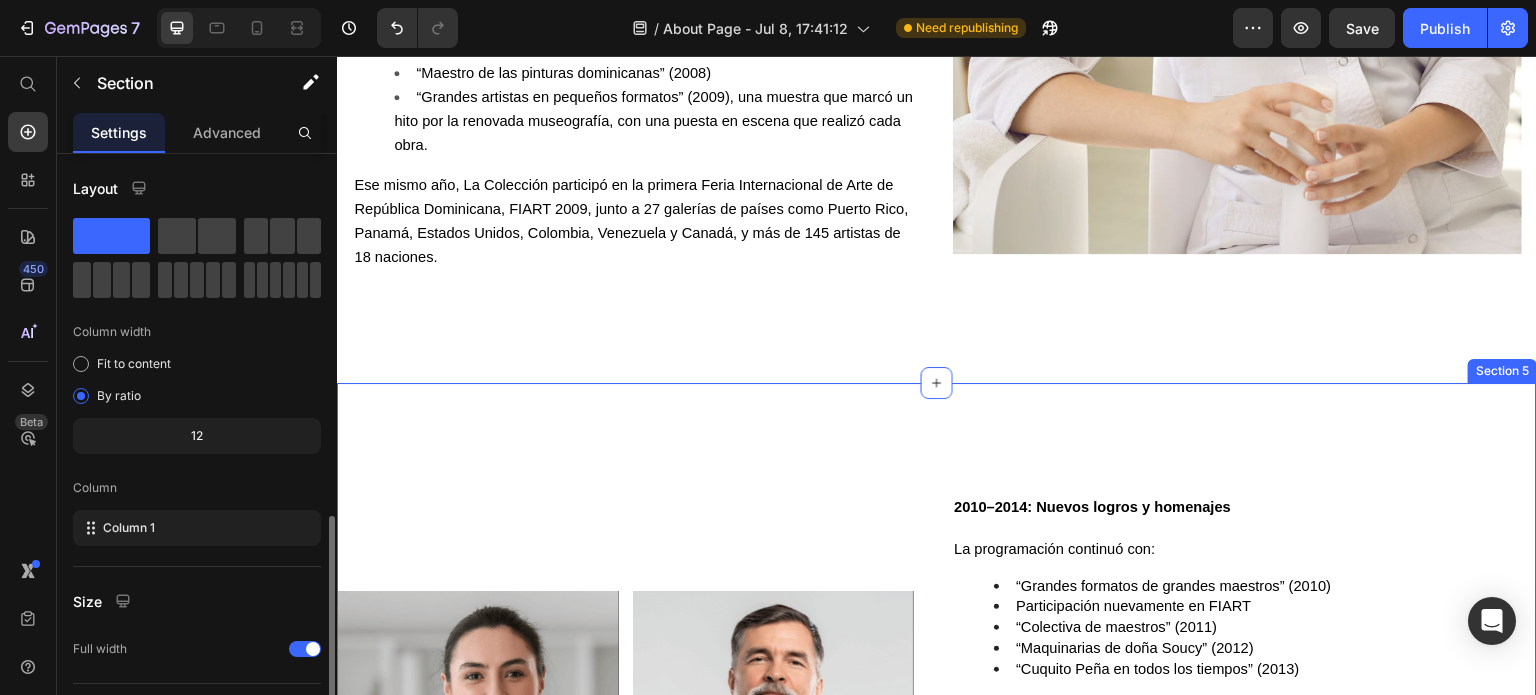 click on "Video Video Video Video Carousel 2010–2014: Nuevos logros y homenajes   La programación continuó con: “Grandes formatos de grandes maestros” (2010) Participación nuevamente en FIART “Colectiva de maestros” (2011) “Maquinarias de doña Soucy” (2012) “Cuquito Peña en todos los tiempos” (2013)   En 2014, la galería realizó la exposición “Homenaje a Guillo Pérez”, una muestra emblemática en la historia de La Colección y del arte dominicano, que se destacó tanto por su curaduría como por el montaje visual.   2015–2020: Nuevo espacio, misma esencia   En 2015, la galería se trasladó a su actual ubicación en la calle Lorenzo Despradel #9, sector Los Prados, compartiendo espacio con el restaurante Grill House. Este nuevo entorno acogedor permite a los visitantes disfrutar del arte en un ambiente relajado y placentero.   Entre sus exposiciones destacadas en esta etapa se encuentran: “La trayectoria de Wanda Cotorreal” (2018), dedicada a promover nuevos talentos   Row Row" at bounding box center [937, 833] 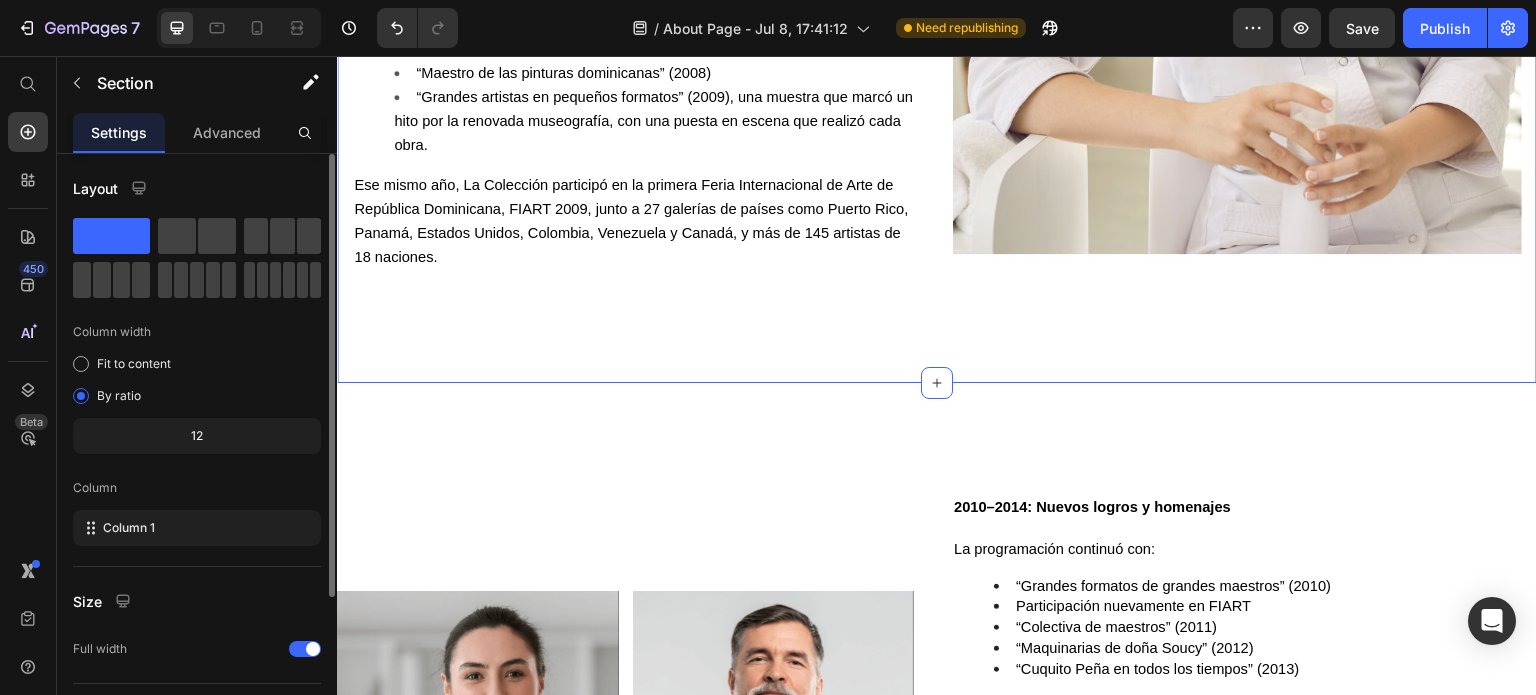 click on "Cronología Heading 2001–2005: Primeros pasos en una nueva sede Heading La nueva etapa arrancó con la exposición “Colectiva general de grandes maestros” (2002), en un espacio todavía modesto, pero cargado de visión. Le siguieron muestras como: “El modernismo de los pintores dominicanos” (2003) “Colores y sombras de mis amigos pintores” (2004) “Grandes y pequeños formatos” de Guillo Pérez (2005) Text block 2006–2009: Consolidación y expansión Heading Durante estos años, La Colección reforzó su presencia en el panorama artístico nacional con importantes exposiciones como: “6 maestros en la expresión del arte” (2006) “Pequeños formatos de todos los tiempos”  (2007) “Maestro de las pinturas dominicanas” (2008) “Grandes artistas en pequeños formatos” (2009), una muestra que marcó un hito por la renovada museografía, con una puesta en escena que realizó cada obra. Text block Image Row Section 4" at bounding box center [937, -103] 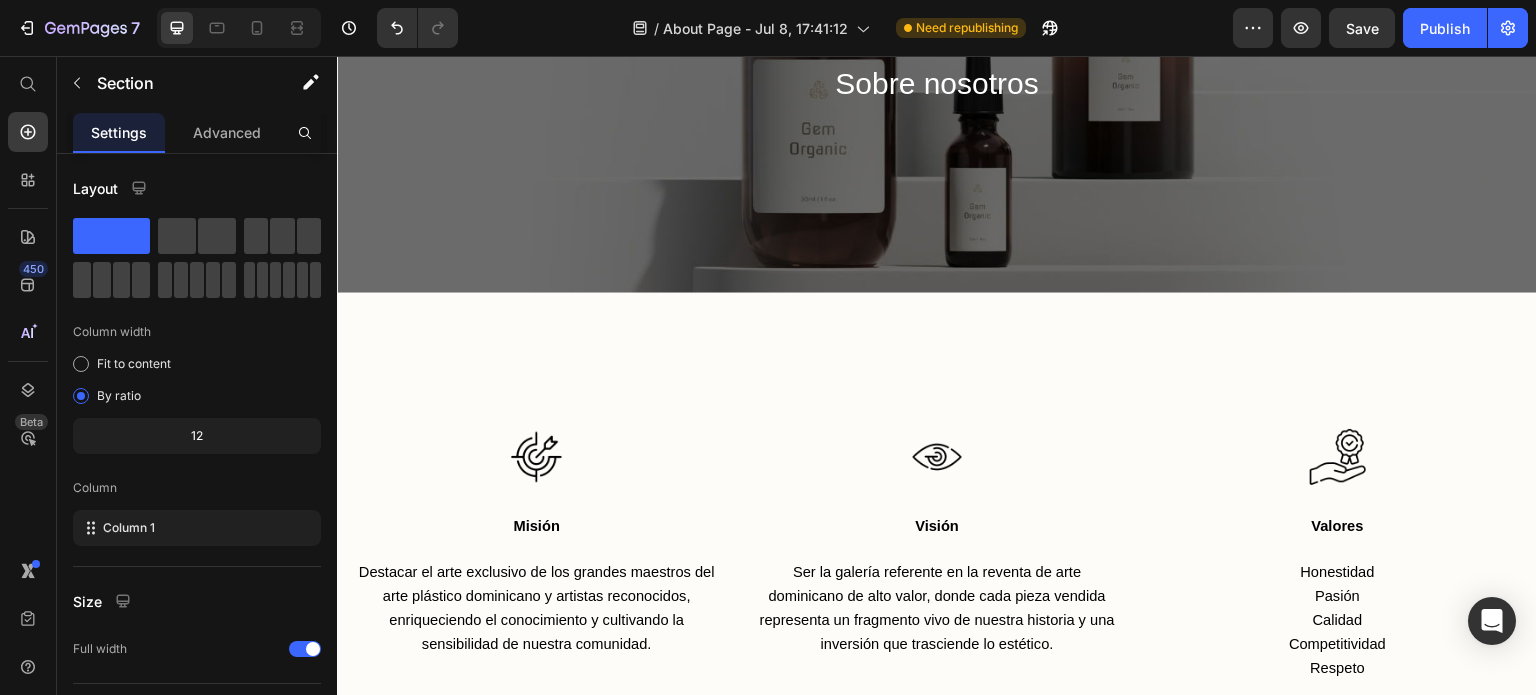 scroll, scrollTop: 264, scrollLeft: 0, axis: vertical 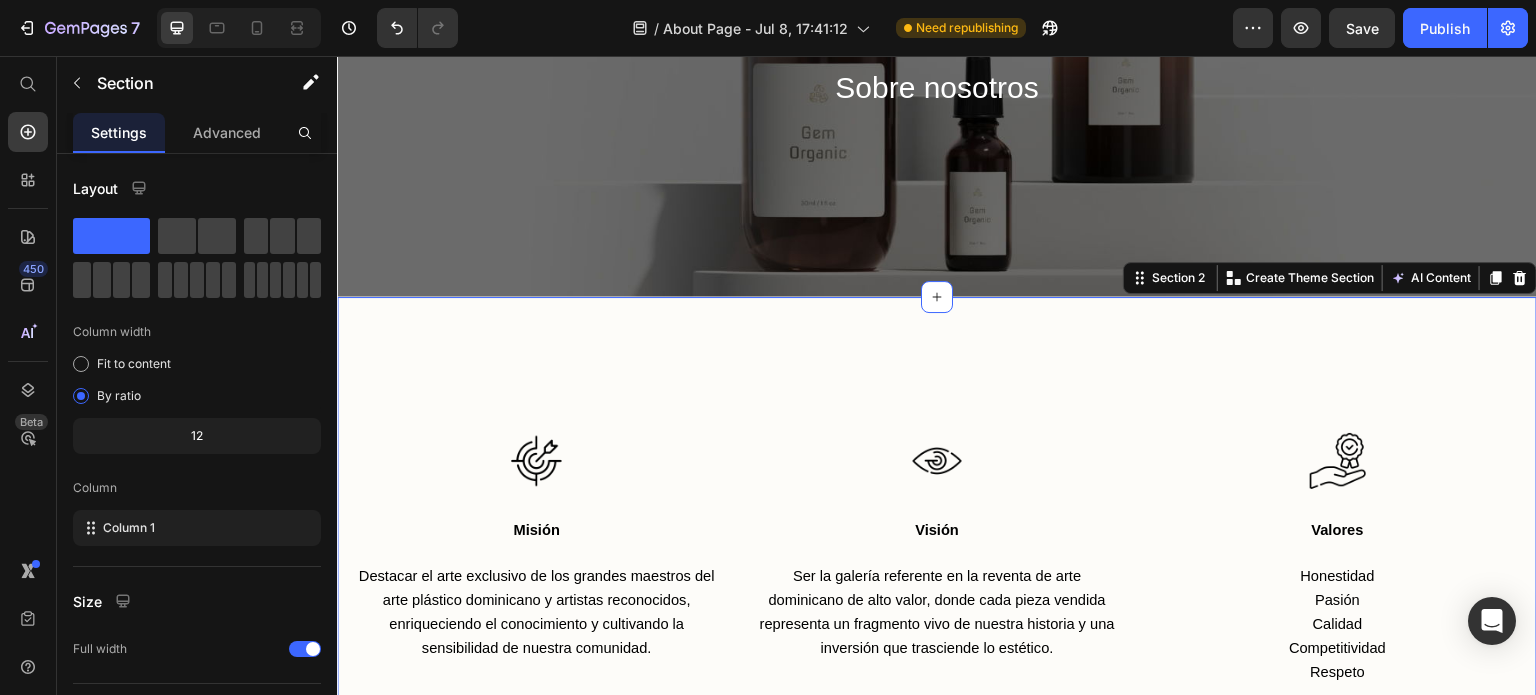 click on "Image Misión Text block Destacar el arte exclusivo de los grandes maestros del arte plástico dominicano y artistas reconocidos, enriqueciendo el conocimiento y cultivando la sensibilidad de nuestra comunidad. Text block Image Visión  Text block Ser la galería referente en la reventa de arte dominicano de alto valor, donde cada pieza vendida representa un fragmento vivo de nuestra historia y una inversión que trasciende lo estético. Text block Image Valores Text block Honestidad Pasión Calidad Competitividad Respeto Text block Row Creemos en el poder del arte Heading José Luis Cartagena Conde nacido en 1963, República Dominicana. Apasionado por el arte, lo llevó a que se formara en Historia del Arte, además de otras especializaciones que reflejan su conocimiento y apreciación por el mismo. Hizo que creara una galería, donde se pueda exhibir las piezas, al mismo nivel como si fuera un museo, por la calidad y cuidado. Text block Image José Luis Cartagena / CEO Text block Row Image Row Section 2" at bounding box center [937, 1004] 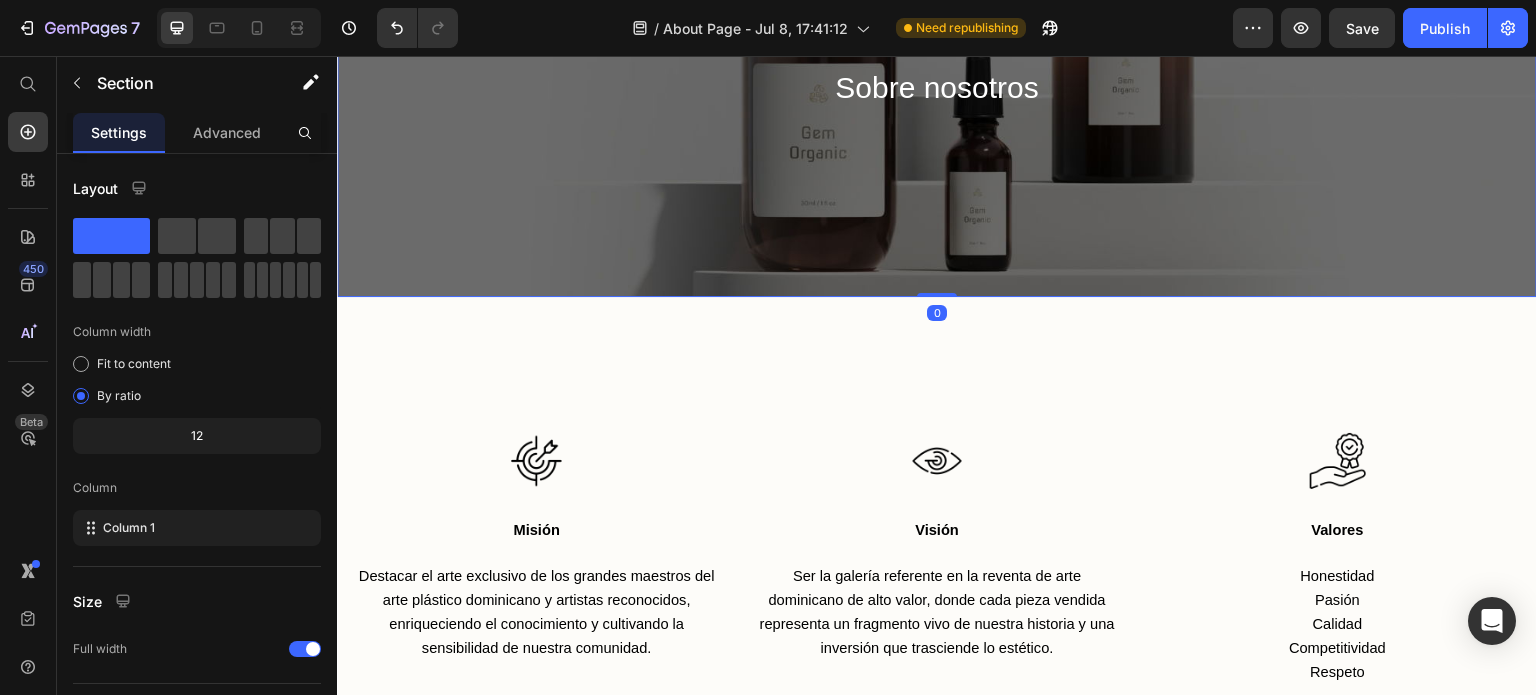 click on "Conoce un poco más de nuestra historia Heading Sobre nosotros Heading Row" at bounding box center (937, 65) 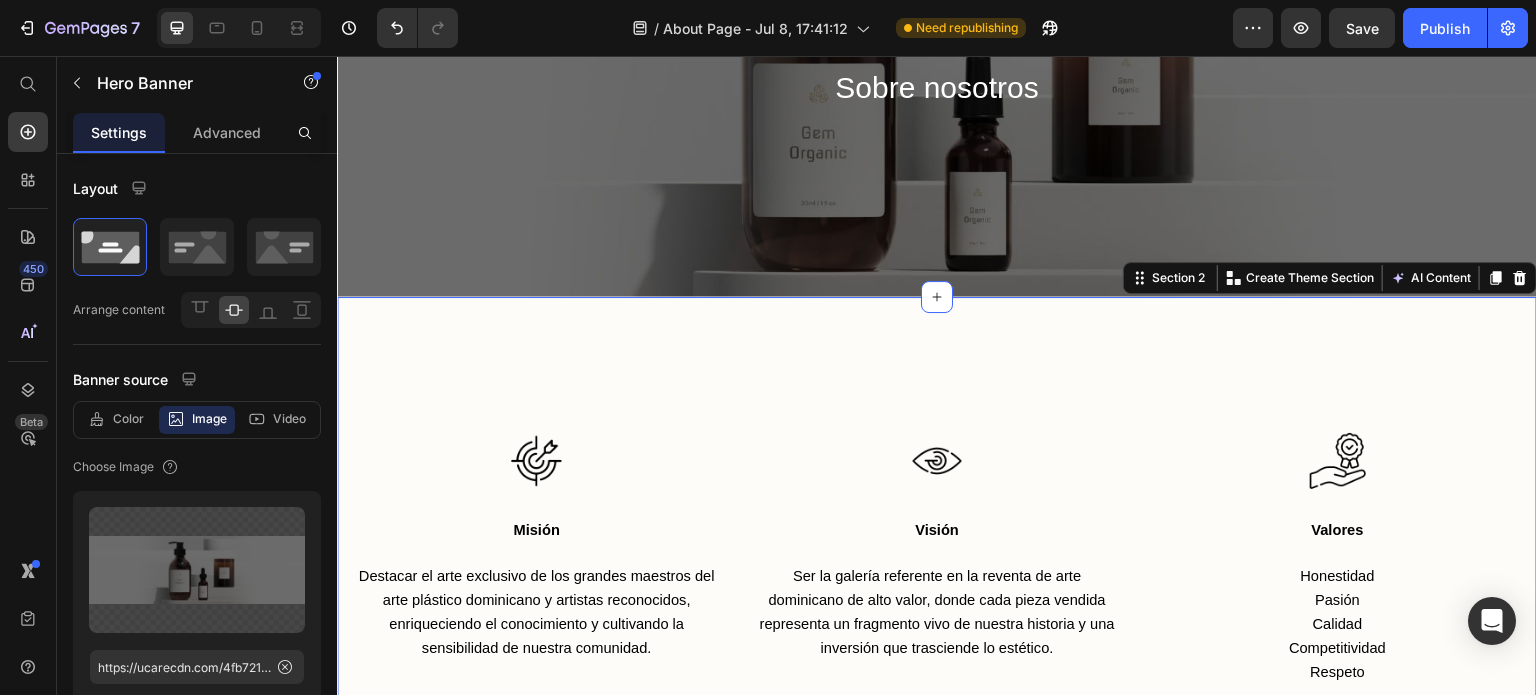 click on "Image Misión Text block Destacar el arte exclusivo de los grandes maestros del arte plástico dominicano y artistas reconocidos, enriqueciendo el conocimiento y cultivando la sensibilidad de nuestra comunidad. Text block Image Visión  Text block Ser la galería referente en la reventa de arte dominicano de alto valor, donde cada pieza vendida representa un fragmento vivo de nuestra historia y una inversión que trasciende lo estético. Text block Image Valores Text block Honestidad Pasión Calidad Competitividad Respeto Text block Row Creemos en el poder del arte Heading José Luis Cartagena Conde nacido en 1963, República Dominicana. Apasionado por el arte, lo llevó a que se formara en Historia del Arte, además de otras especializaciones que reflejan su conocimiento y apreciación por el mismo. Hizo que creara una galería, donde se pueda exhibir las piezas, al mismo nivel como si fuera un museo, por la calidad y cuidado. Text block Image José Luis Cartagena / CEO Text block Row Image Row Section 2" at bounding box center (937, 1004) 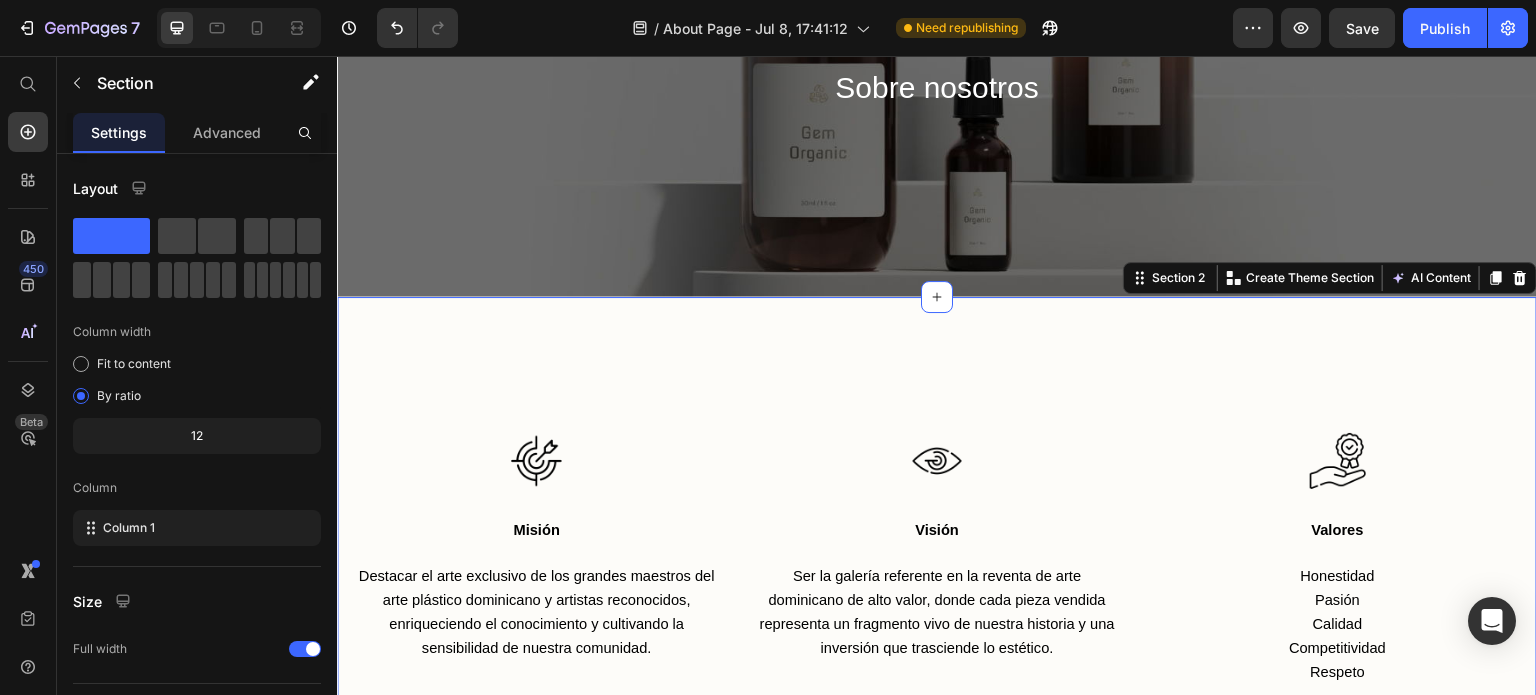 click on "Image Misión Text block Destacar el arte exclusivo de los grandes maestros del arte plástico dominicano y artistas reconocidos, enriqueciendo el conocimiento y cultivando la sensibilidad de nuestra comunidad. Text block Image Visión  Text block Ser la galería referente en la reventa de arte dominicano de alto valor, donde cada pieza vendida representa un fragmento vivo de nuestra historia y una inversión que trasciende lo estético. Text block Image Valores Text block Honestidad Pasión Calidad Competitividad Respeto Text block Row Creemos en el poder del arte Heading José Luis Cartagena Conde nacido en 1963, República Dominicana. Apasionado por el arte, lo llevó a que se formara en Historia del Arte, además de otras especializaciones que reflejan su conocimiento y apreciación por el mismo. Hizo que creara una galería, donde se pueda exhibir las piezas, al mismo nivel como si fuera un museo, por la calidad y cuidado. Text block Image José Luis Cartagena / CEO Text block Row Image Row Section 2" at bounding box center [937, 1004] 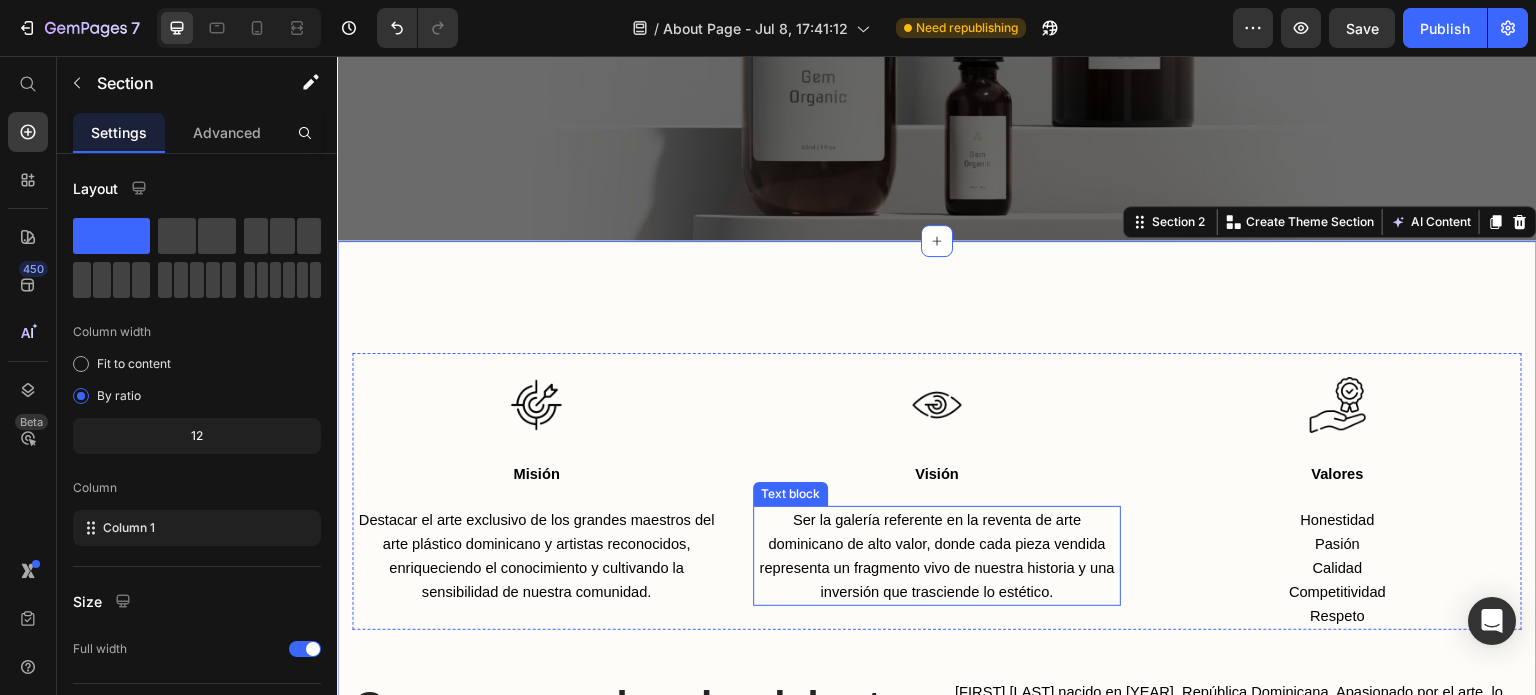 scroll, scrollTop: 264, scrollLeft: 0, axis: vertical 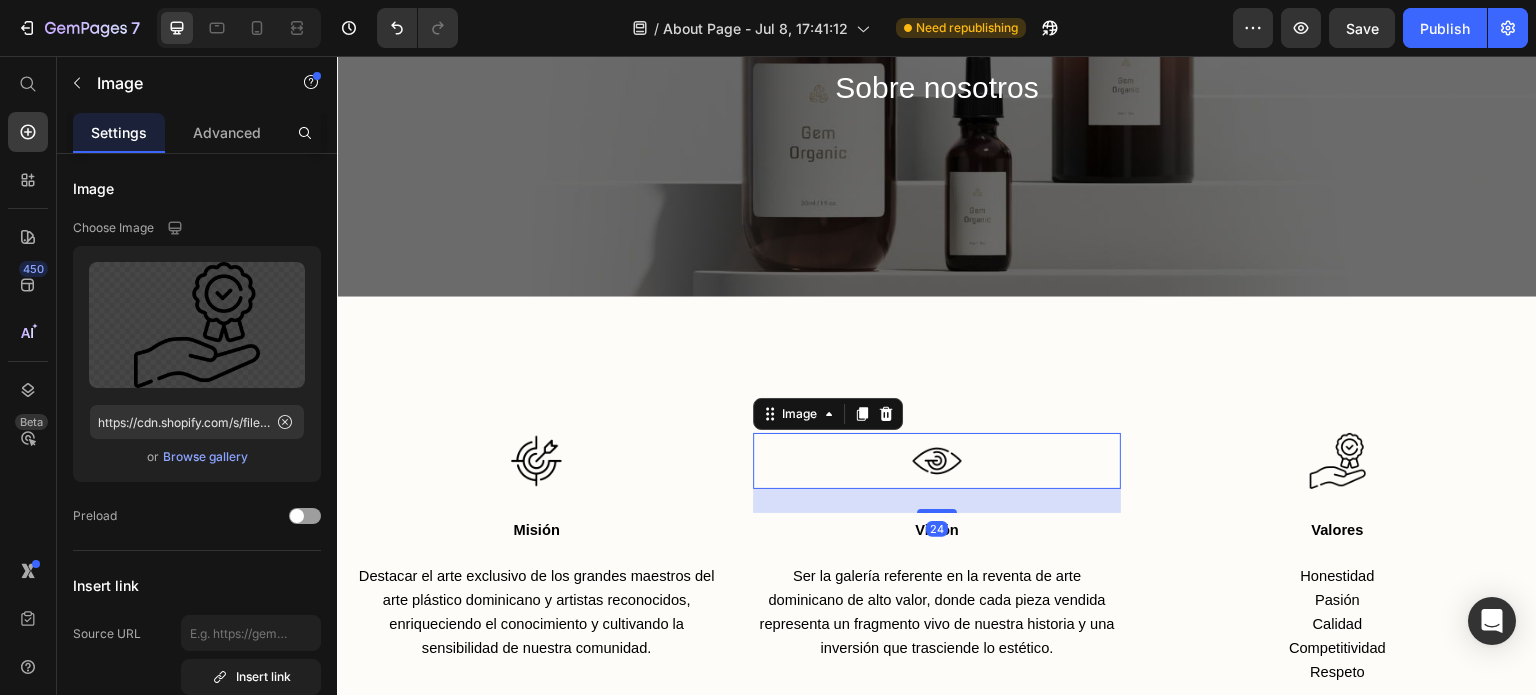 click at bounding box center (937, 461) 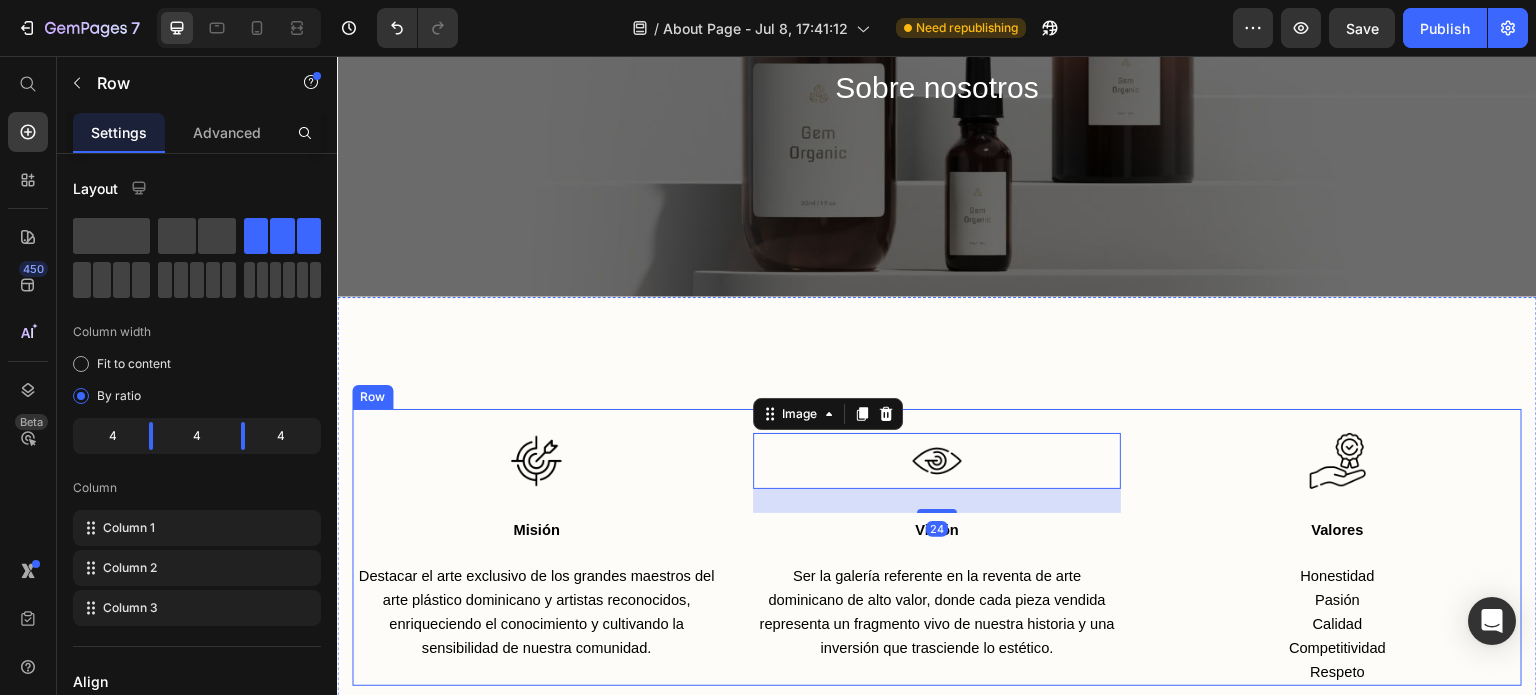click on "Image Misión Text block Destacar el arte exclusivo de los grandes maestros del arte plástico dominicano y artistas reconocidos, enriqueciendo el conocimiento y cultivando la sensibilidad de nuestra comunidad. Text block" at bounding box center (536, 548) 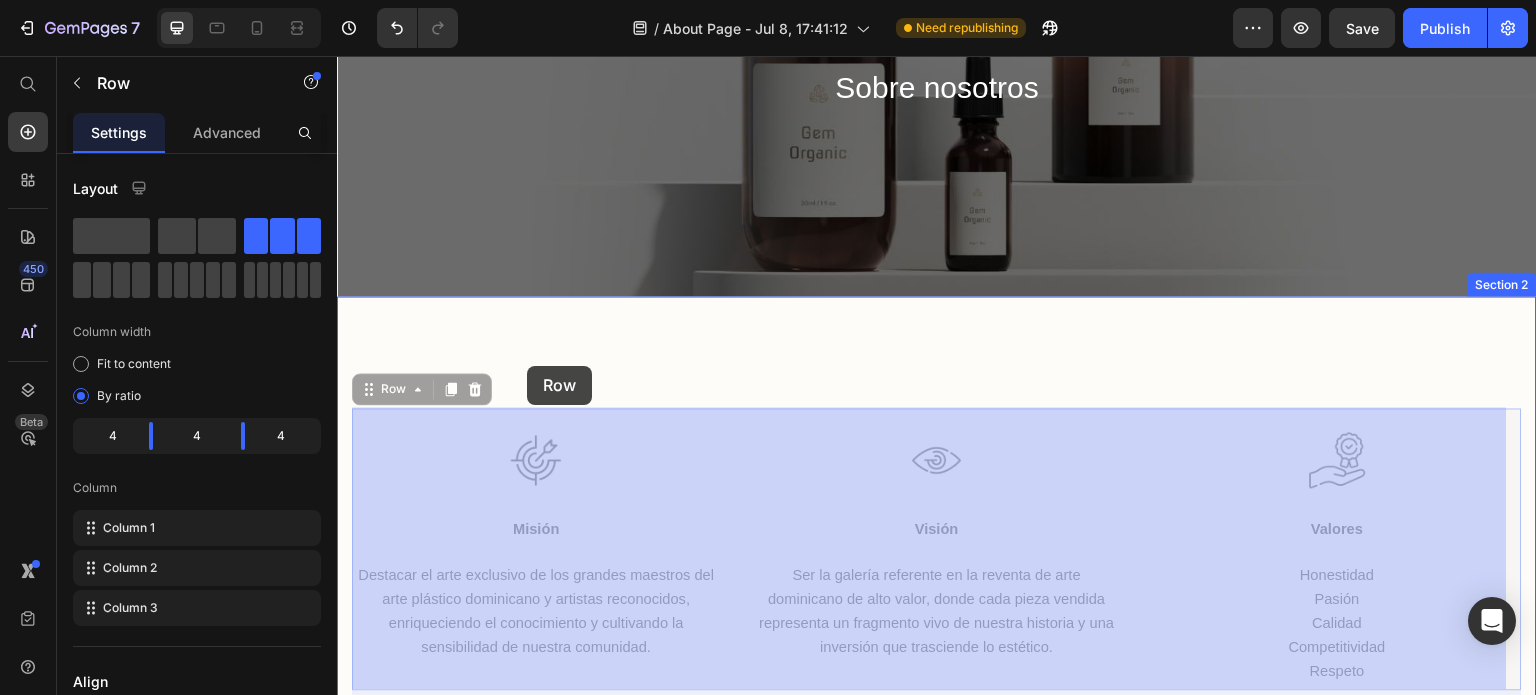 drag, startPoint x: 412, startPoint y: 431, endPoint x: 527, endPoint y: 366, distance: 132.09845 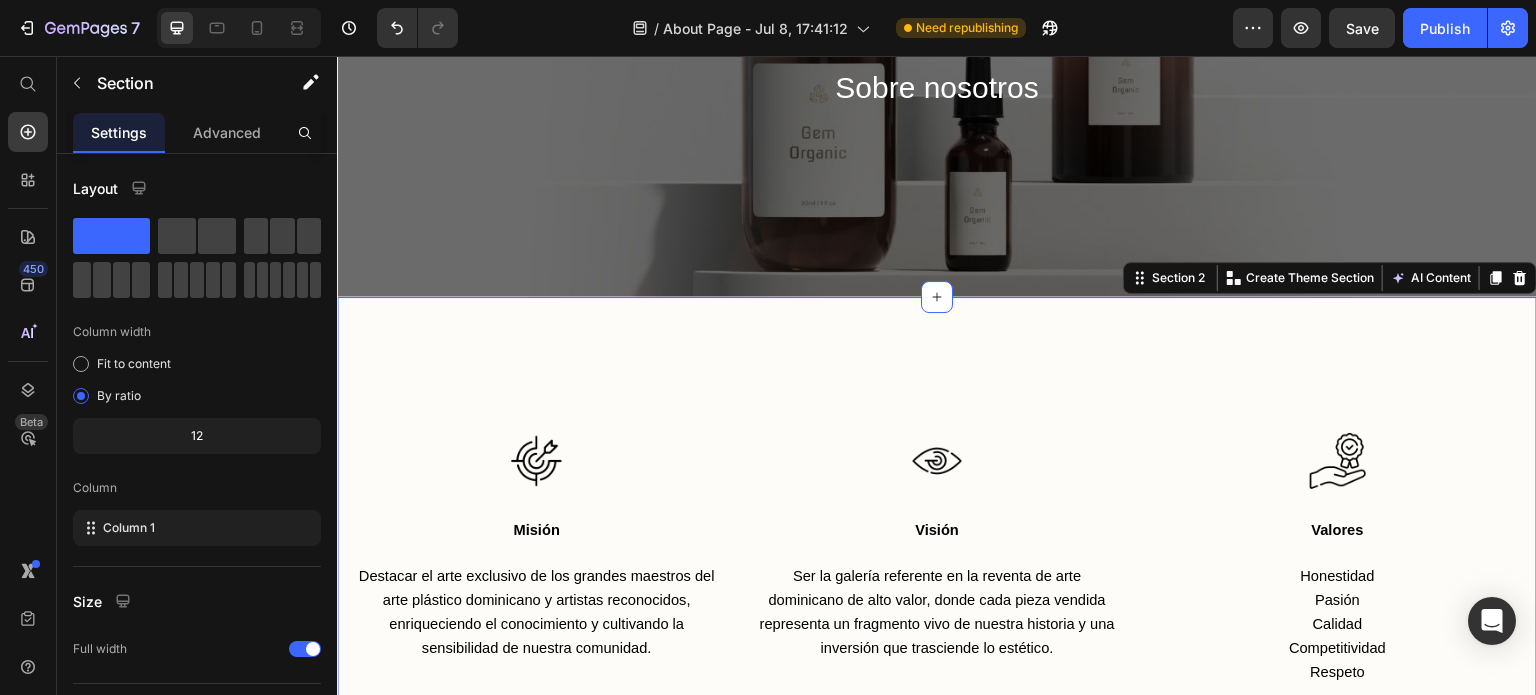 click on "Image Misión Text block Destacar el arte exclusivo de los grandes maestros del arte plástico dominicano y artistas reconocidos, enriqueciendo el conocimiento y cultivando la sensibilidad de nuestra comunidad. Text block Image Visión  Text block Ser la galería referente en la reventa de arte dominicano de alto valor, donde cada pieza vendida representa un fragmento vivo de nuestra historia y una inversión que trasciende lo estético. Text block Image Valores Text block Honestidad Pasión Calidad Competitividad Respeto Text block Row Creemos en el poder del arte Heading José Luis Cartagena Conde nacido en 1963, República Dominicana. Apasionado por el arte, lo llevó a que se formara en Historia del Arte, además de otras especializaciones que reflejan su conocimiento y apreciación por el mismo. Hizo que creara una galería, donde se pueda exhibir las piezas, al mismo nivel como si fuera un museo, por la calidad y cuidado. Text block Image José Luis Cartagena / CEO Text block Row Image Row Section 2" at bounding box center (937, 1004) 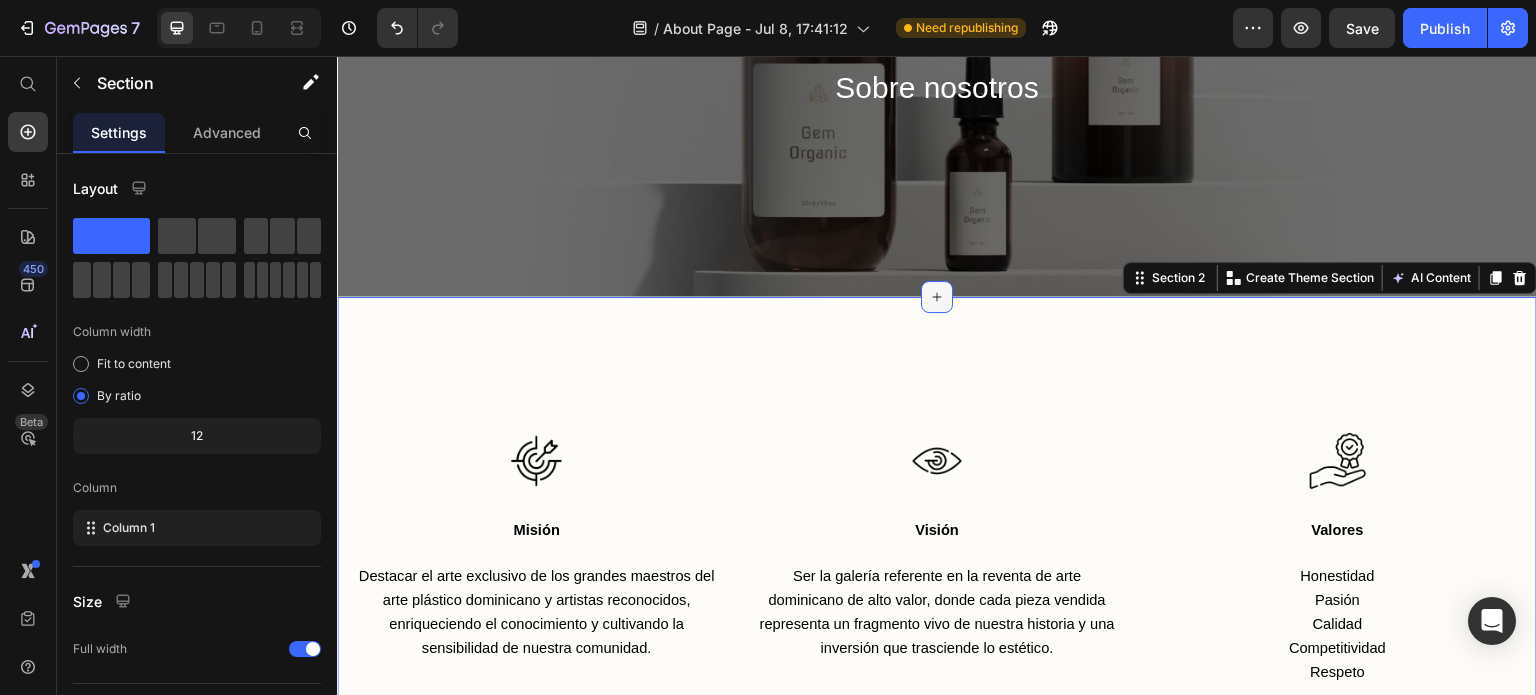 click at bounding box center (937, 297) 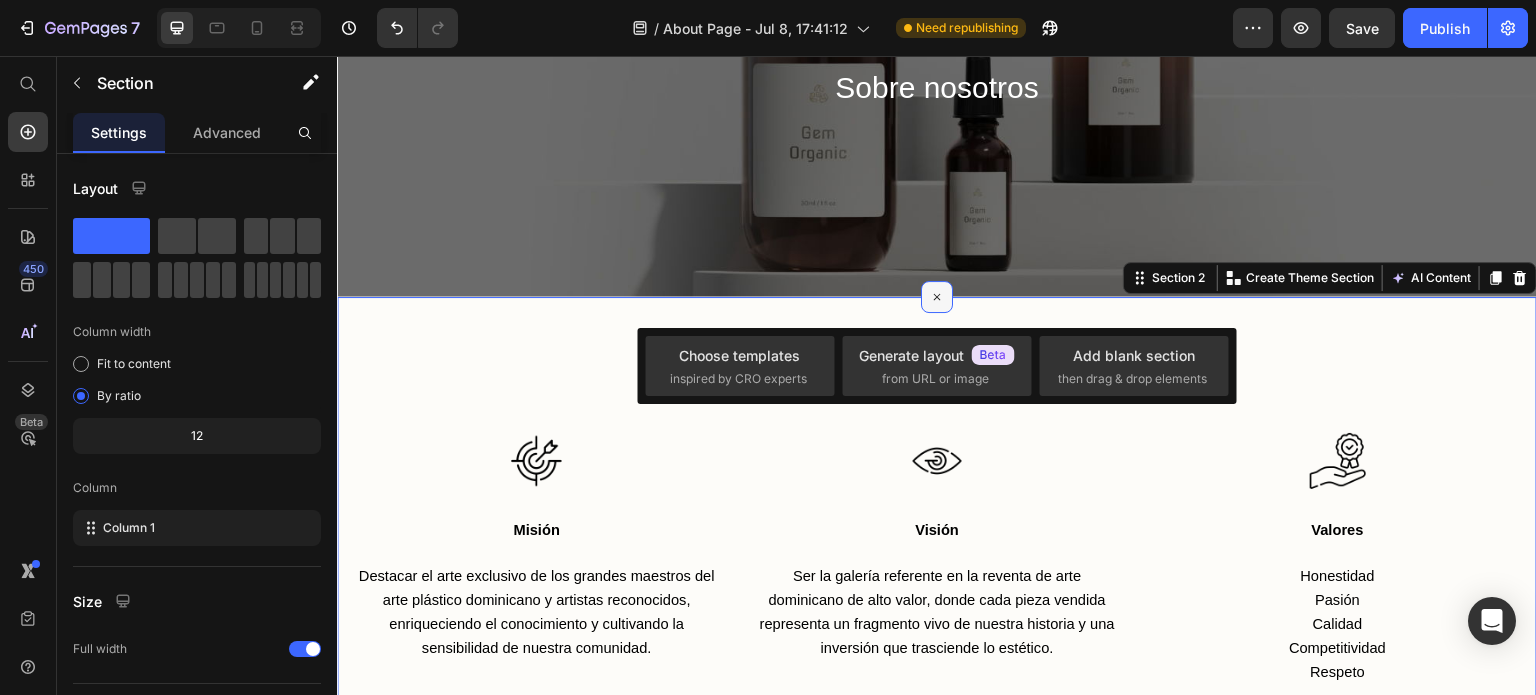 click at bounding box center (937, 297) 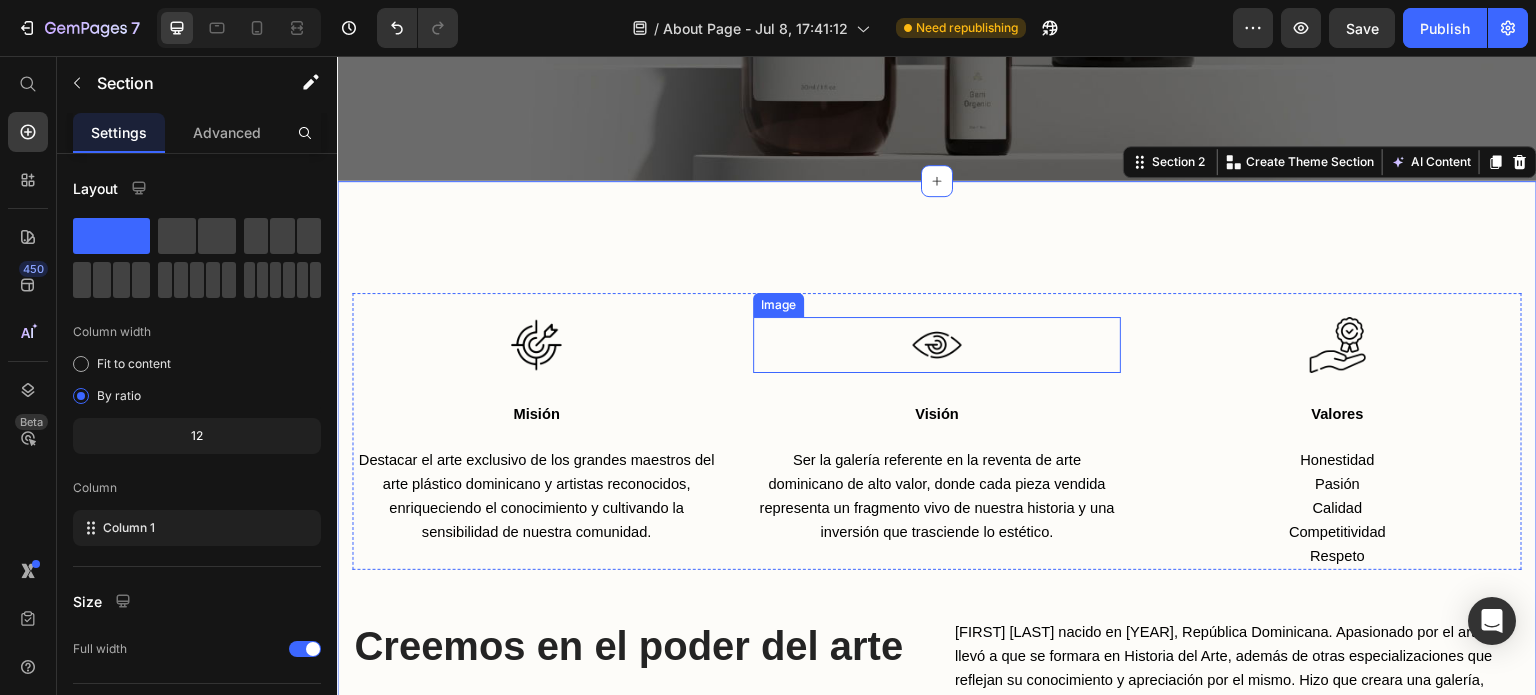 scroll, scrollTop: 664, scrollLeft: 0, axis: vertical 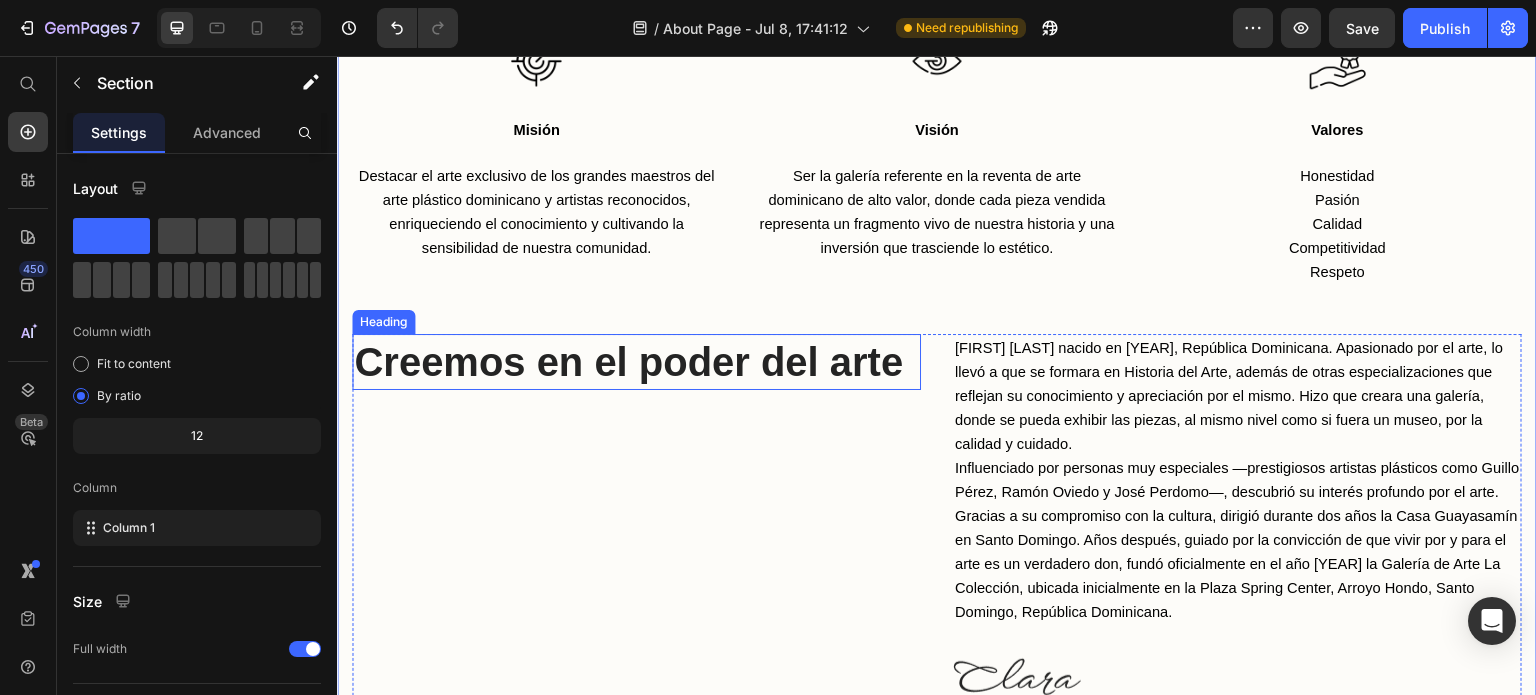 click on "Creemos en el poder del arte" at bounding box center (636, 362) 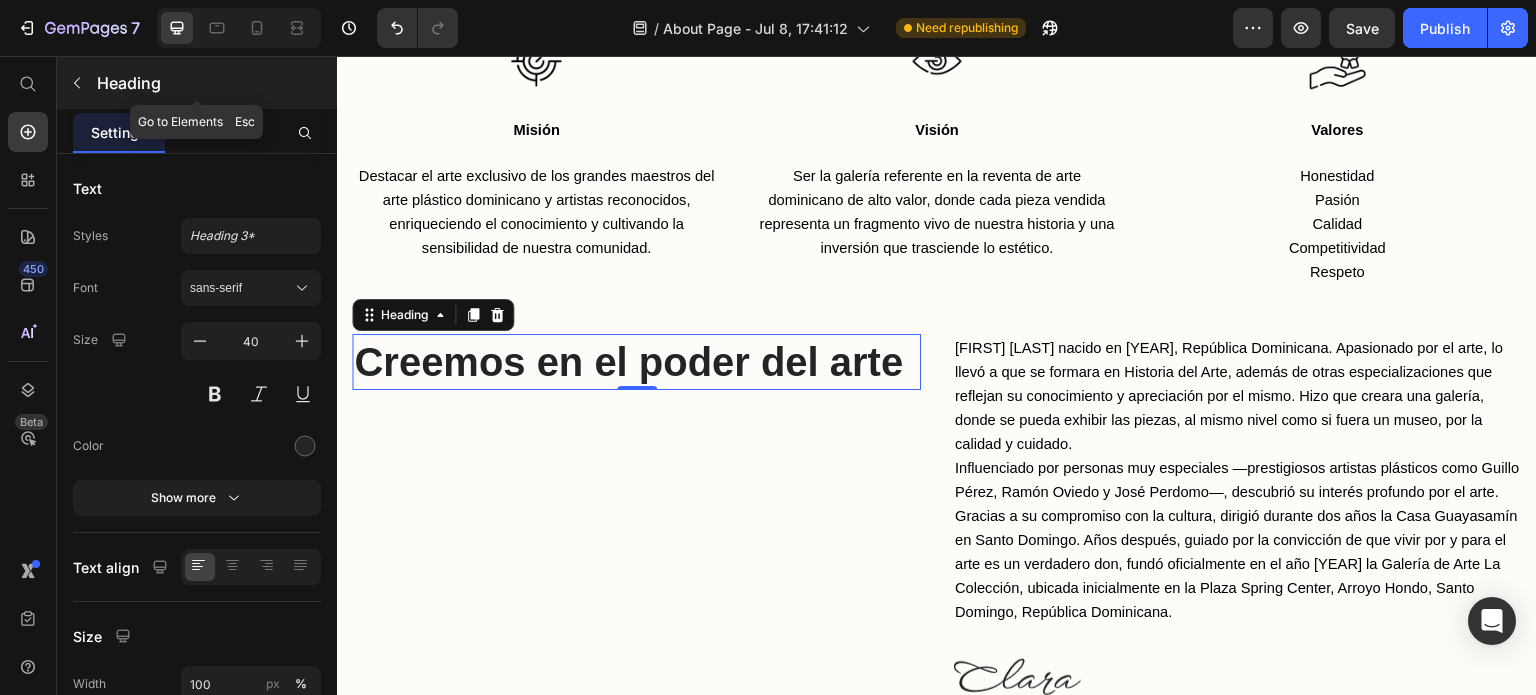 click at bounding box center [77, 83] 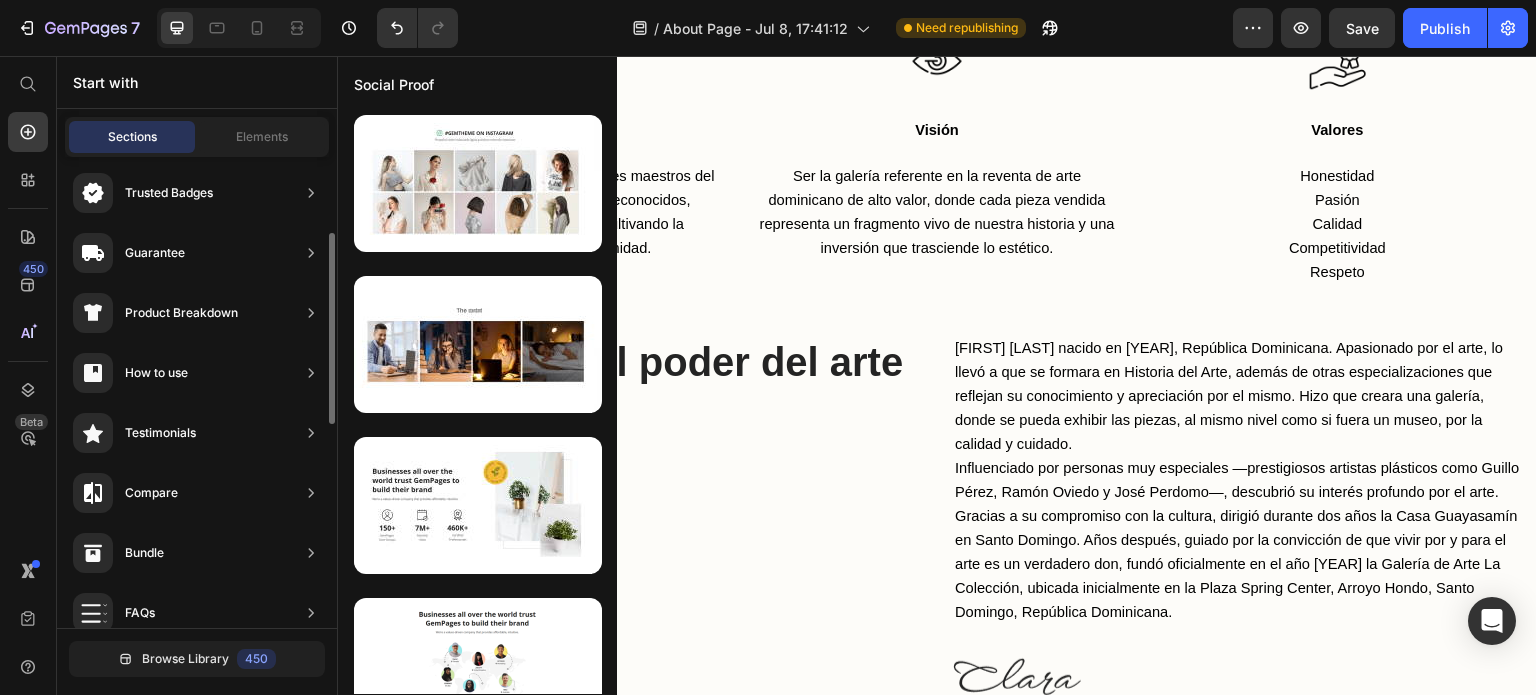 scroll, scrollTop: 0, scrollLeft: 0, axis: both 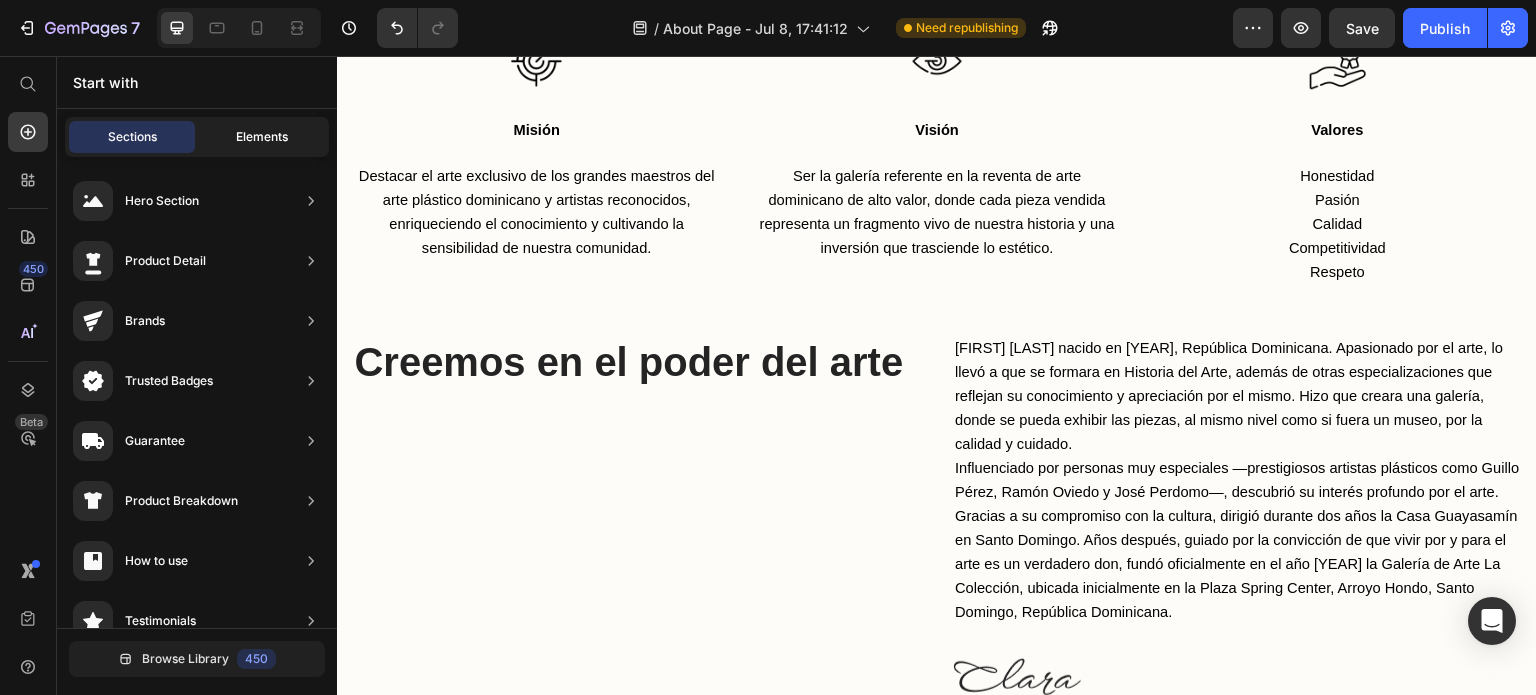 click on "Elements" 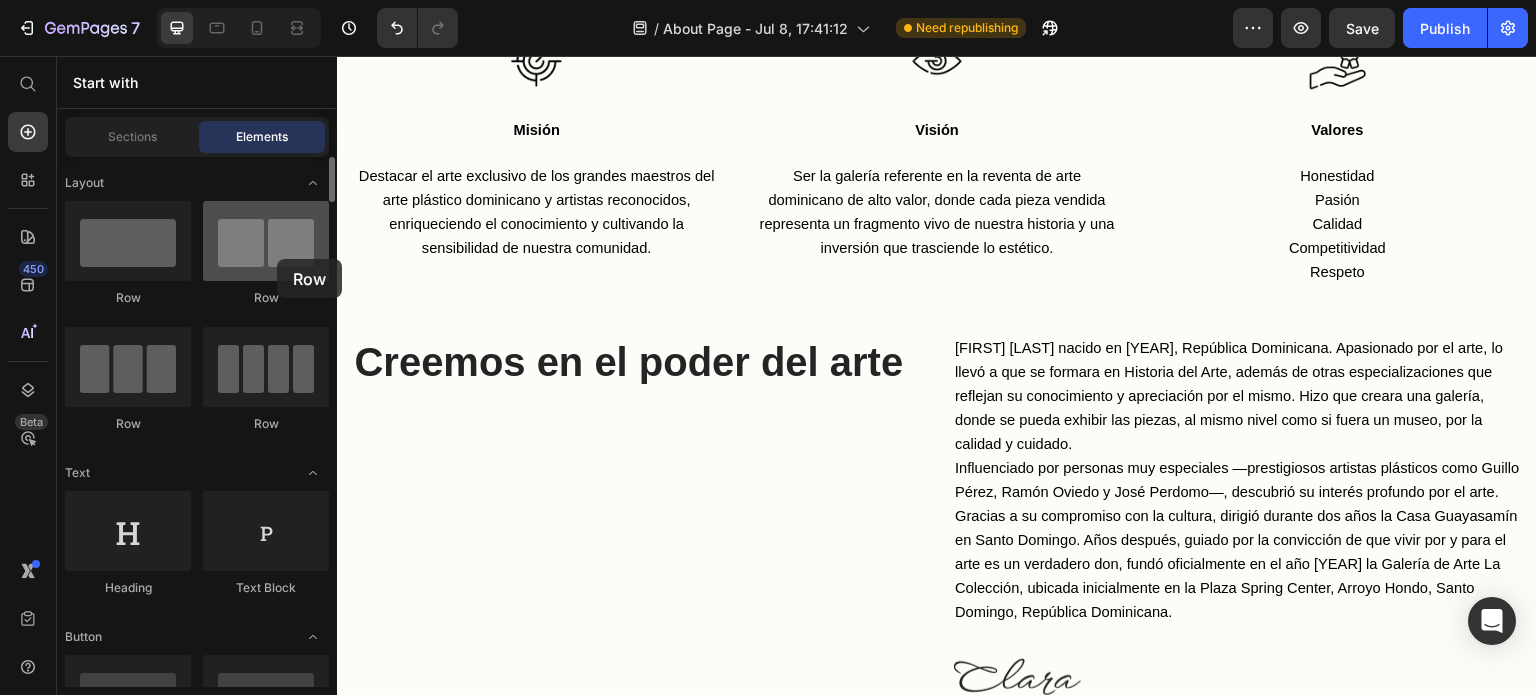 click at bounding box center [266, 241] 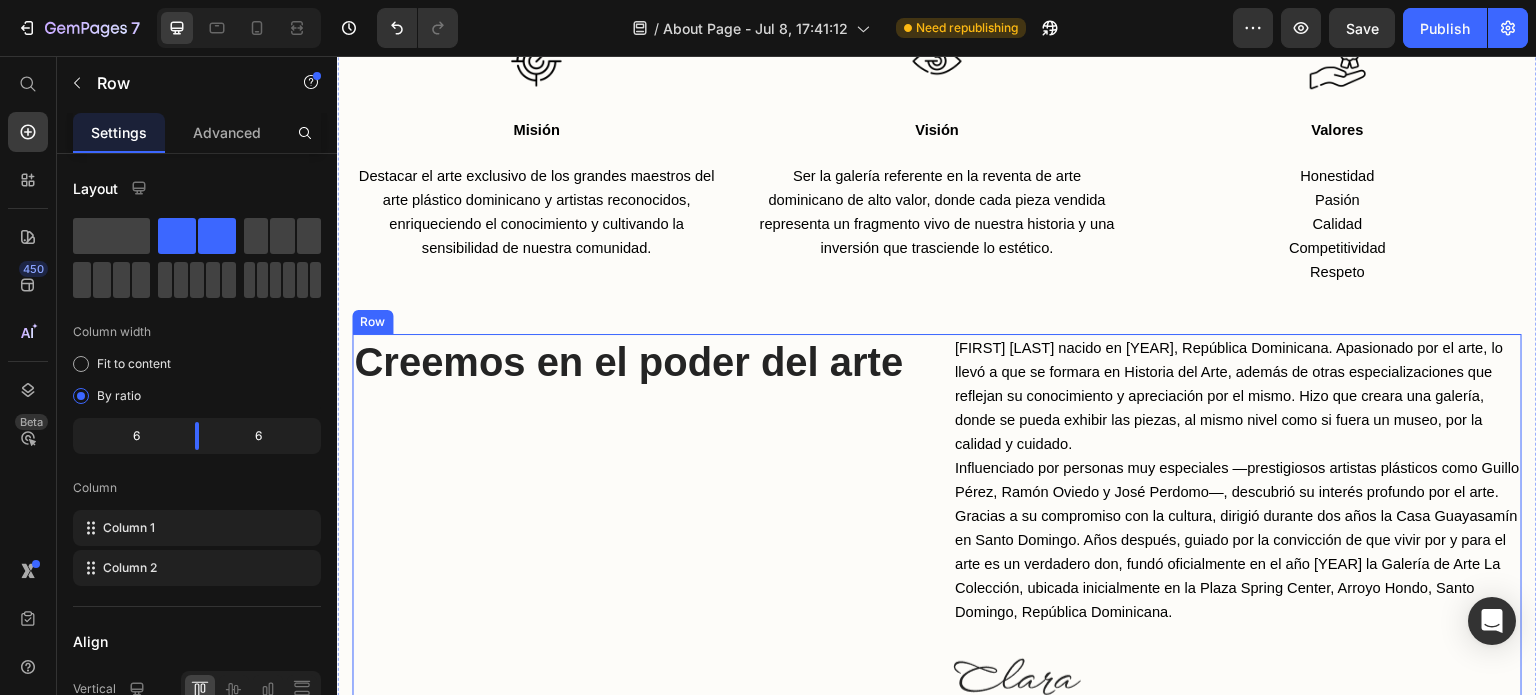 click on "Creemos en el poder del arte Heading" at bounding box center (636, 532) 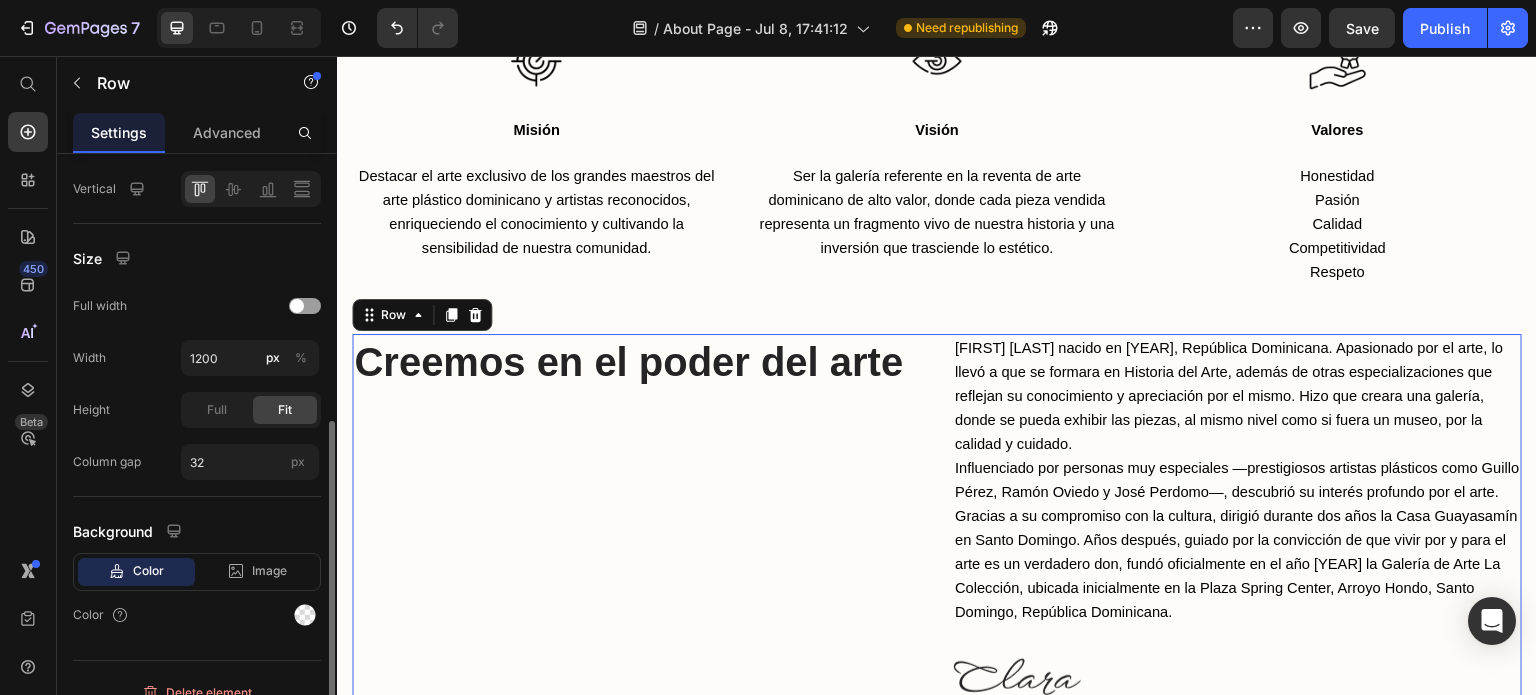 scroll, scrollTop: 520, scrollLeft: 0, axis: vertical 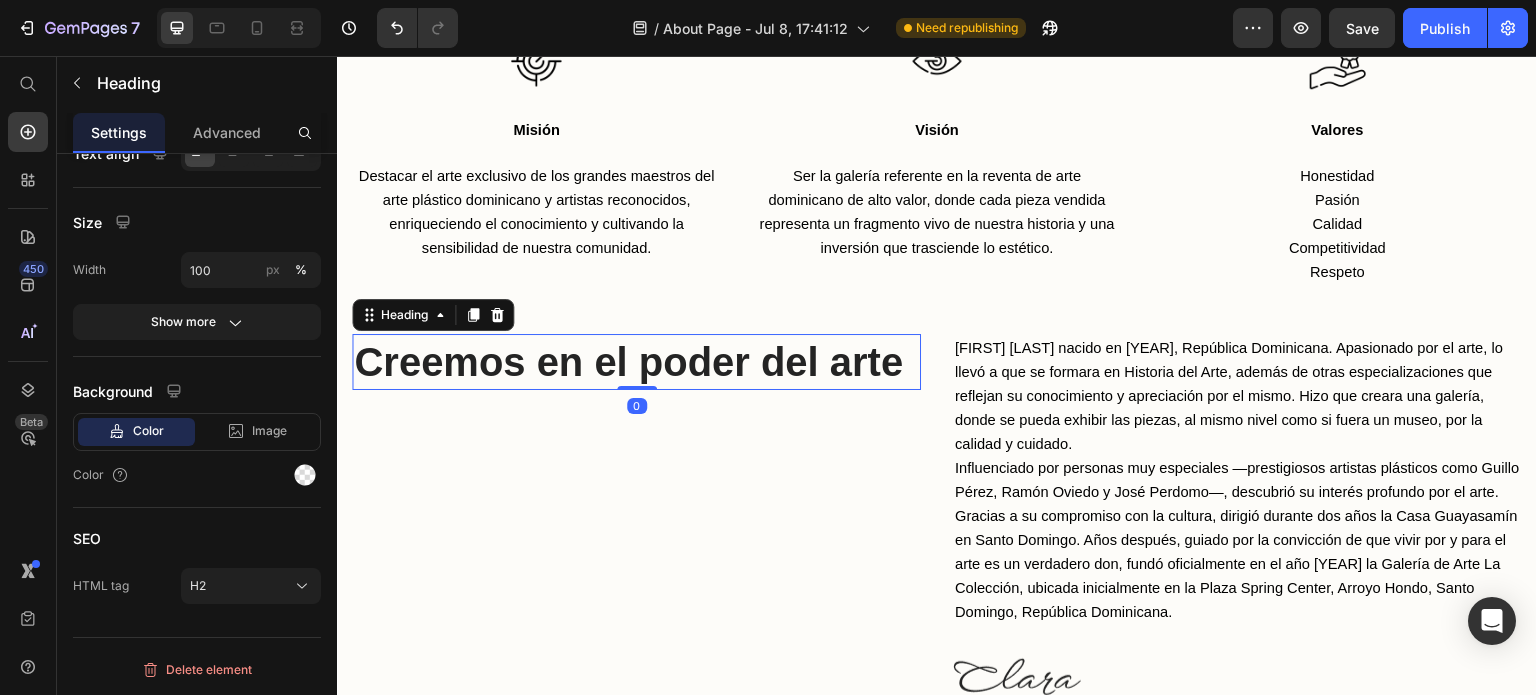 click on "Creemos en el poder del arte" at bounding box center [636, 362] 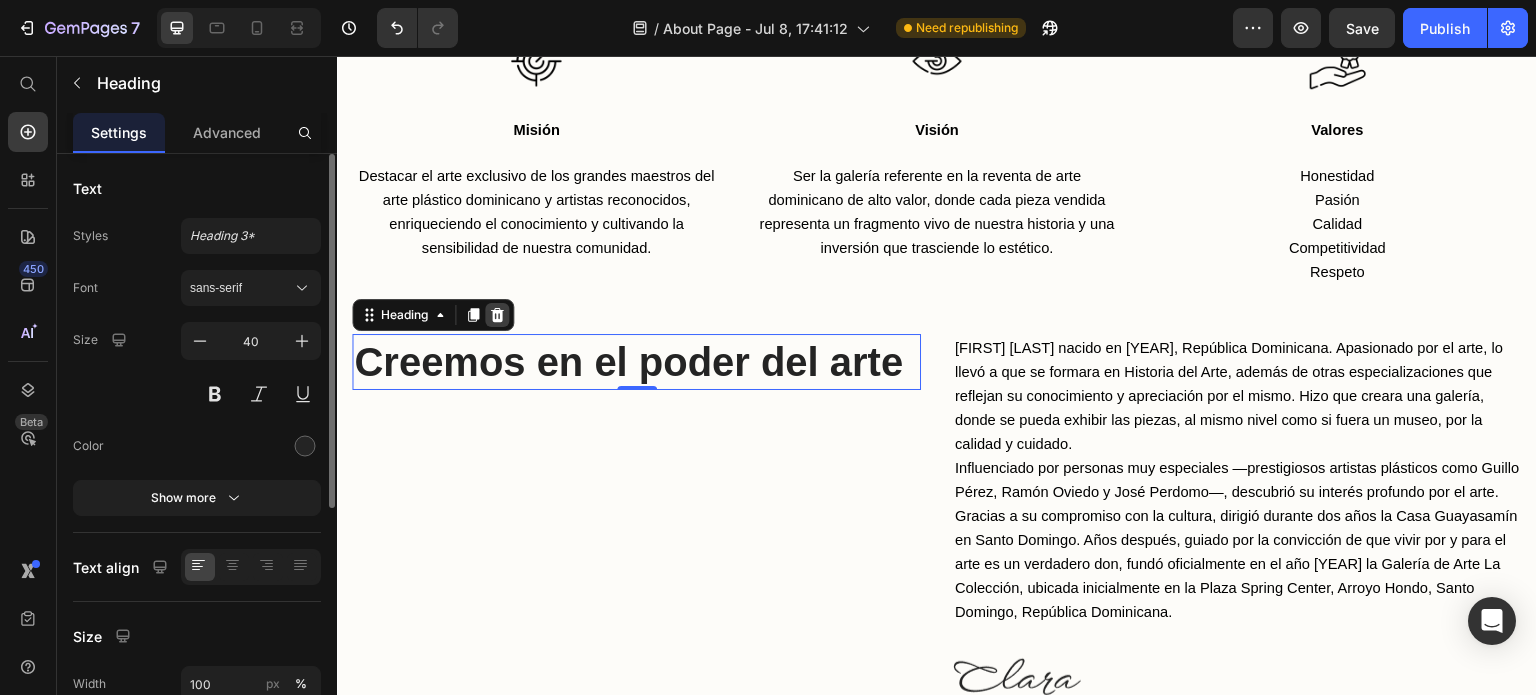 click 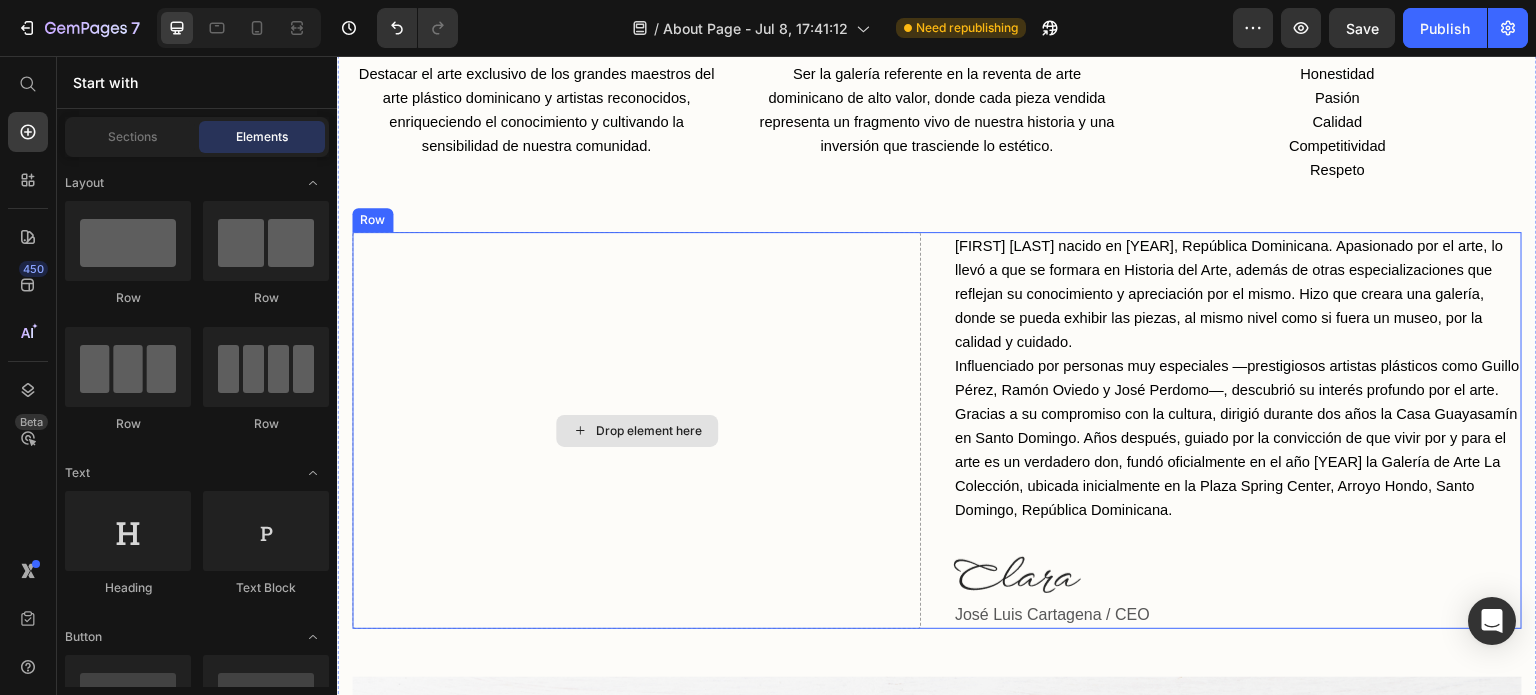 scroll, scrollTop: 764, scrollLeft: 0, axis: vertical 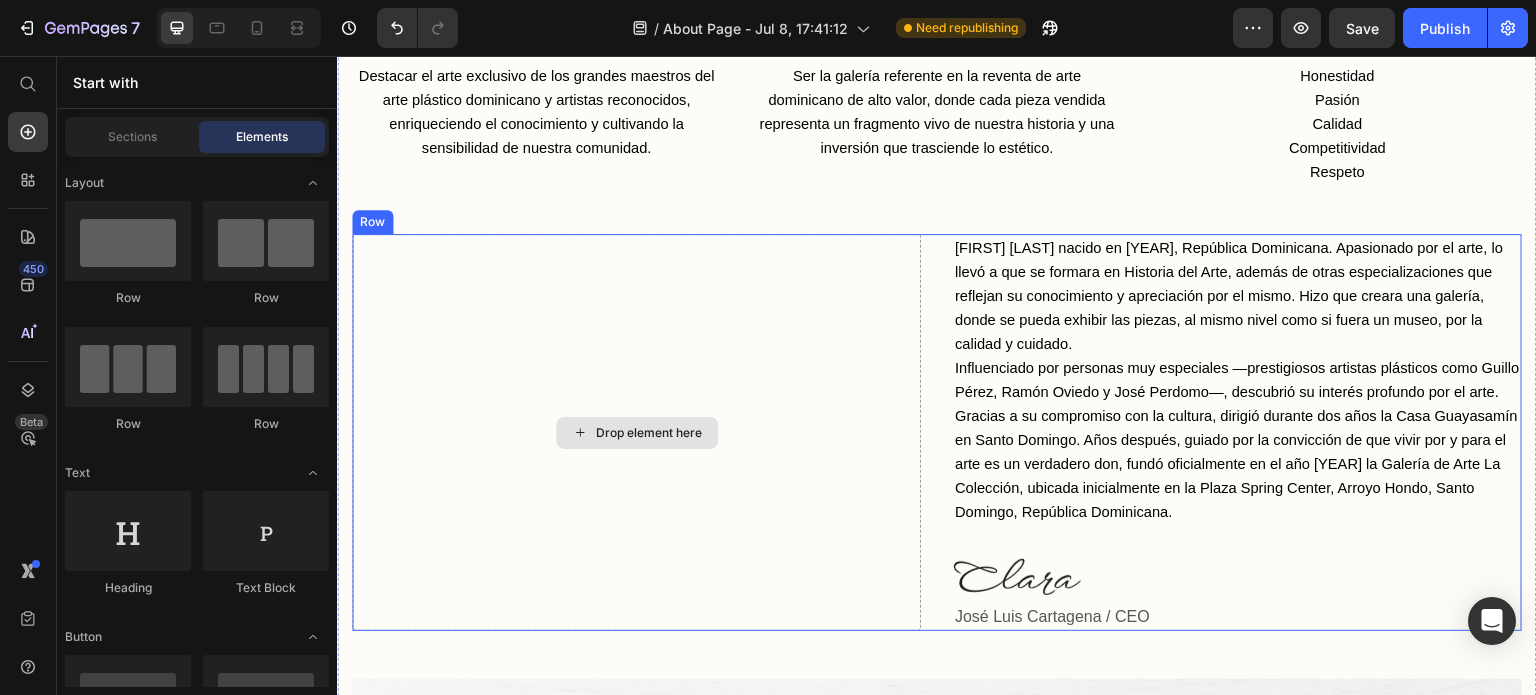 click on "Drop element here" at bounding box center (649, 433) 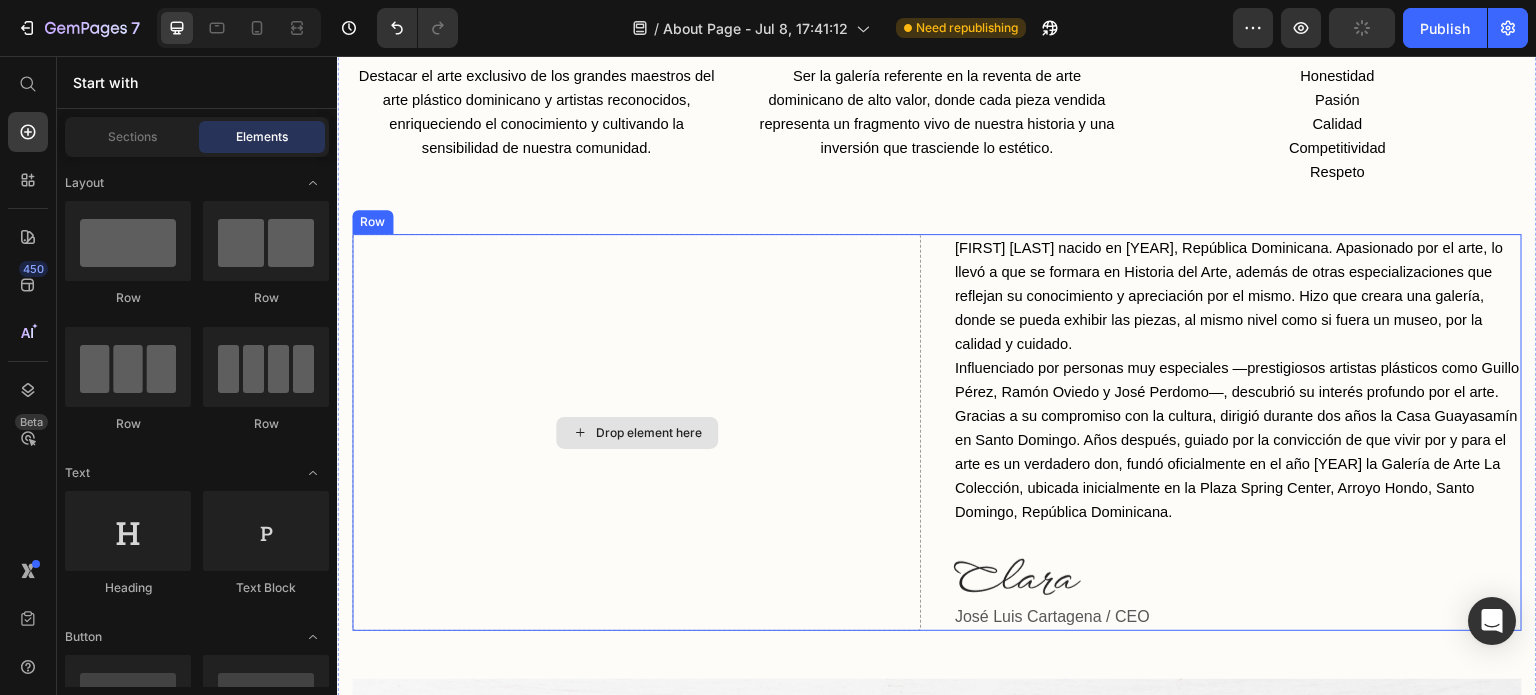 click on "Drop element here" at bounding box center (636, 432) 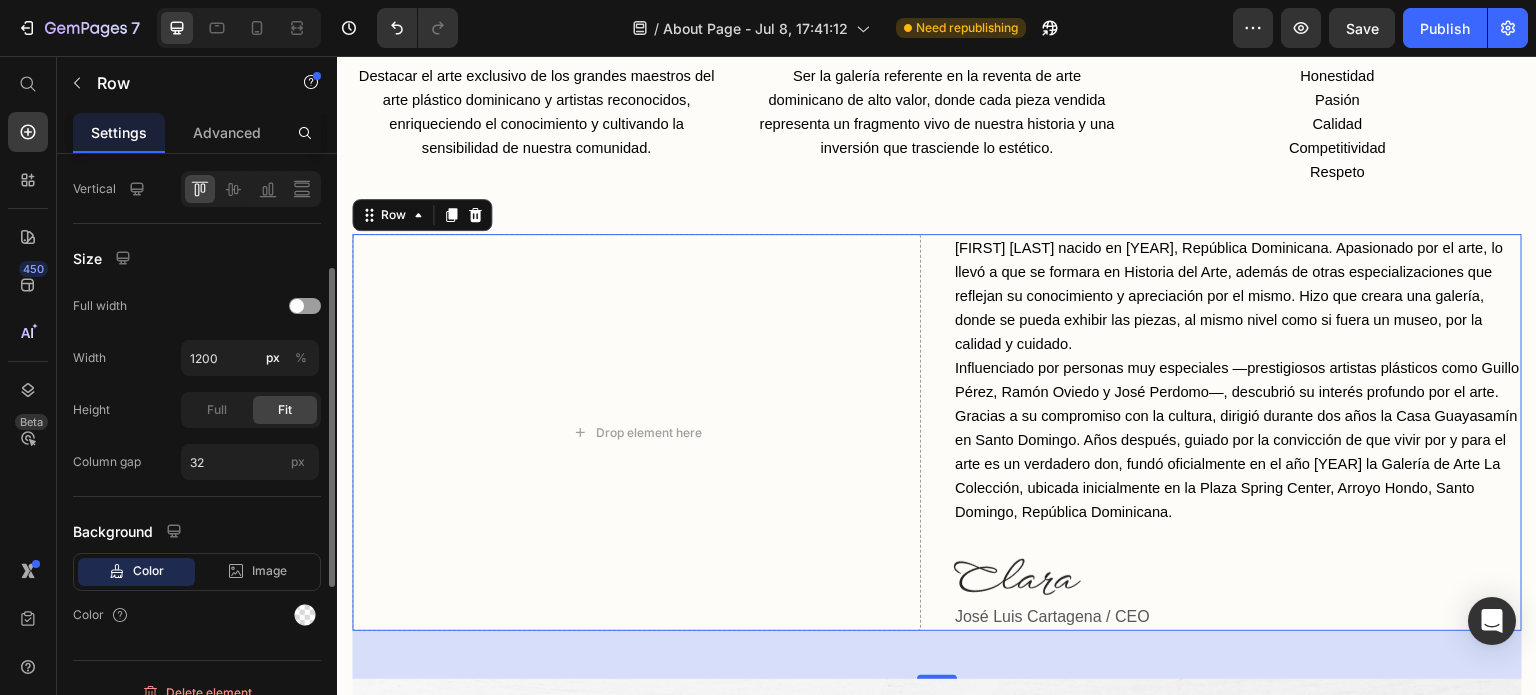 scroll, scrollTop: 520, scrollLeft: 0, axis: vertical 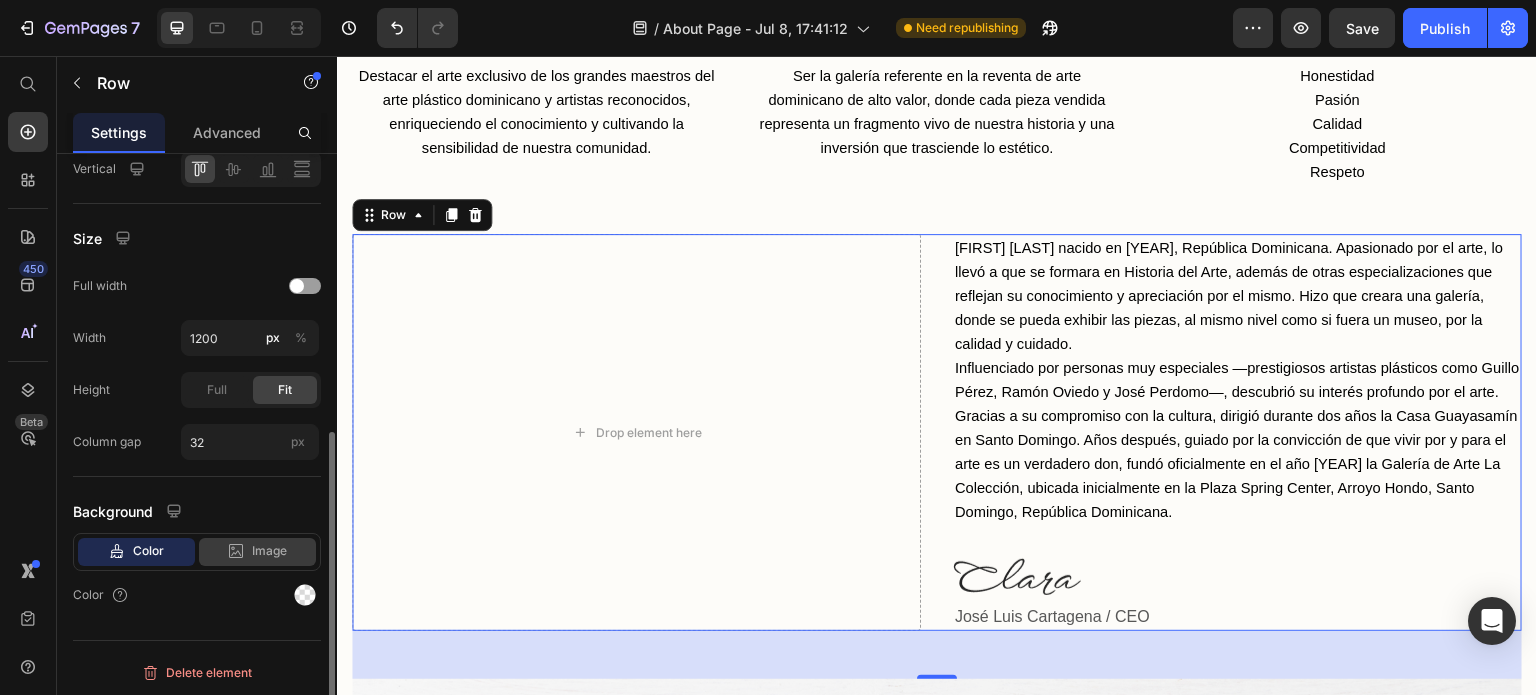 click on "Image" 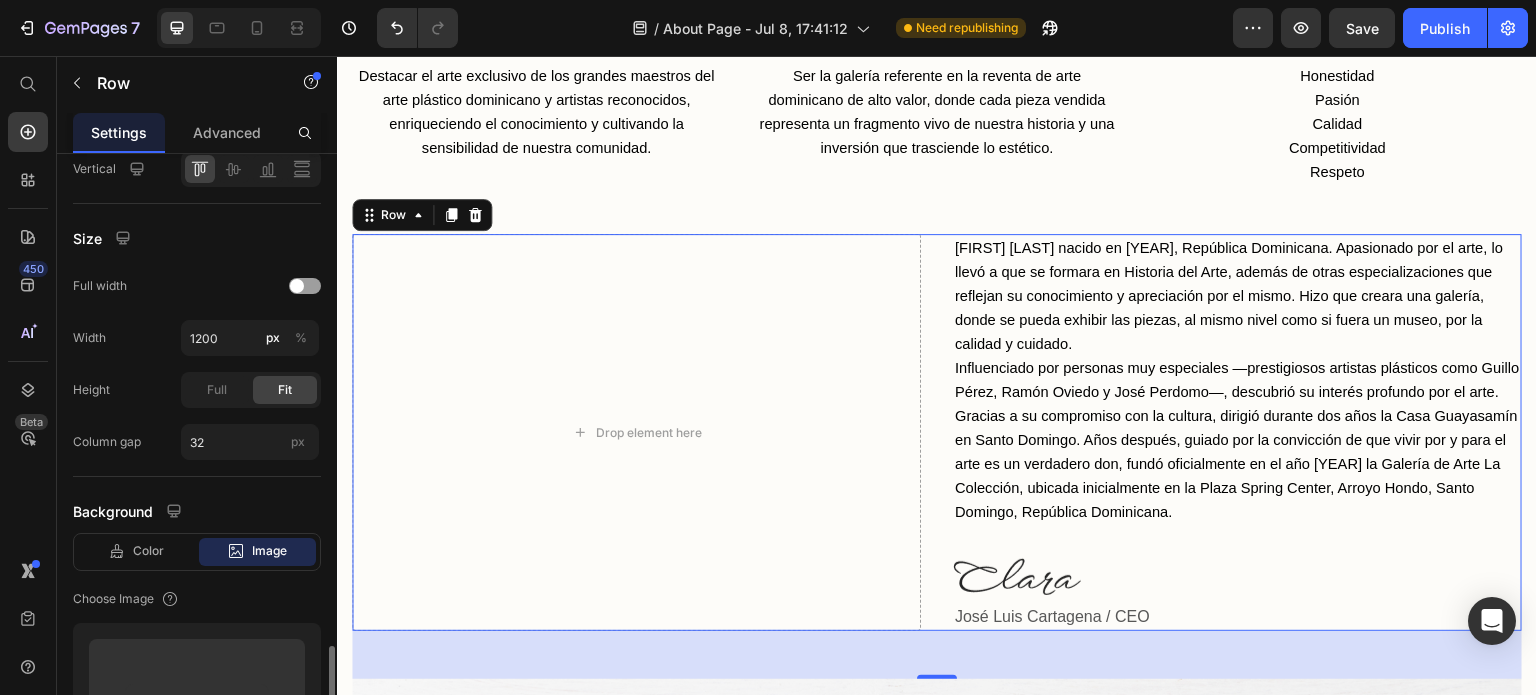 scroll, scrollTop: 820, scrollLeft: 0, axis: vertical 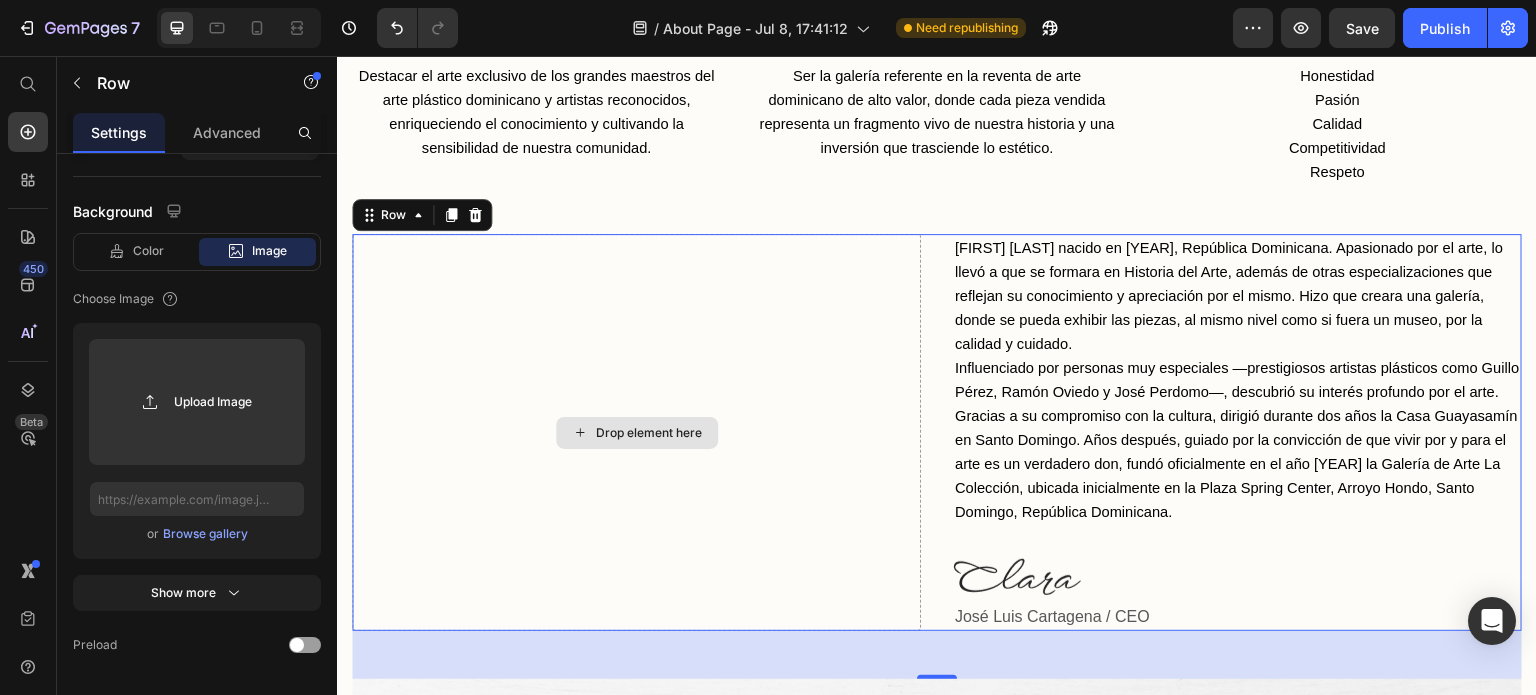 click on "Drop element here" at bounding box center [636, 432] 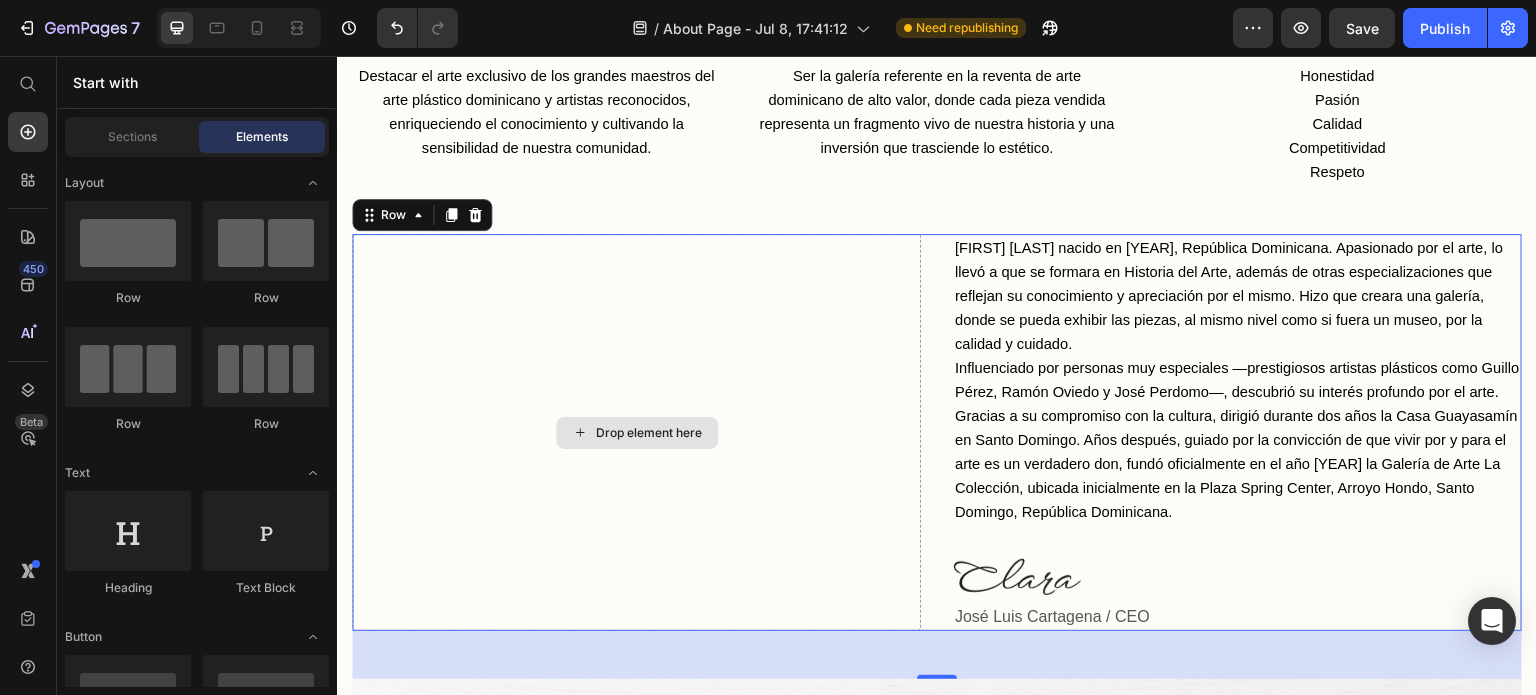 click on "Drop element here" at bounding box center [649, 433] 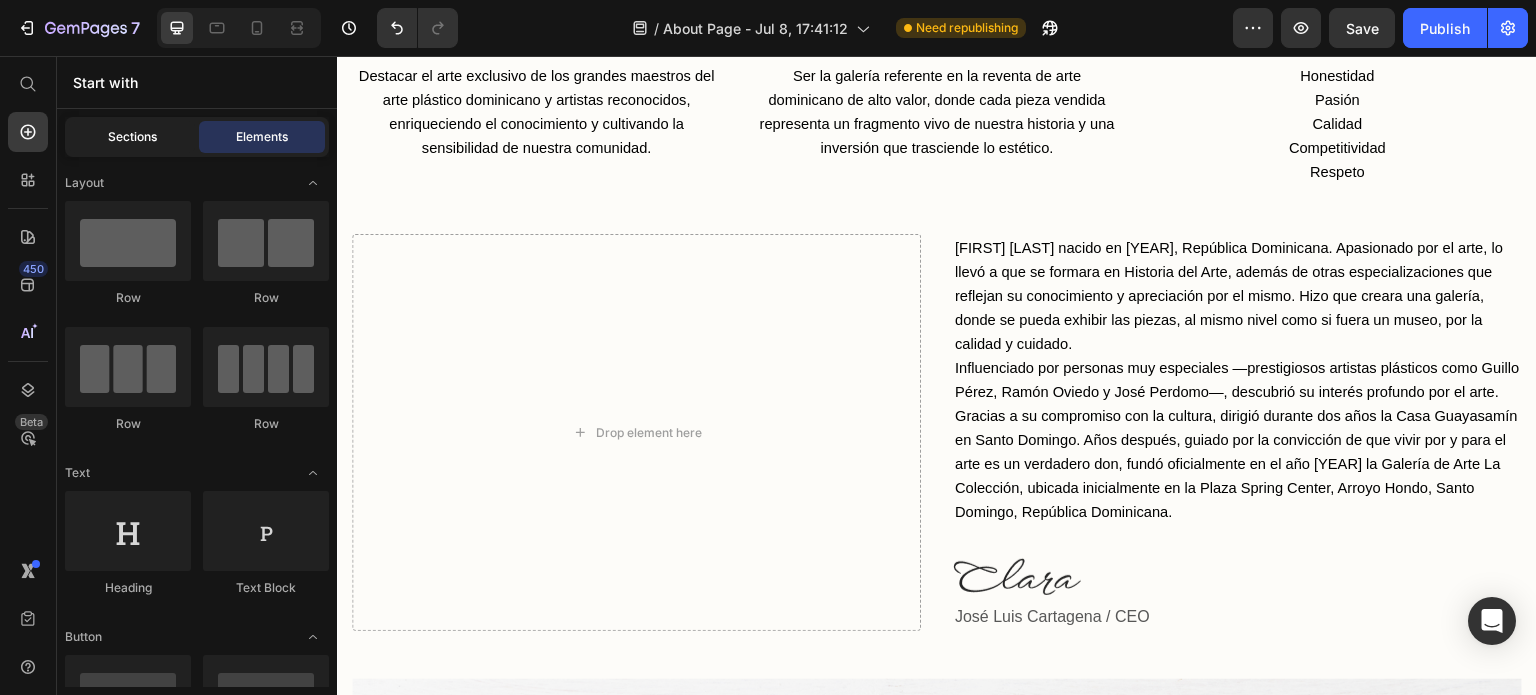 click on "Sections" 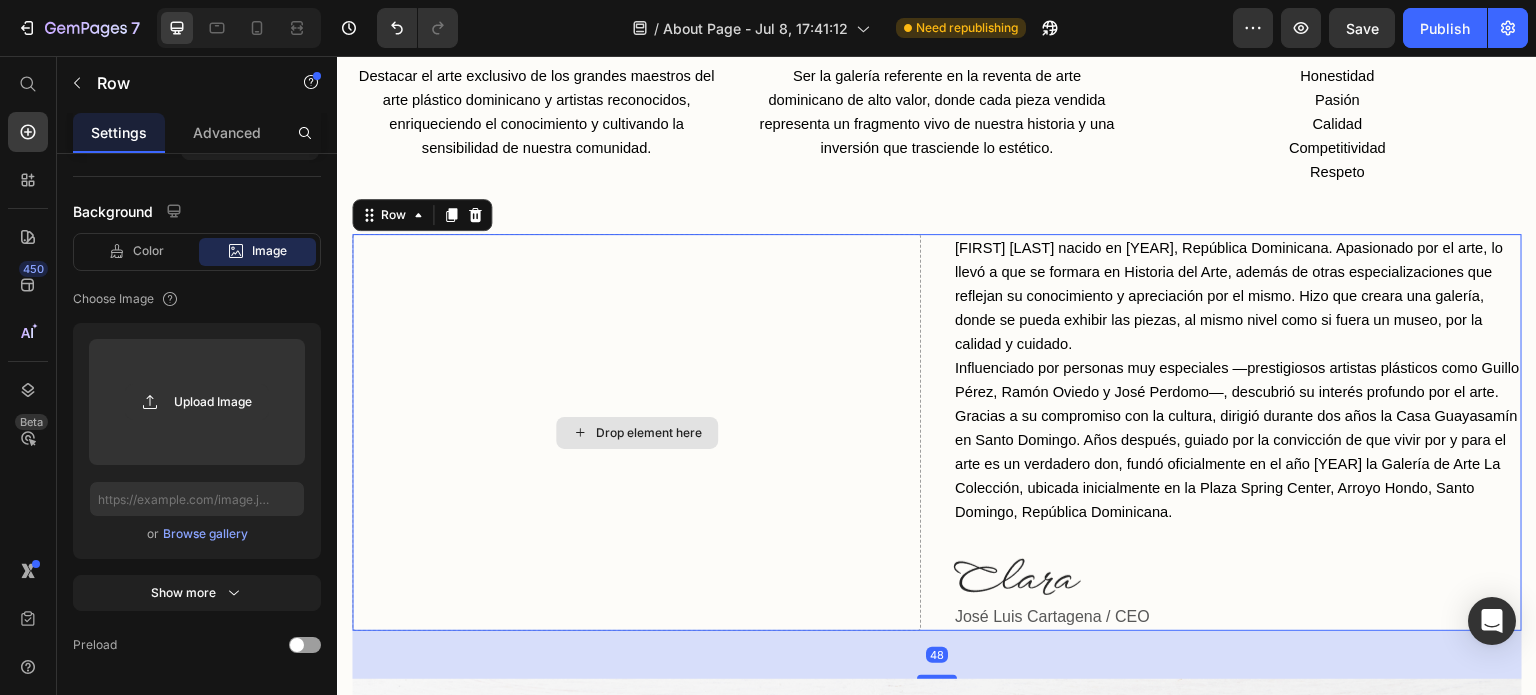 click on "Drop element here" at bounding box center [636, 432] 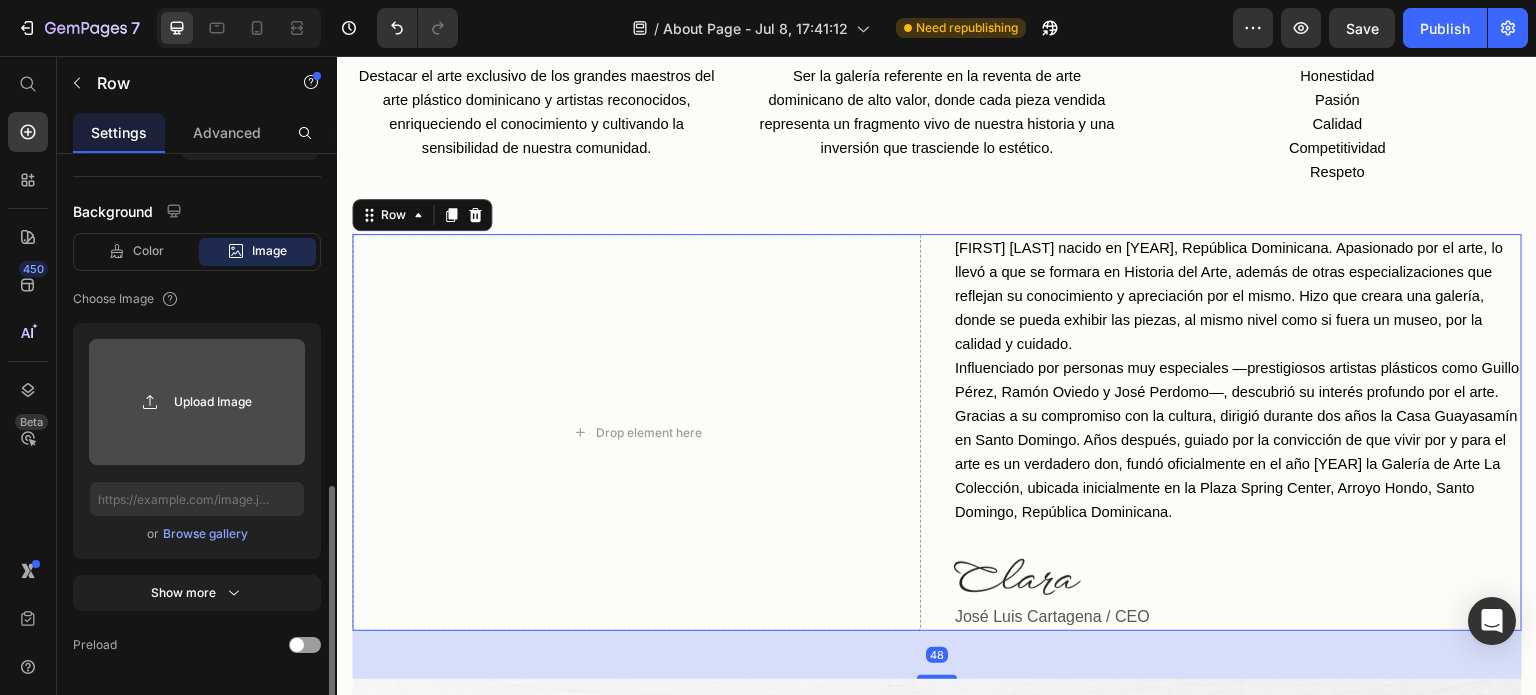 click 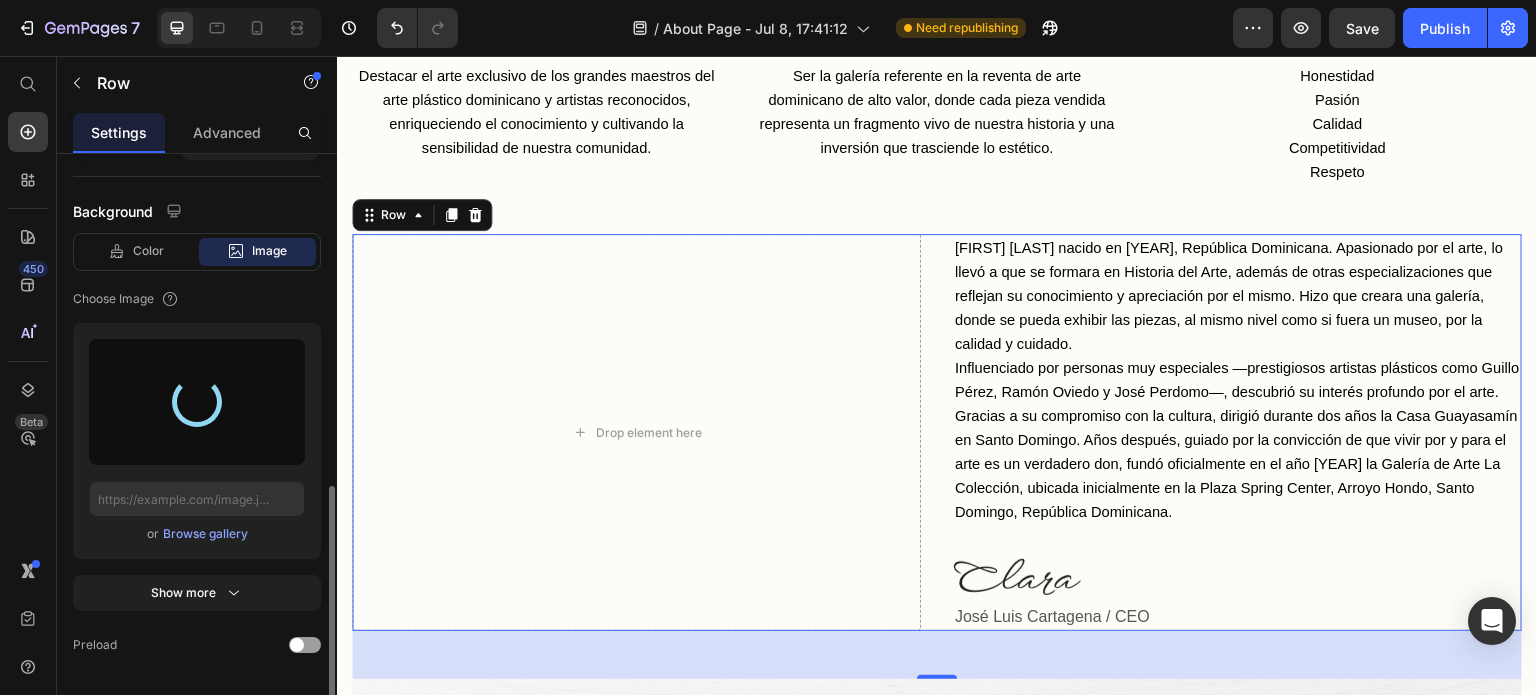 type on "https://cdn.shopify.com/s/files/1/0931/0384/9776/files/gempages_574587265389429535-2827d9c9-3a19-452c-a5d9-b23ad5027fbd.jpg" 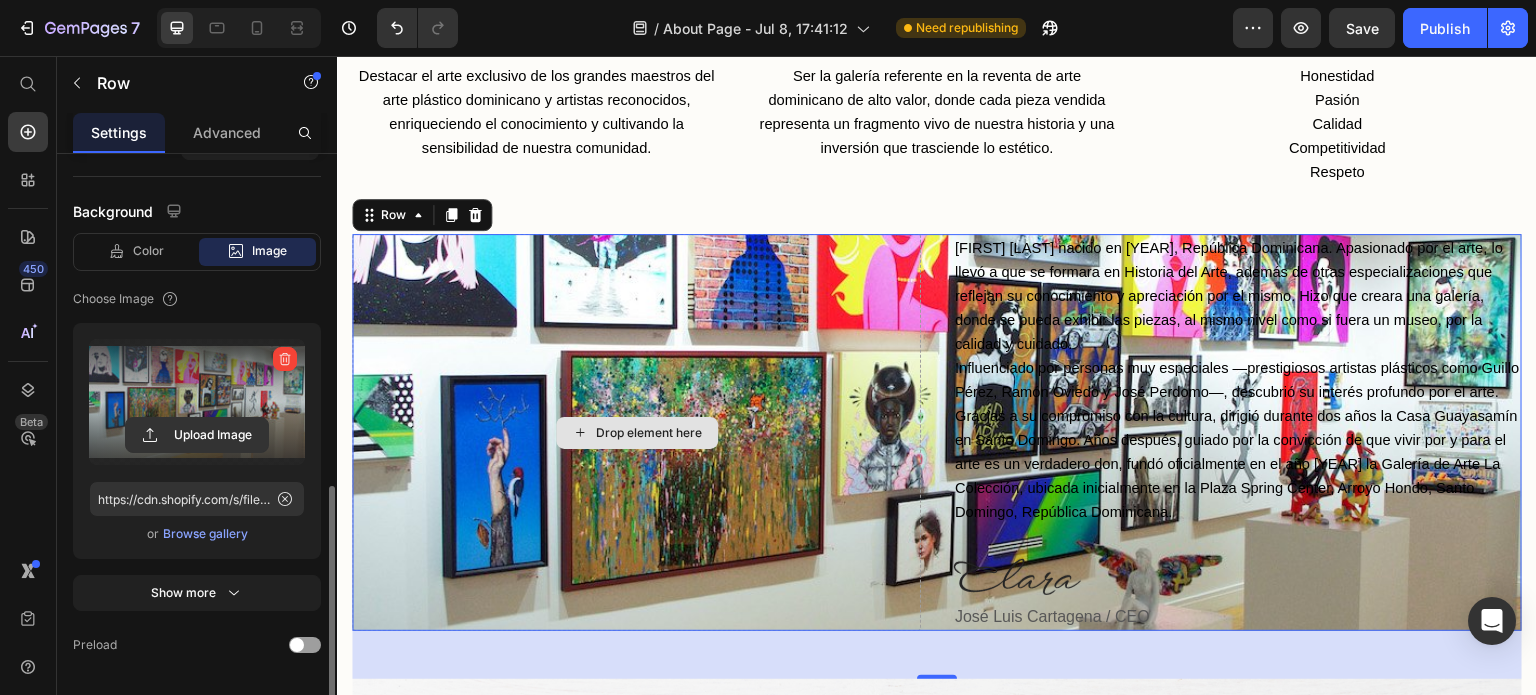click on "Drop element here" at bounding box center (636, 432) 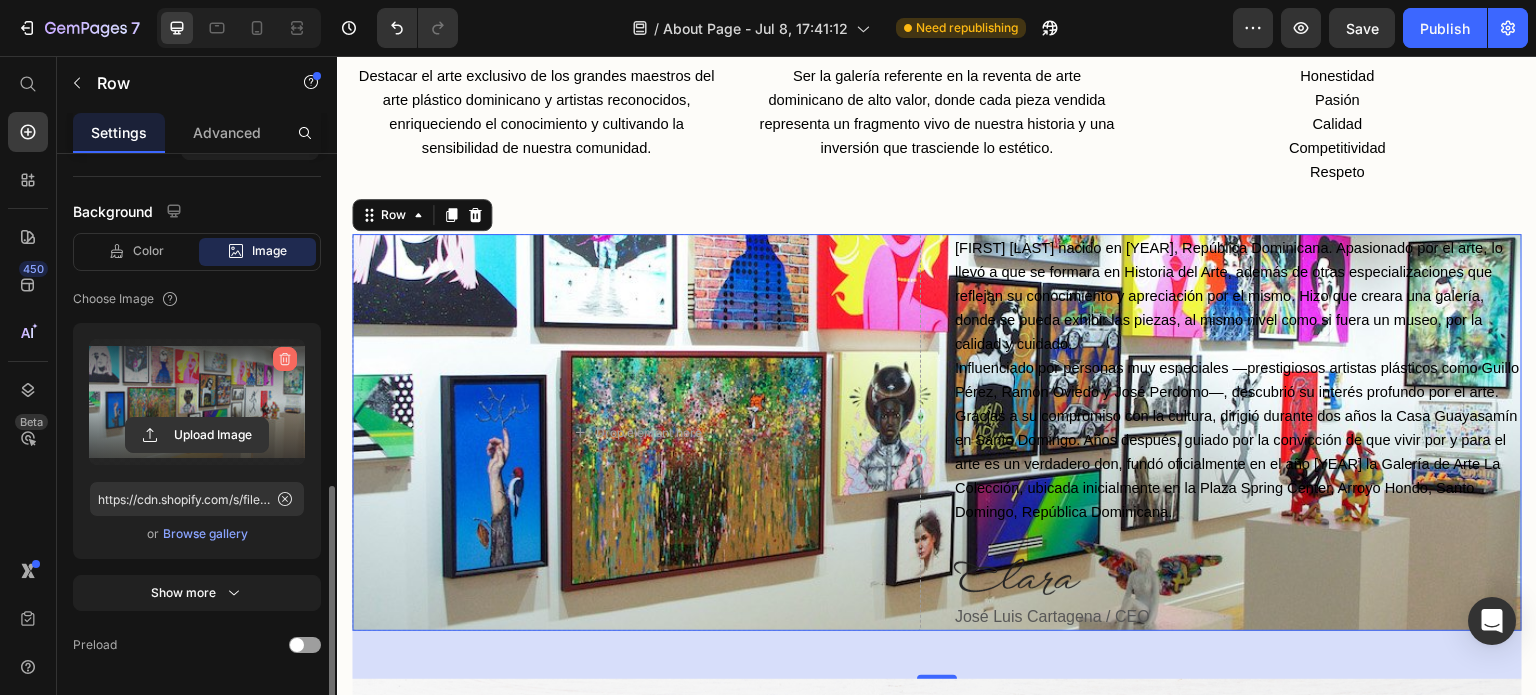 click at bounding box center (285, 359) 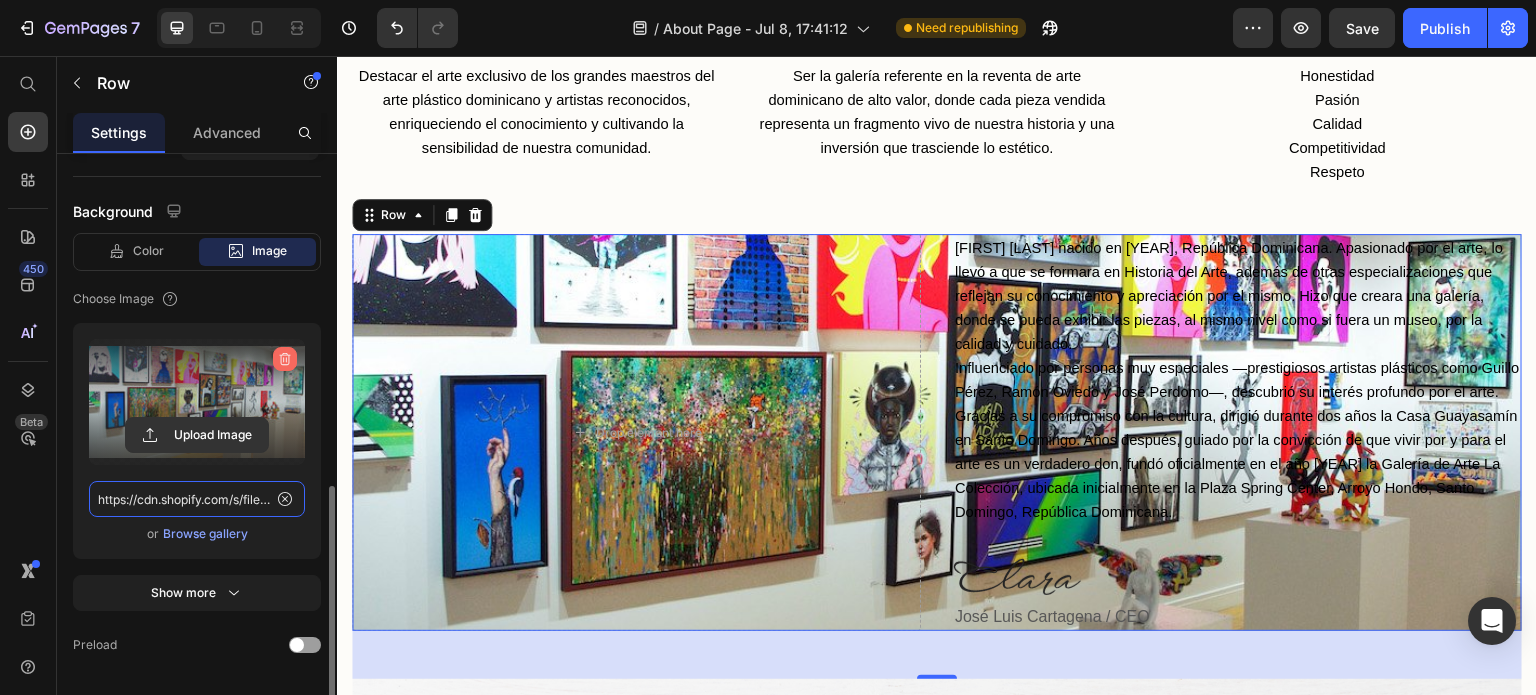 type 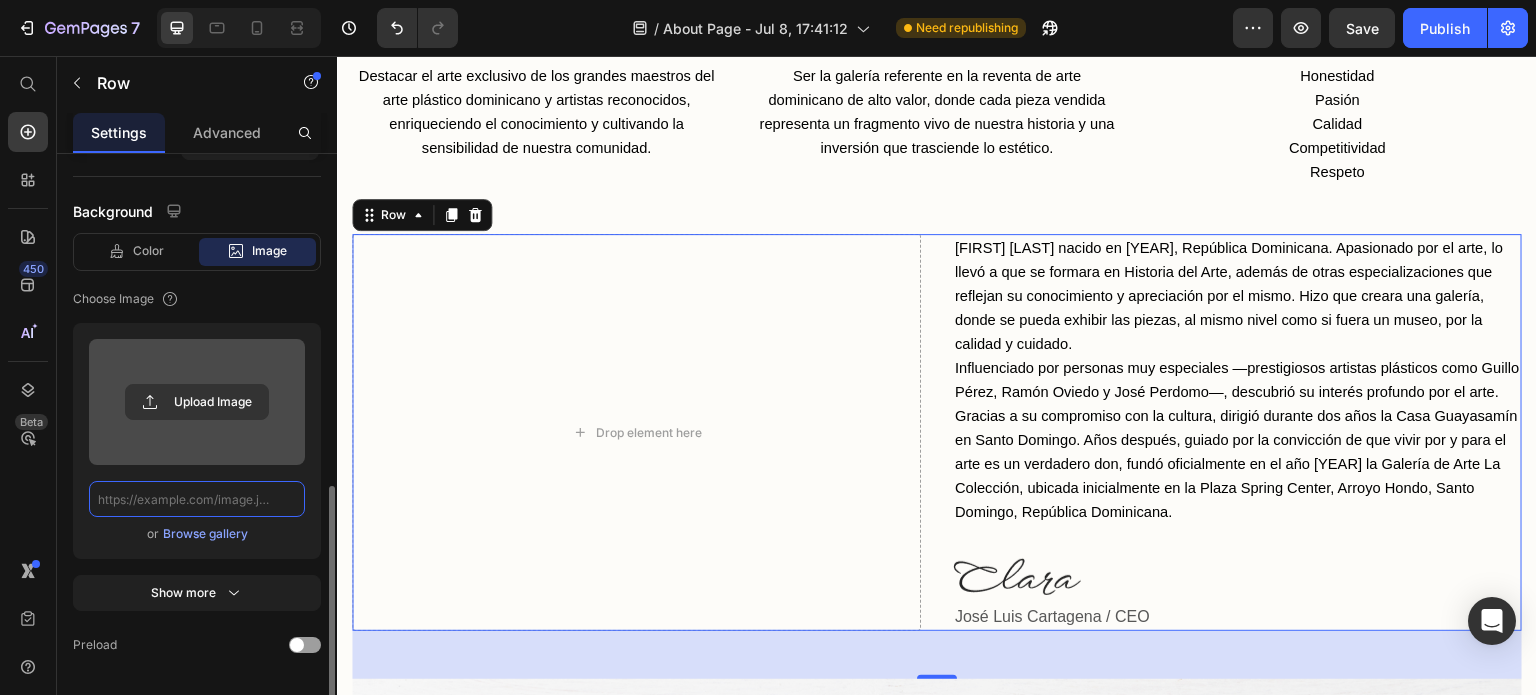 scroll, scrollTop: 0, scrollLeft: 0, axis: both 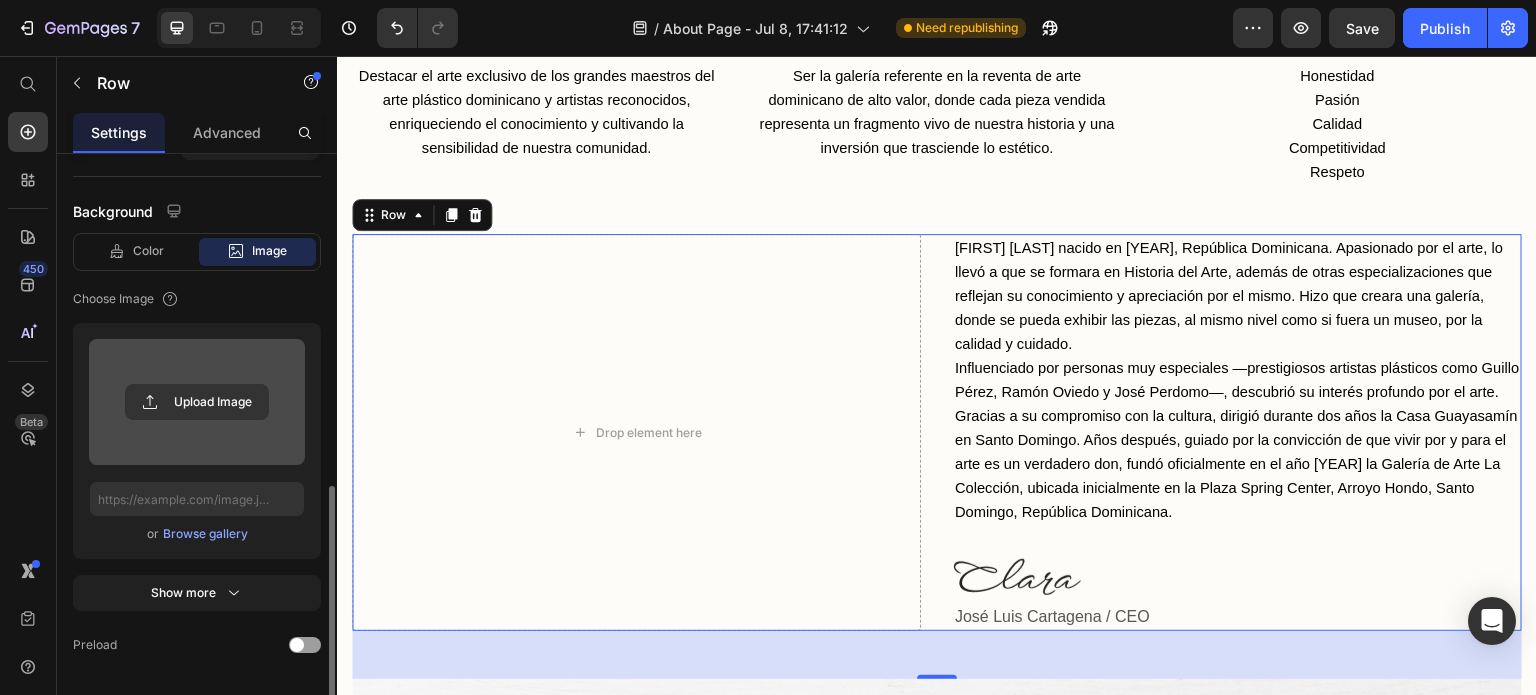 click on "Drop element here José Luis Cartagena Conde nacido en 1963, República Dominicana. Apasionado por el arte, lo llevó a que se formara en Historia del Arte, además de otras especializaciones que reflejan su conocimiento y apreciación por el mismo. Hizo que creara una galería, donde se pueda exhibir las piezas, al mismo nivel como si fuera un museo, por la calidad y cuidado. Influenciado por personas muy especiales —prestigiosos artistas plásticos como Guillo Pérez, Ramón Oviedo y José Perdomo—, descubrió su interés profundo por el arte.  Gracias a su compromiso con la cultura, dirigió durante dos años la Casa Guayasamín en Santo Domingo. Años después, guiado por la convicción de que vivir por y para el arte es un verdadero don, fundó oficialmente en el año 2001 la Galería de Arte La Colección, ubicada inicialmente en la Plaza Spring Center, Arroyo Hondo, Santo Domingo, República Dominicana. Text block Image José Luis Cartagena / CEO Text block Row   48" at bounding box center [937, 432] 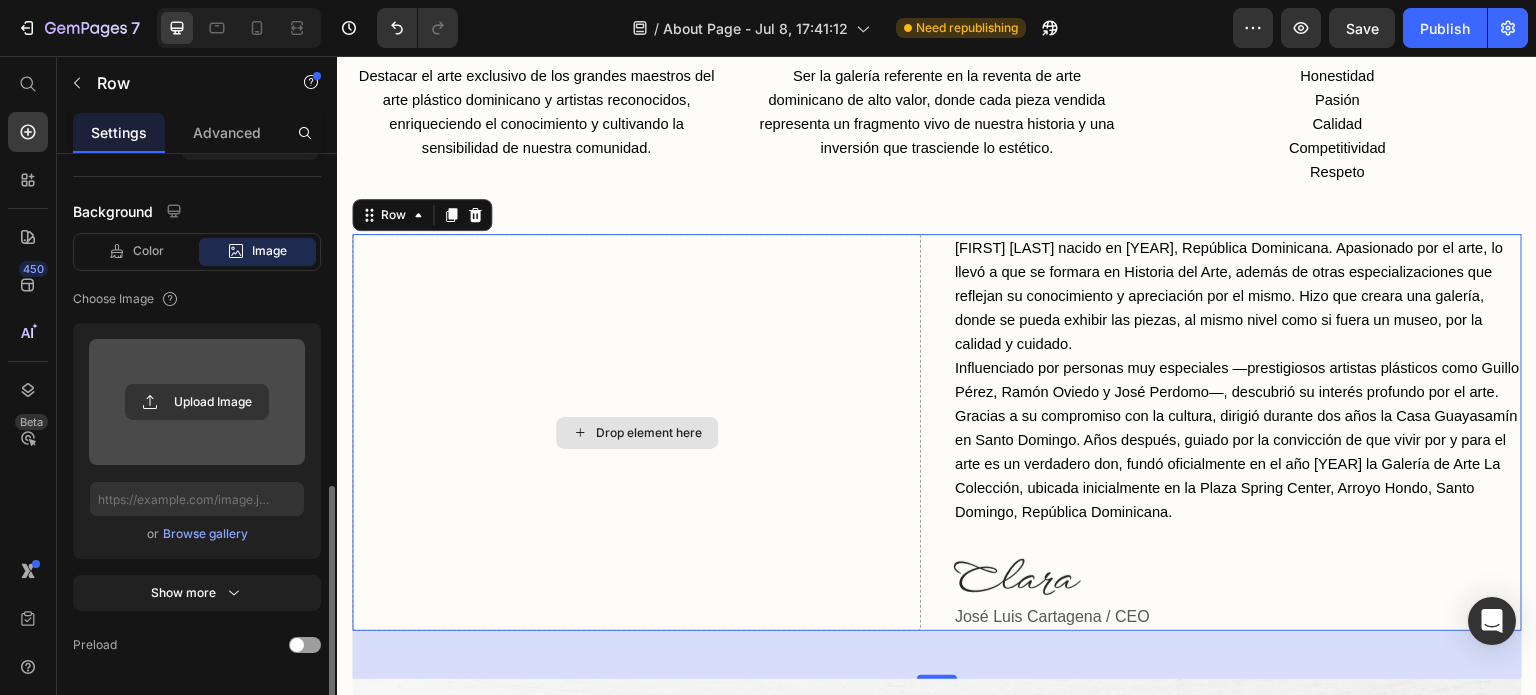 click on "Drop element here" at bounding box center [636, 432] 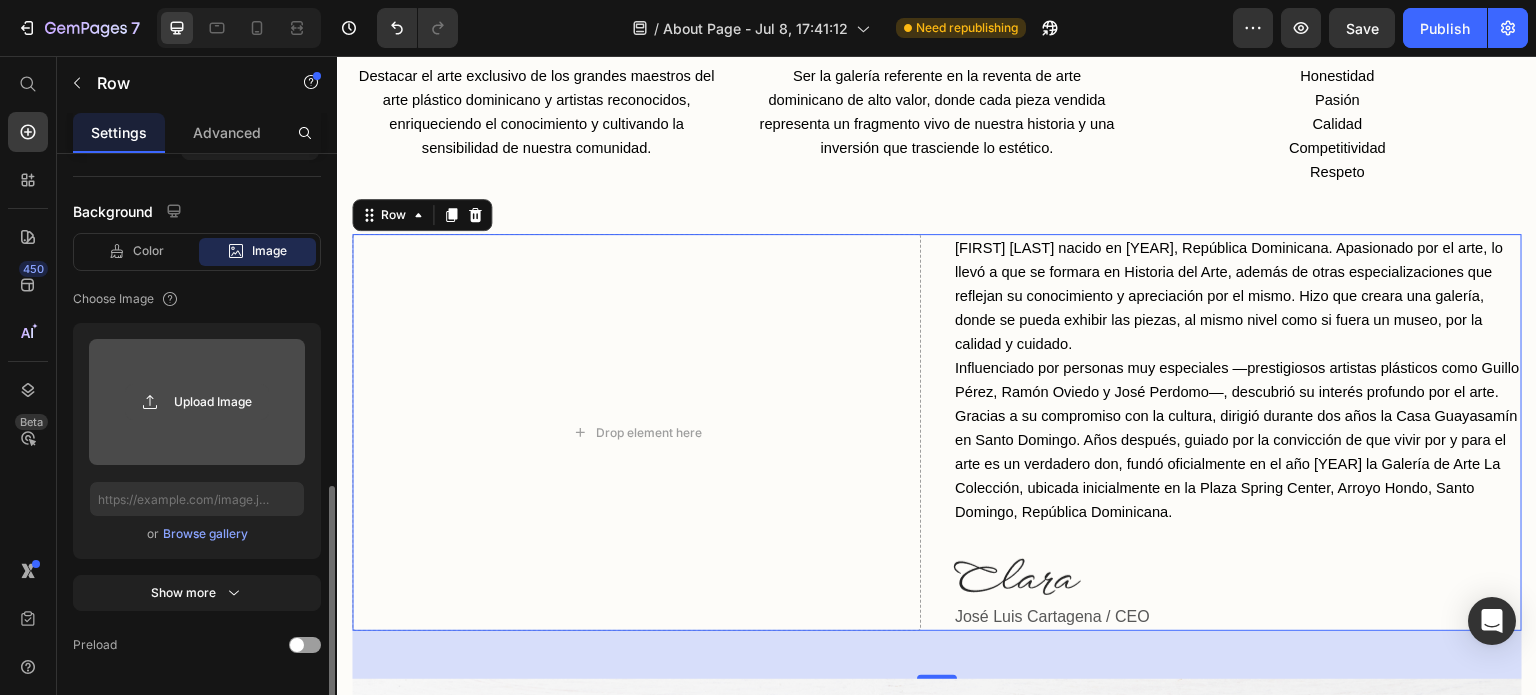 click 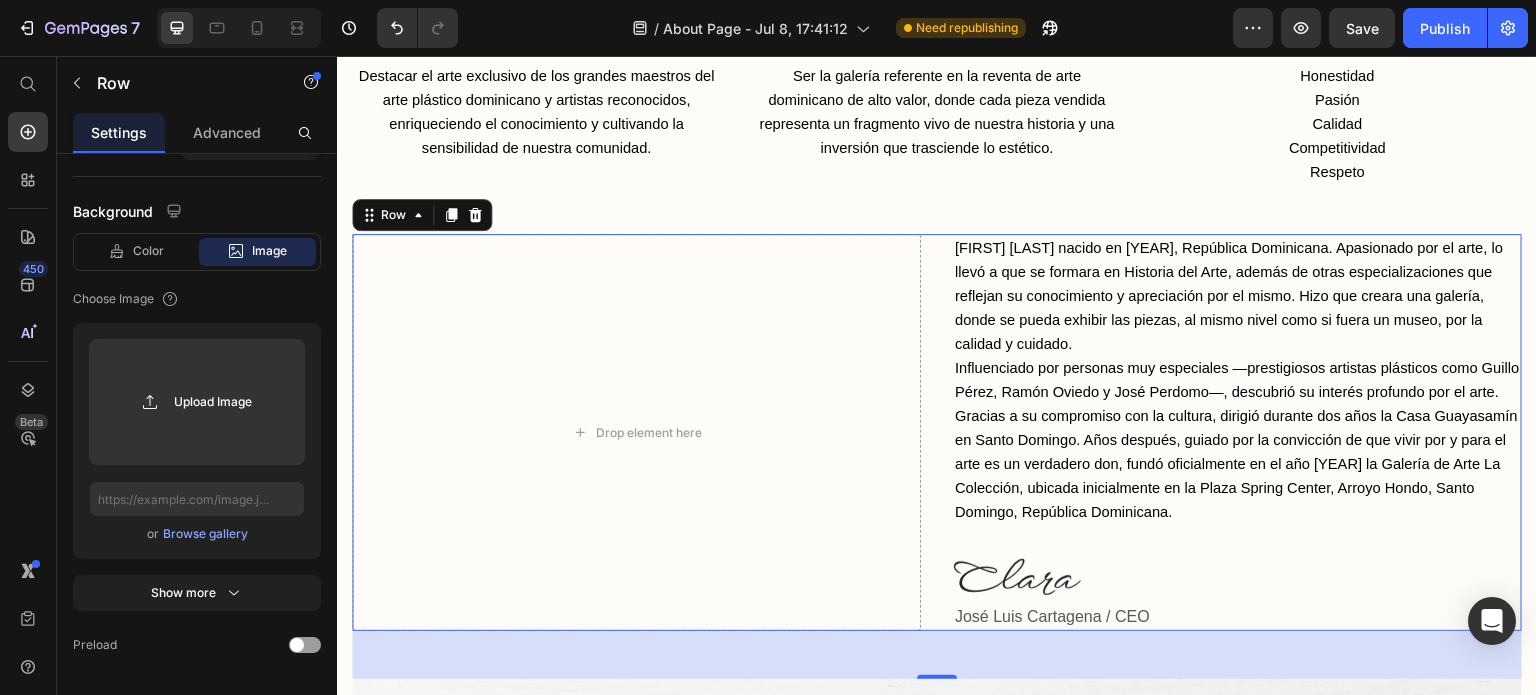click on "Drop element here José Luis Cartagena Conde nacido en 1963, República Dominicana. Apasionado por el arte, lo llevó a que se formara en Historia del Arte, además de otras especializaciones que reflejan su conocimiento y apreciación por el mismo. Hizo que creara una galería, donde se pueda exhibir las piezas, al mismo nivel como si fuera un museo, por la calidad y cuidado. Influenciado por personas muy especiales —prestigiosos artistas plásticos como Guillo Pérez, Ramón Oviedo y José Perdomo—, descubrió su interés profundo por el arte.  Gracias a su compromiso con la cultura, dirigió durante dos años la Casa Guayasamín en Santo Domingo. Años después, guiado por la convicción de que vivir por y para el arte es un verdadero don, fundó oficialmente en el año 2001 la Galería de Arte La Colección, ubicada inicialmente en la Plaza Spring Center, Arroyo Hondo, Santo Domingo, República Dominicana. Text block Image José Luis Cartagena / CEO Text block Row   48" at bounding box center (937, 432) 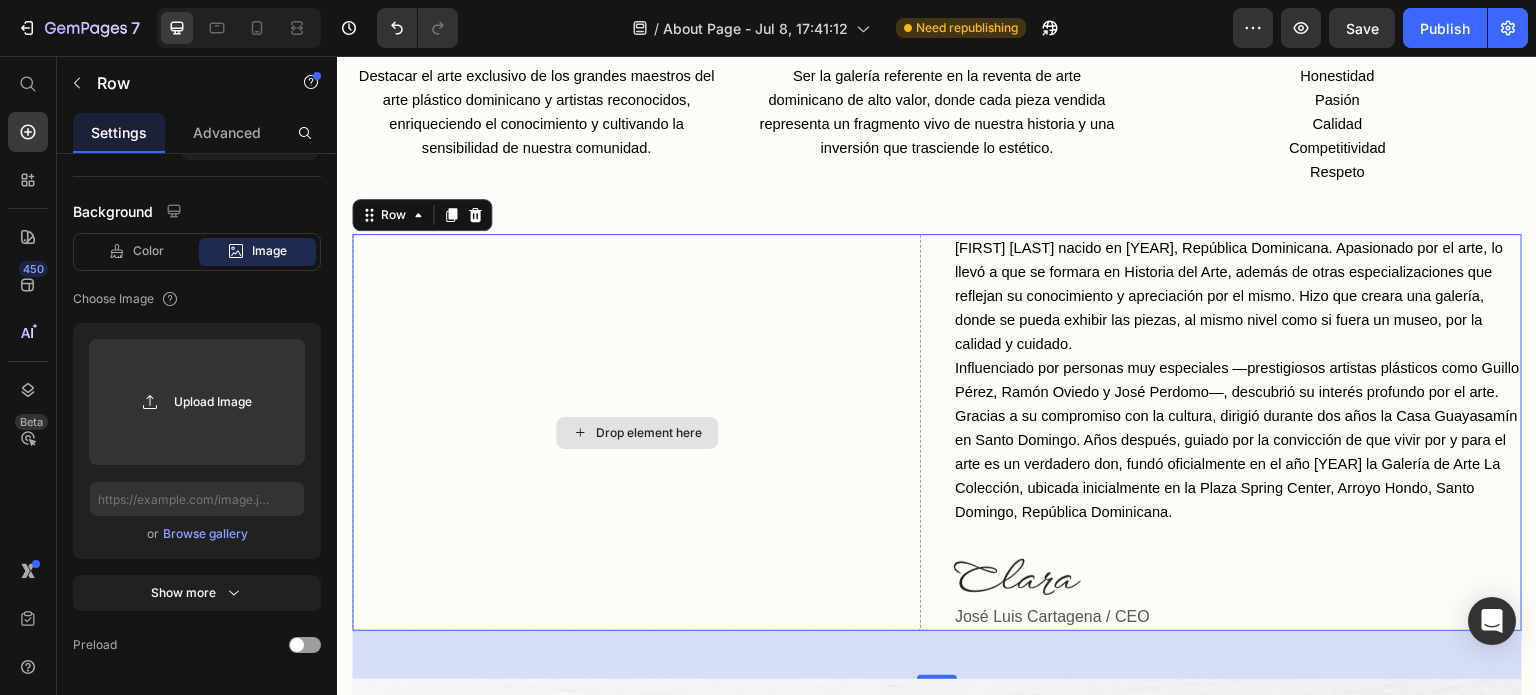 click on "Drop element here" at bounding box center [636, 432] 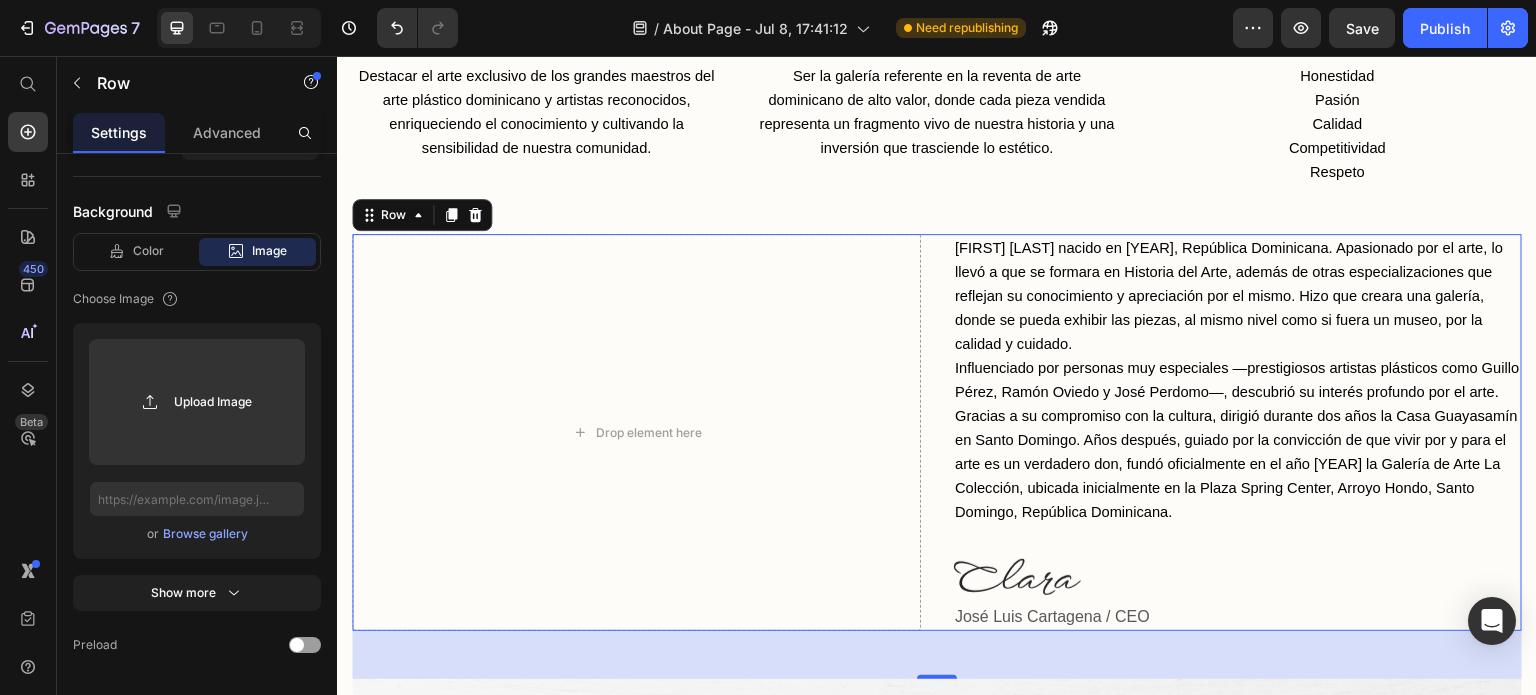 click on "Drop element here José Luis Cartagena Conde nacido en 1963, República Dominicana. Apasionado por el arte, lo llevó a que se formara en Historia del Arte, además de otras especializaciones que reflejan su conocimiento y apreciación por el mismo. Hizo que creara una galería, donde se pueda exhibir las piezas, al mismo nivel como si fuera un museo, por la calidad y cuidado. Influenciado por personas muy especiales —prestigiosos artistas plásticos como Guillo Pérez, Ramón Oviedo y José Perdomo—, descubrió su interés profundo por el arte.  Gracias a su compromiso con la cultura, dirigió durante dos años la Casa Guayasamín en Santo Domingo. Años después, guiado por la convicción de que vivir por y para el arte es un verdadero don, fundó oficialmente en el año 2001 la Galería de Arte La Colección, ubicada inicialmente en la Plaza Spring Center, Arroyo Hondo, Santo Domingo, República Dominicana. Text block Image José Luis Cartagena / CEO Text block Row   48" at bounding box center (937, 432) 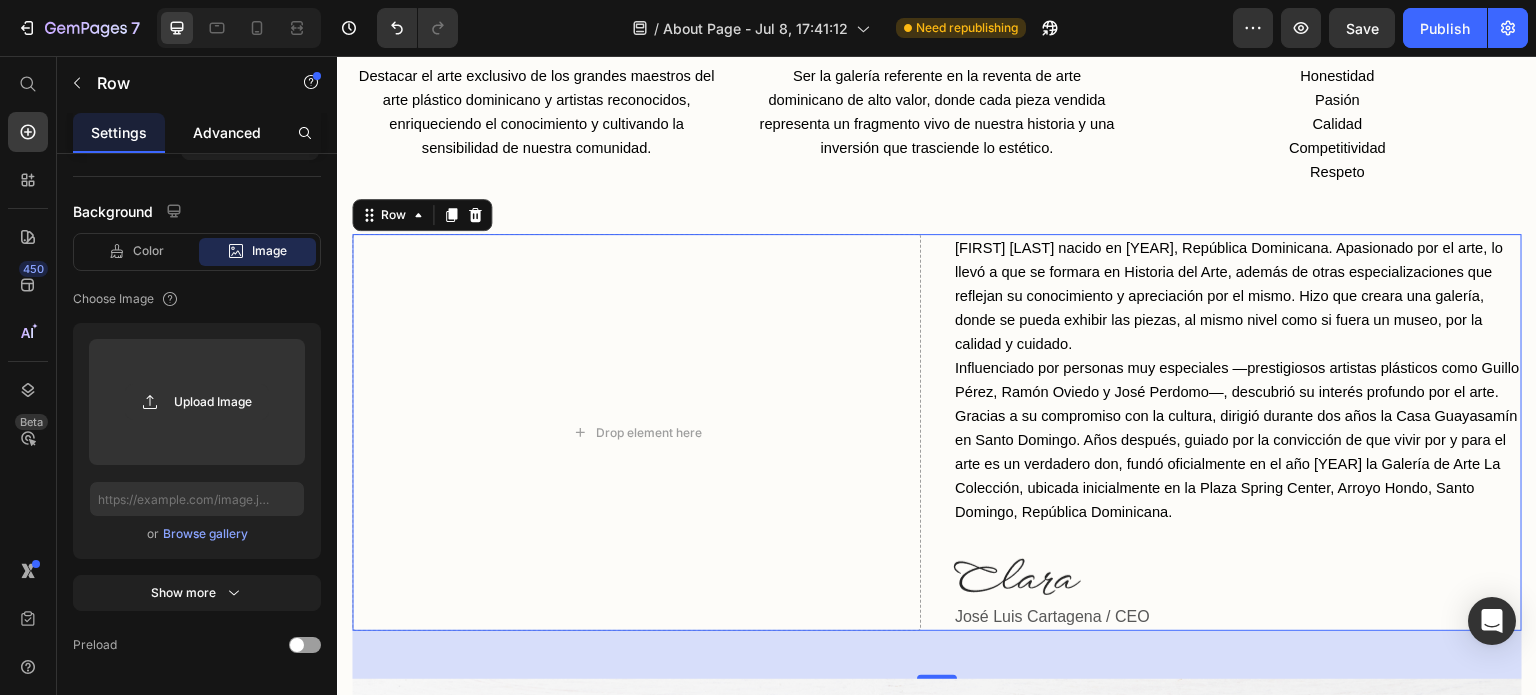 click on "Advanced" 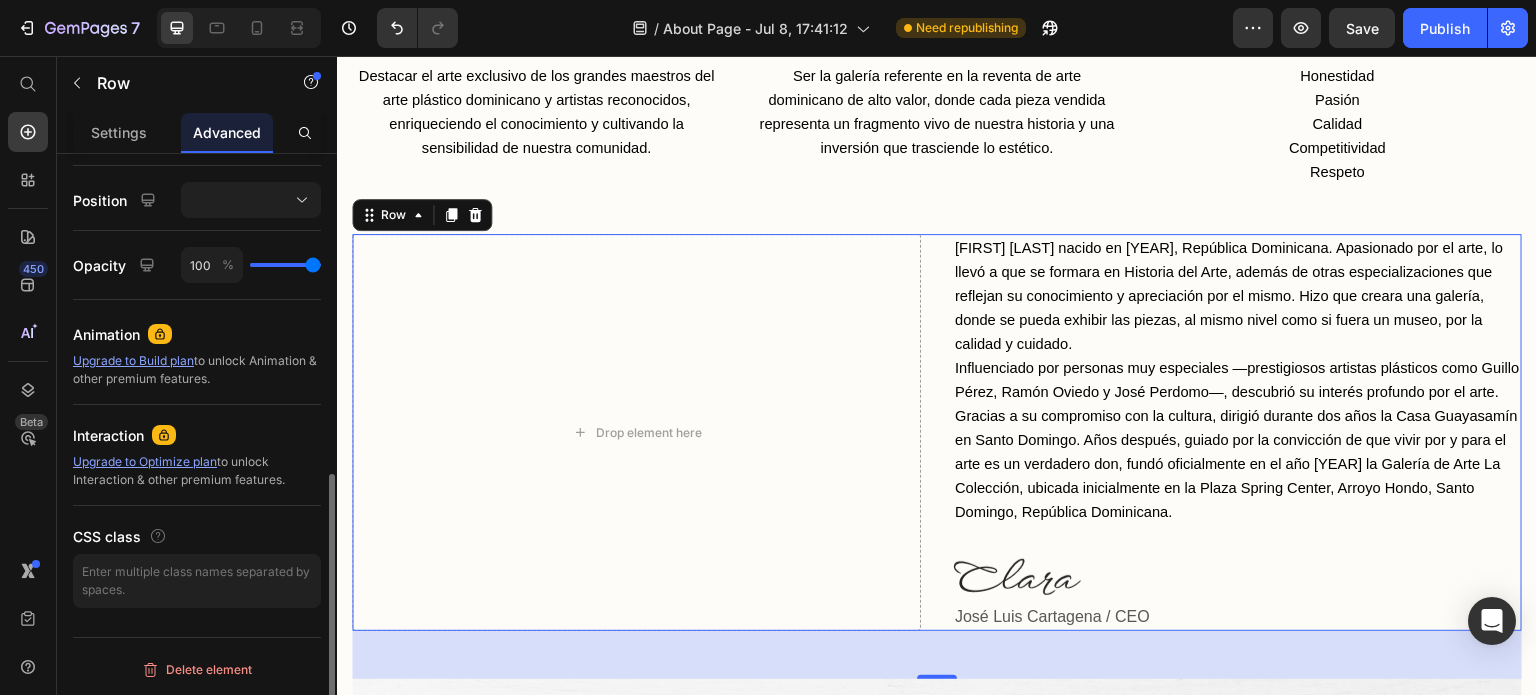 scroll, scrollTop: 0, scrollLeft: 0, axis: both 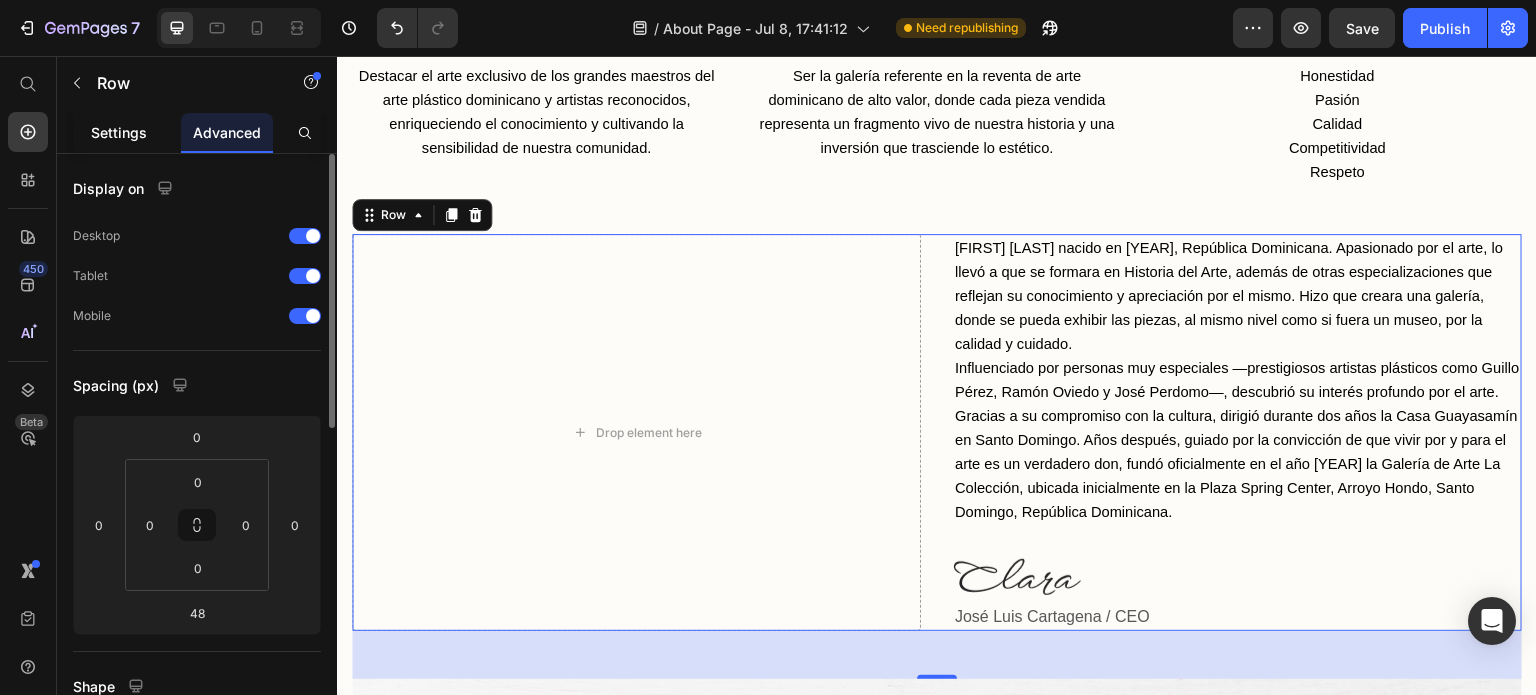 click on "Settings" at bounding box center (119, 132) 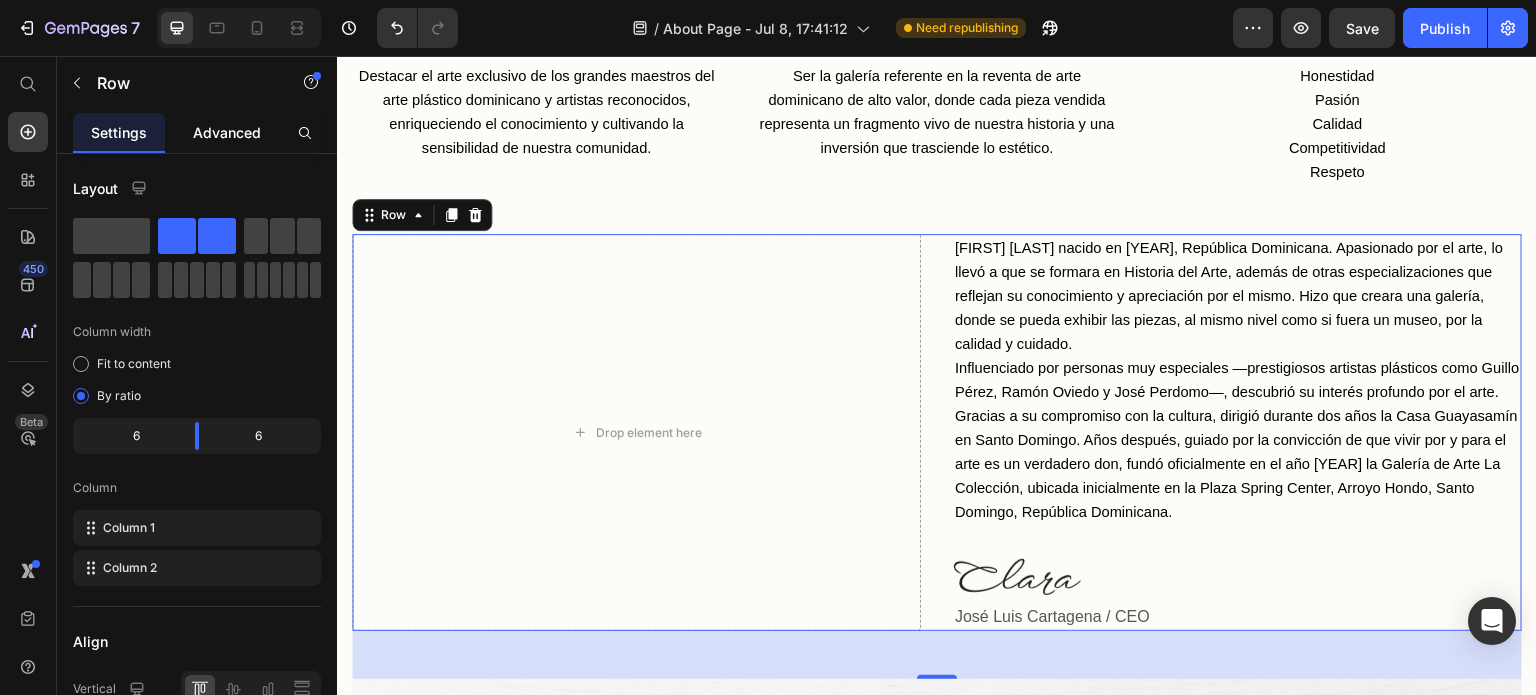 click on "Advanced" at bounding box center (227, 132) 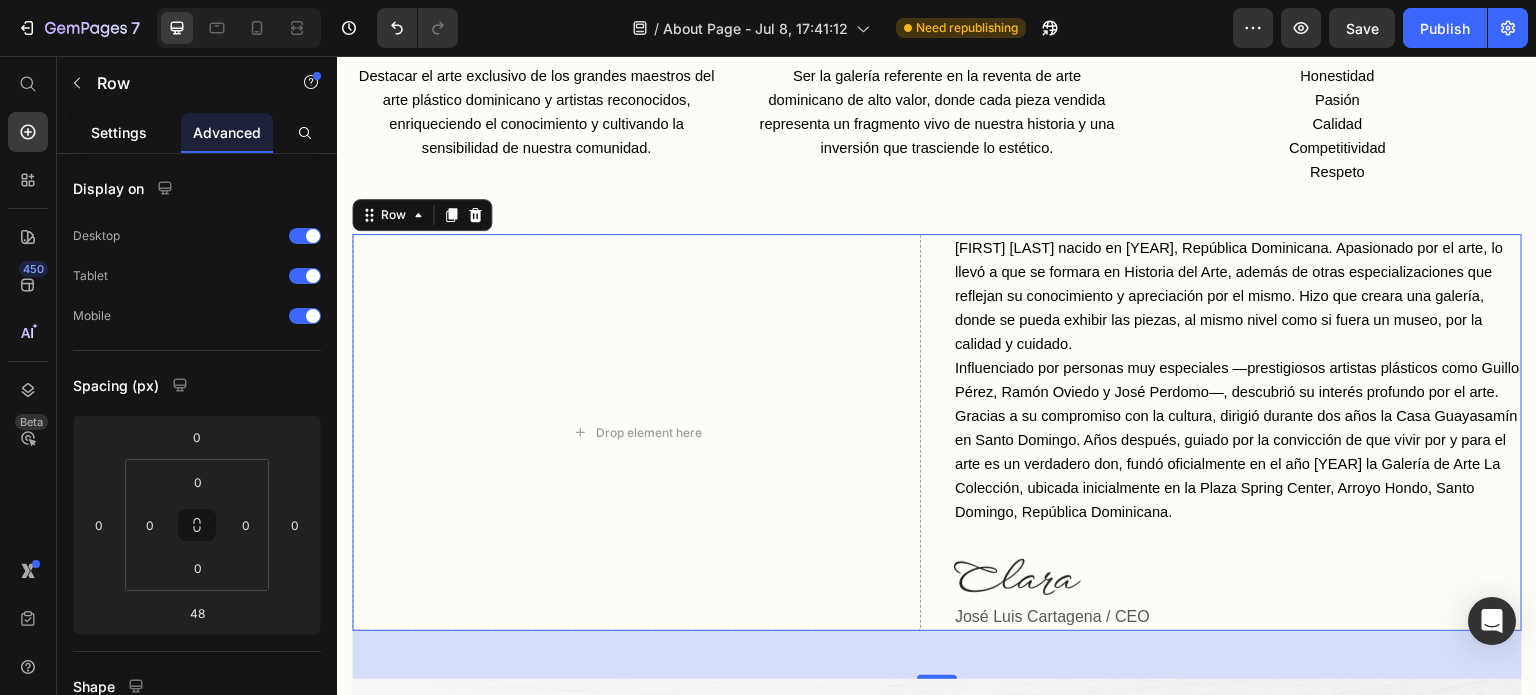 click on "Settings" 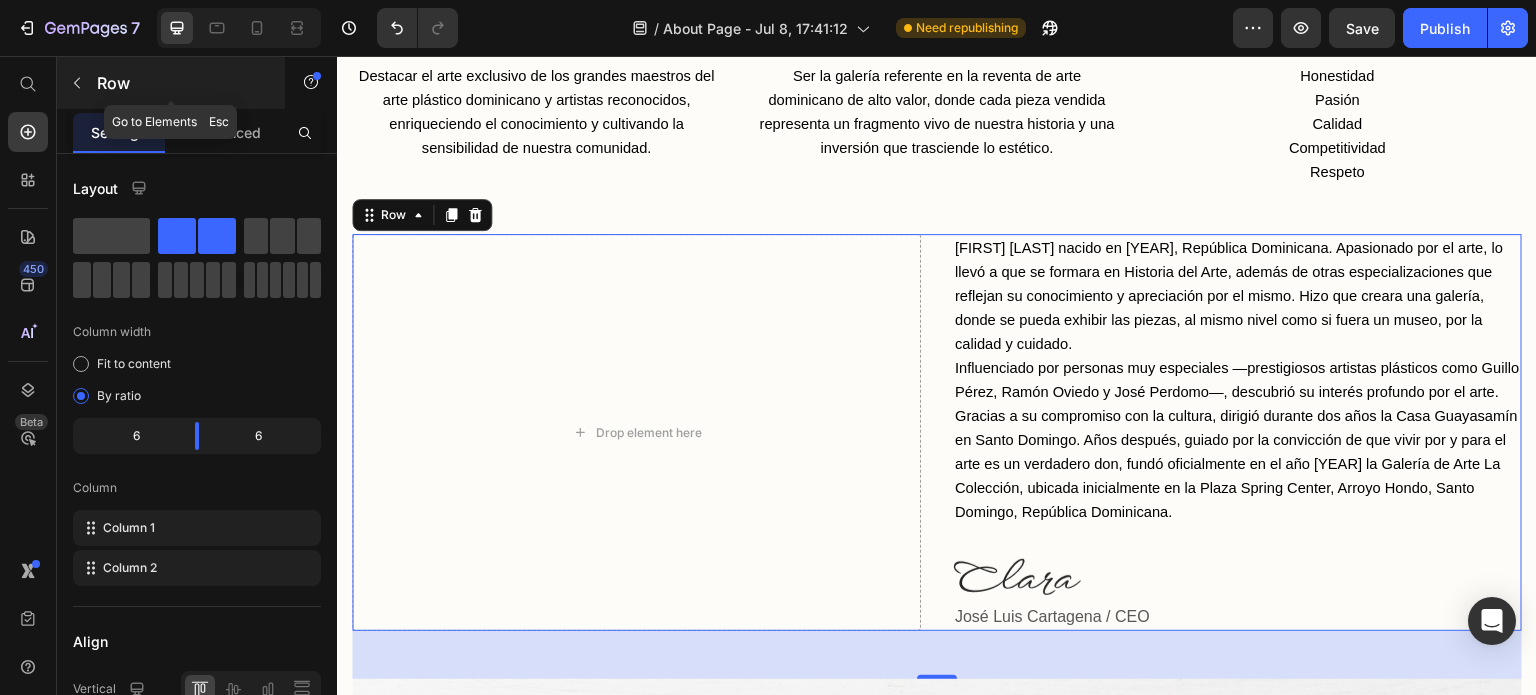 click on "Row" at bounding box center [171, 83] 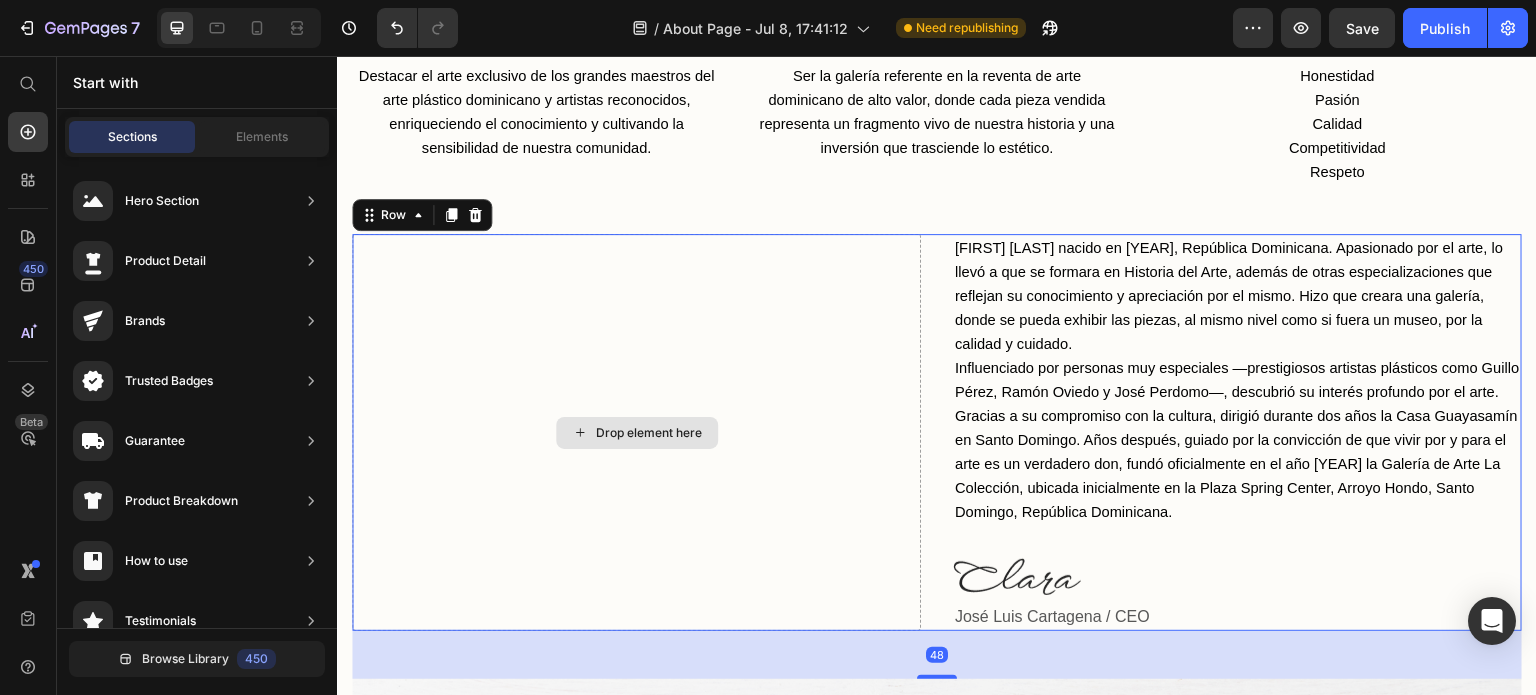 click on "Drop element here" at bounding box center (636, 432) 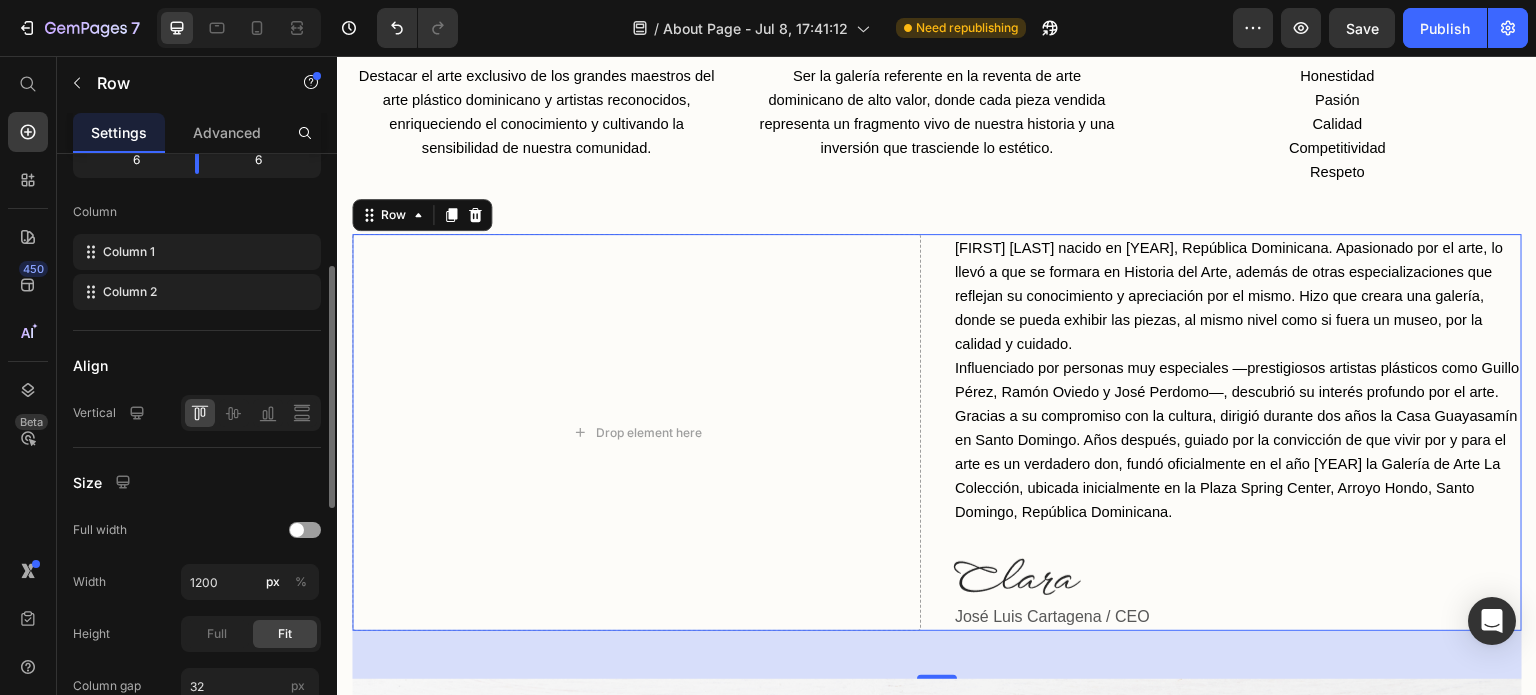 scroll, scrollTop: 0, scrollLeft: 0, axis: both 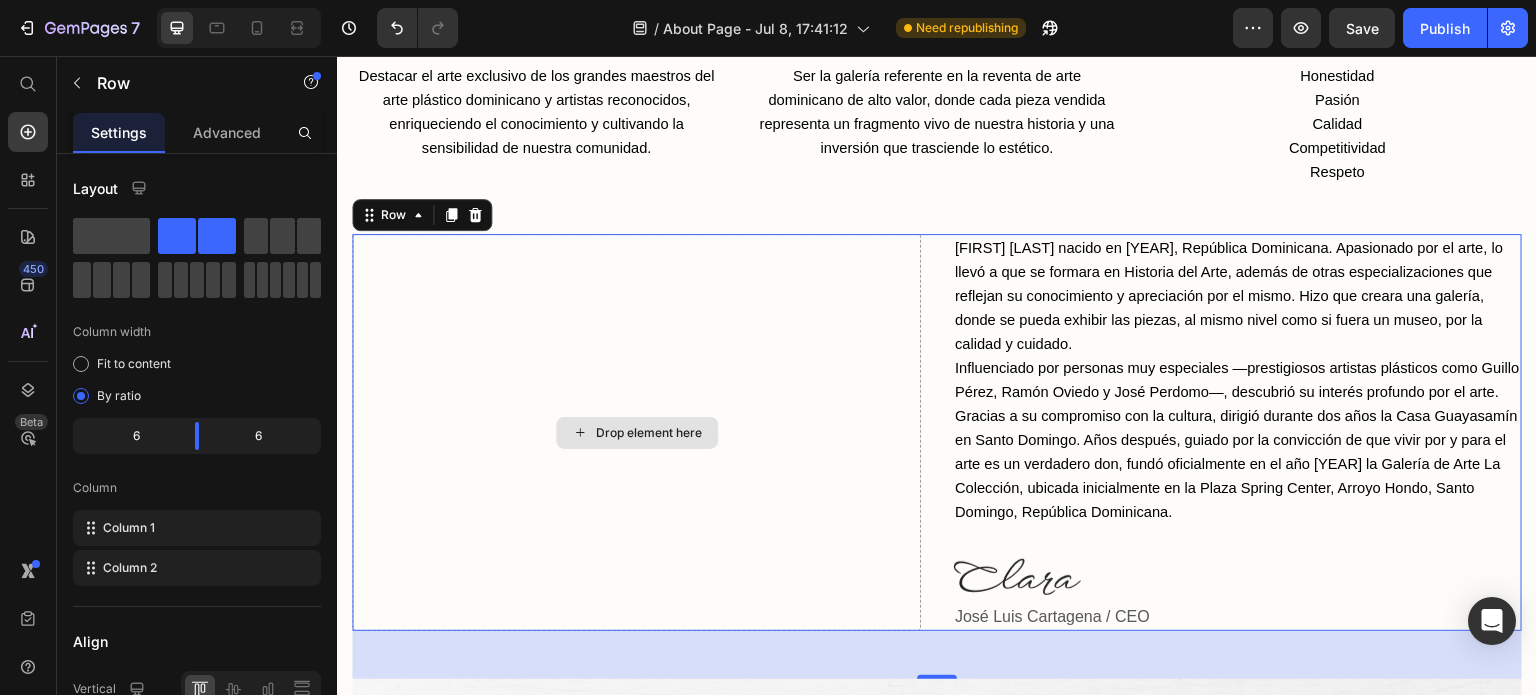click on "Drop element here" at bounding box center (636, 432) 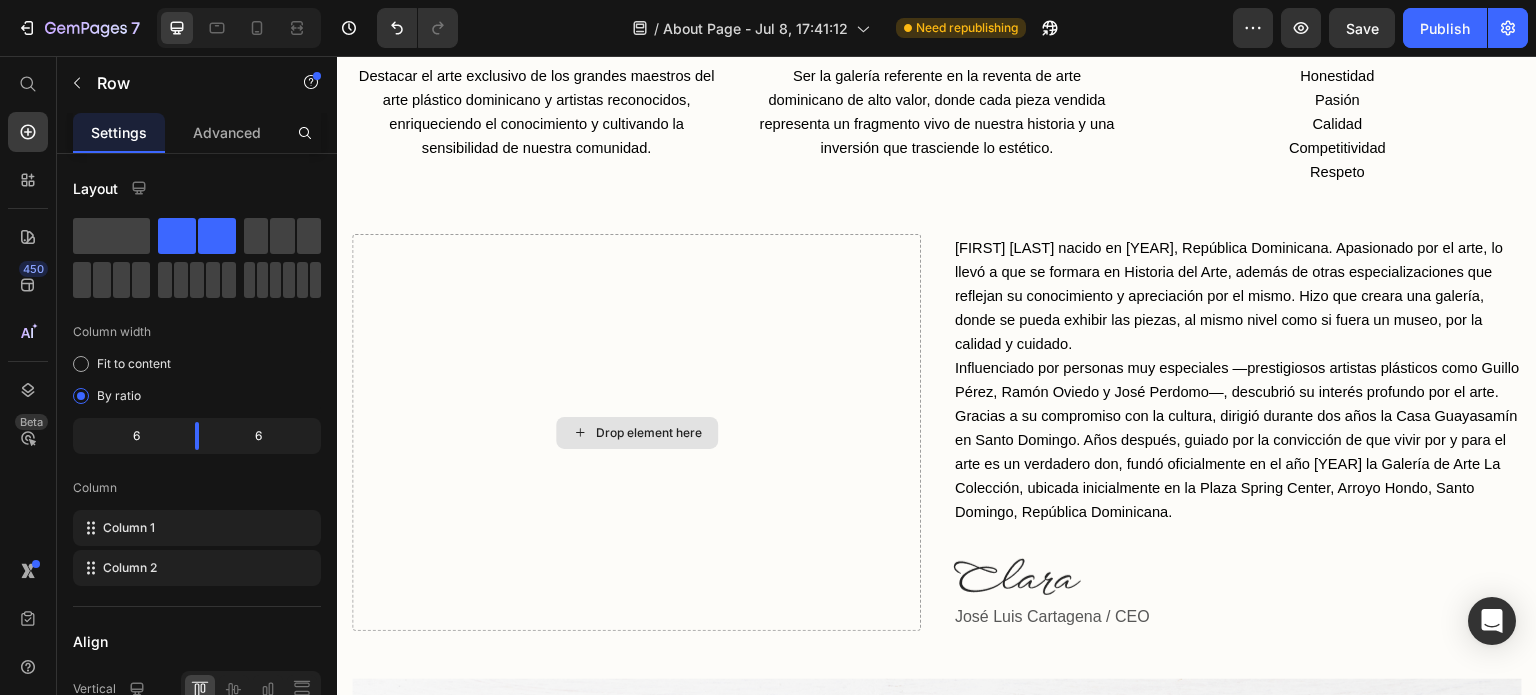 click on "Drop element here" at bounding box center (637, 433) 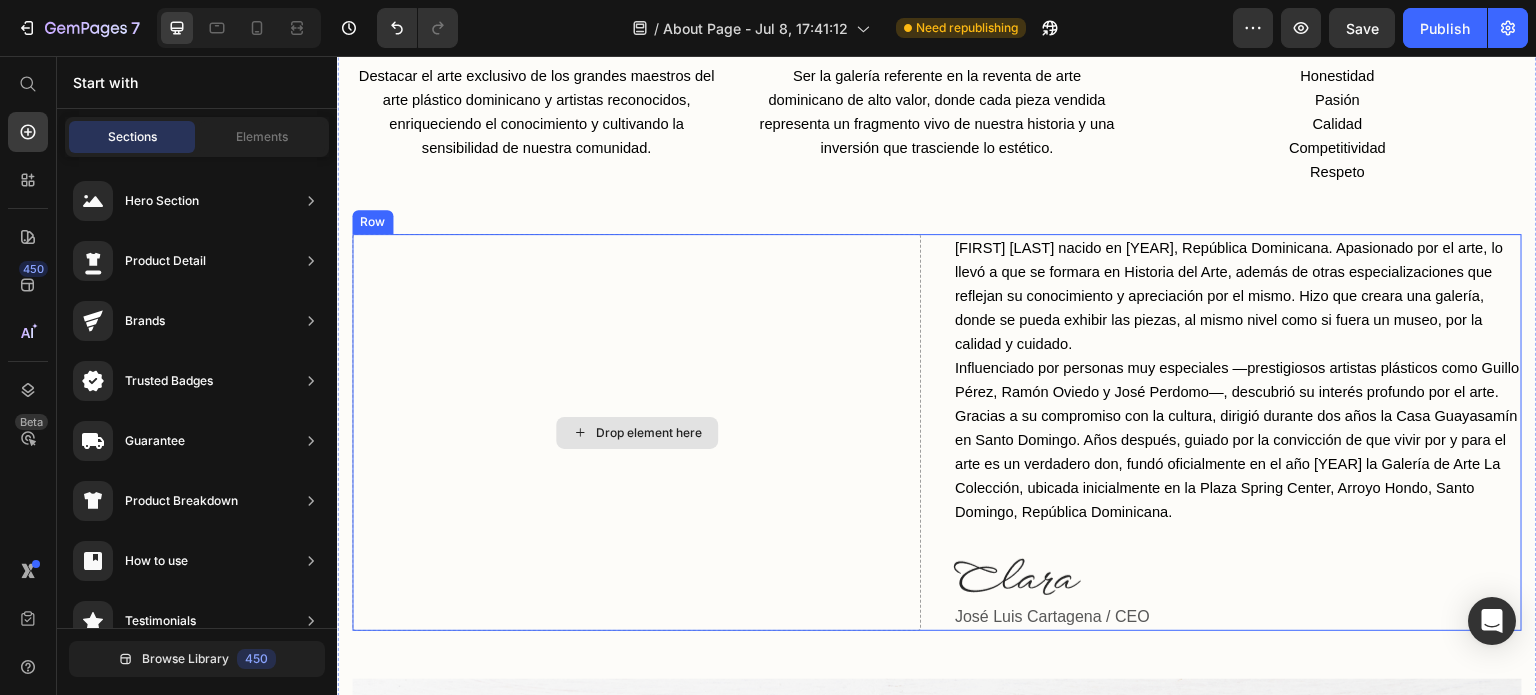 click on "Drop element here" at bounding box center (649, 433) 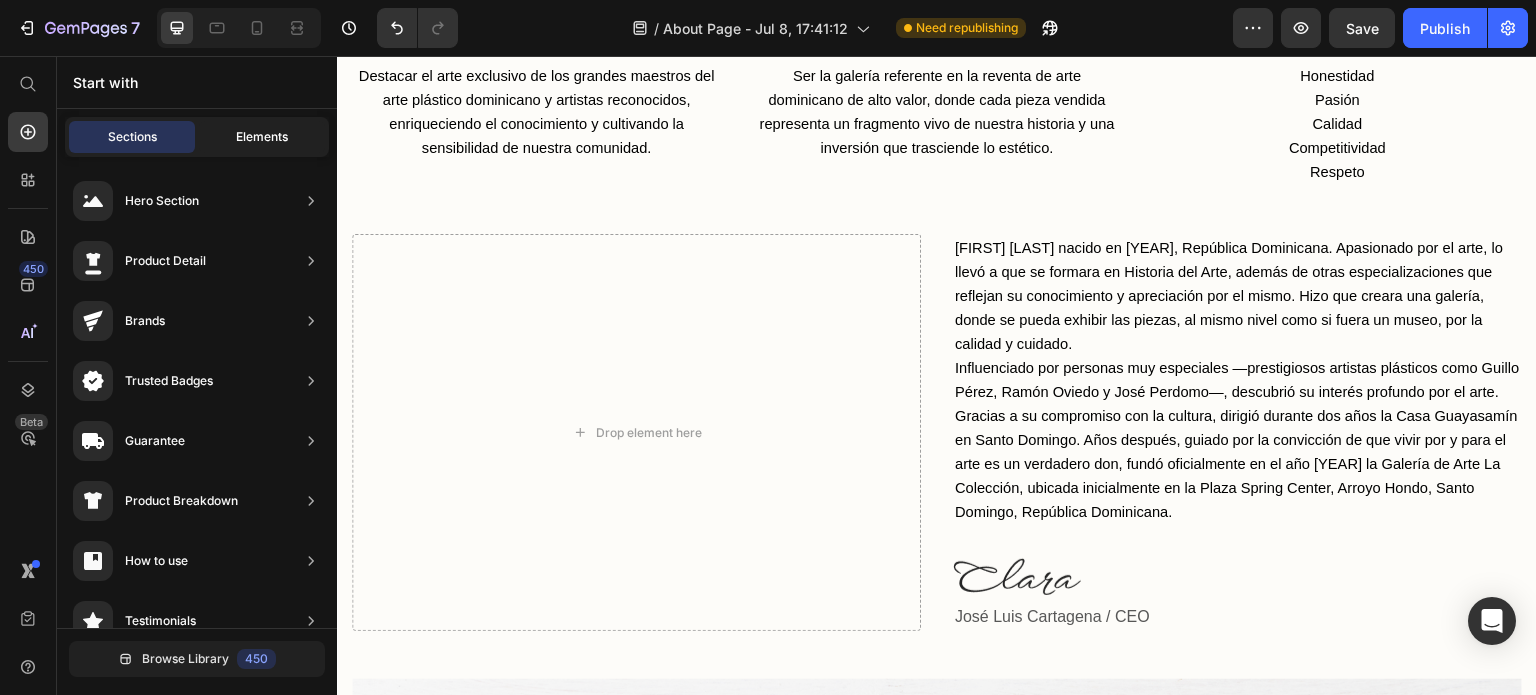 click on "Elements" at bounding box center (262, 137) 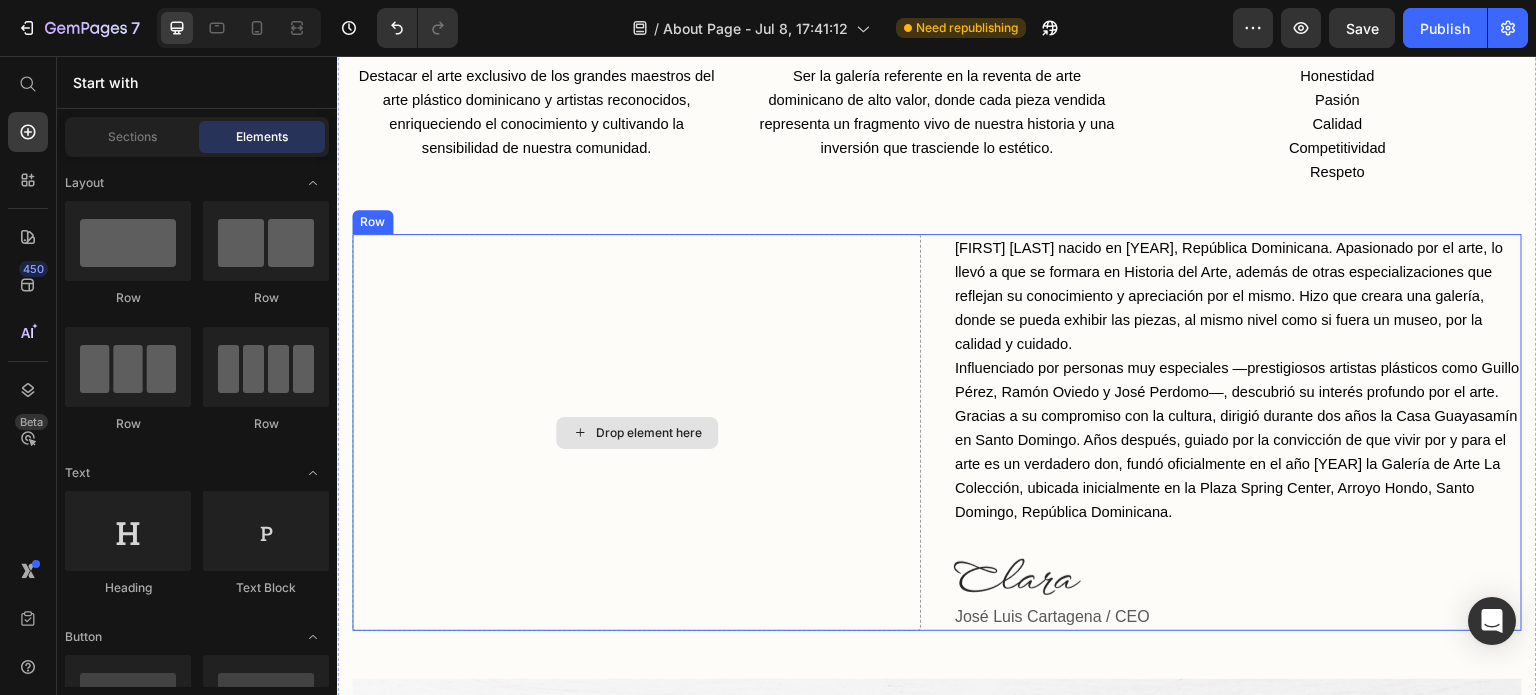 click on "Drop element here" at bounding box center (637, 433) 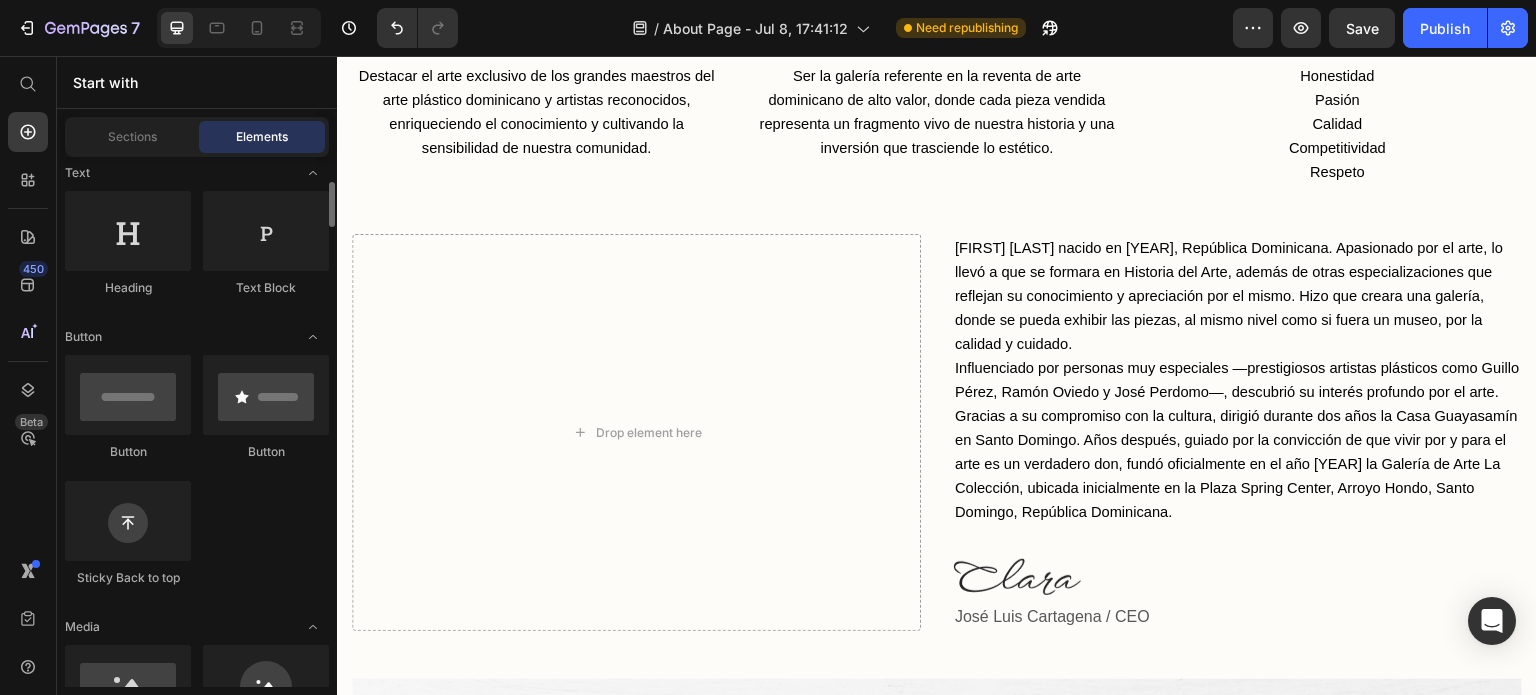scroll, scrollTop: 500, scrollLeft: 0, axis: vertical 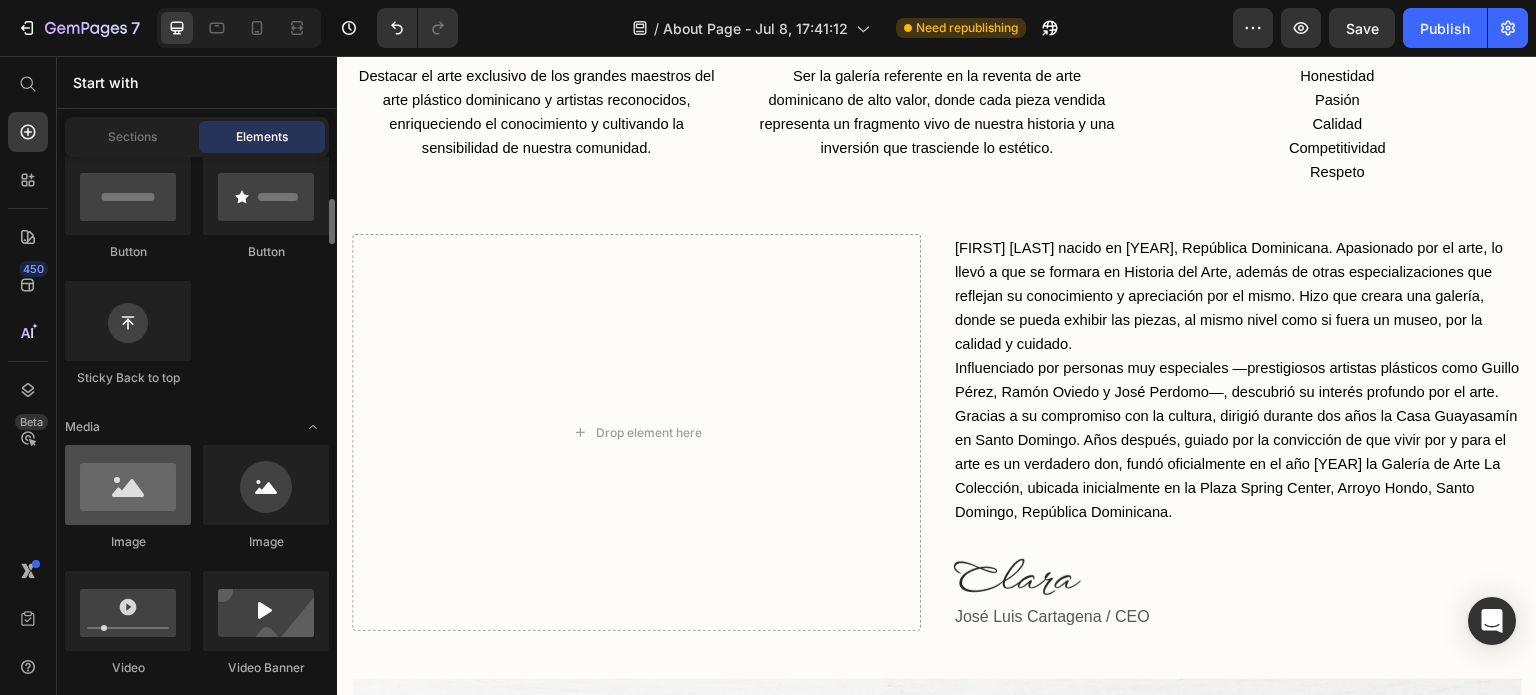 click at bounding box center (128, 485) 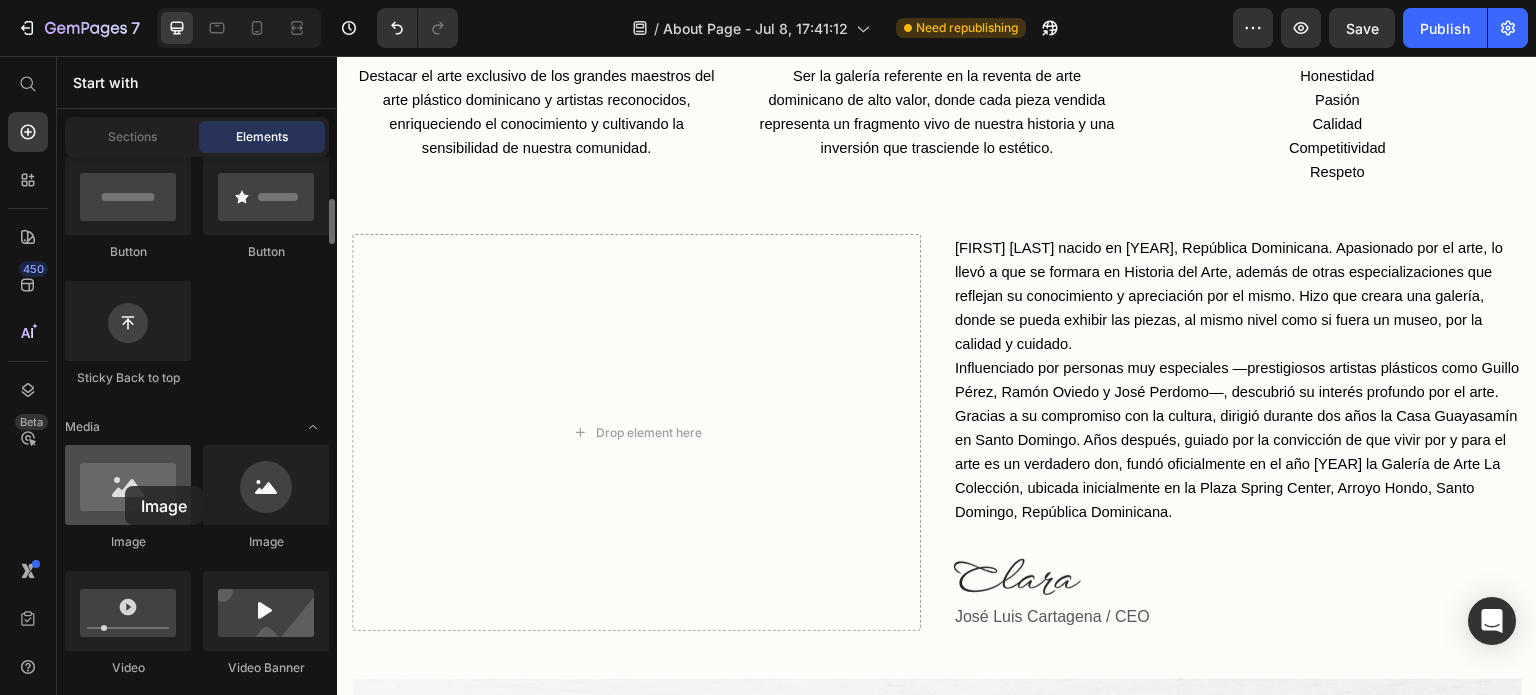 click at bounding box center (128, 485) 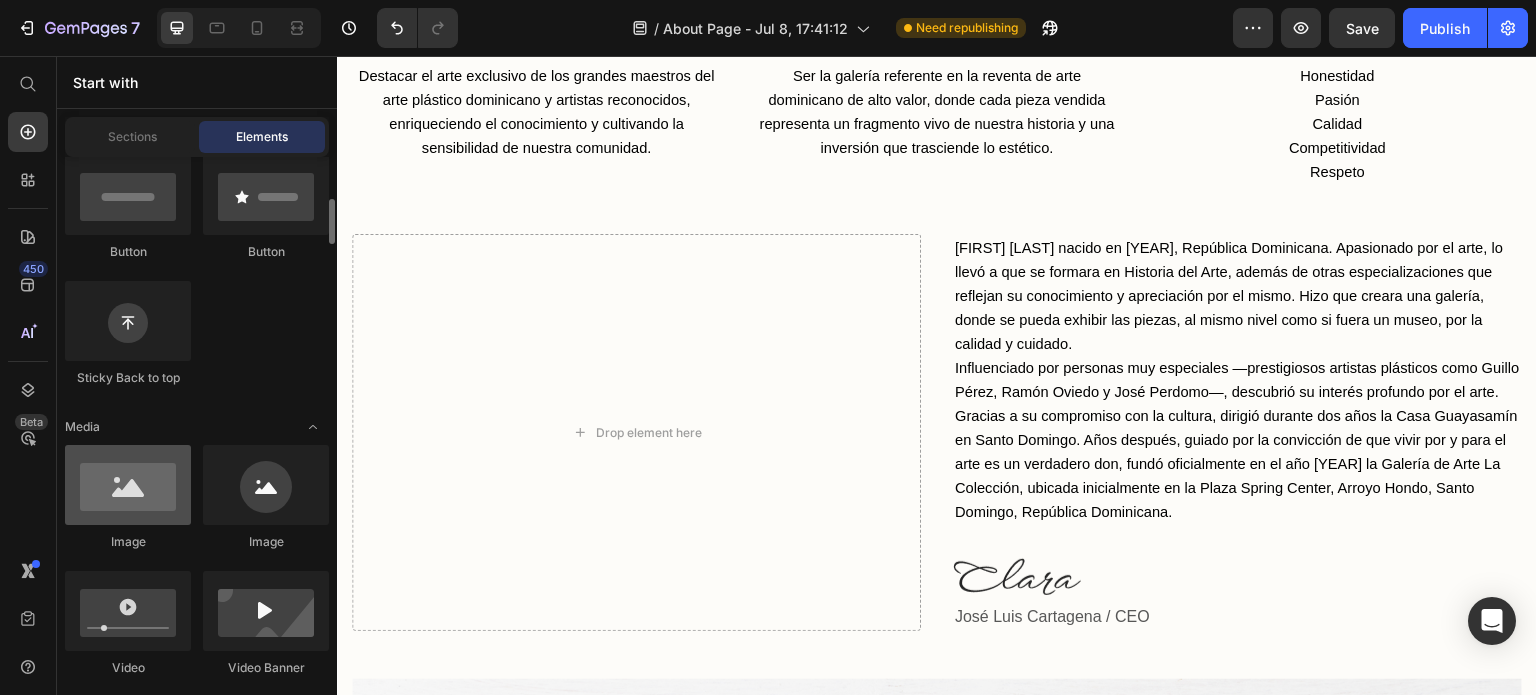 click at bounding box center [128, 485] 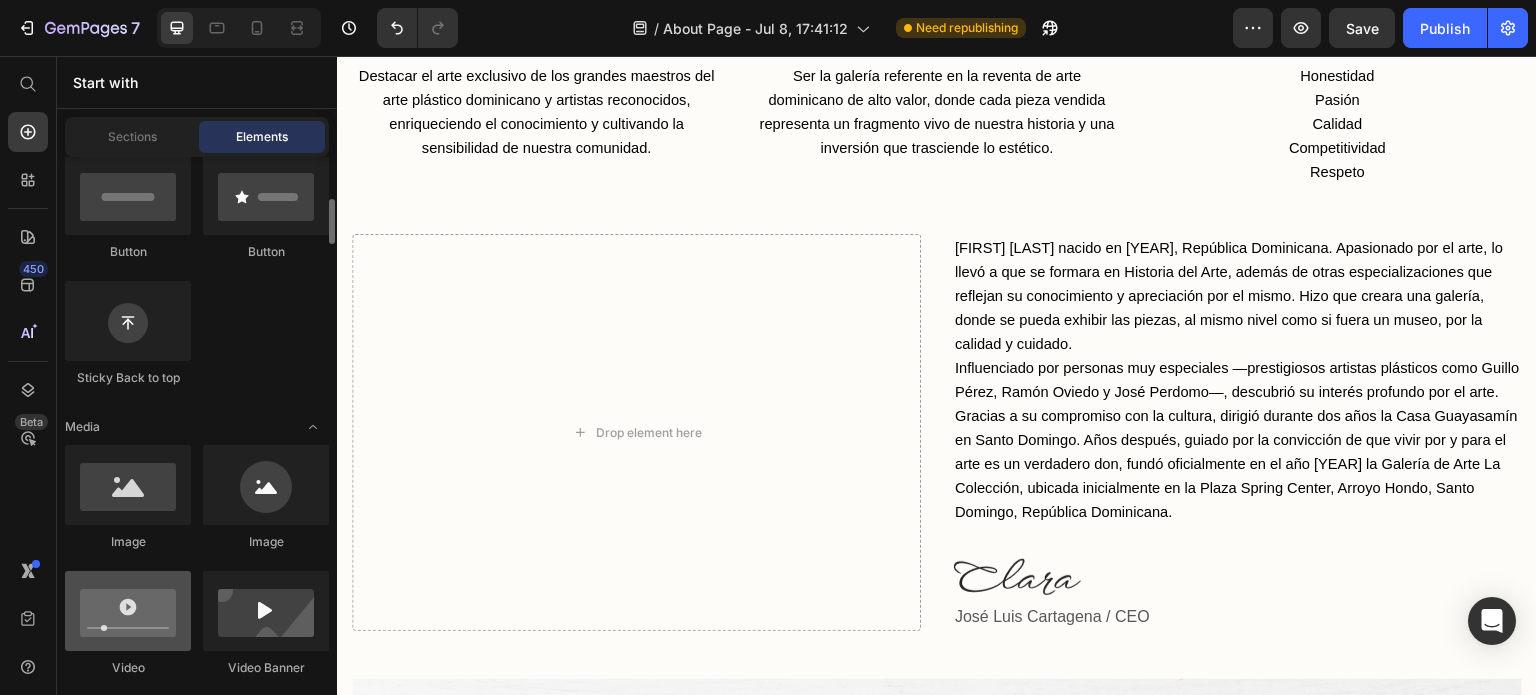 scroll, scrollTop: 600, scrollLeft: 0, axis: vertical 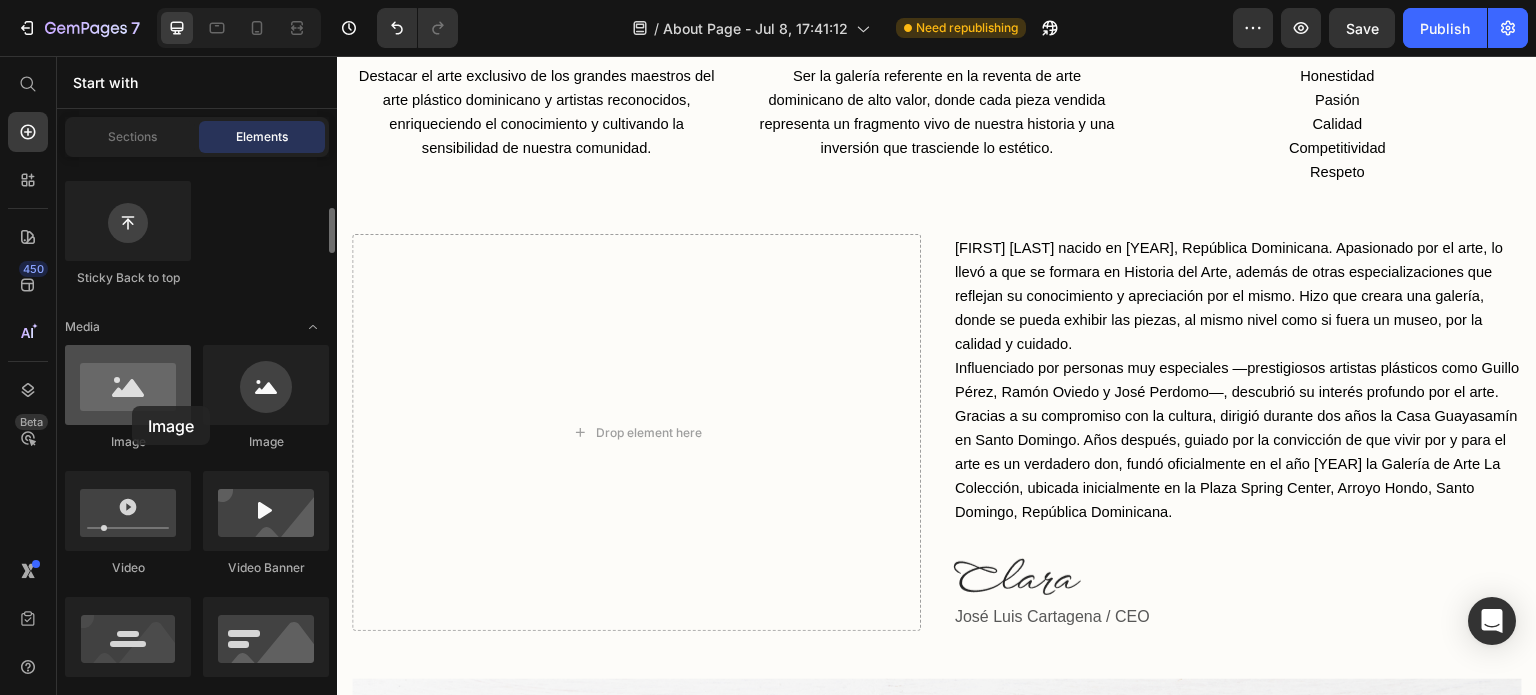click at bounding box center [128, 385] 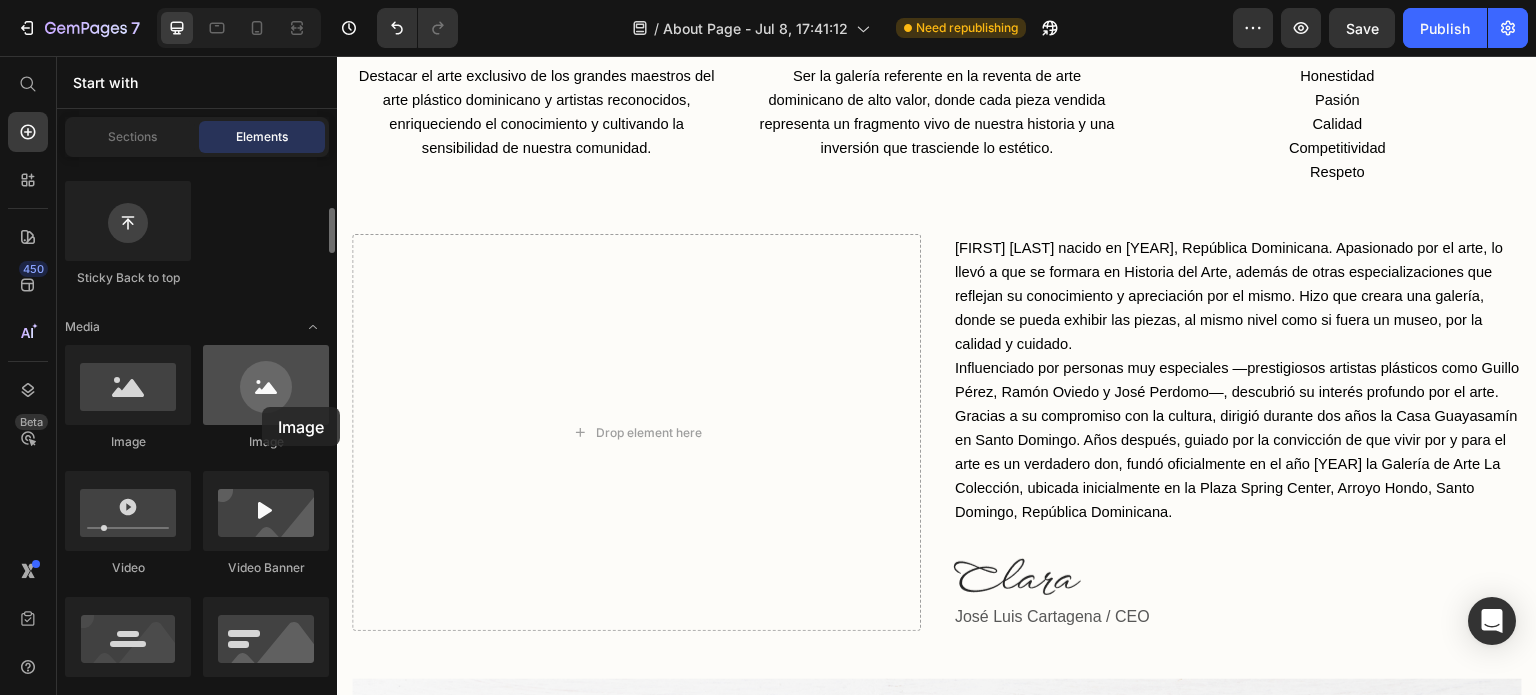click at bounding box center [266, 385] 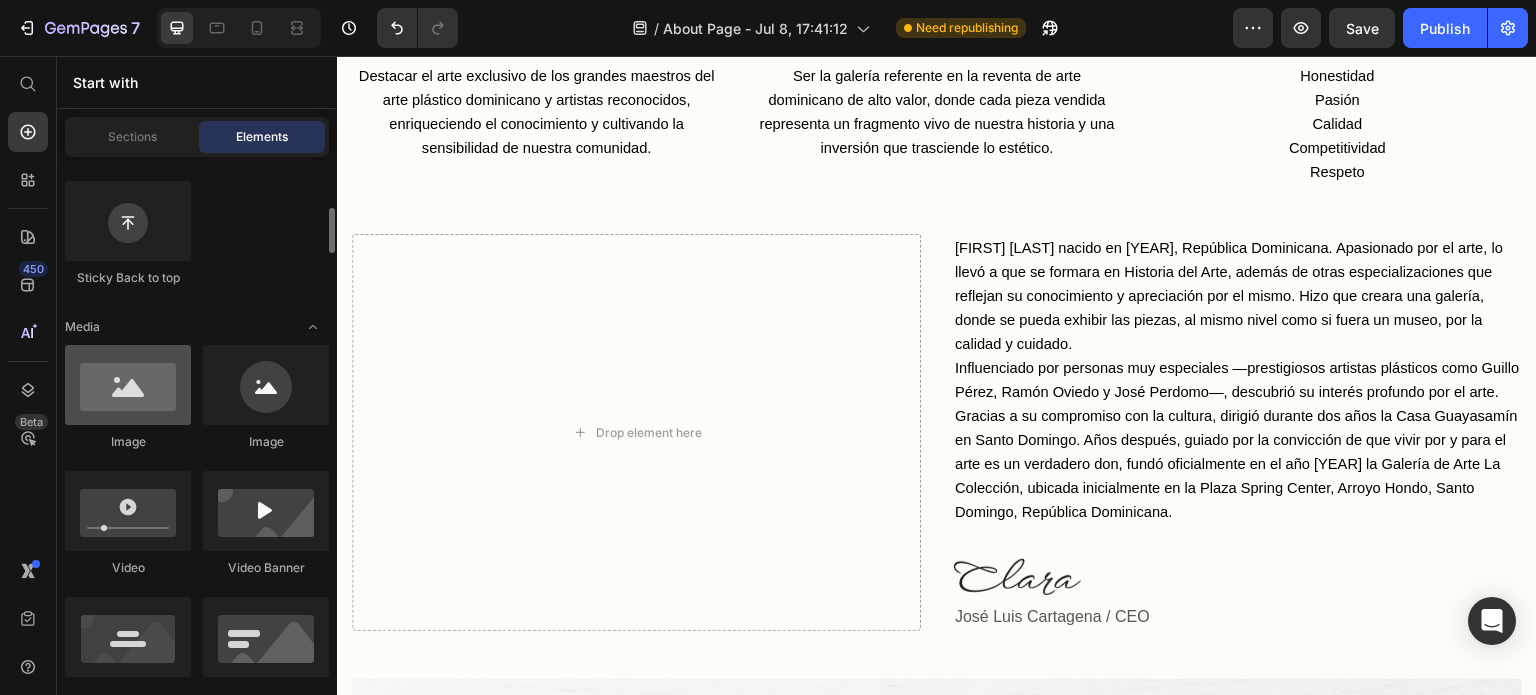 click at bounding box center [128, 385] 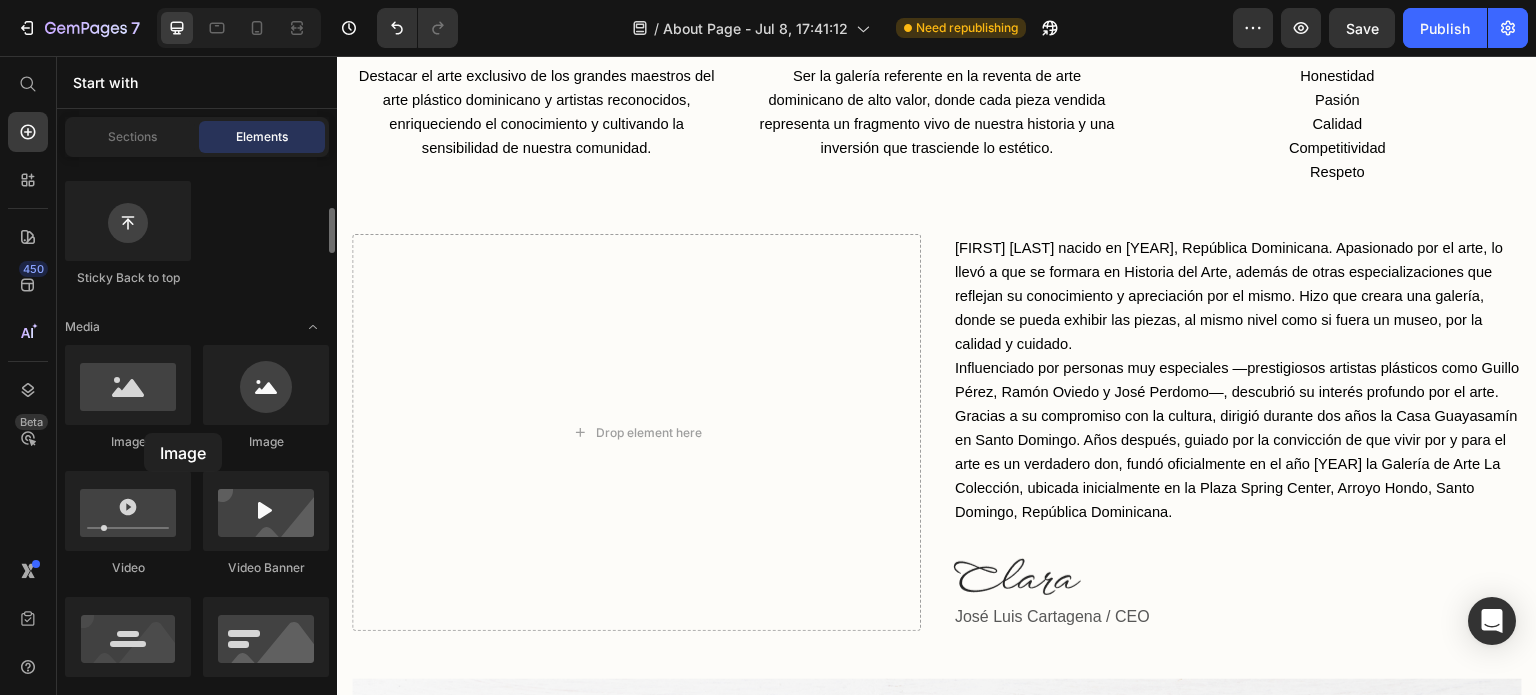 click on "Image" 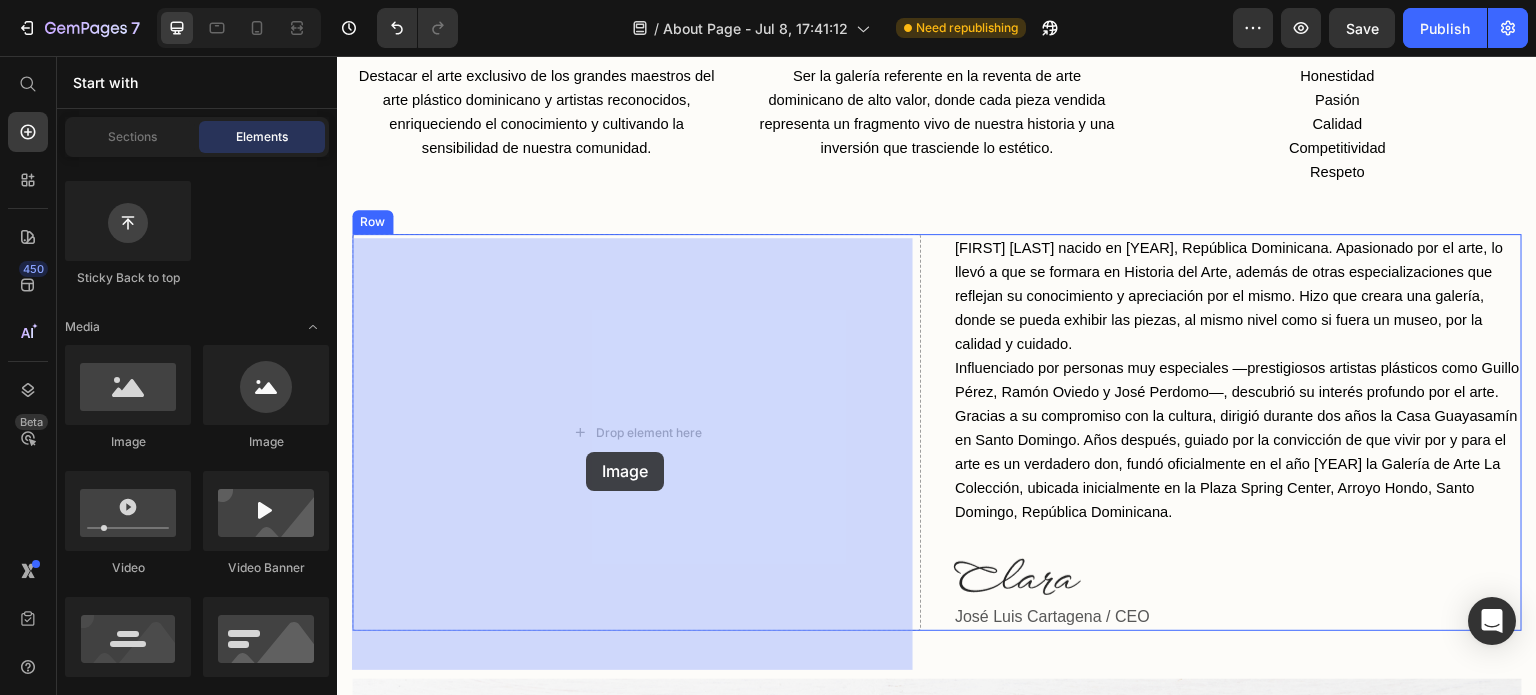 drag, startPoint x: 447, startPoint y: 447, endPoint x: 586, endPoint y: 452, distance: 139.0899 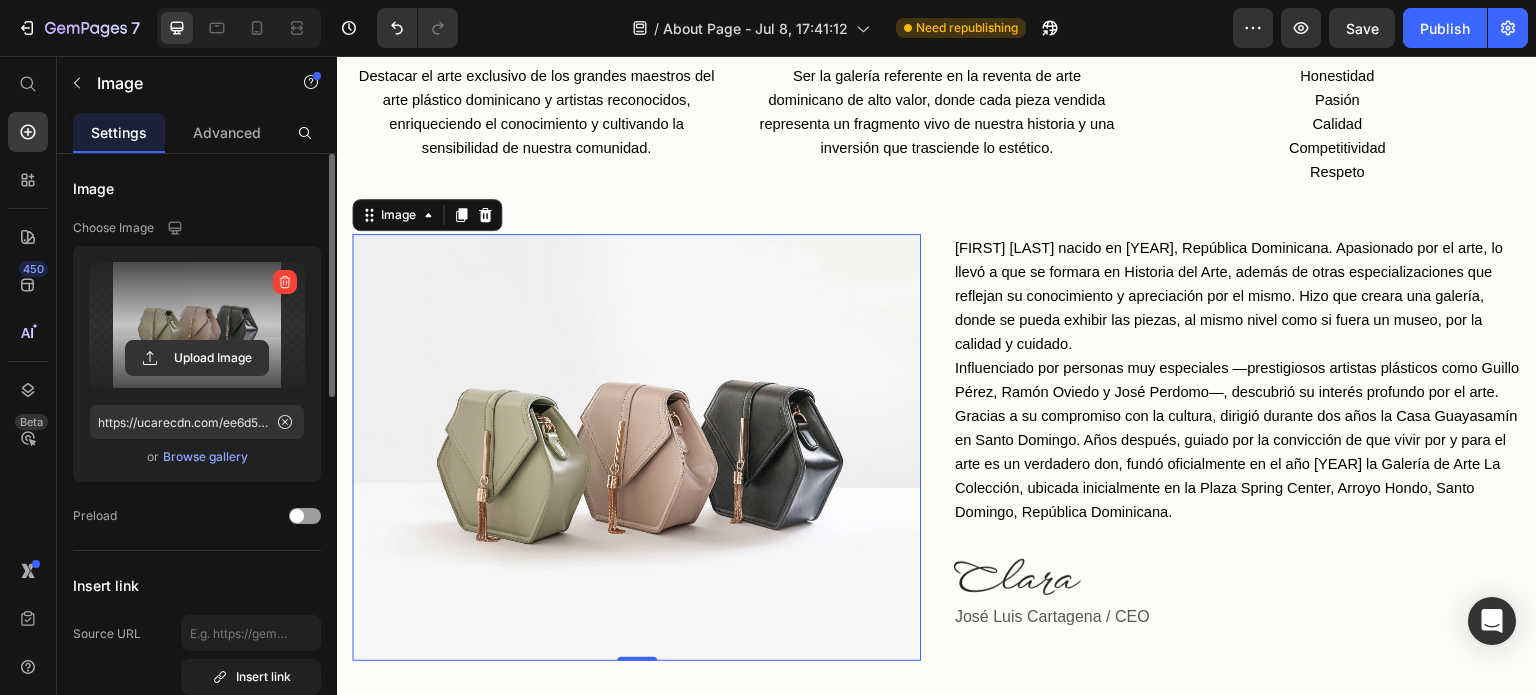 click at bounding box center [197, 325] 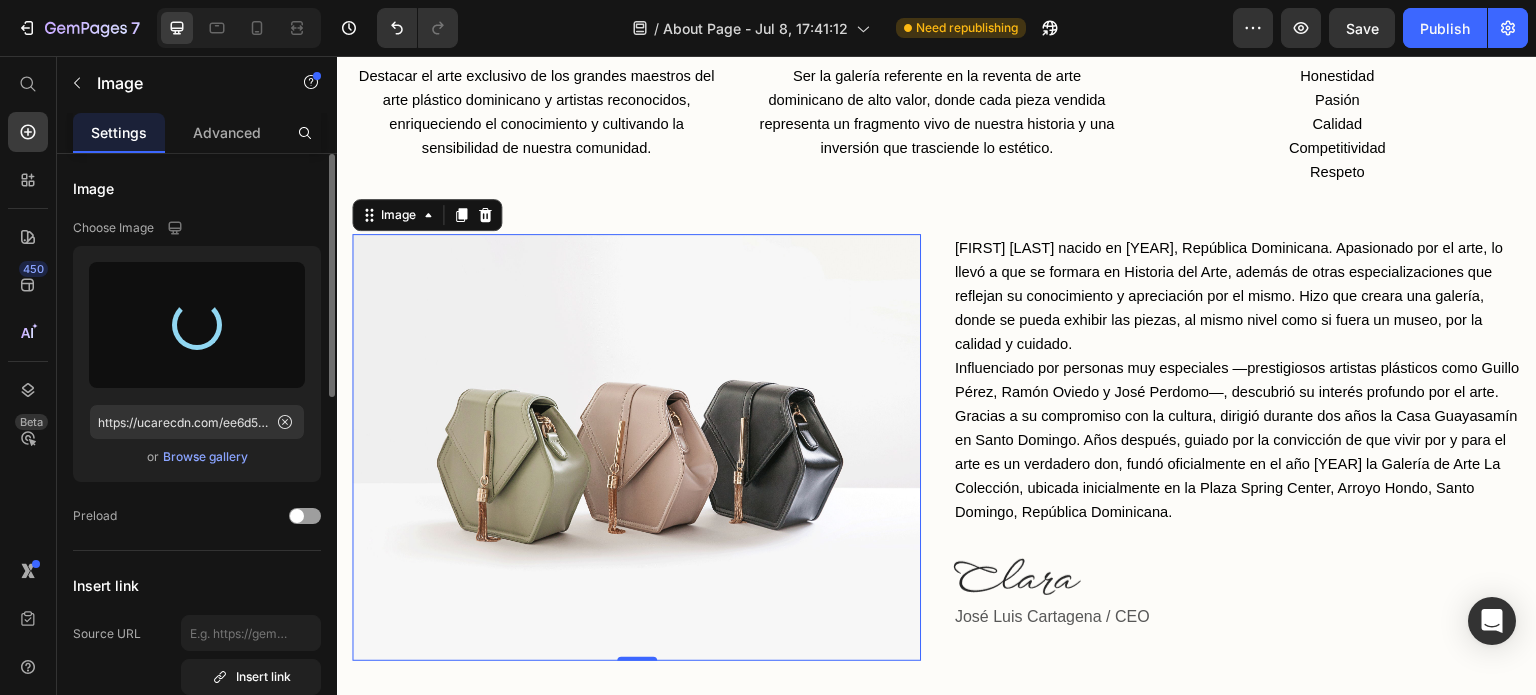type on "https://cdn.shopify.com/s/files/1/0931/0384/9776/files/gempages_574587265389429535-2827d9c9-3a19-452c-a5d9-b23ad5027fbd.jpg" 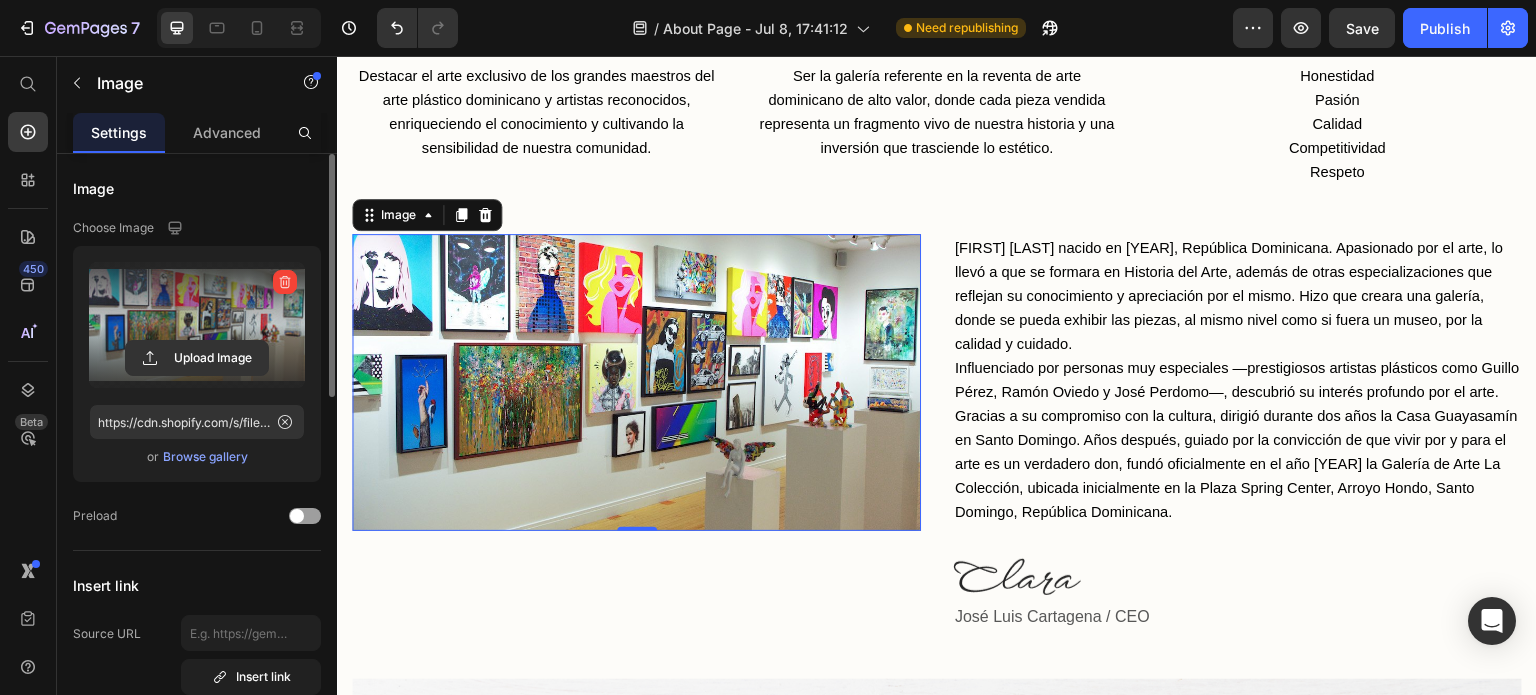 click at bounding box center [197, 325] 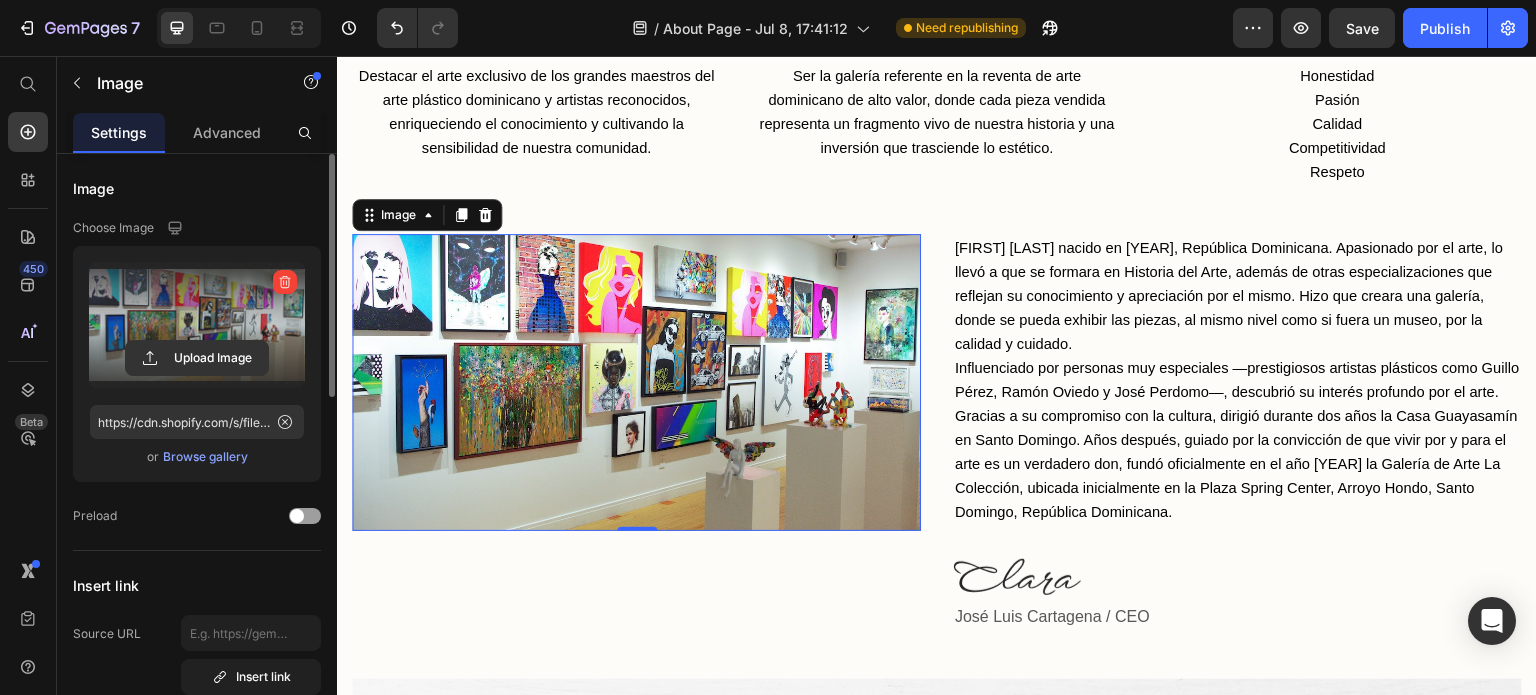 click 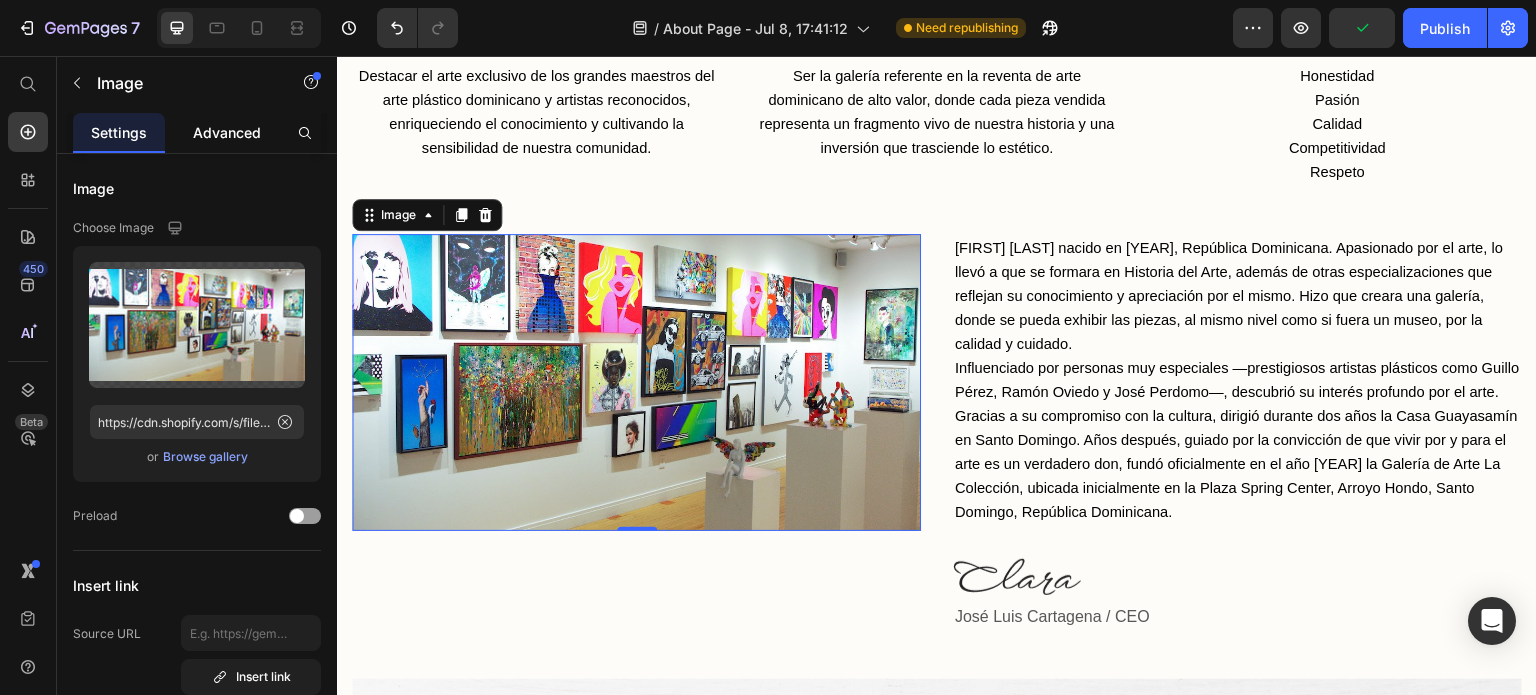 click on "Advanced" 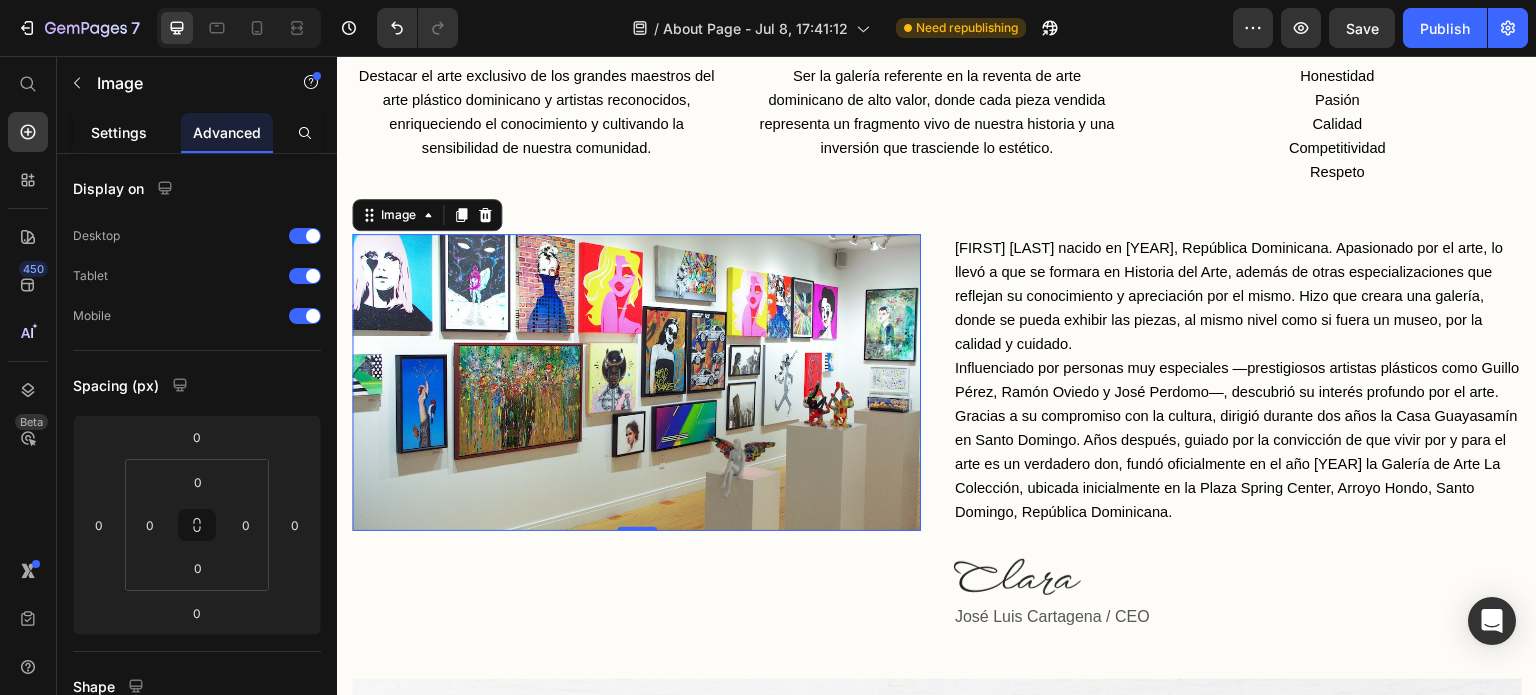 click on "Settings" 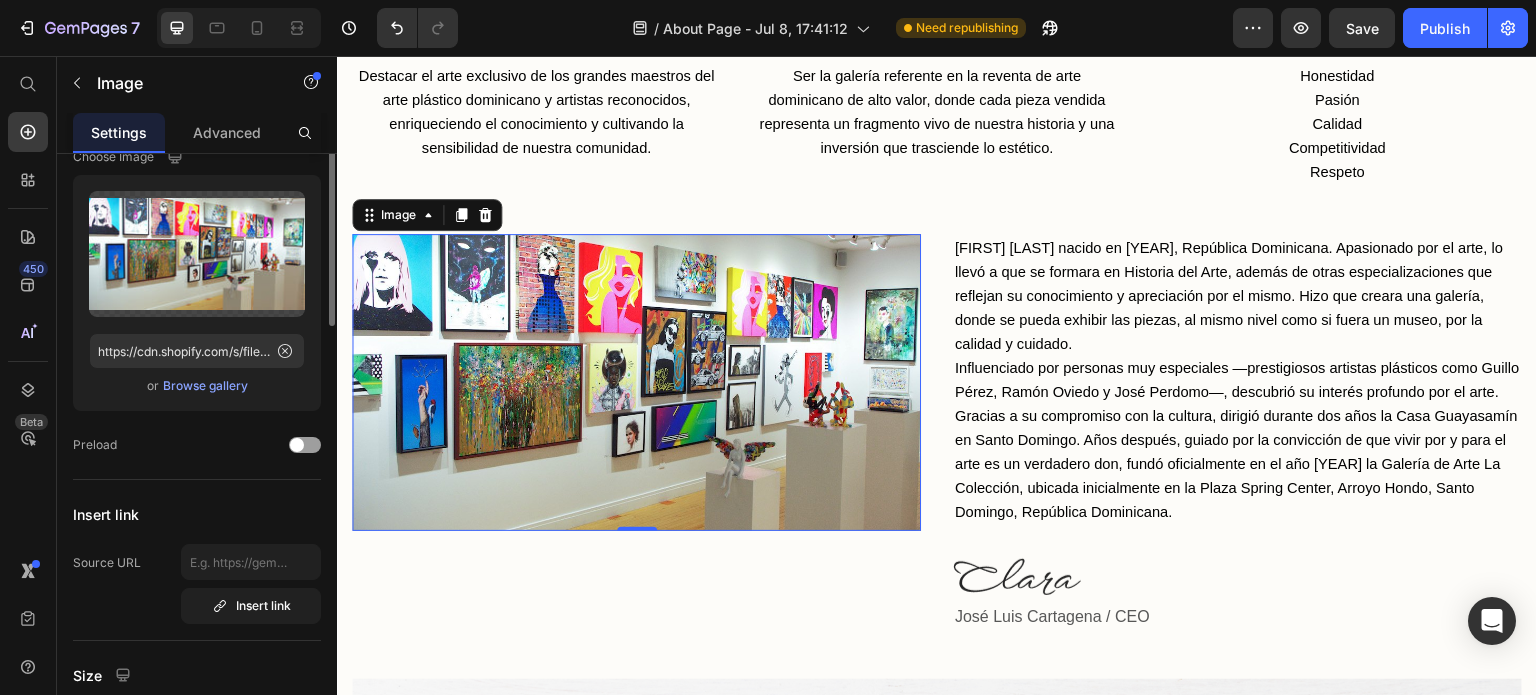 scroll, scrollTop: 0, scrollLeft: 0, axis: both 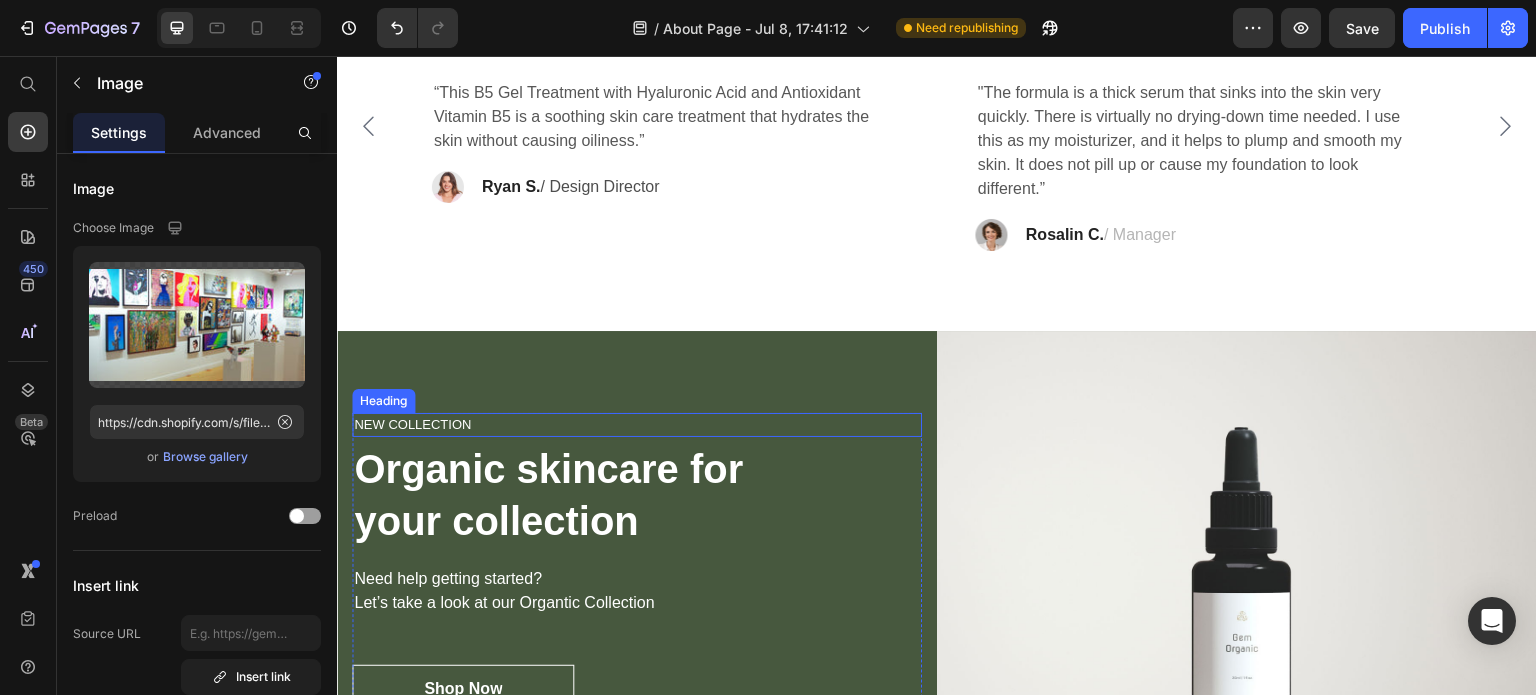 click on "NEW COLLECTION" at bounding box center (637, 425) 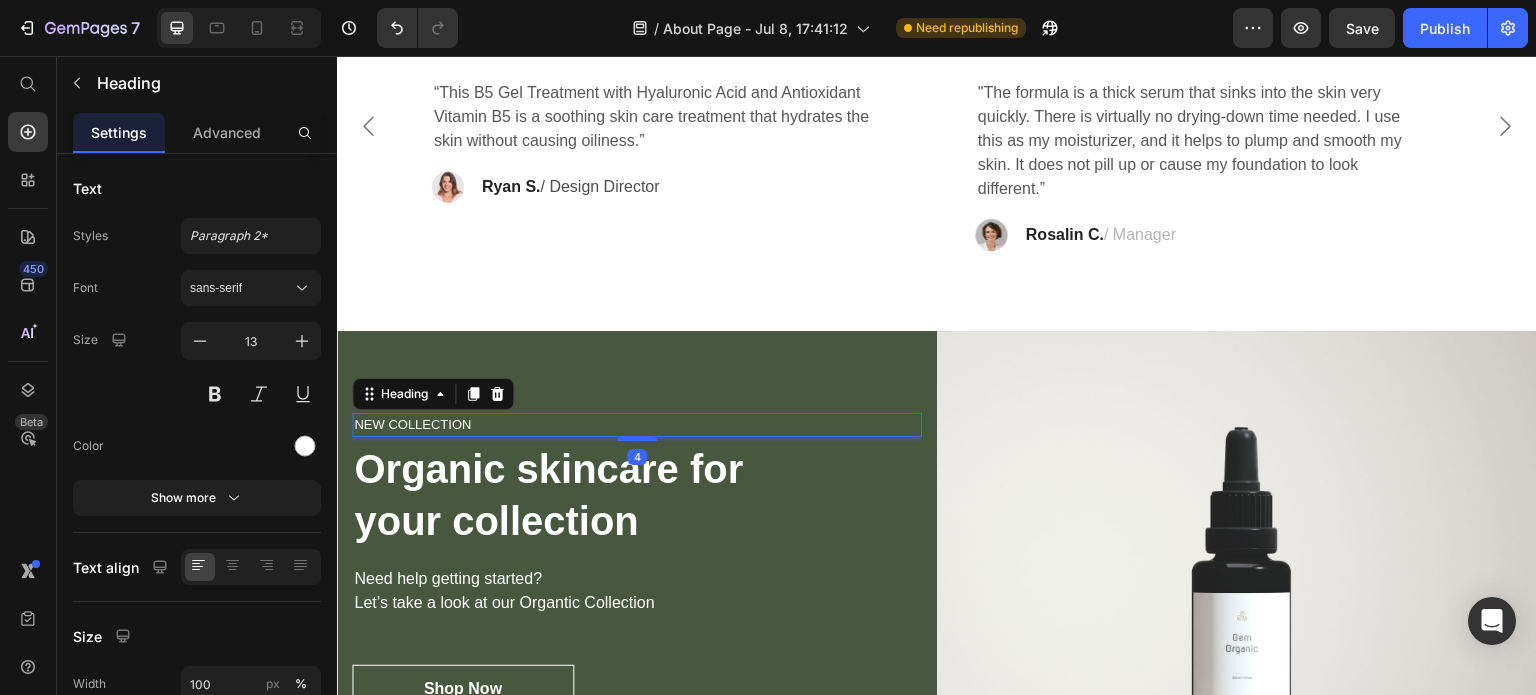 click on "NEW COLLECTION" at bounding box center [637, 425] 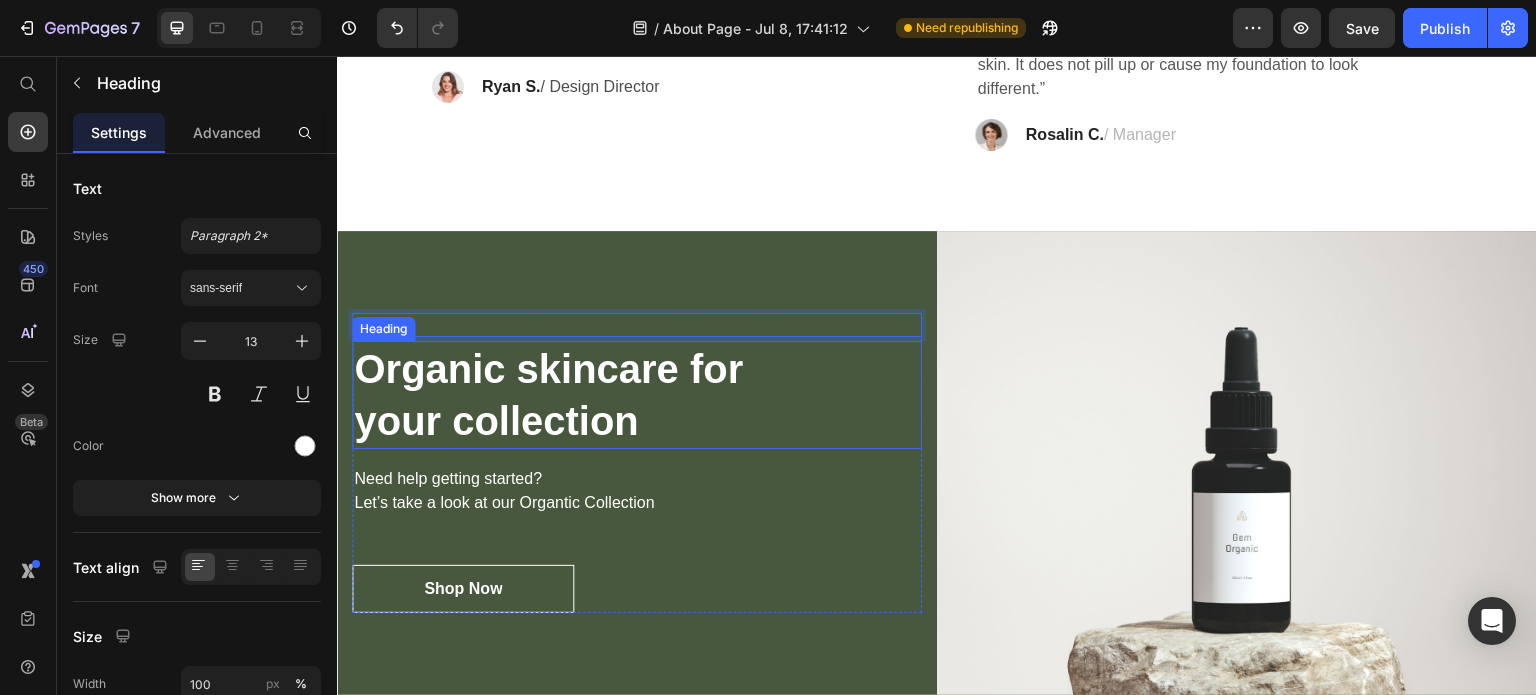 scroll, scrollTop: 4754, scrollLeft: 0, axis: vertical 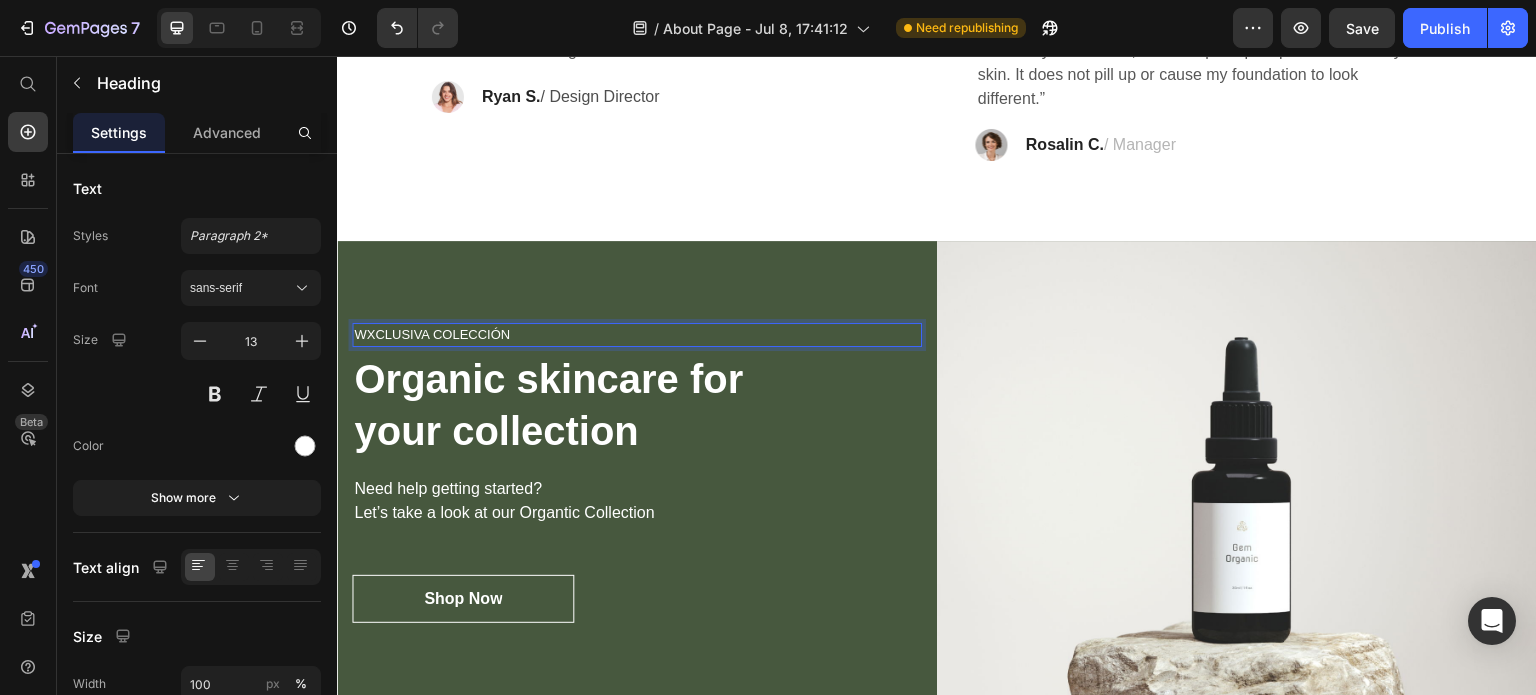 click on "Wxclusiva colección" at bounding box center (637, 335) 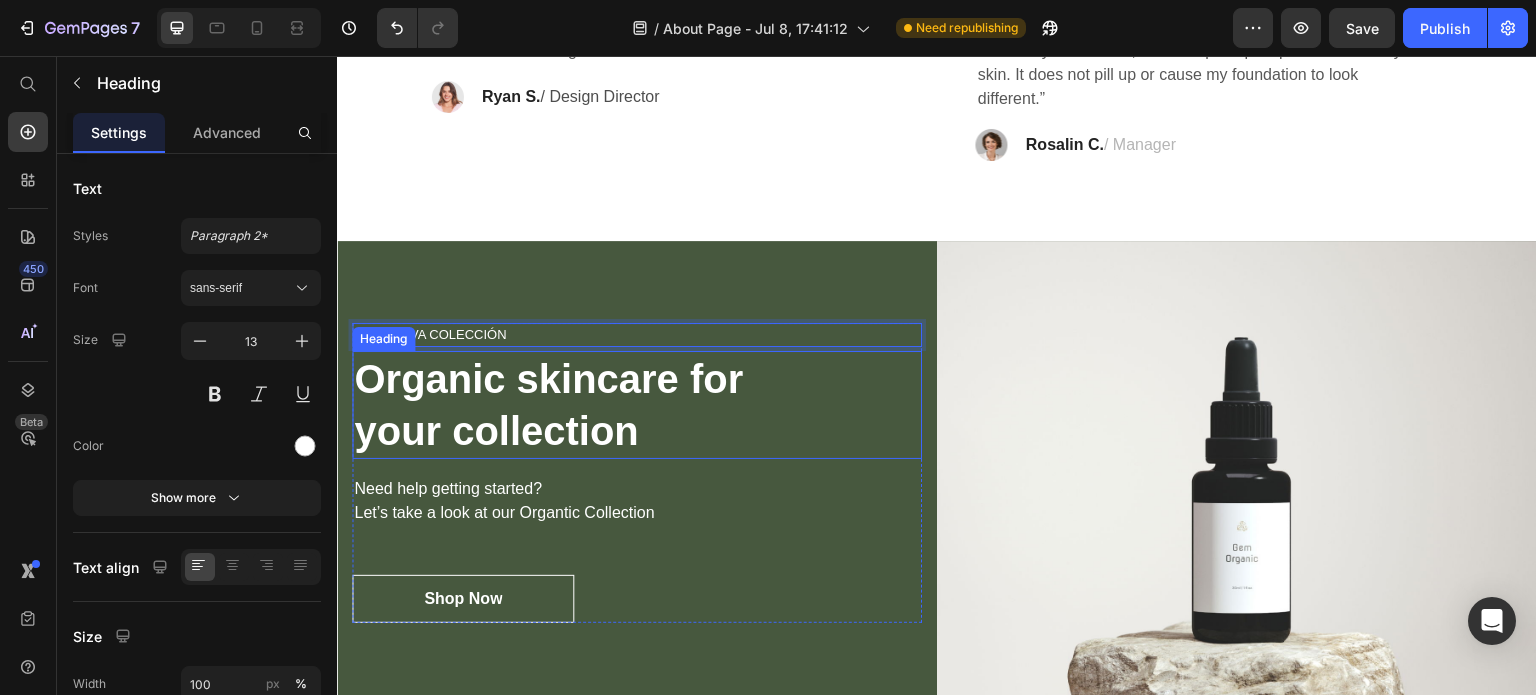 click on "Organic skincare for  your collection" at bounding box center (637, 405) 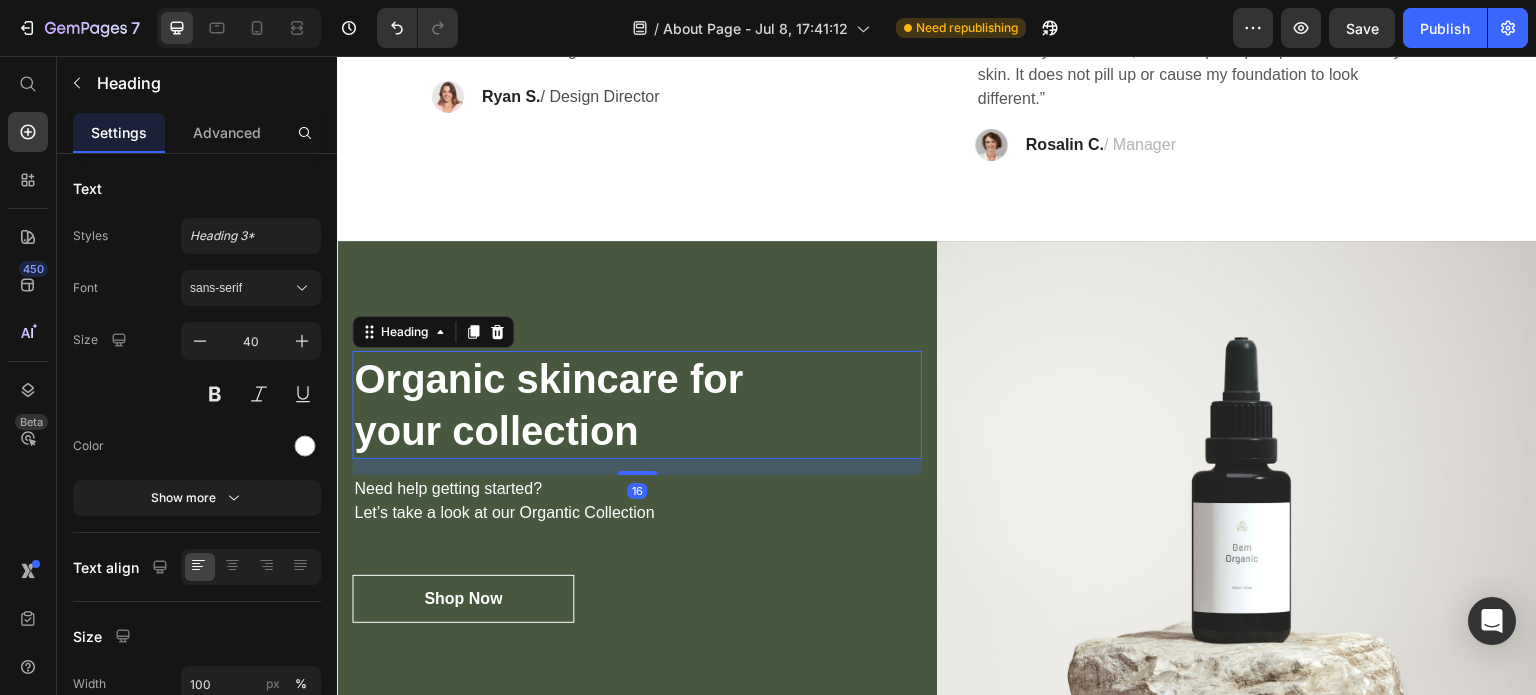 click on "Organic skincare for  your collection" at bounding box center (637, 405) 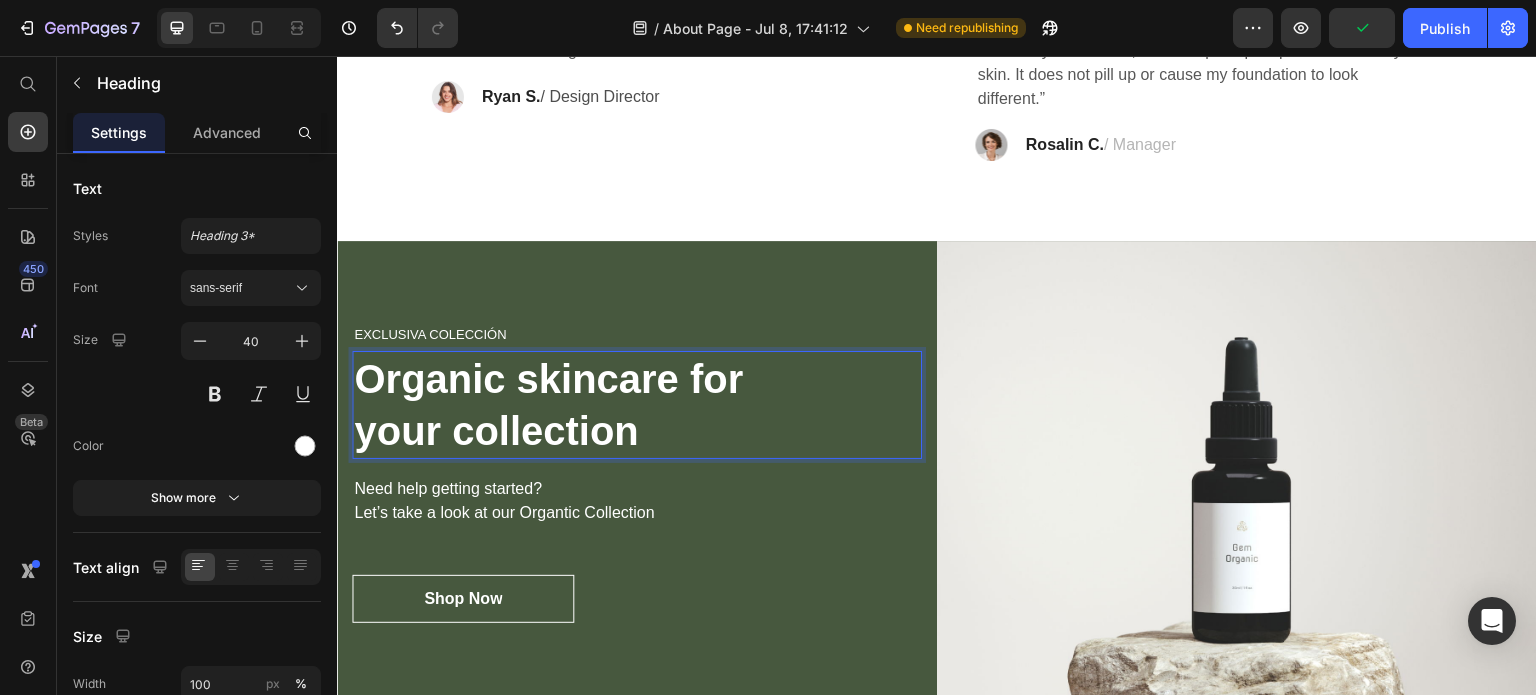 click on "Organic skincare for  your collection" at bounding box center (637, 405) 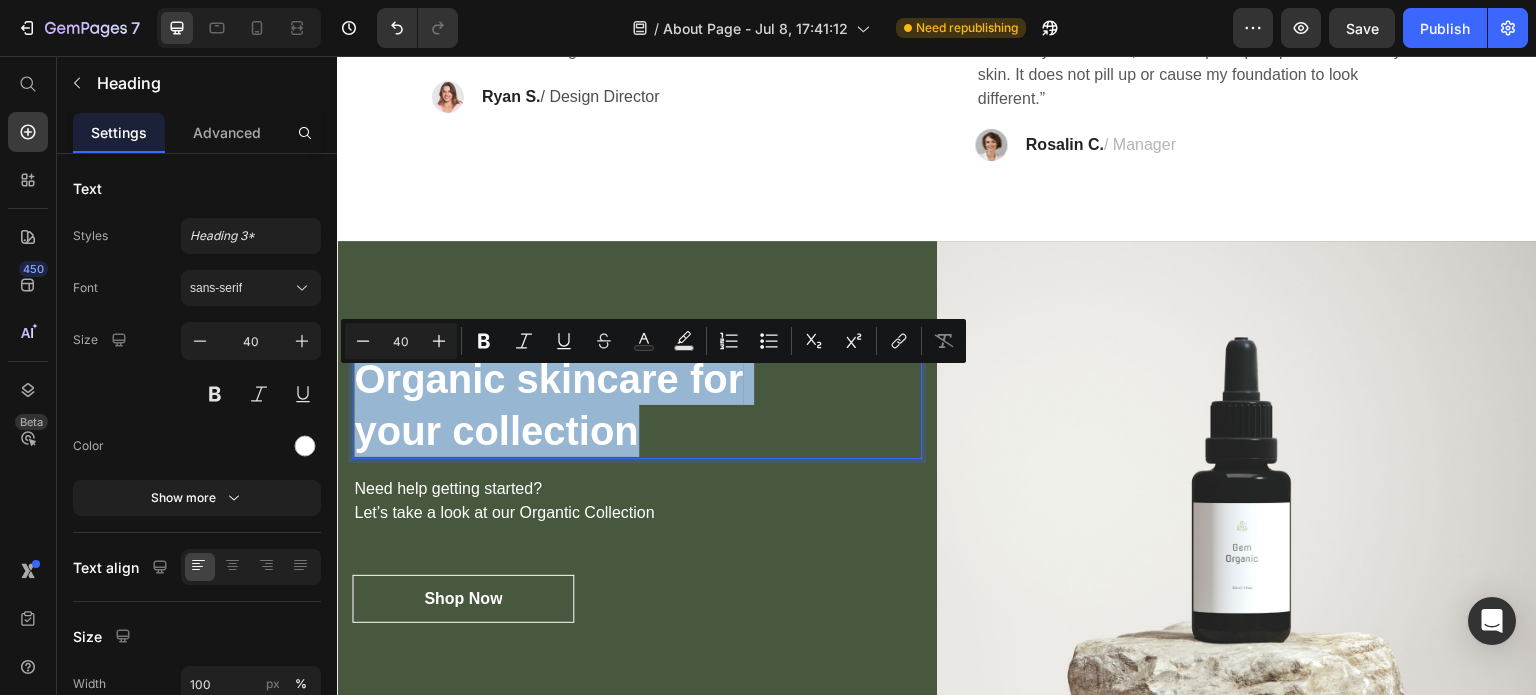 drag, startPoint x: 635, startPoint y: 457, endPoint x: 361, endPoint y: 393, distance: 281.37518 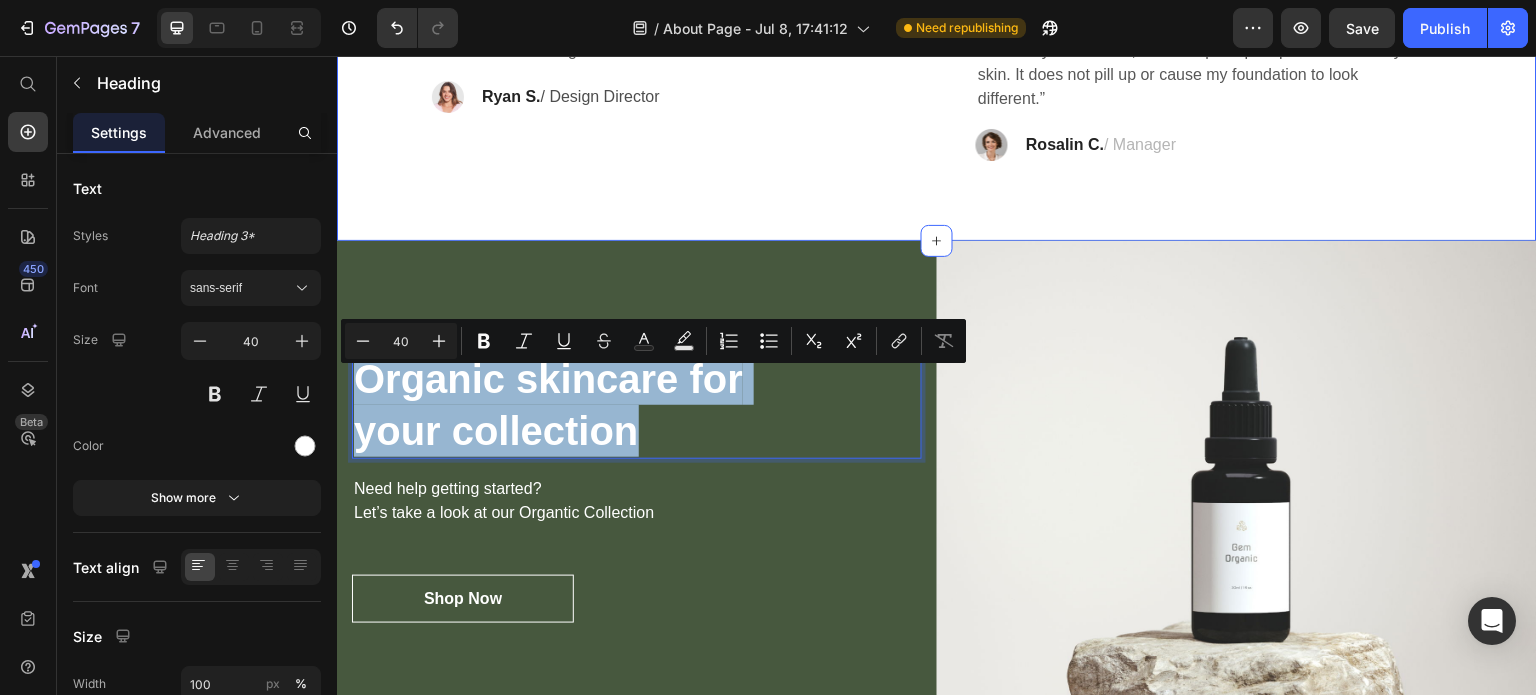 click on "Testimonios Heading
Icon
Icon
Icon
Icon
Icon Row What A Soothing Skin Care Treatment ! Text block “This B5 Gel Treatment with Hyaluronic Acid and Antioxidant Vitamin B5 is a soothing skin care treatment that hydrates the skin without causing oiliness.” Text block Image Ryan S.  / Design Director Text block Row Row
Icon
Icon
Icon
Icon
Icon Row Awesome Product Text block "The formula is a thick serum that sinks into the skin very quickly. There is virtually no drying-down time needed. I use this as my moisturizer, and it helps to plump and smooth my skin. It does not pill up or cause my foundation to look different.” Text block Image Rosalin C.  / Manager Text block Row Row
Icon
Icon
Icon
Icon
Icon Row What A Soothing Skin Care Treatment ! Text block Row" at bounding box center (937, 23) 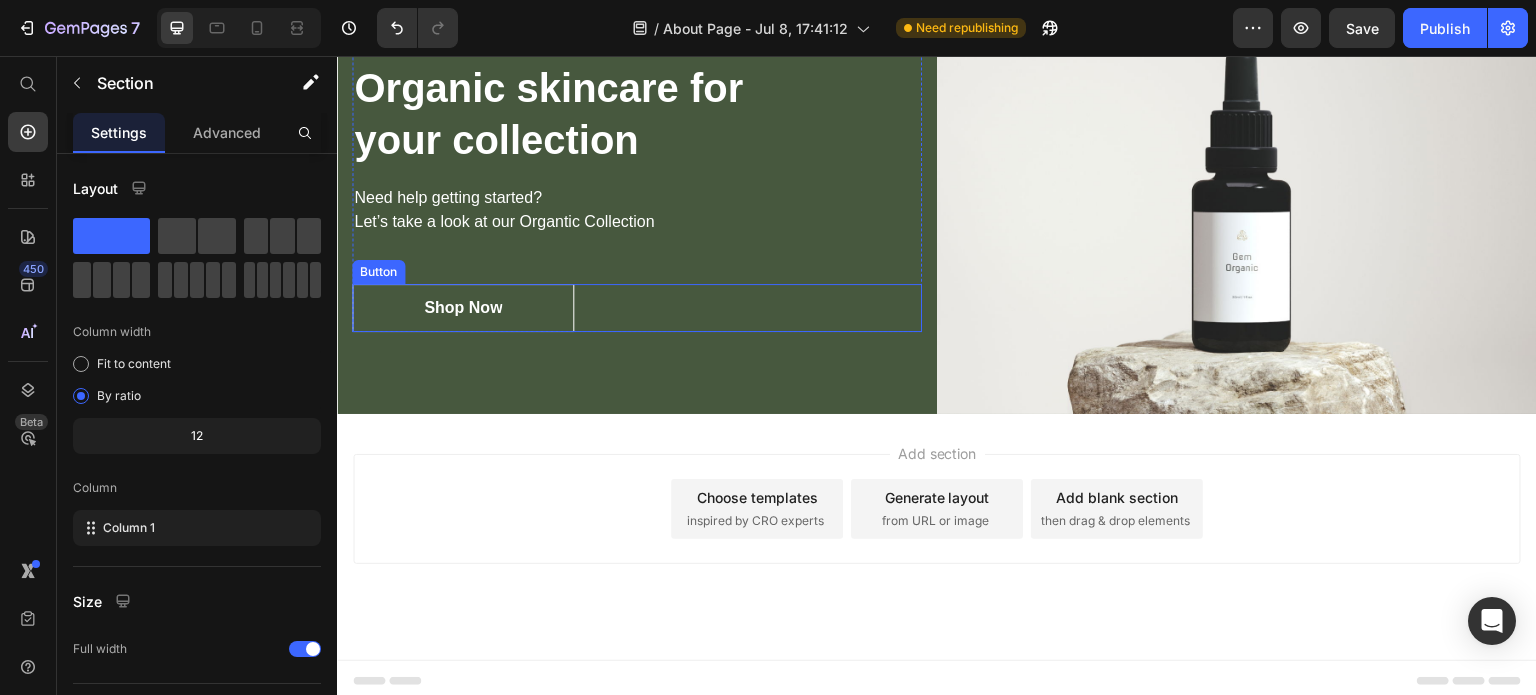 scroll, scrollTop: 4864, scrollLeft: 0, axis: vertical 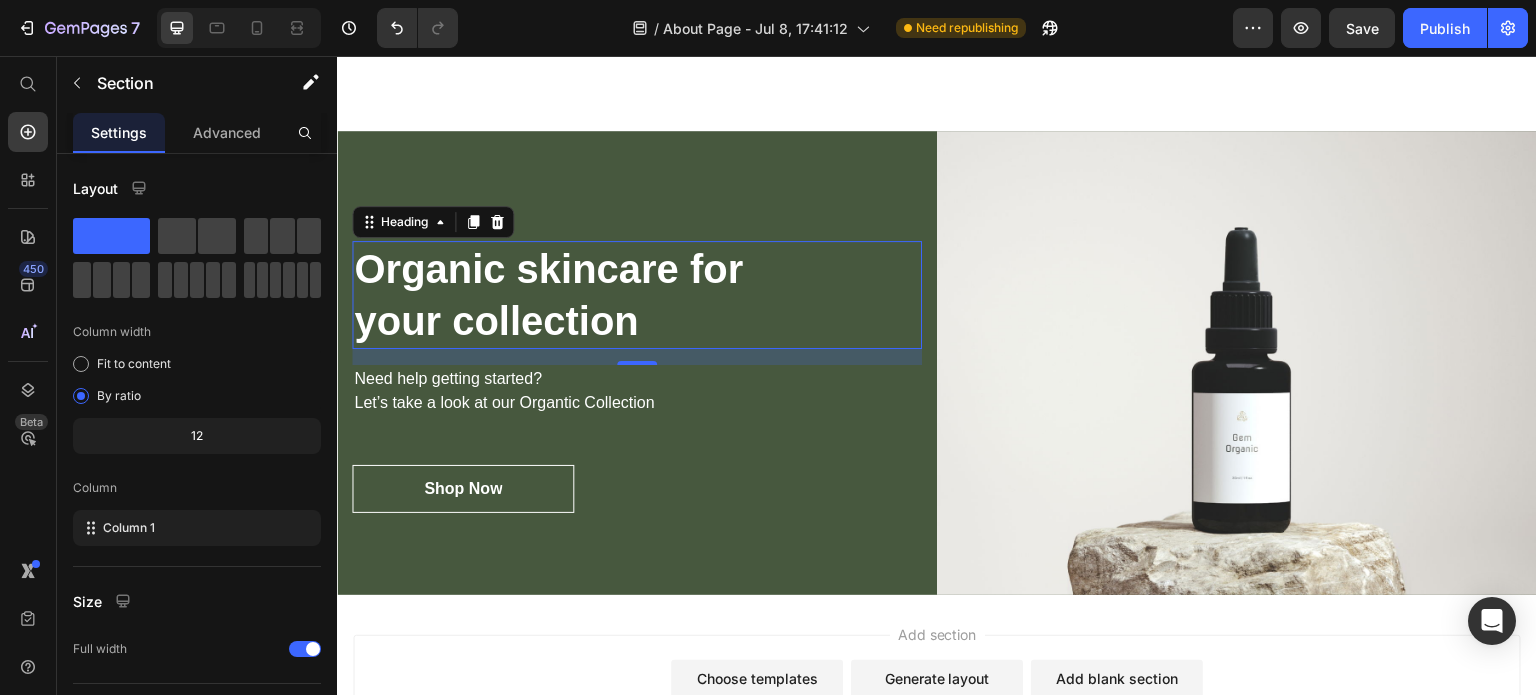 click on "Organic skincare for  your collection" at bounding box center [637, 295] 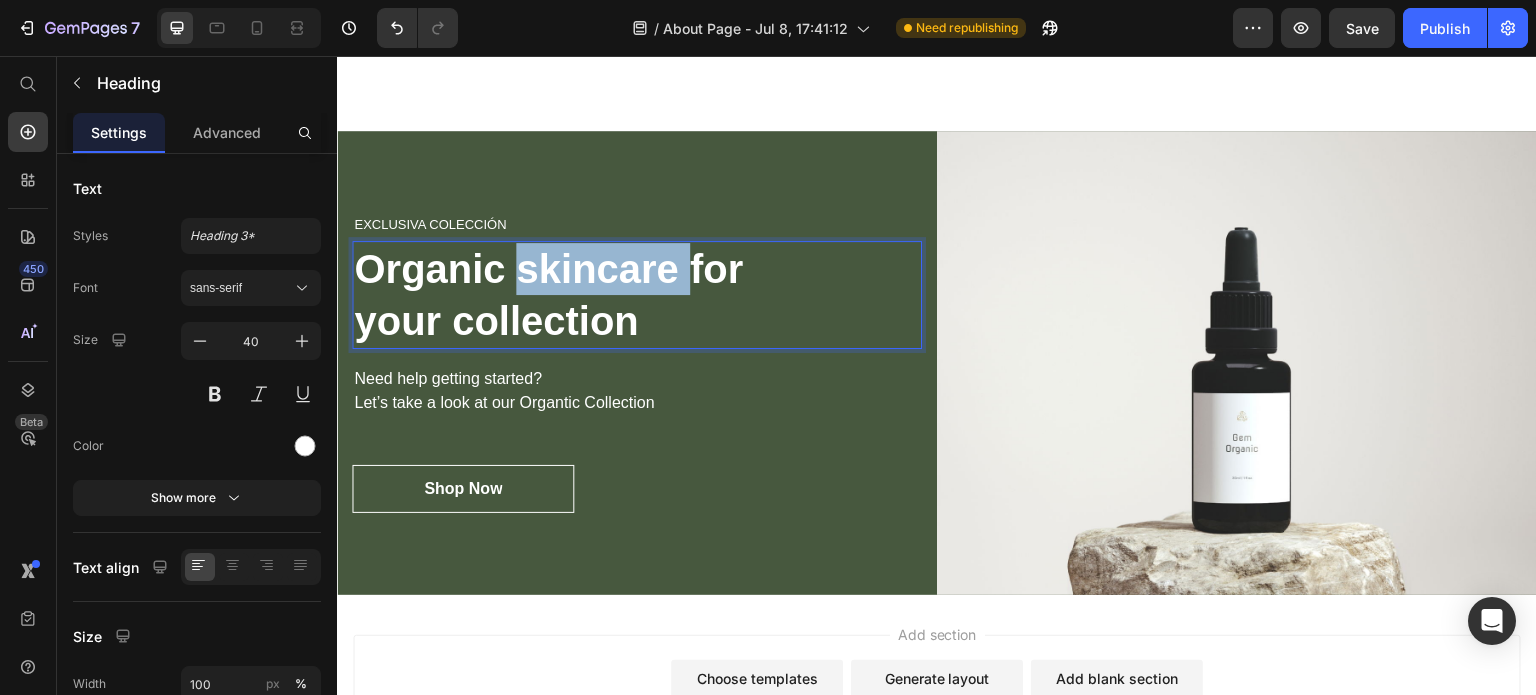 click on "Organic skincare for  your collection" at bounding box center (637, 295) 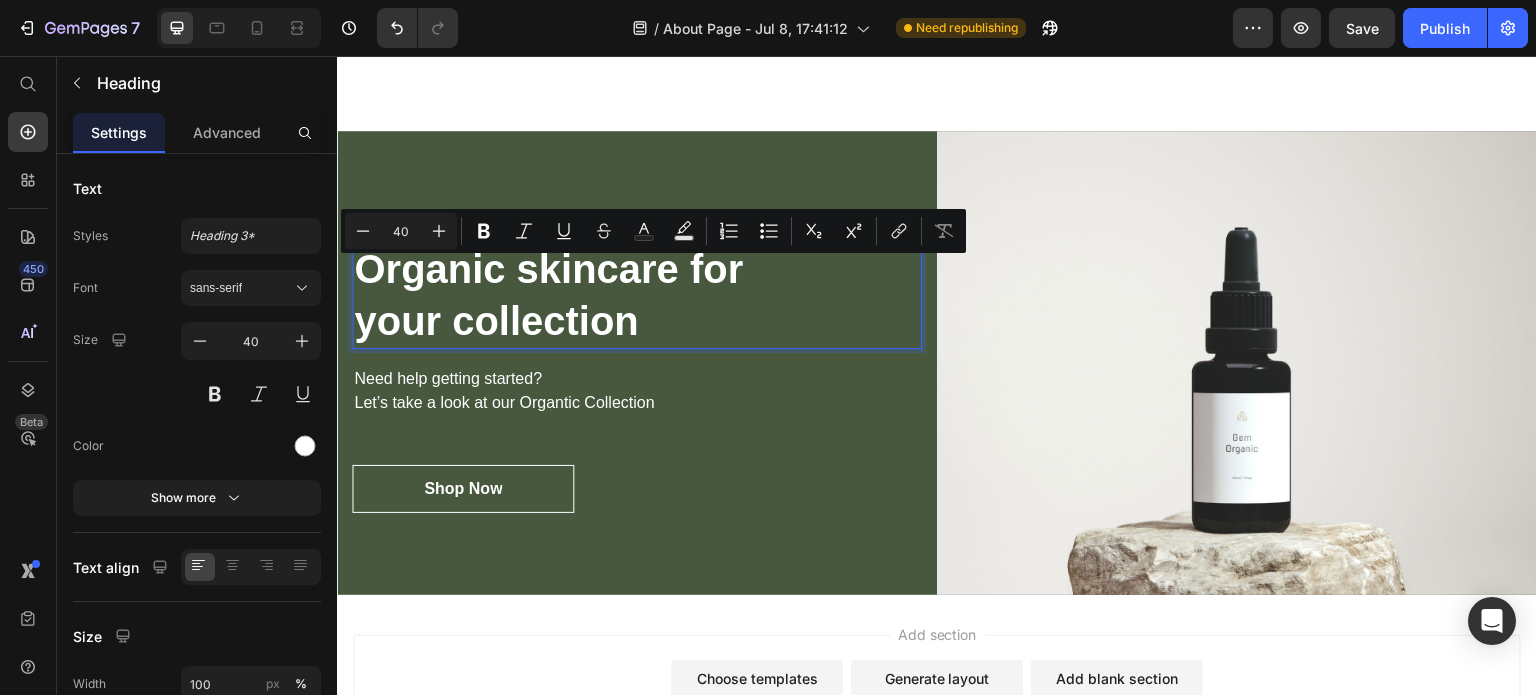 click on "Organic skincare for  your collection" at bounding box center (637, 295) 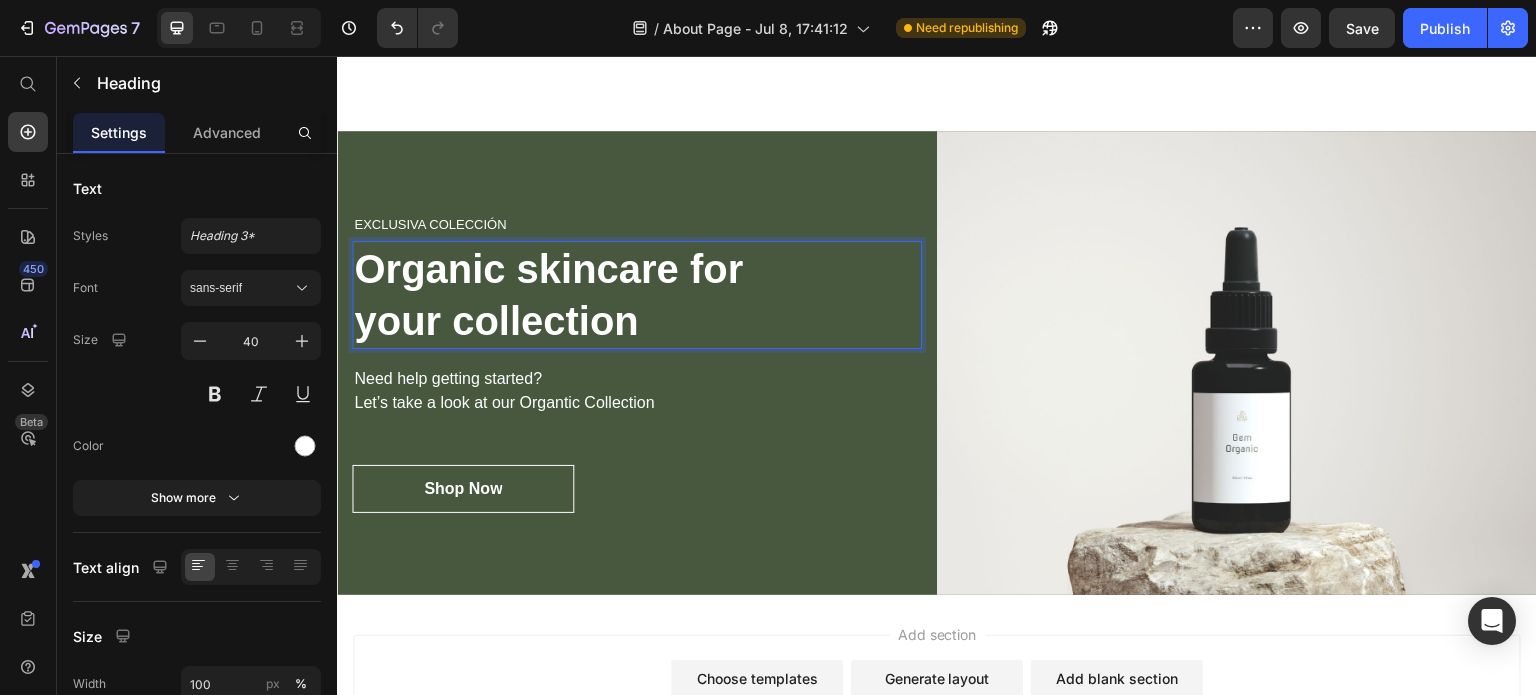 click on "Organic skincare for  your collection" at bounding box center [637, 295] 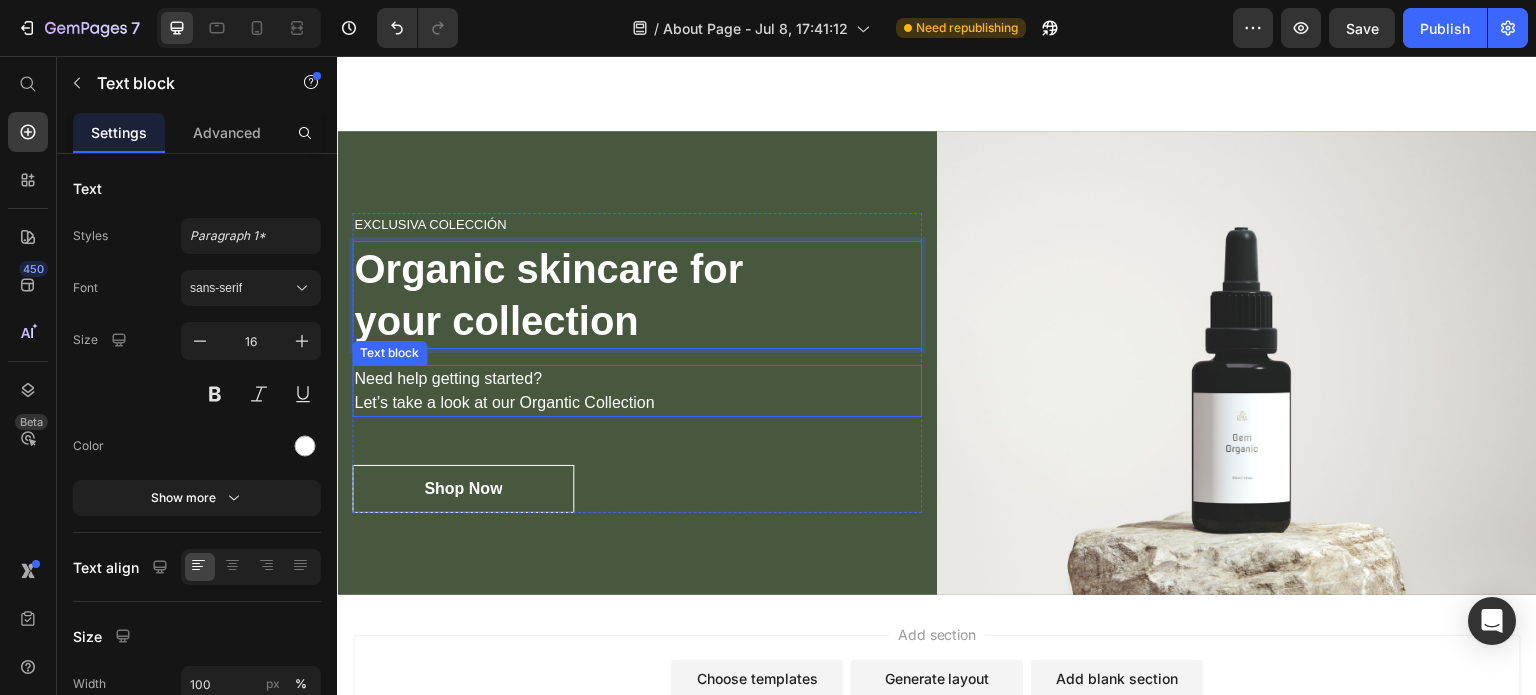 click on "Need help getting started?  Let’s take a look at our Organtic Collection" at bounding box center (637, 391) 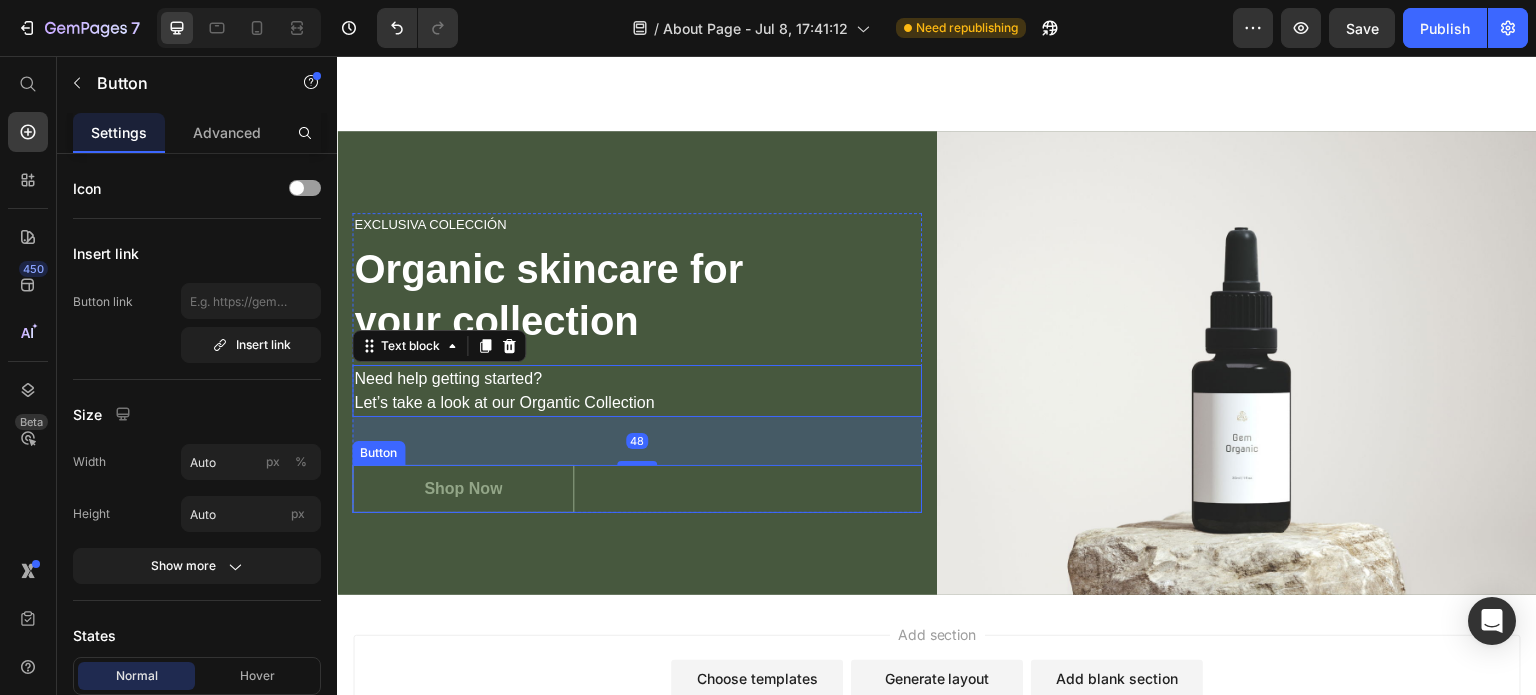 click on "Shop Now" at bounding box center (463, 489) 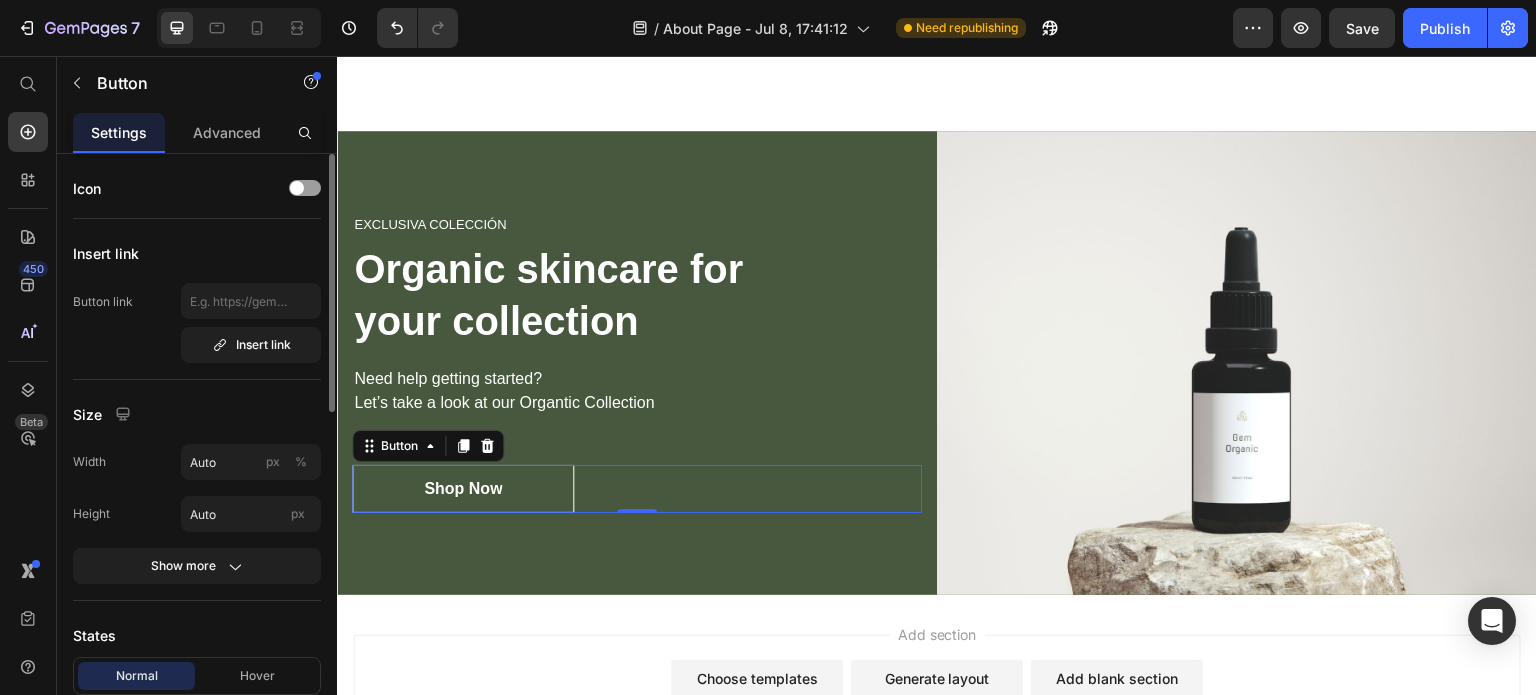 scroll, scrollTop: 300, scrollLeft: 0, axis: vertical 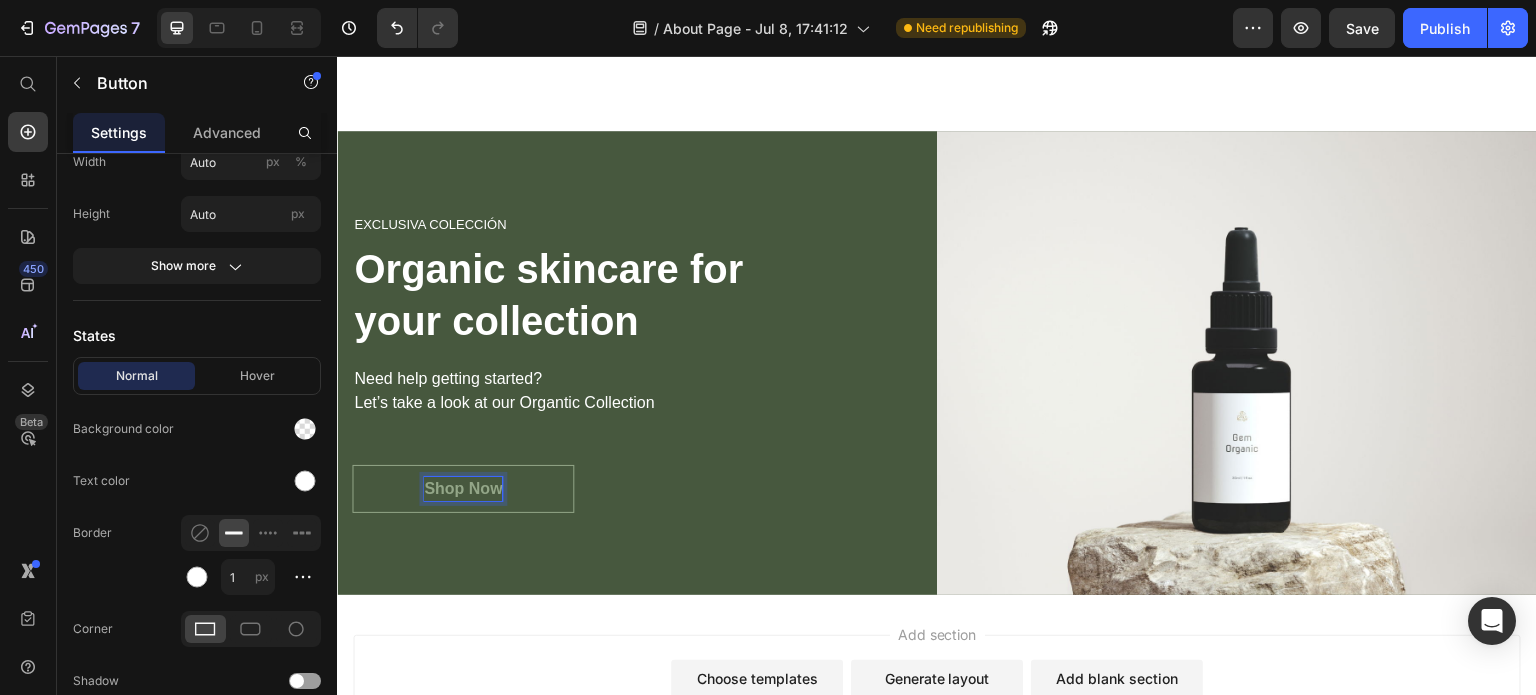 click on "Shop Now" at bounding box center [463, 489] 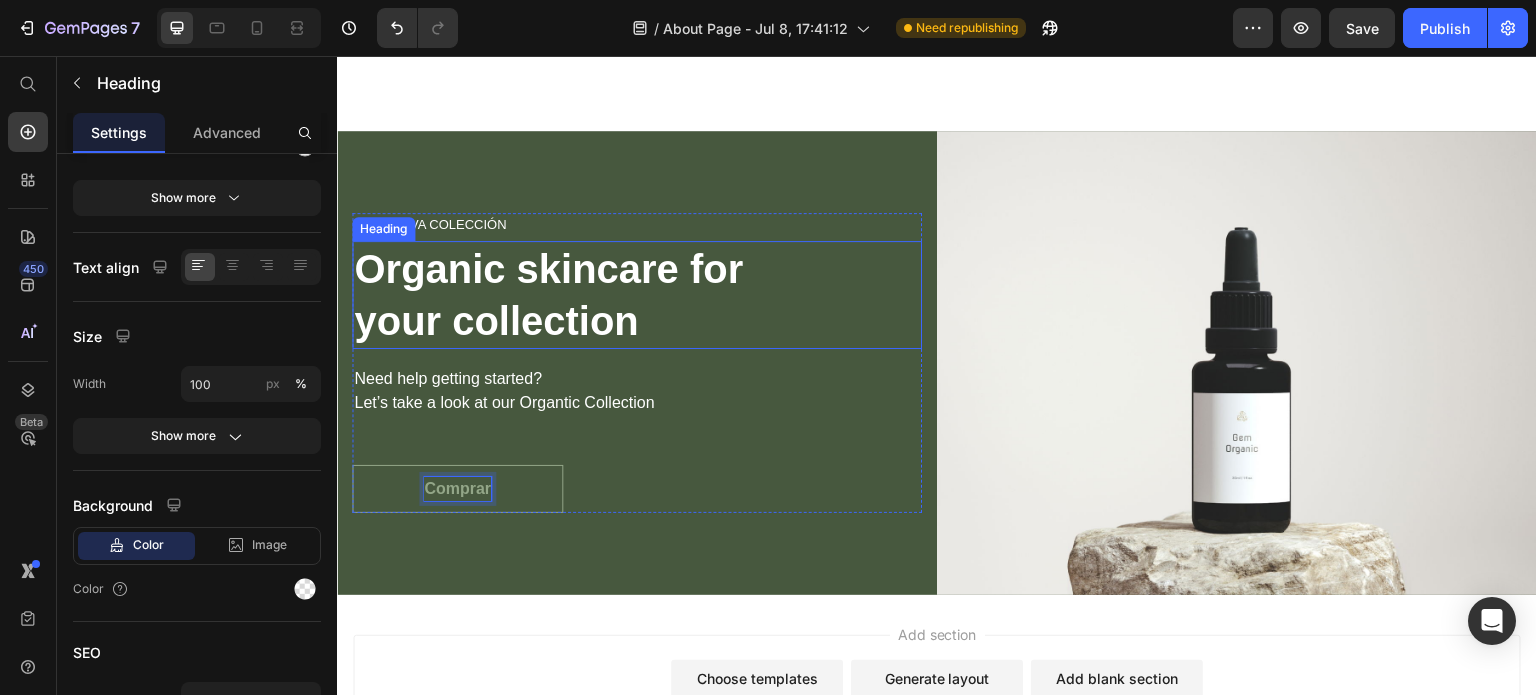 click on "Organic skincare for  your collection" at bounding box center (637, 295) 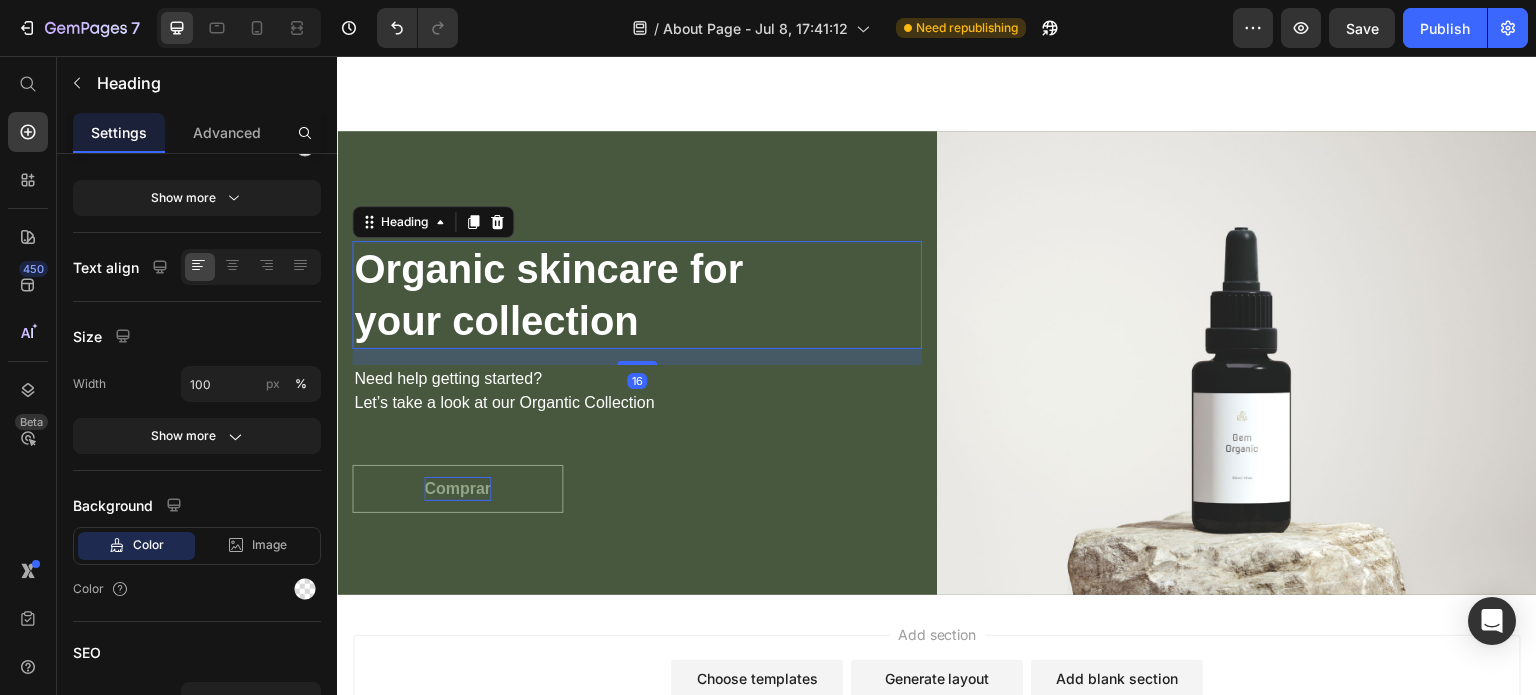 scroll, scrollTop: 0, scrollLeft: 0, axis: both 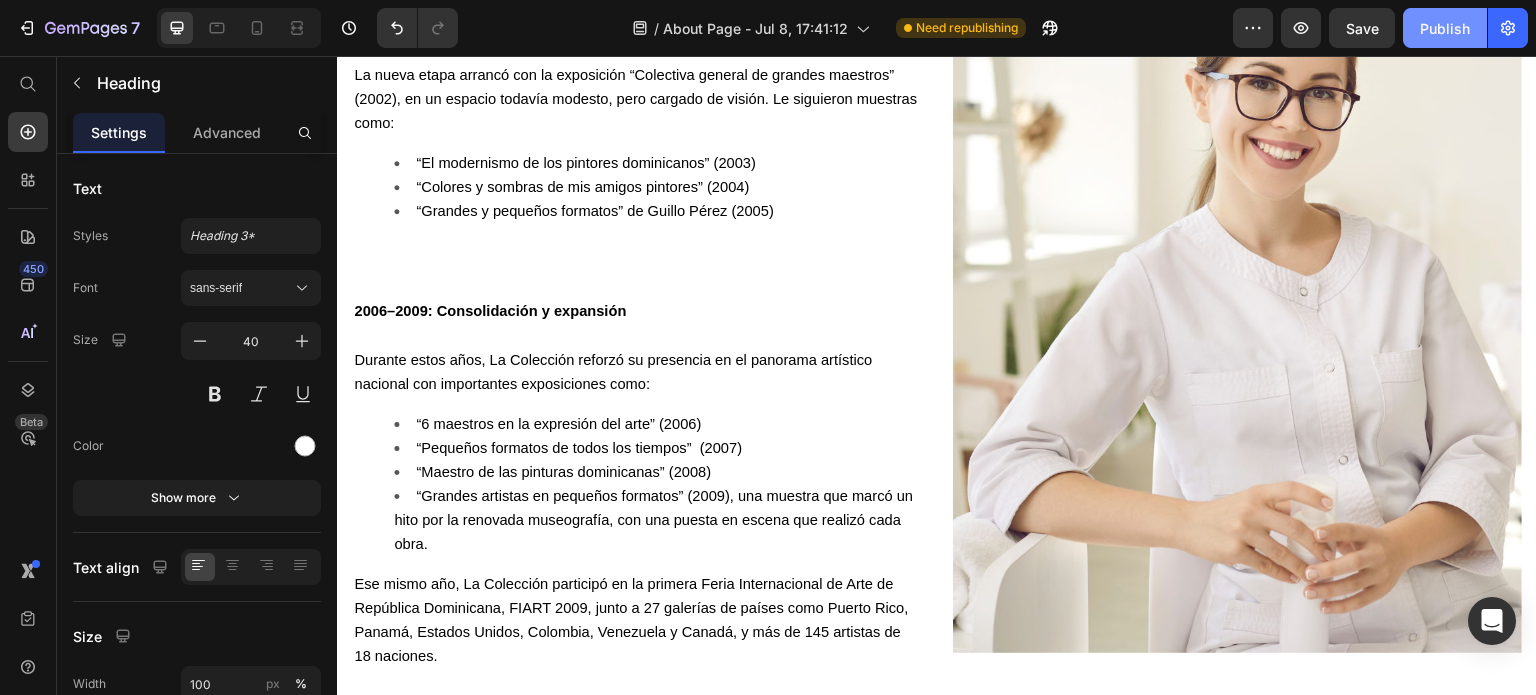 click on "Publish" at bounding box center [1445, 28] 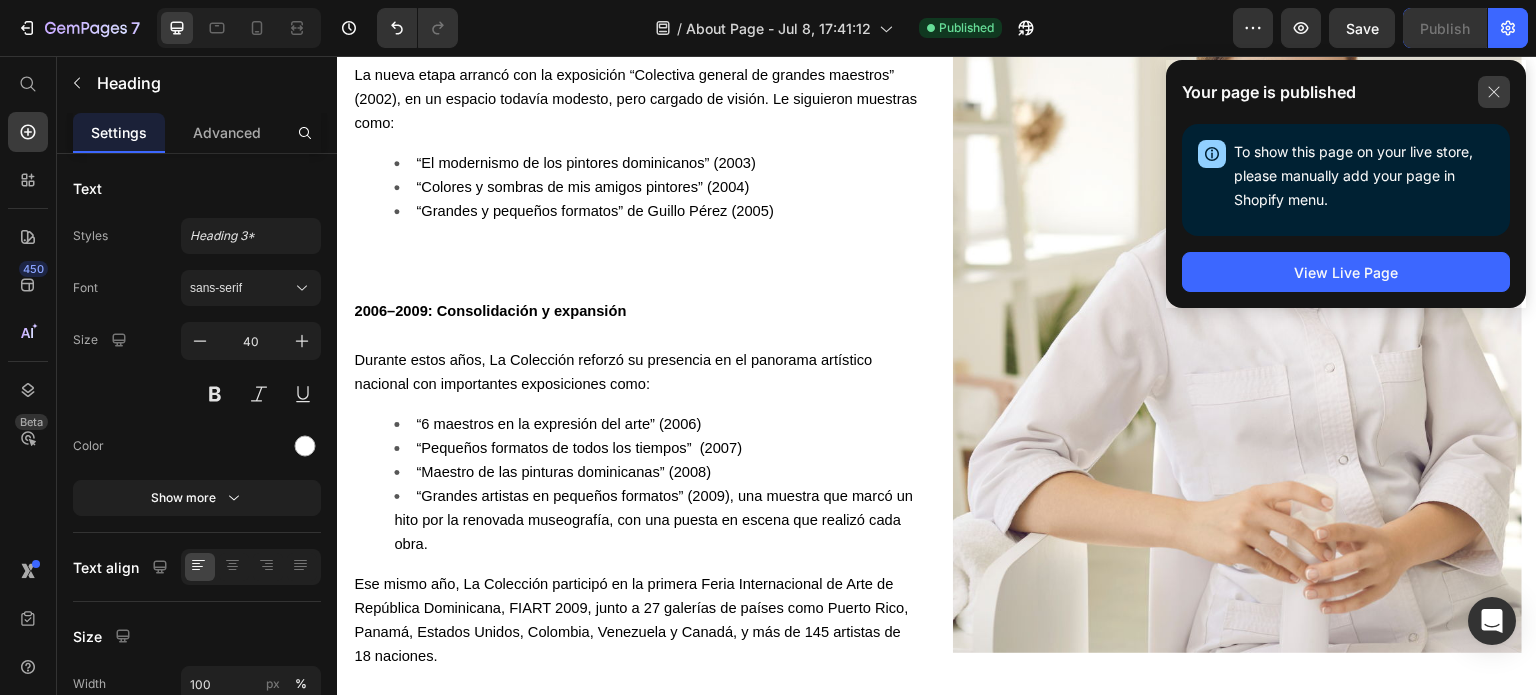 click 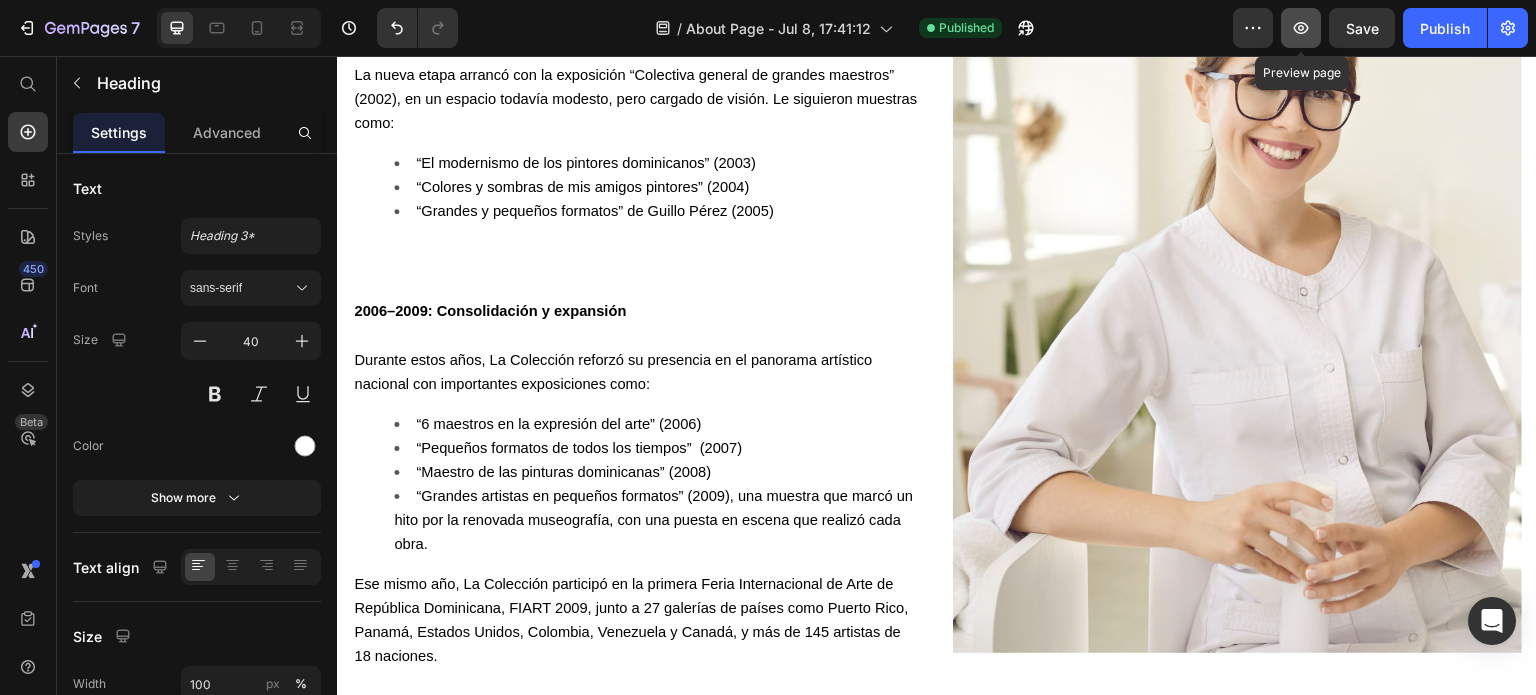 click 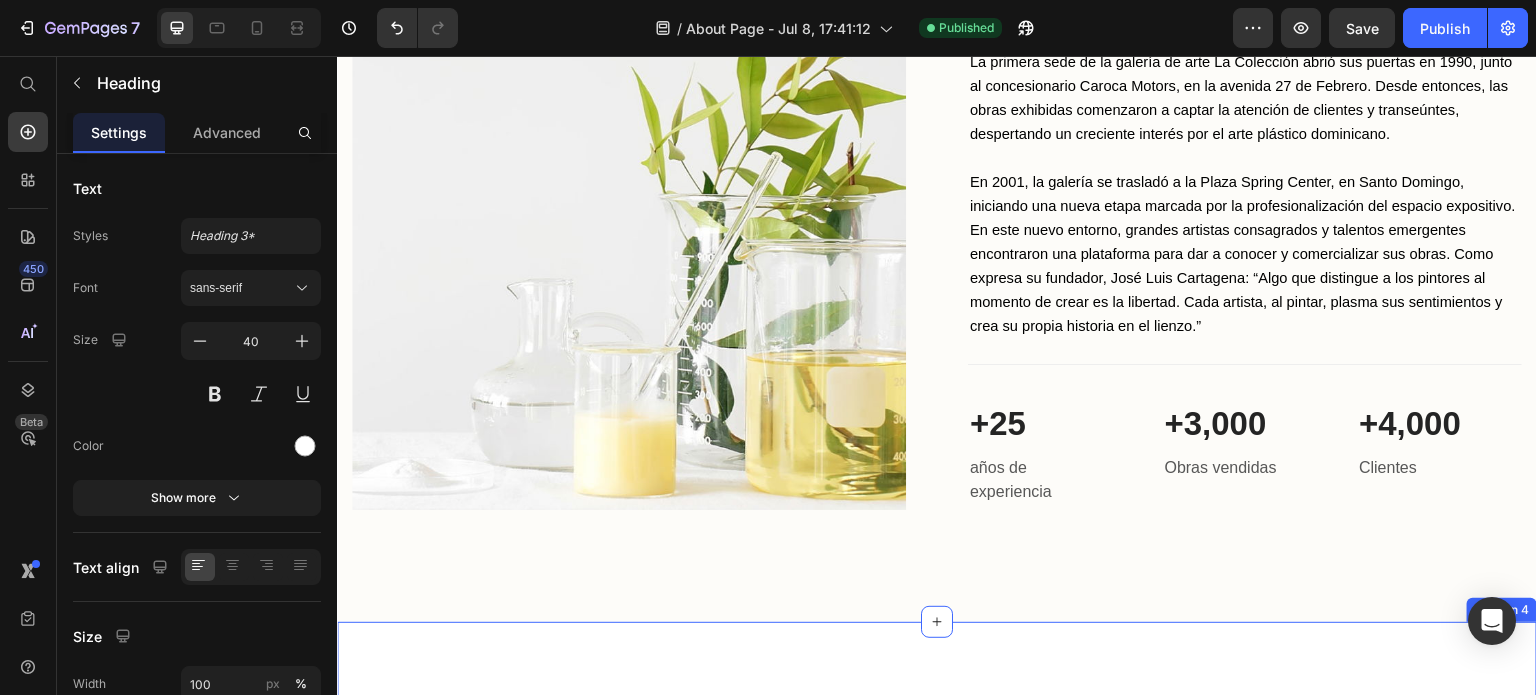 scroll, scrollTop: 1808, scrollLeft: 0, axis: vertical 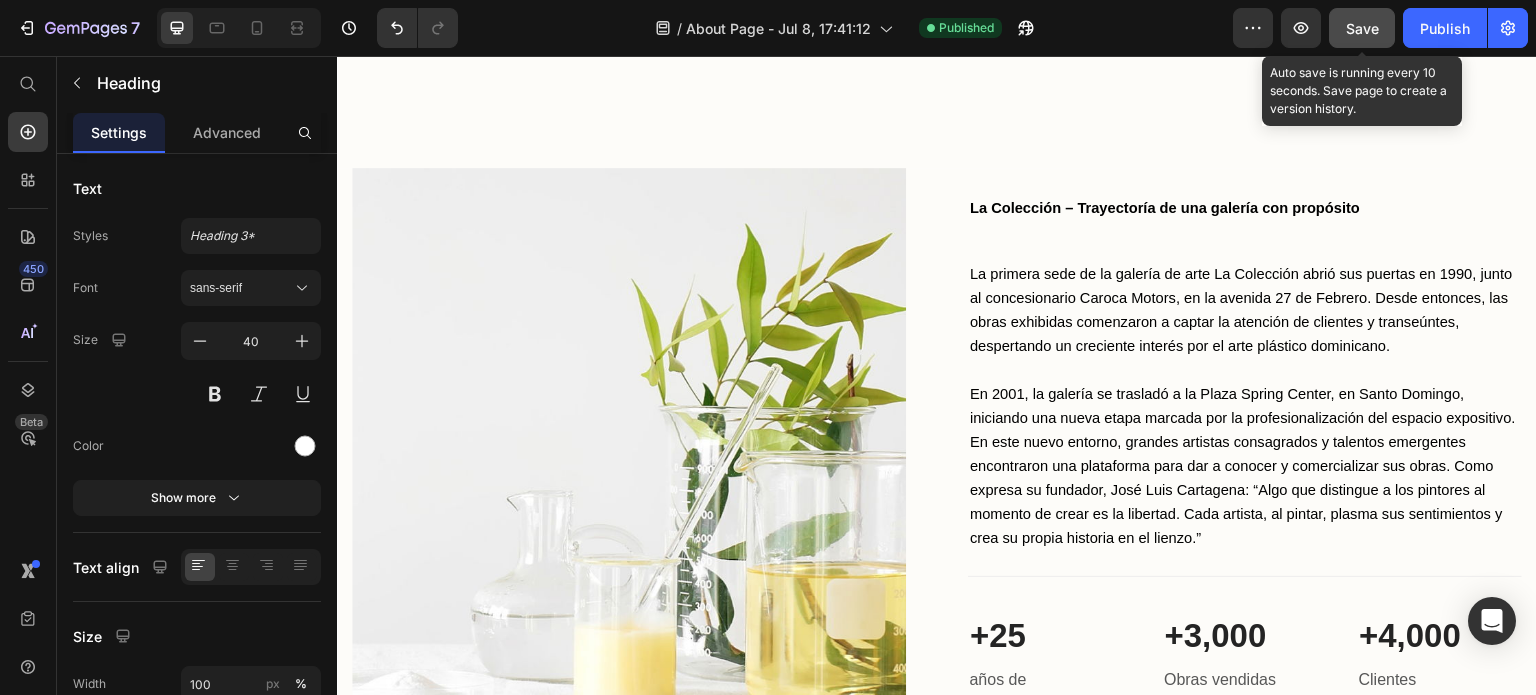 click on "Save" 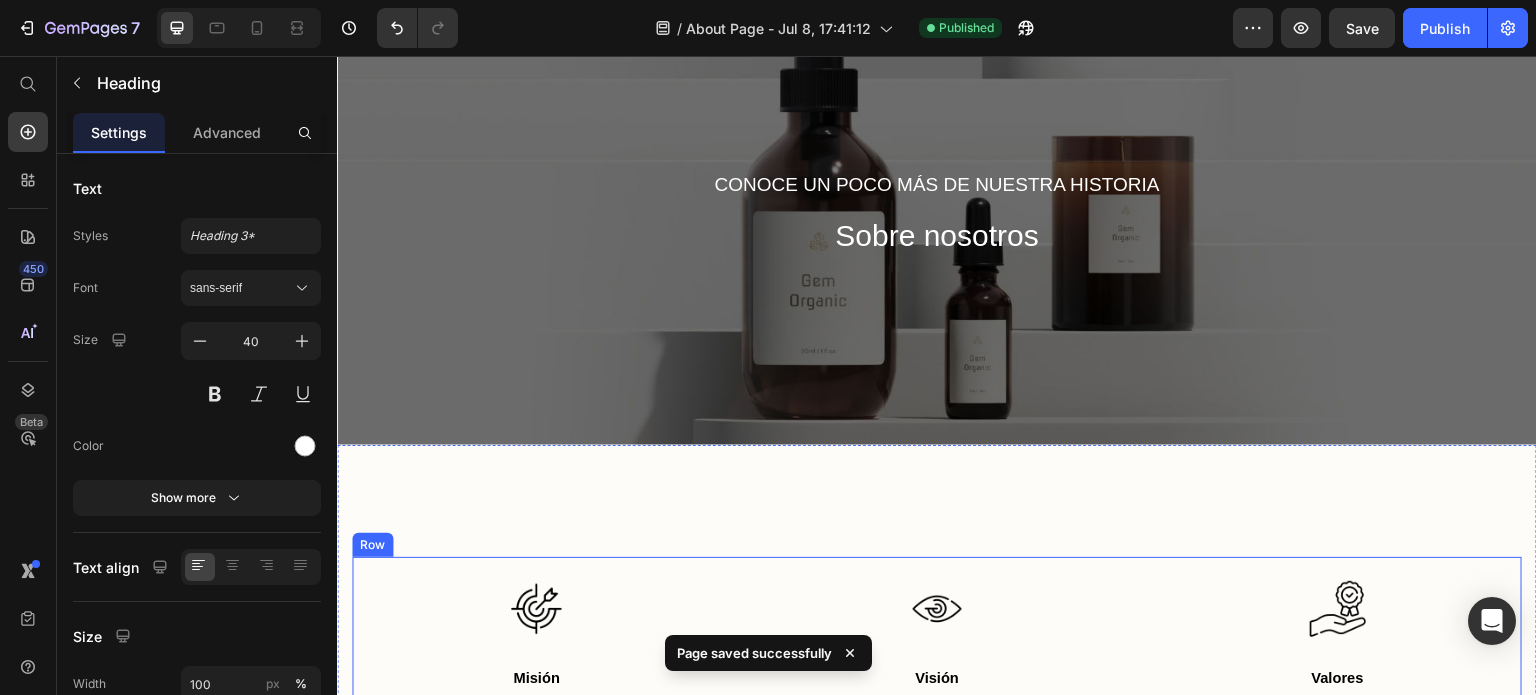 scroll, scrollTop: 0, scrollLeft: 0, axis: both 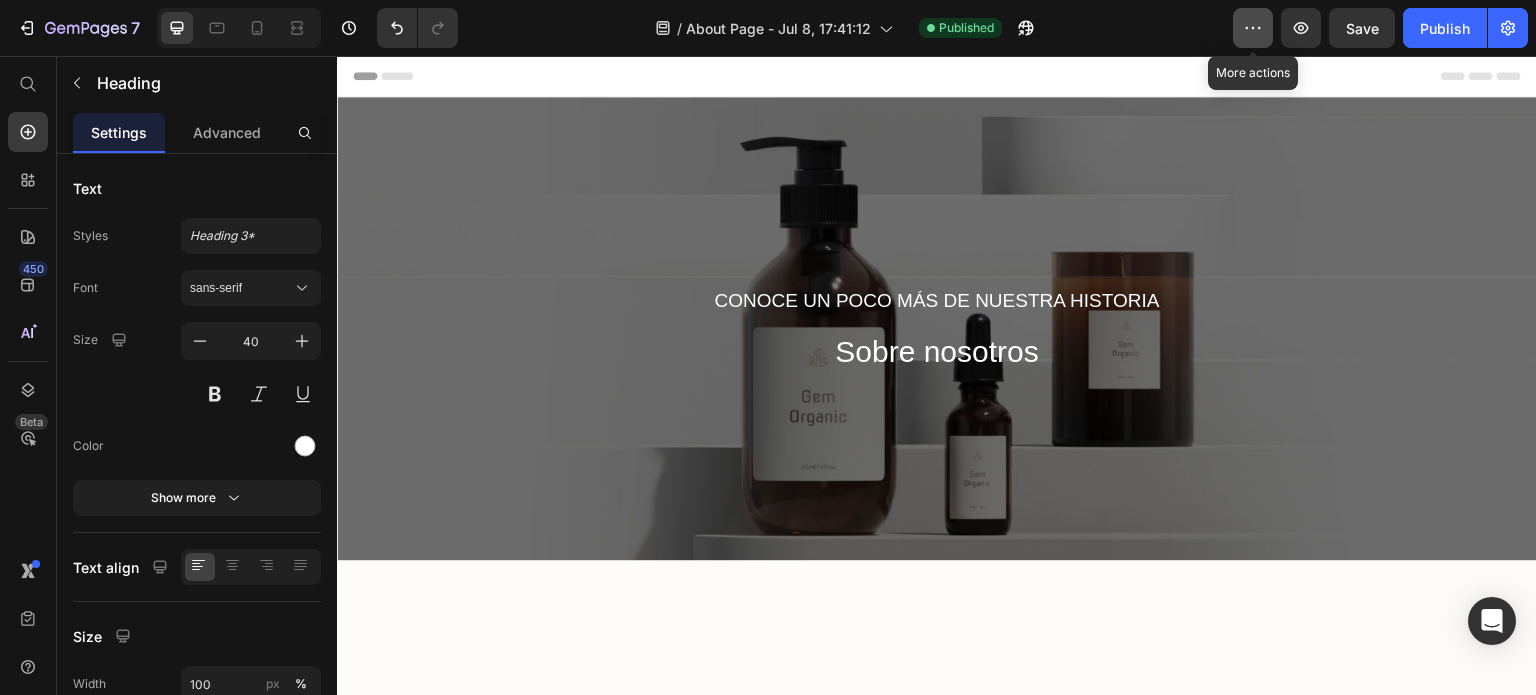 click 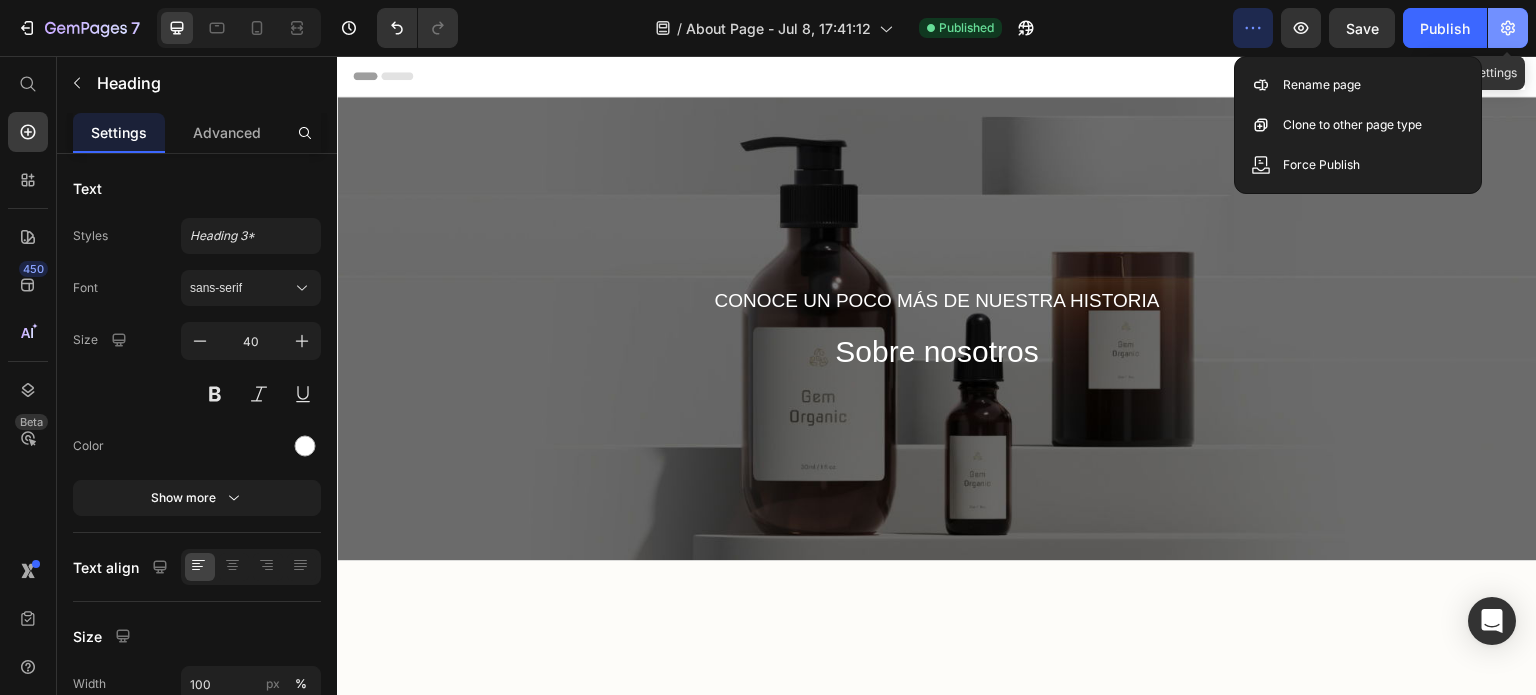 click 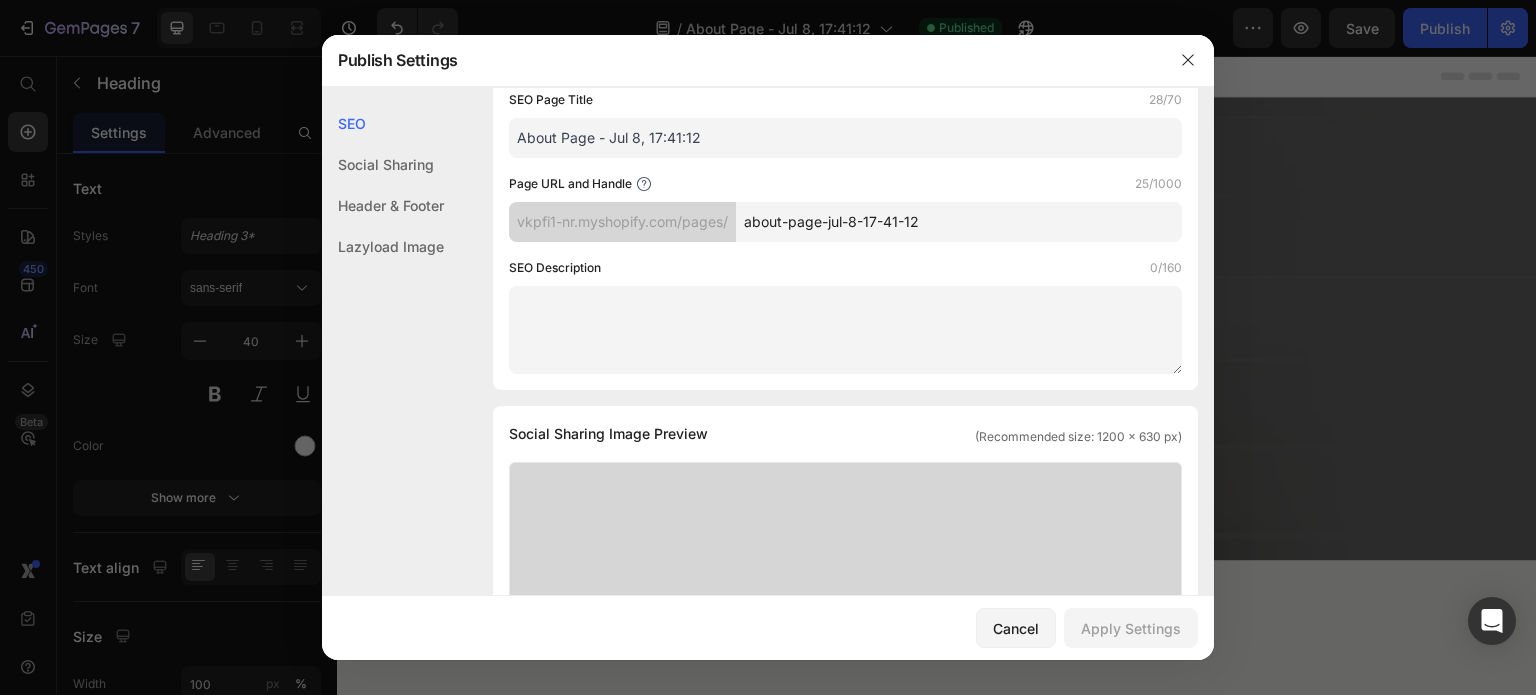 scroll, scrollTop: 0, scrollLeft: 0, axis: both 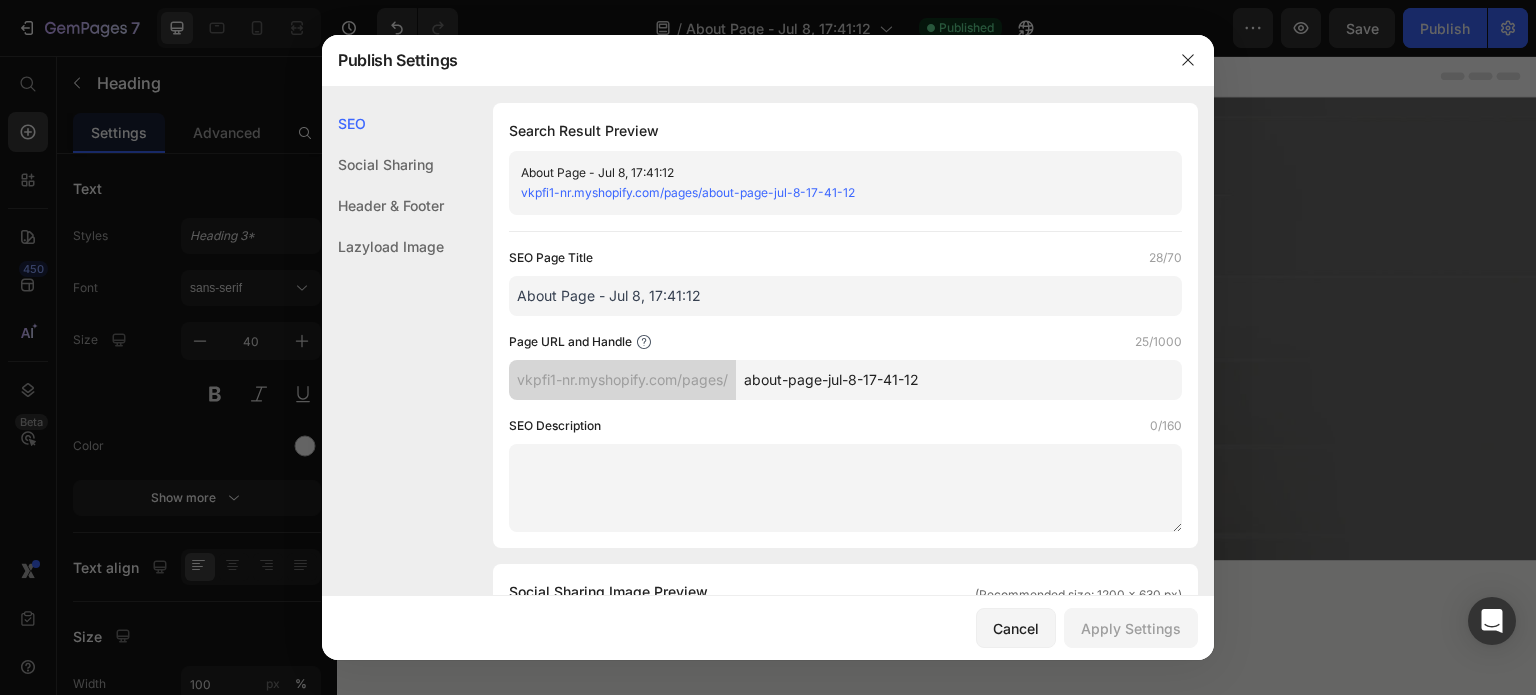 click at bounding box center [768, 347] 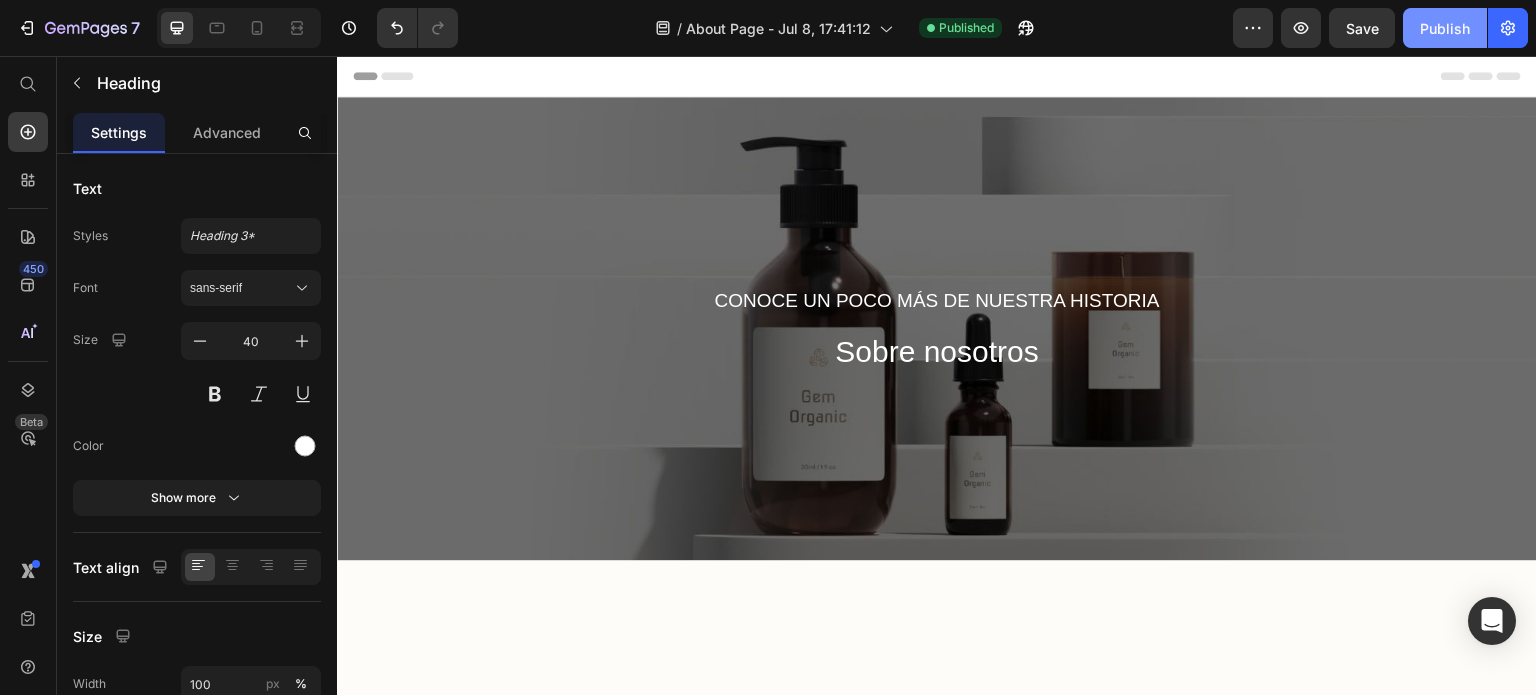 click on "Publish" at bounding box center [1445, 28] 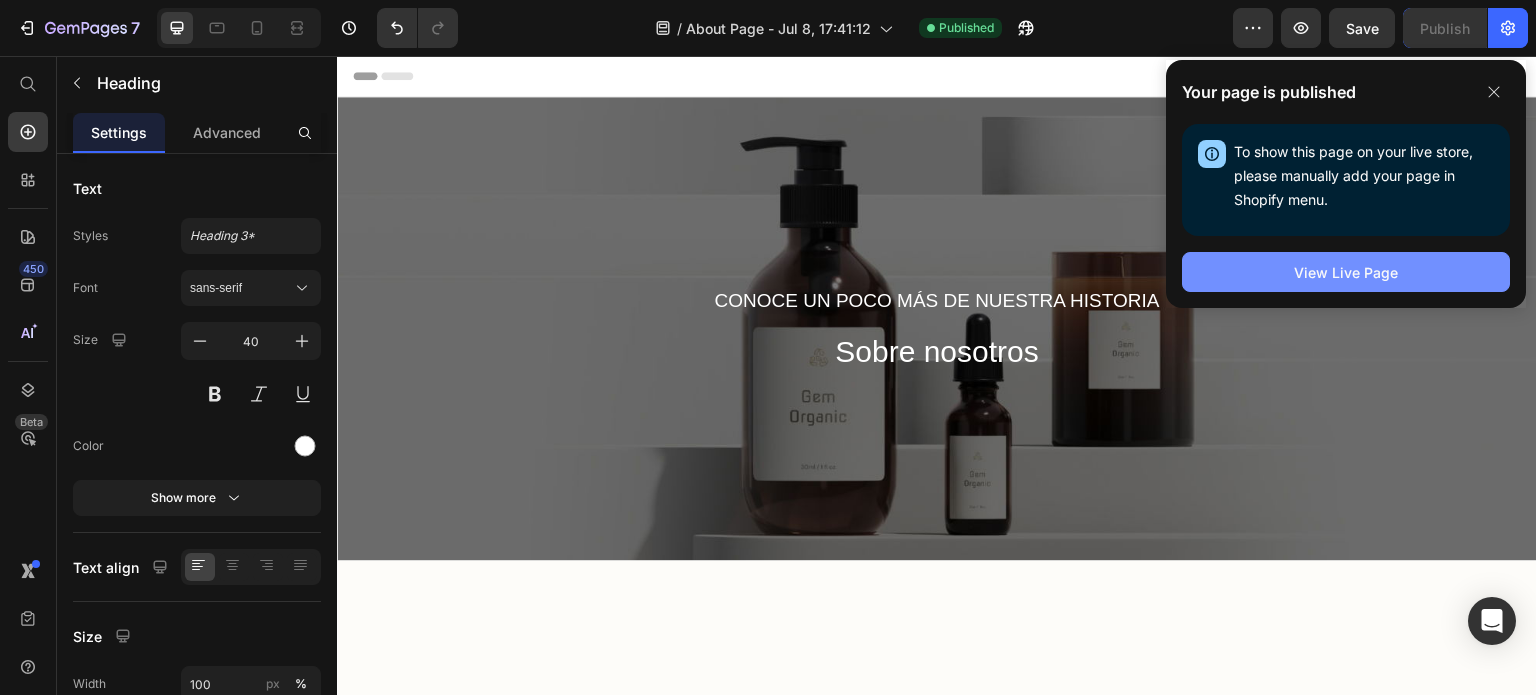 click on "View Live Page" at bounding box center [1346, 272] 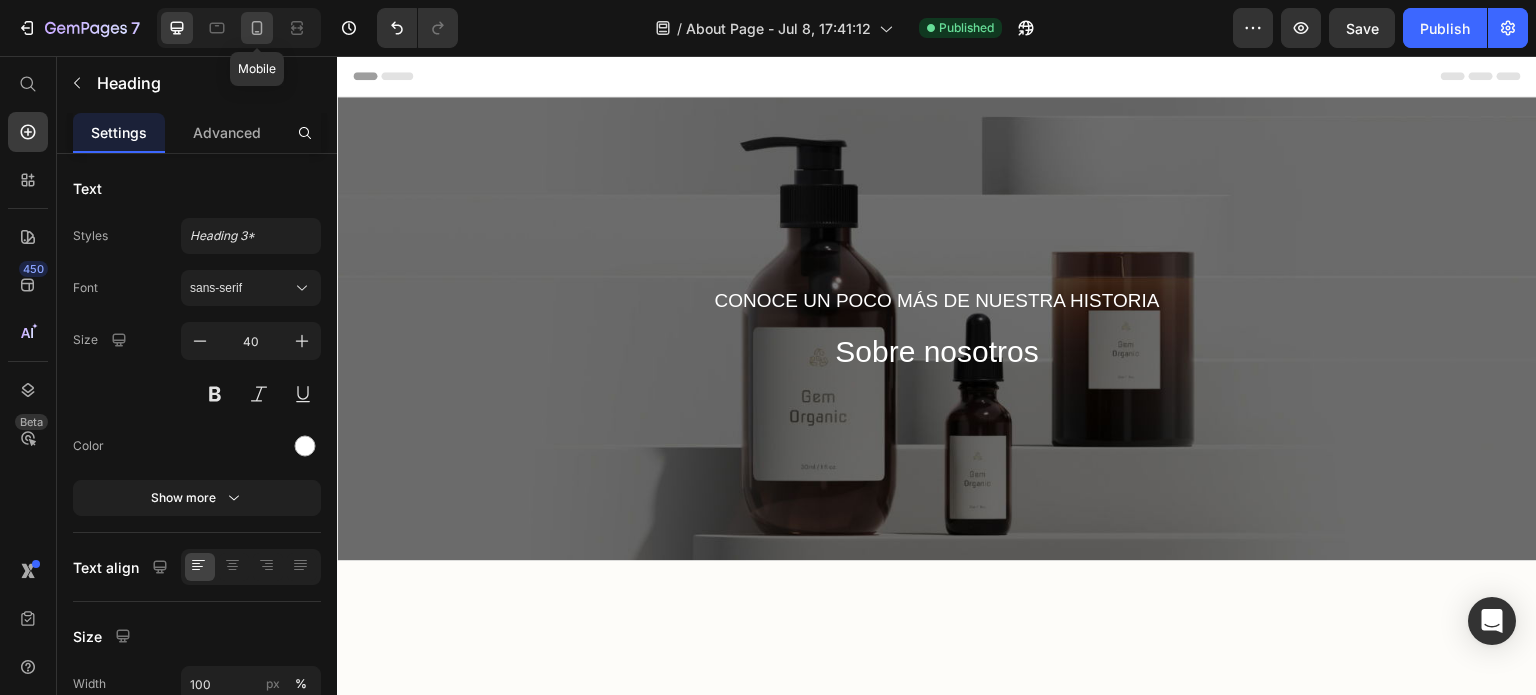 click 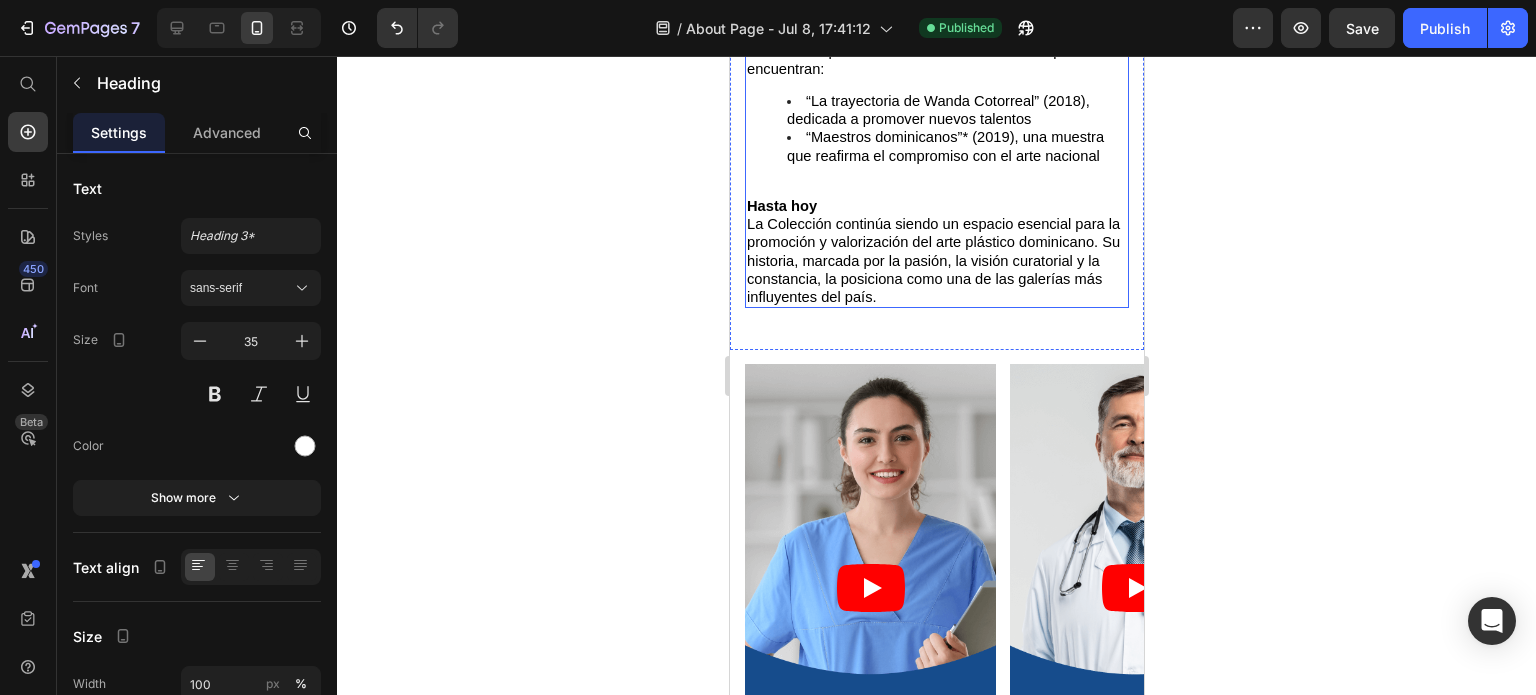 scroll, scrollTop: 5643, scrollLeft: 0, axis: vertical 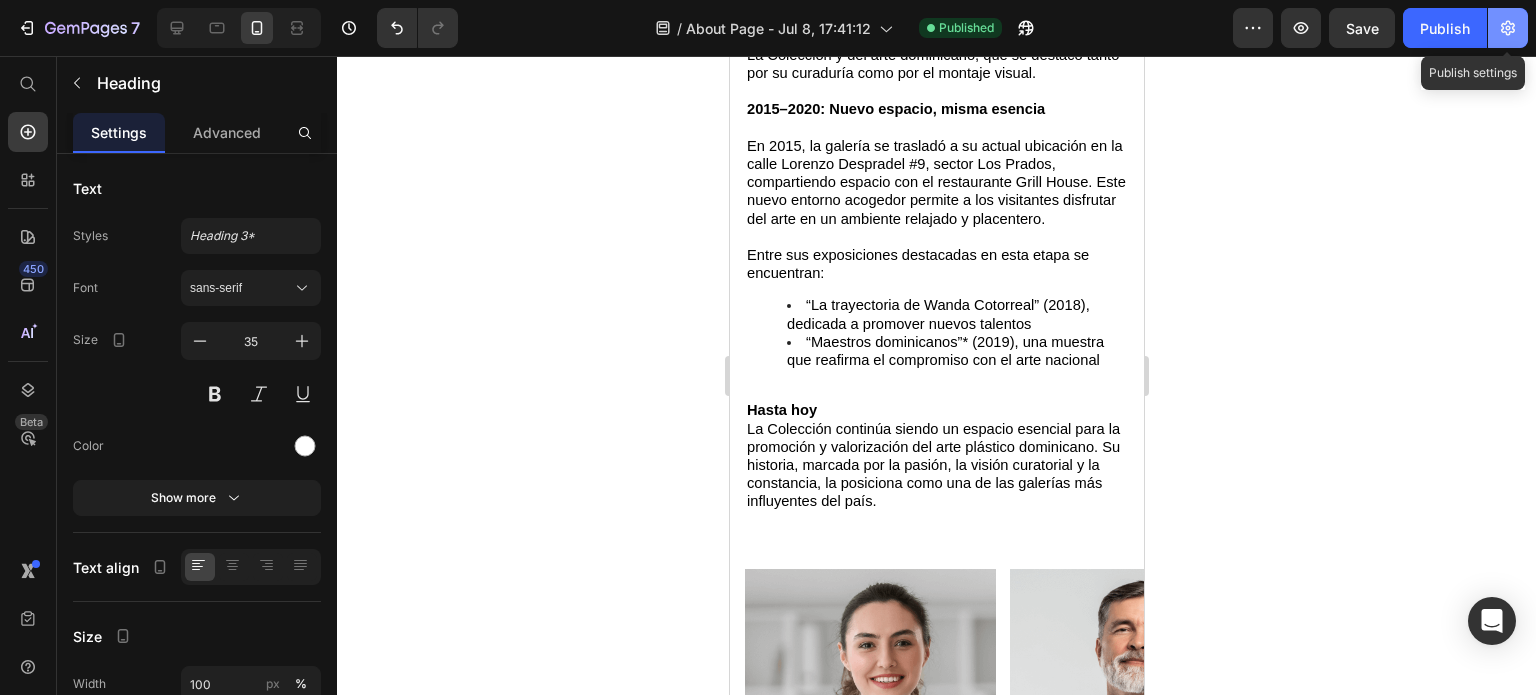 click 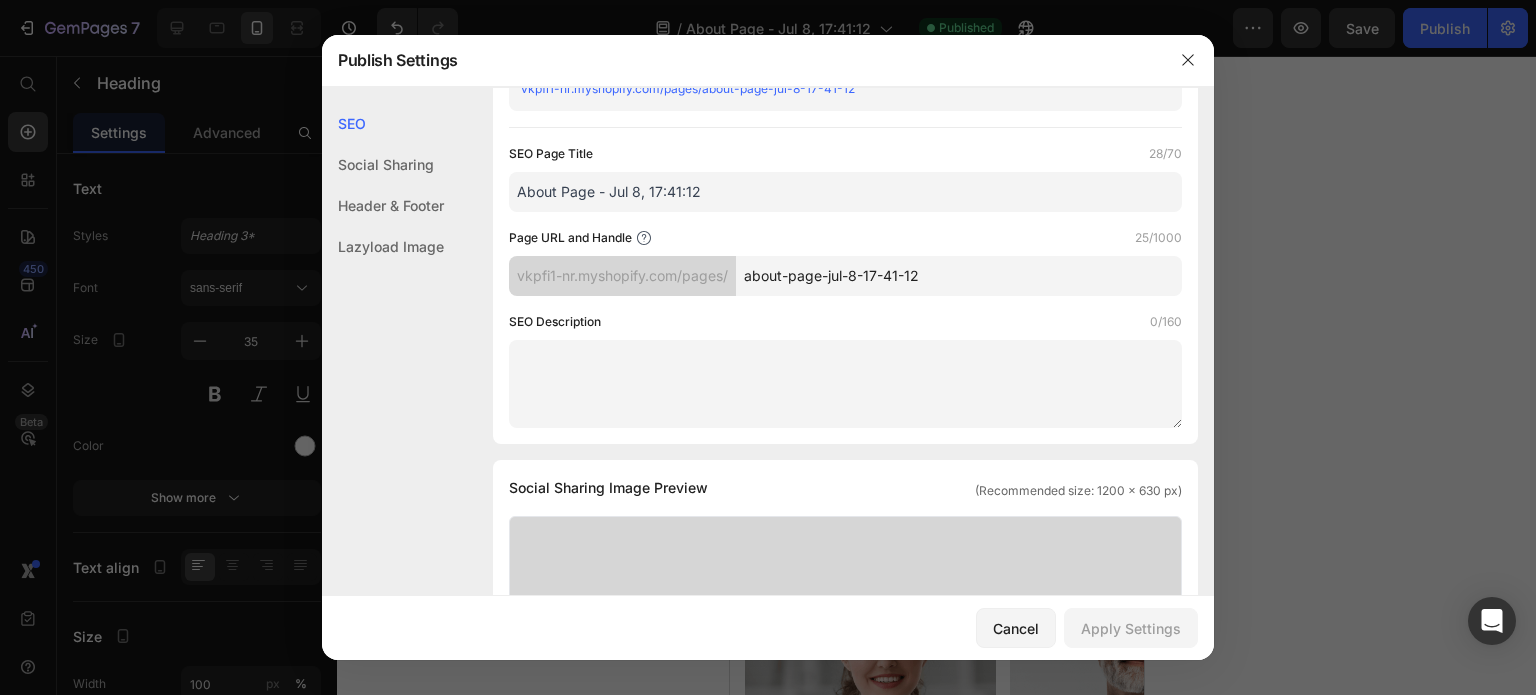scroll, scrollTop: 0, scrollLeft: 0, axis: both 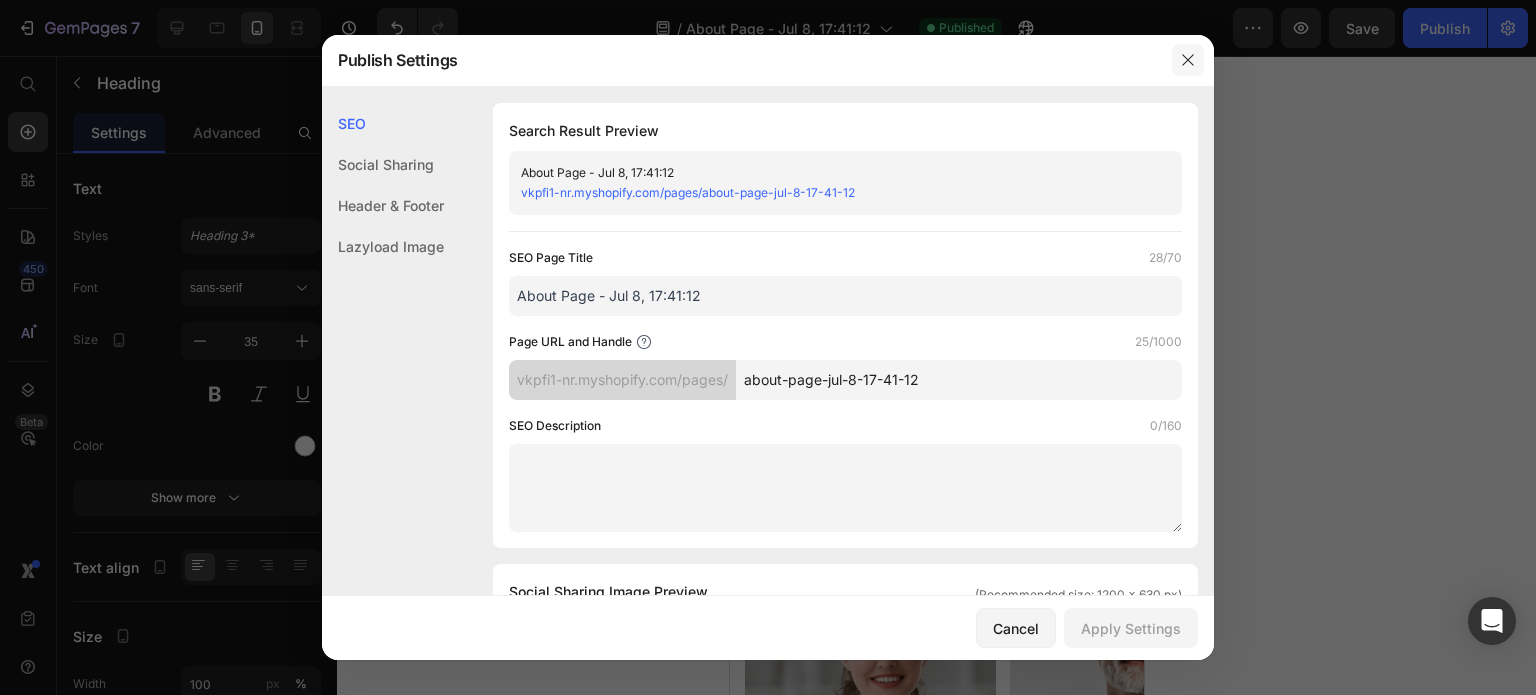 click 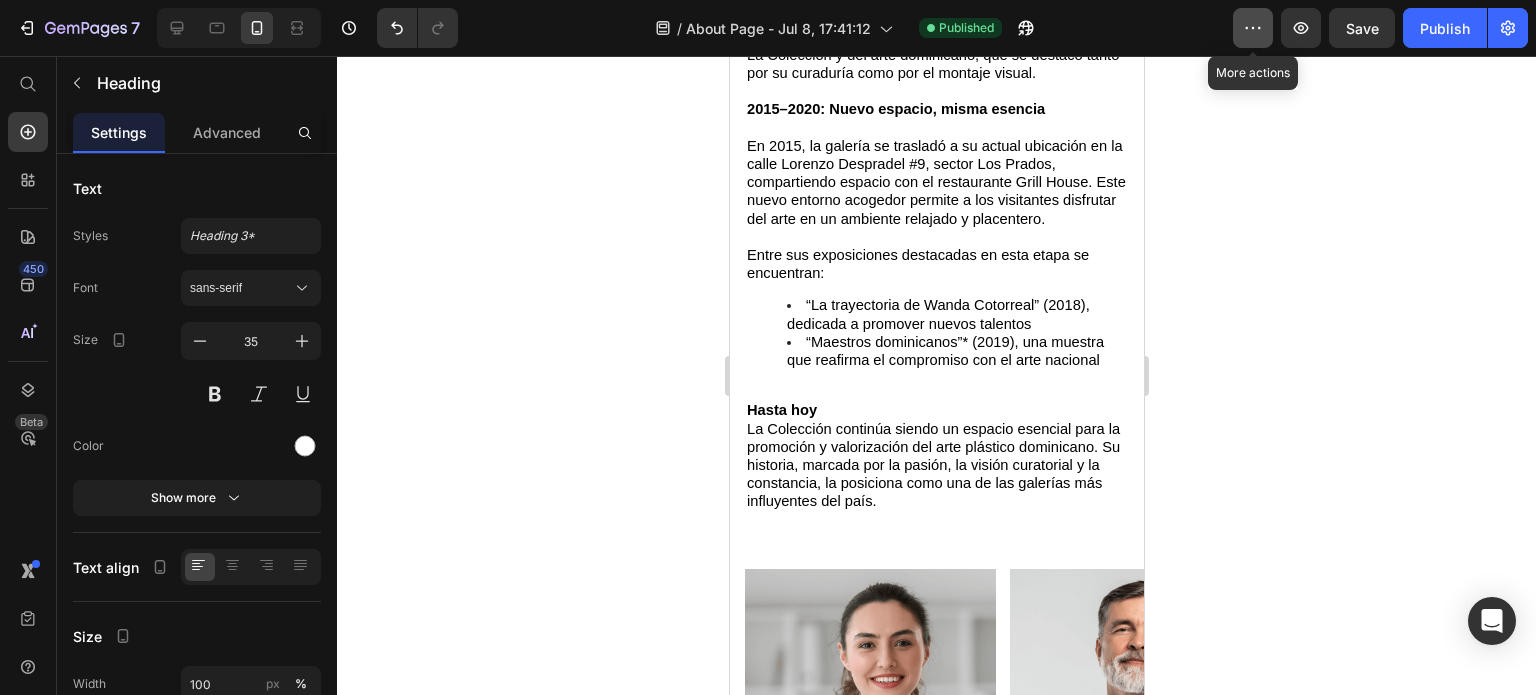 click 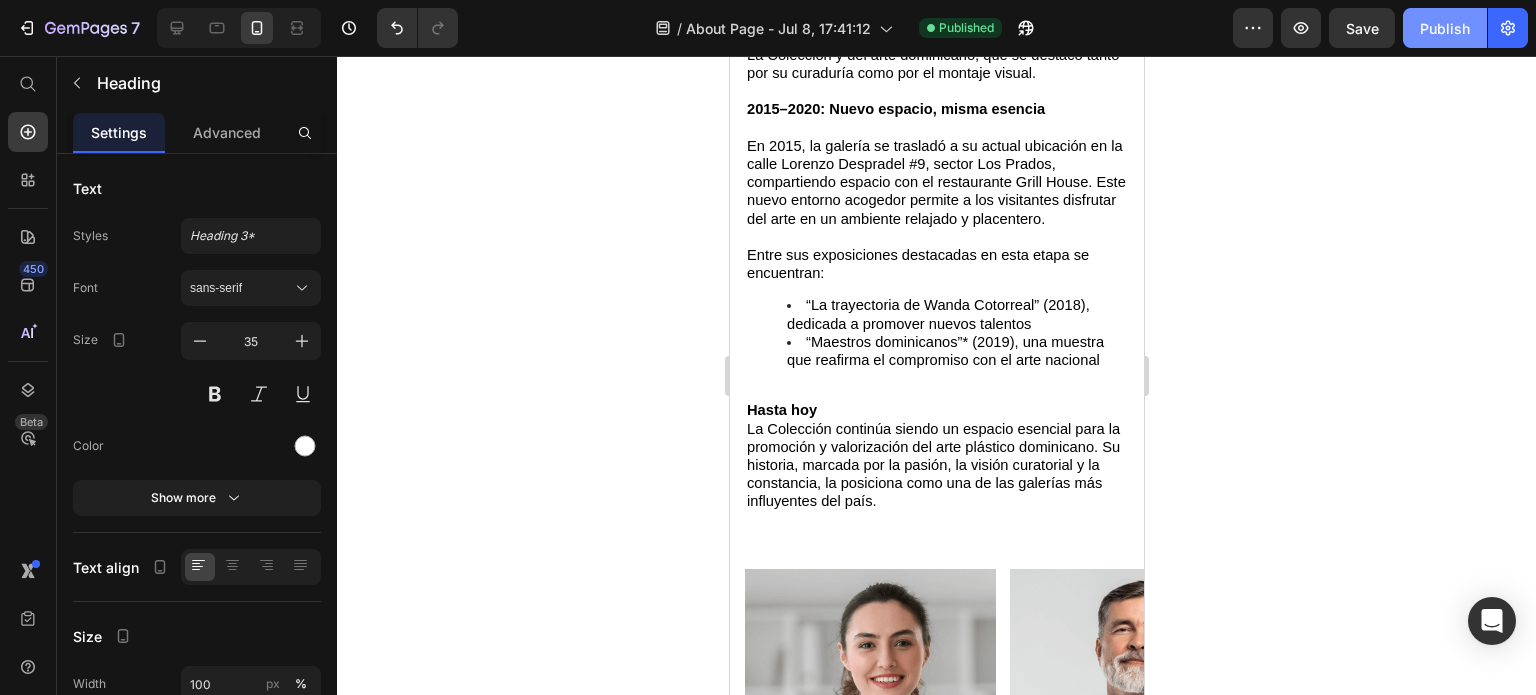 click on "Publish" at bounding box center (1445, 28) 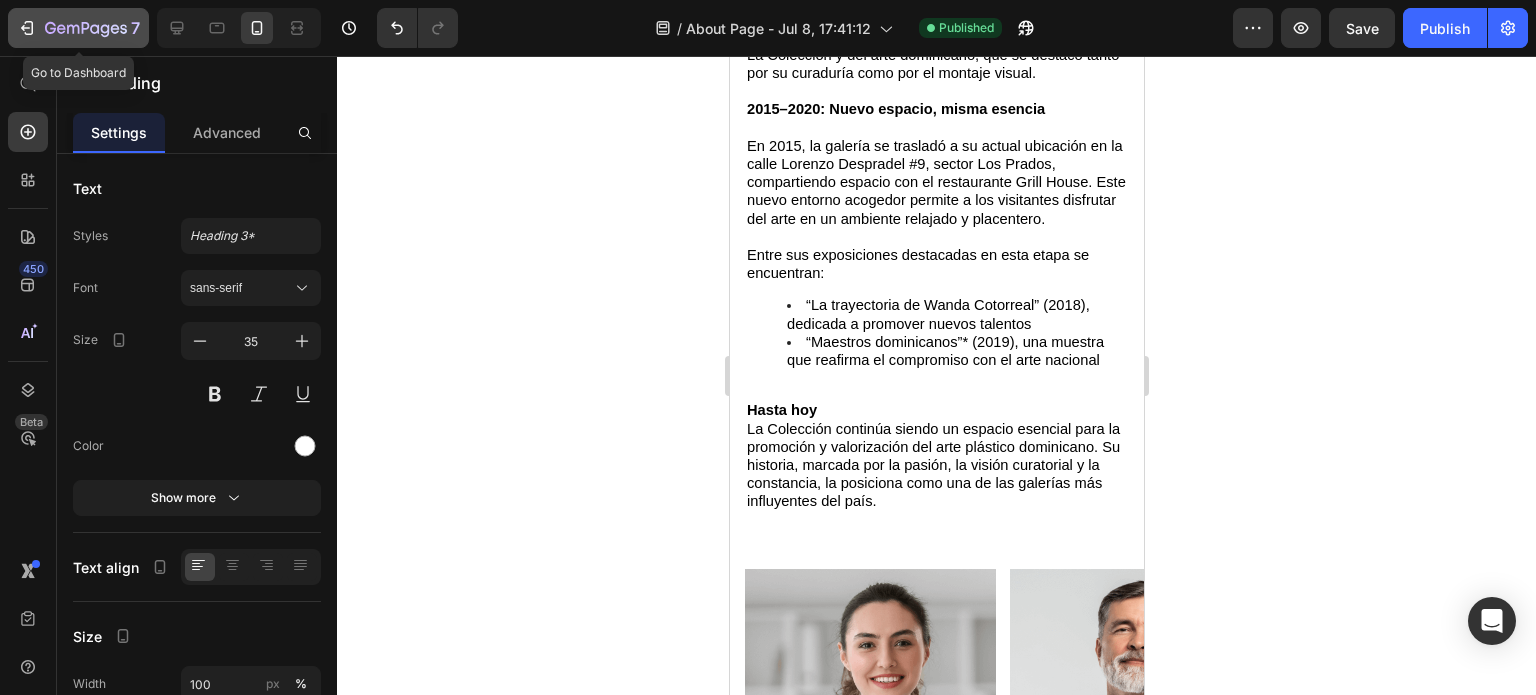 click on "7" at bounding box center [78, 28] 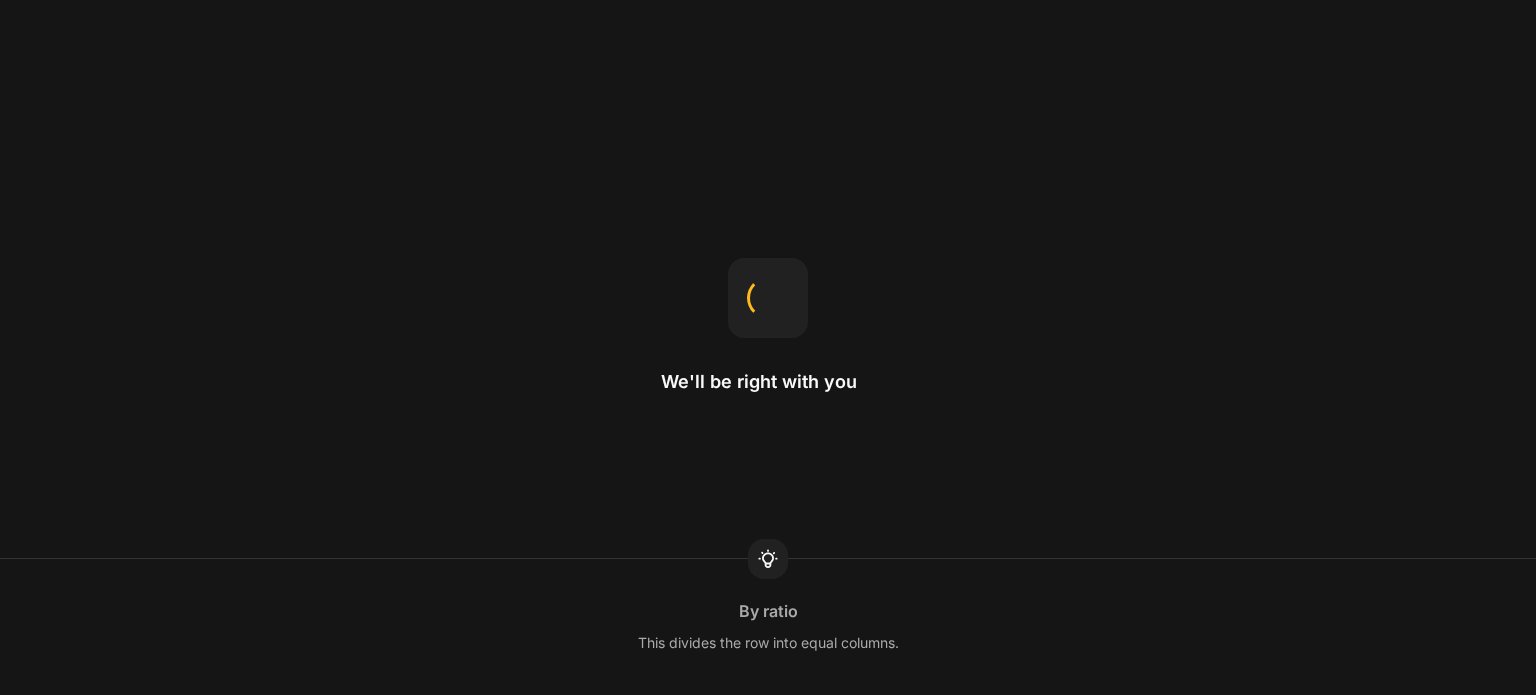 scroll, scrollTop: 0, scrollLeft: 0, axis: both 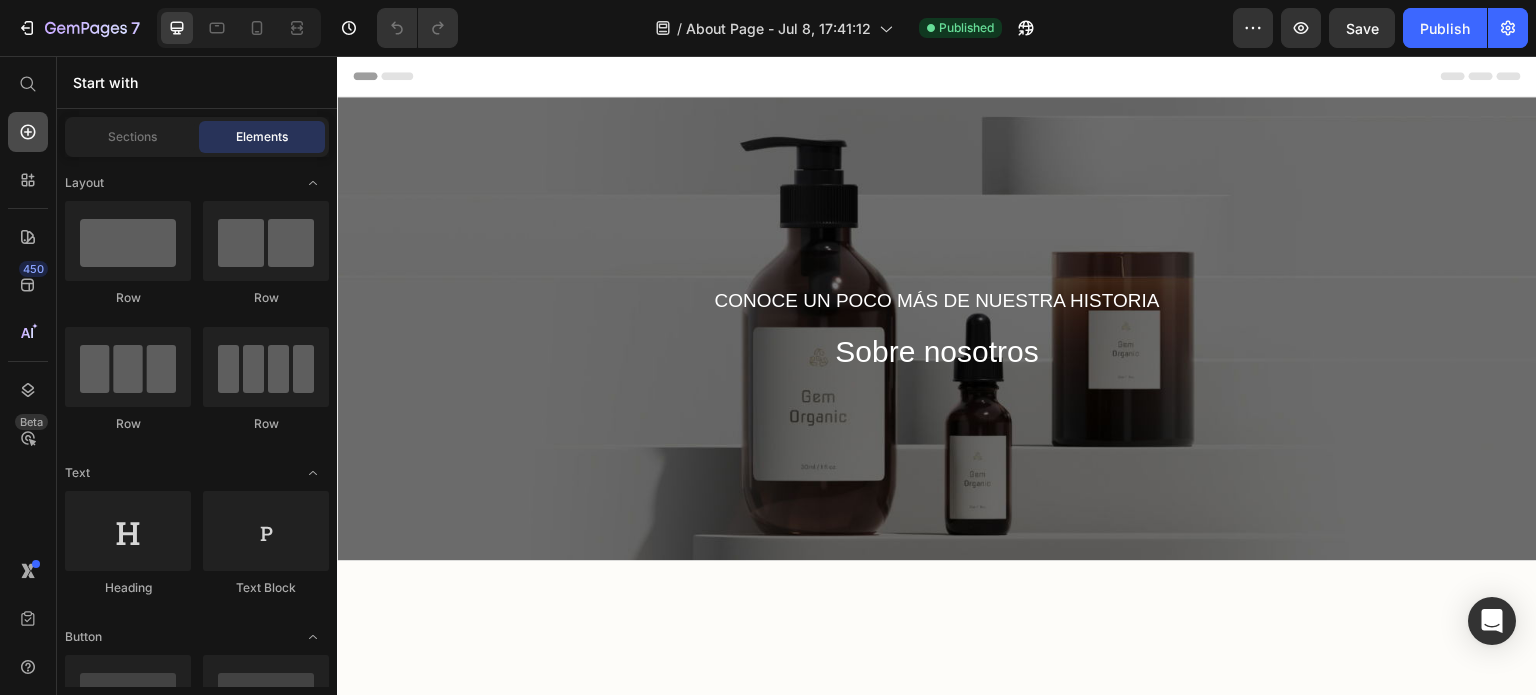 click 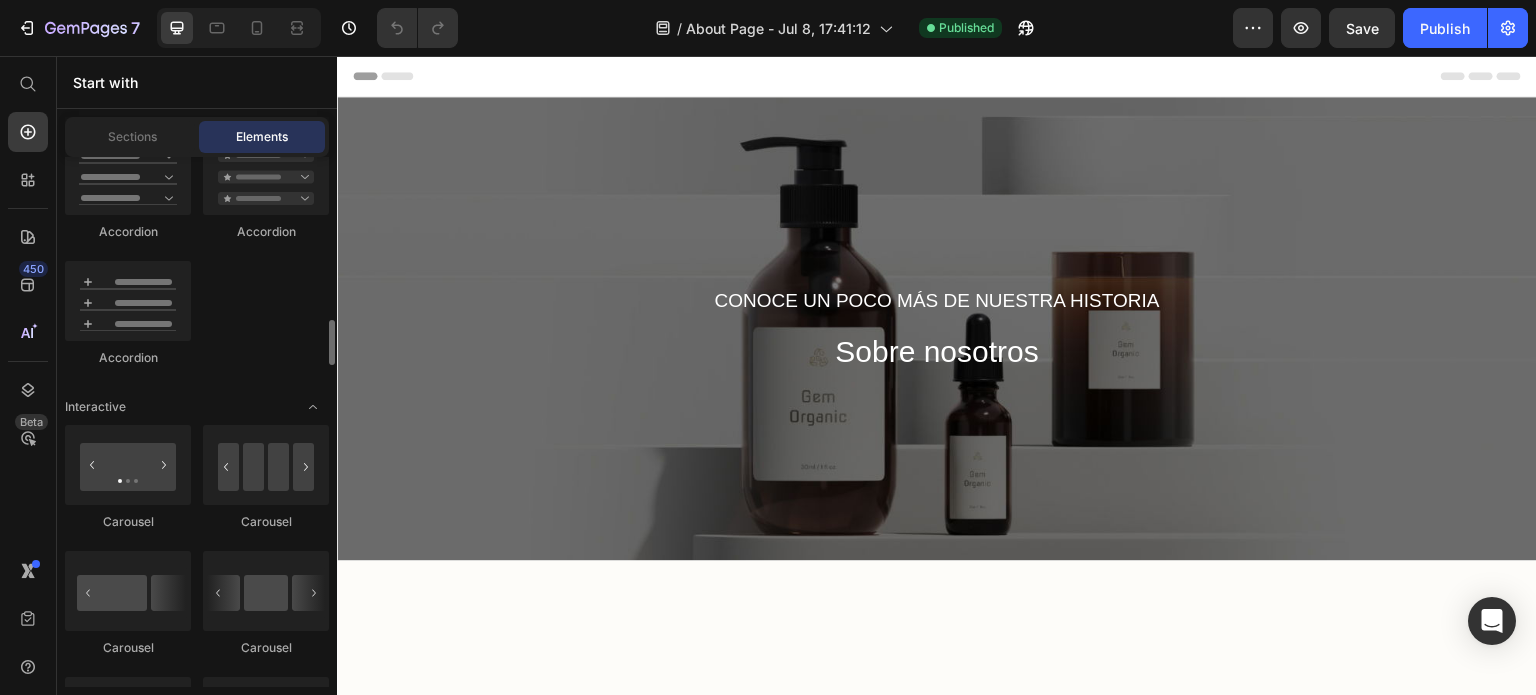 scroll, scrollTop: 2200, scrollLeft: 0, axis: vertical 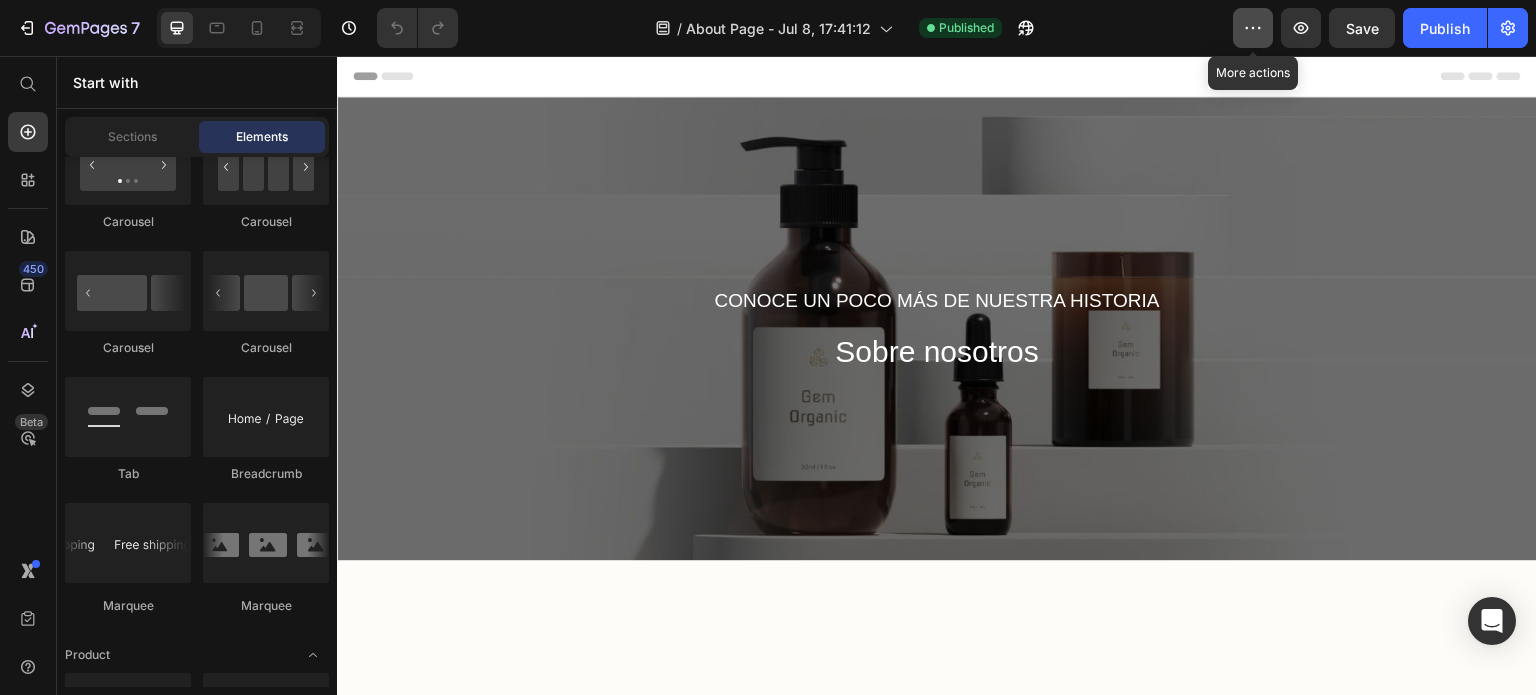 click 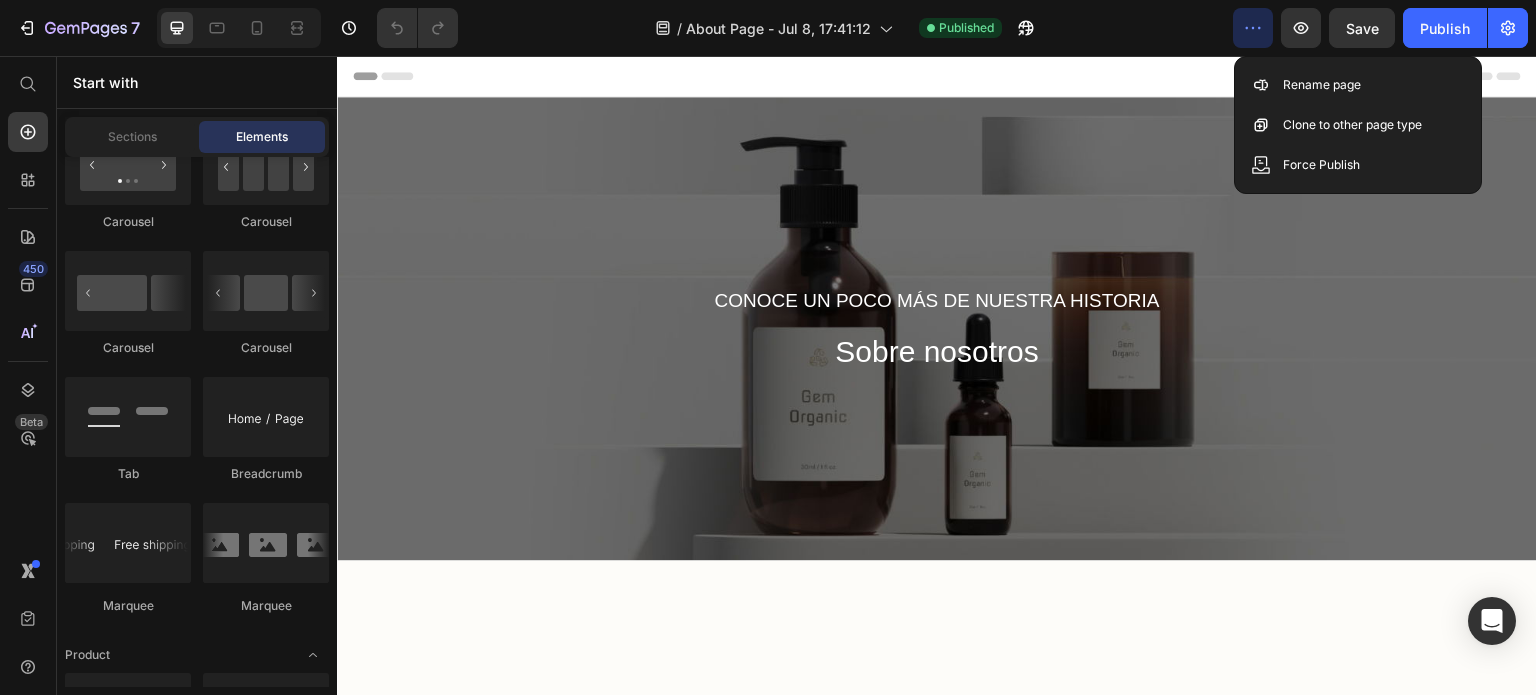 click 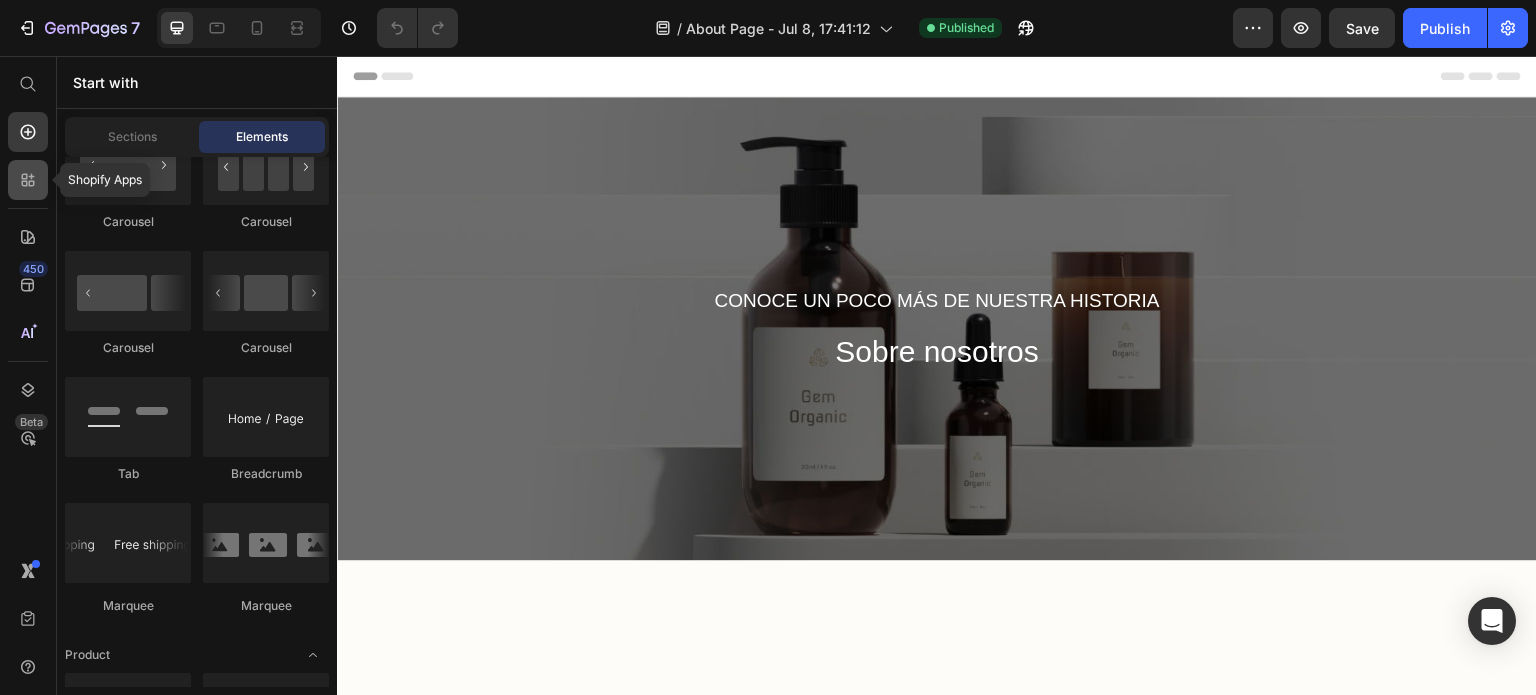 click 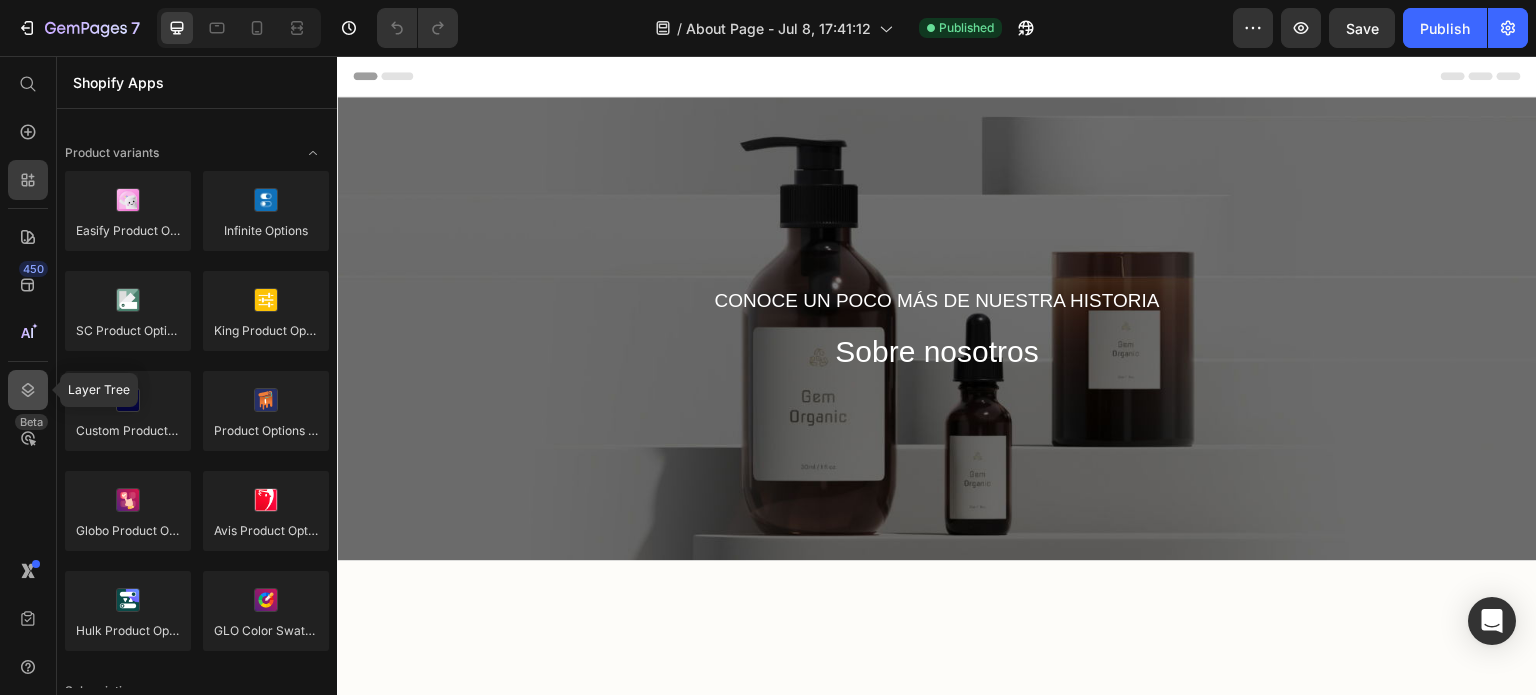 click 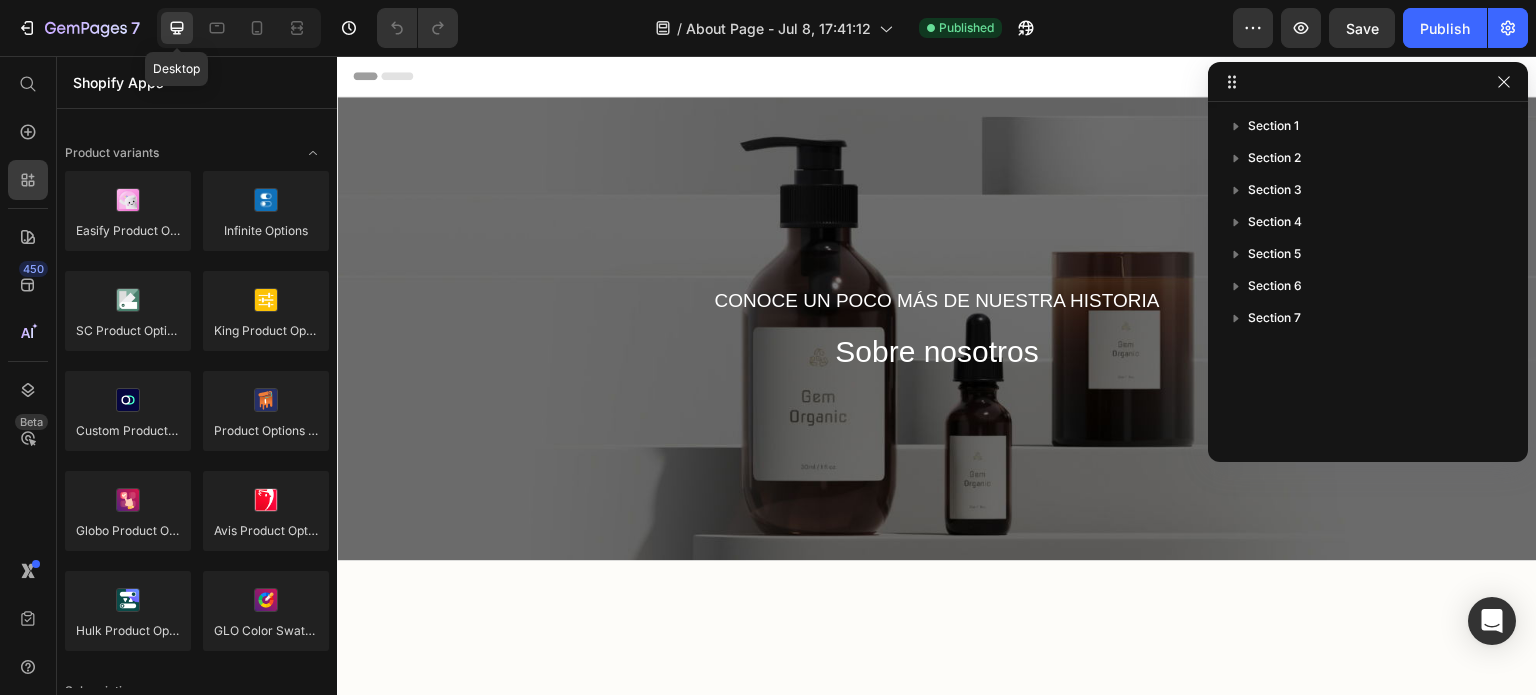 click 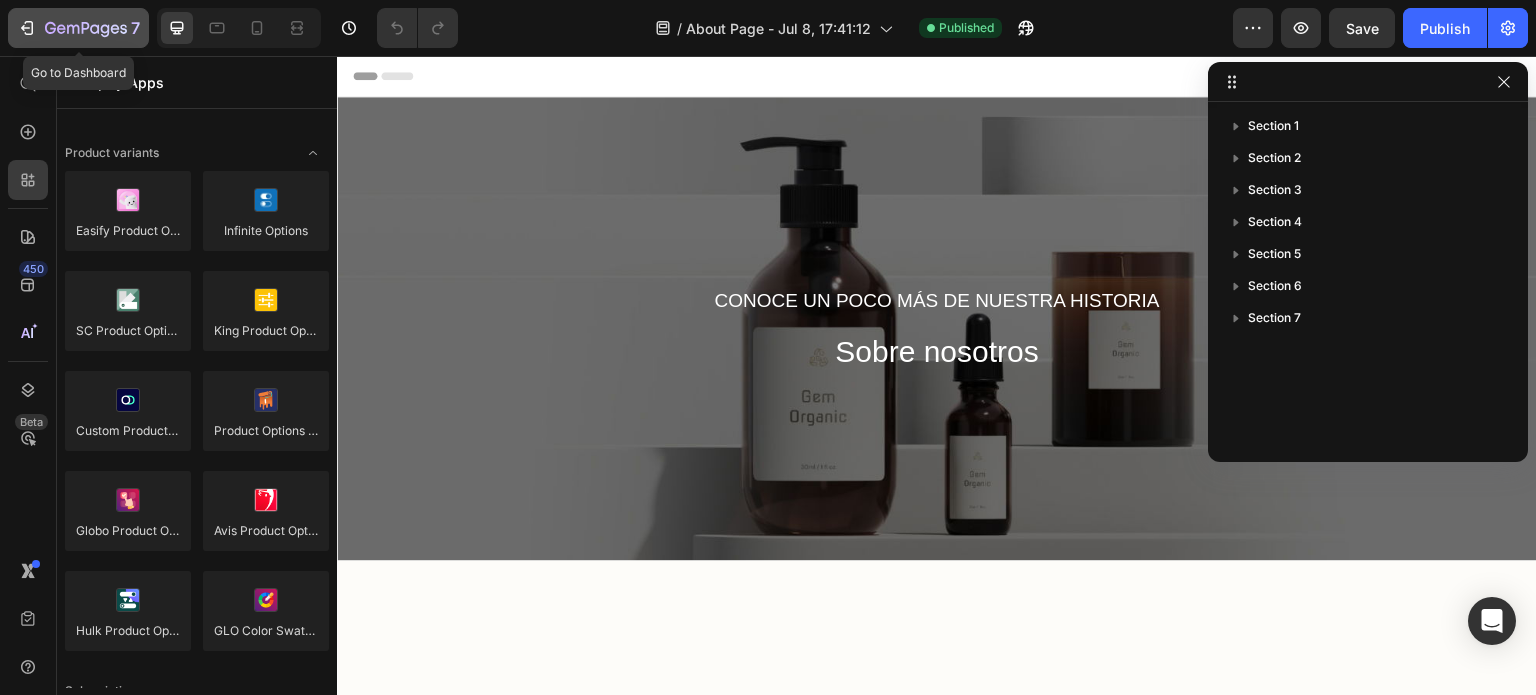 click on "7" at bounding box center (78, 28) 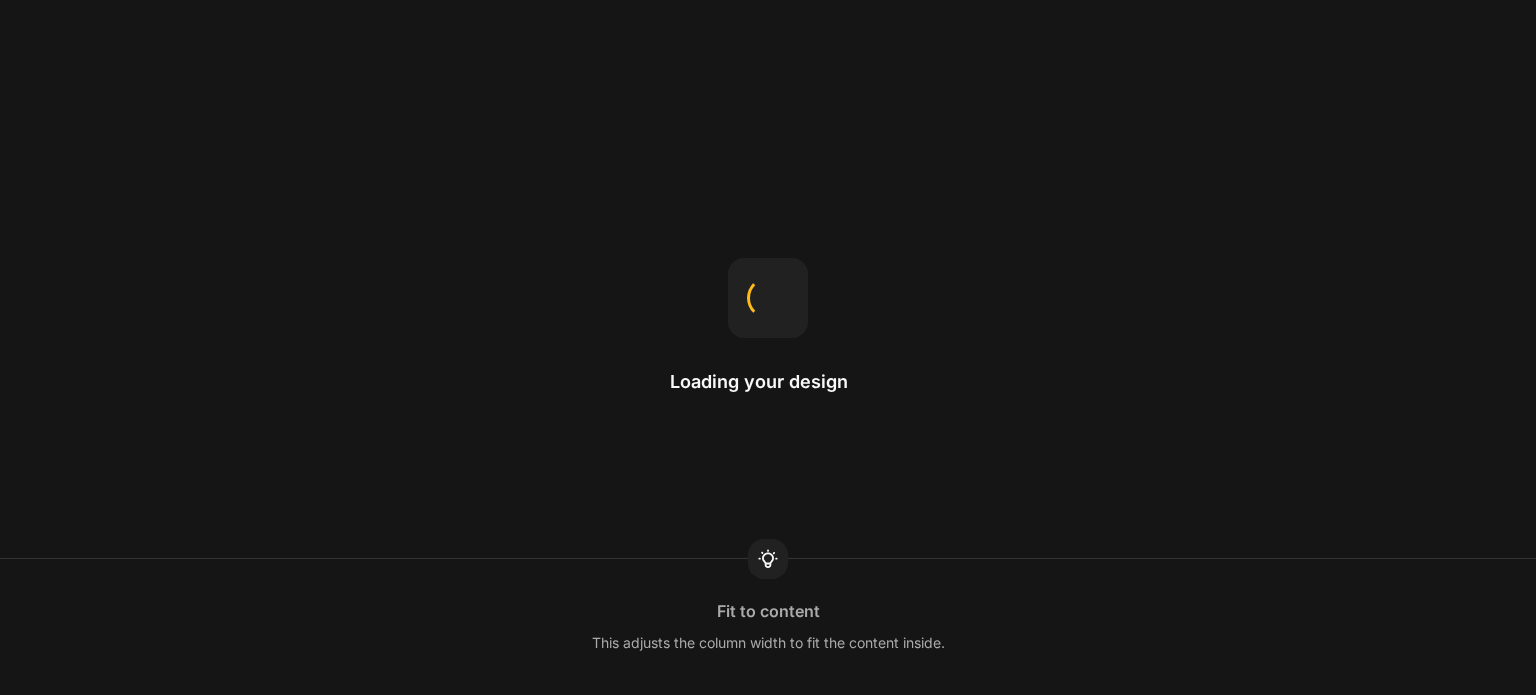 scroll, scrollTop: 0, scrollLeft: 0, axis: both 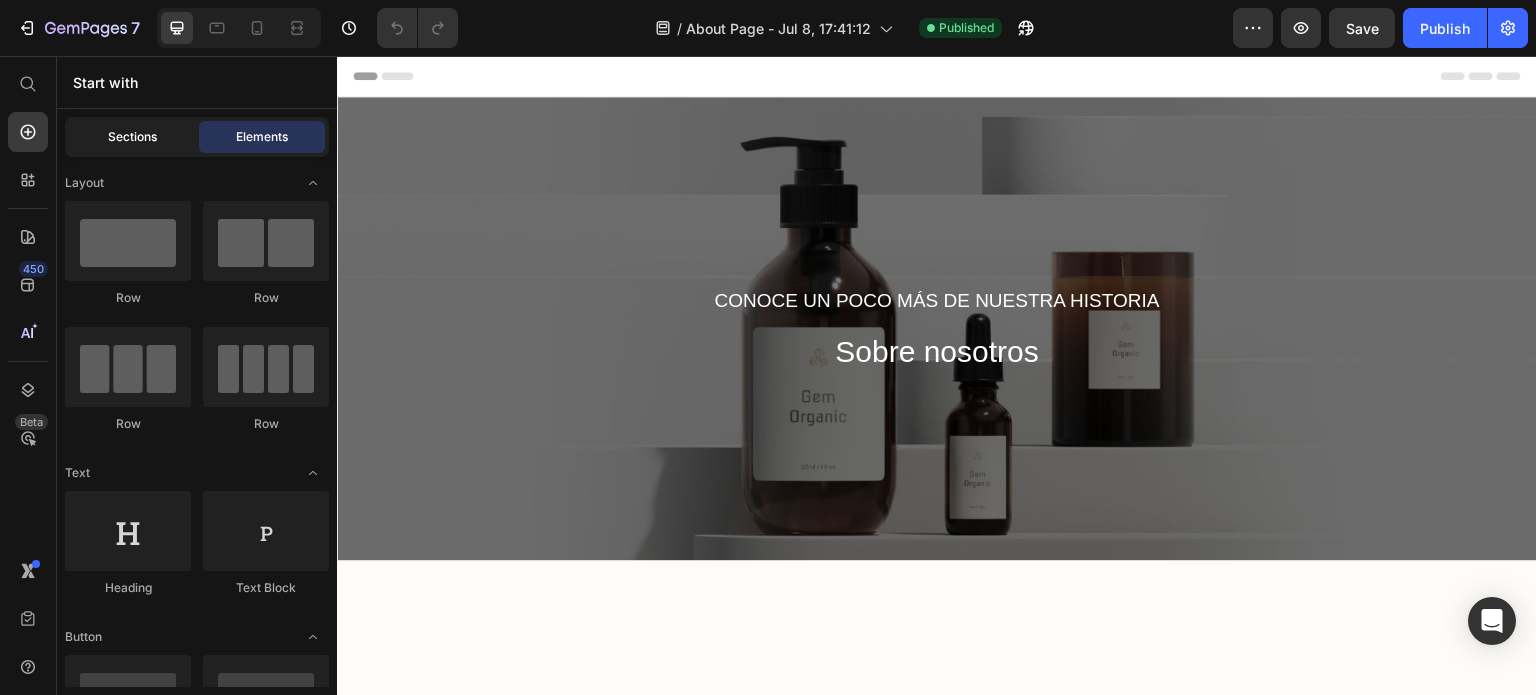 click on "Sections" 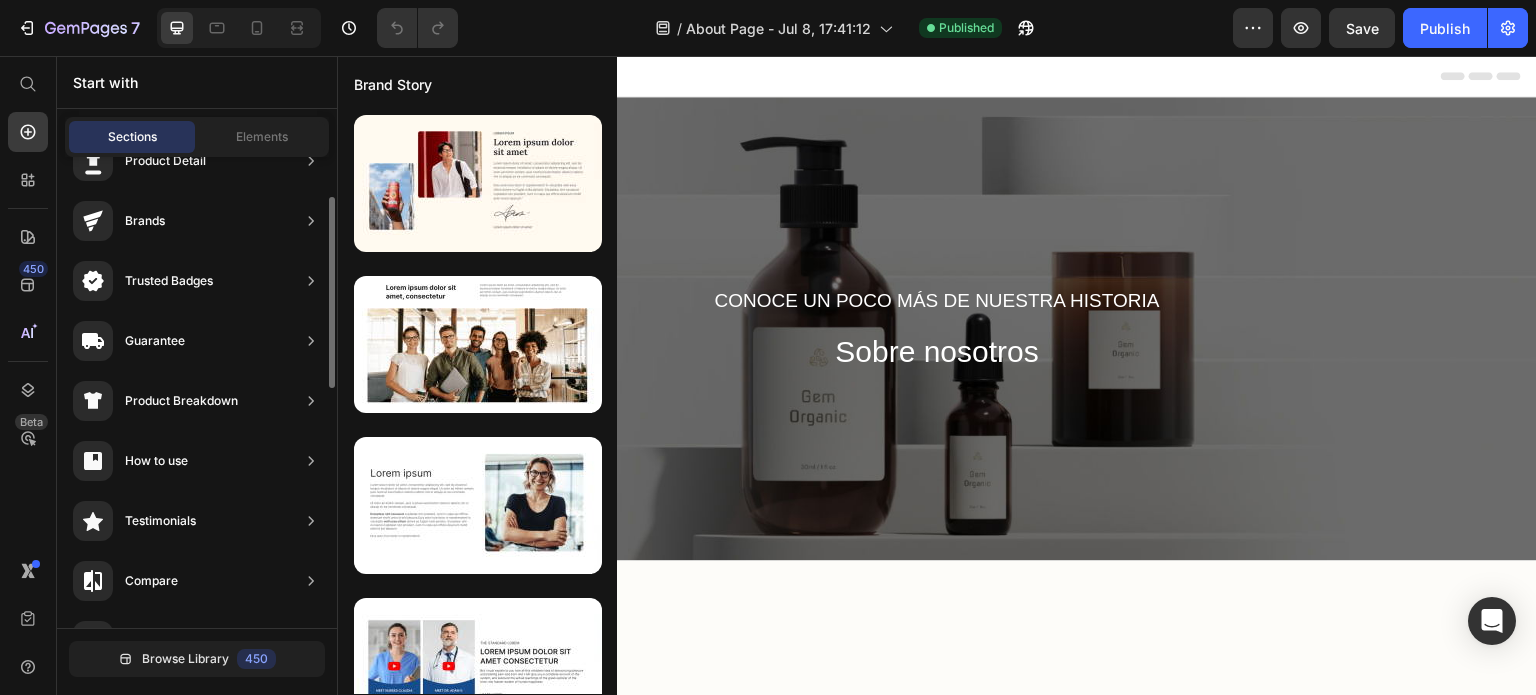 scroll, scrollTop: 0, scrollLeft: 0, axis: both 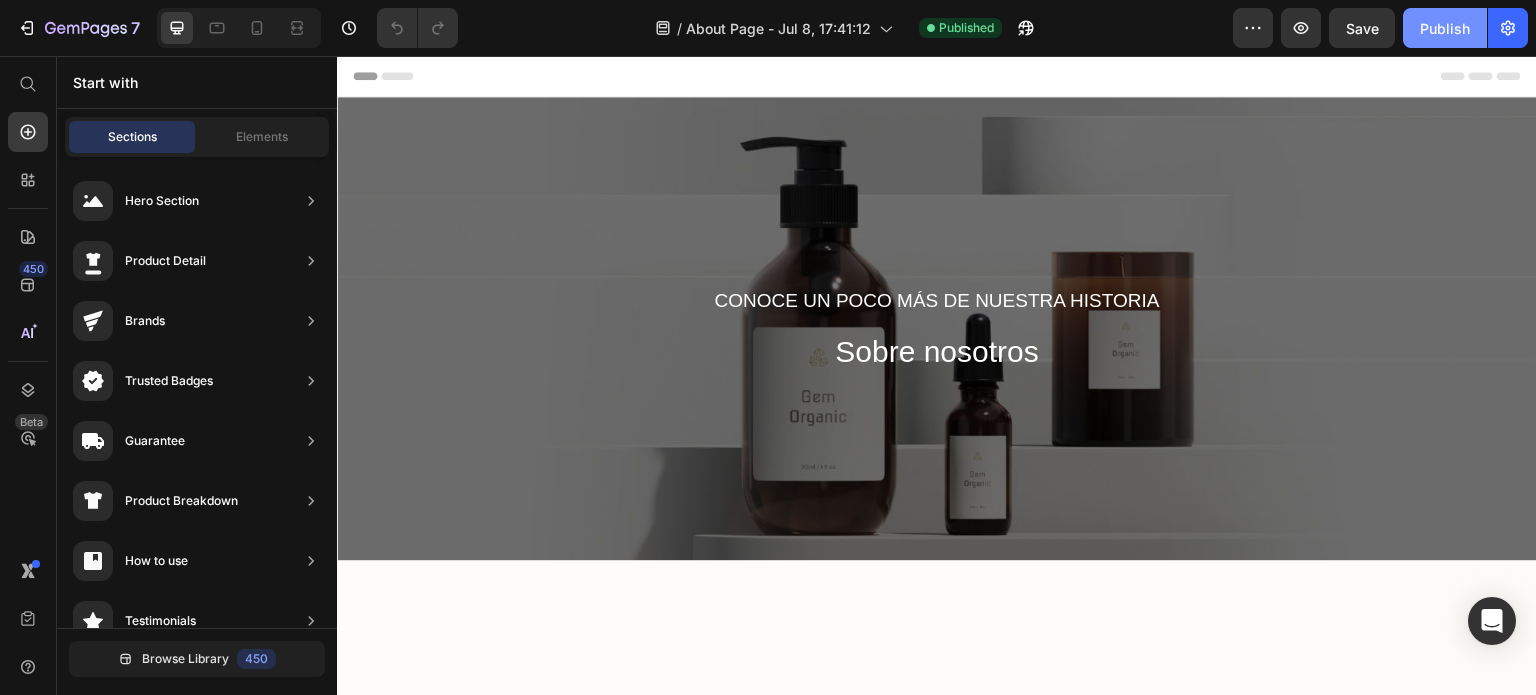 click on "Publish" at bounding box center (1445, 28) 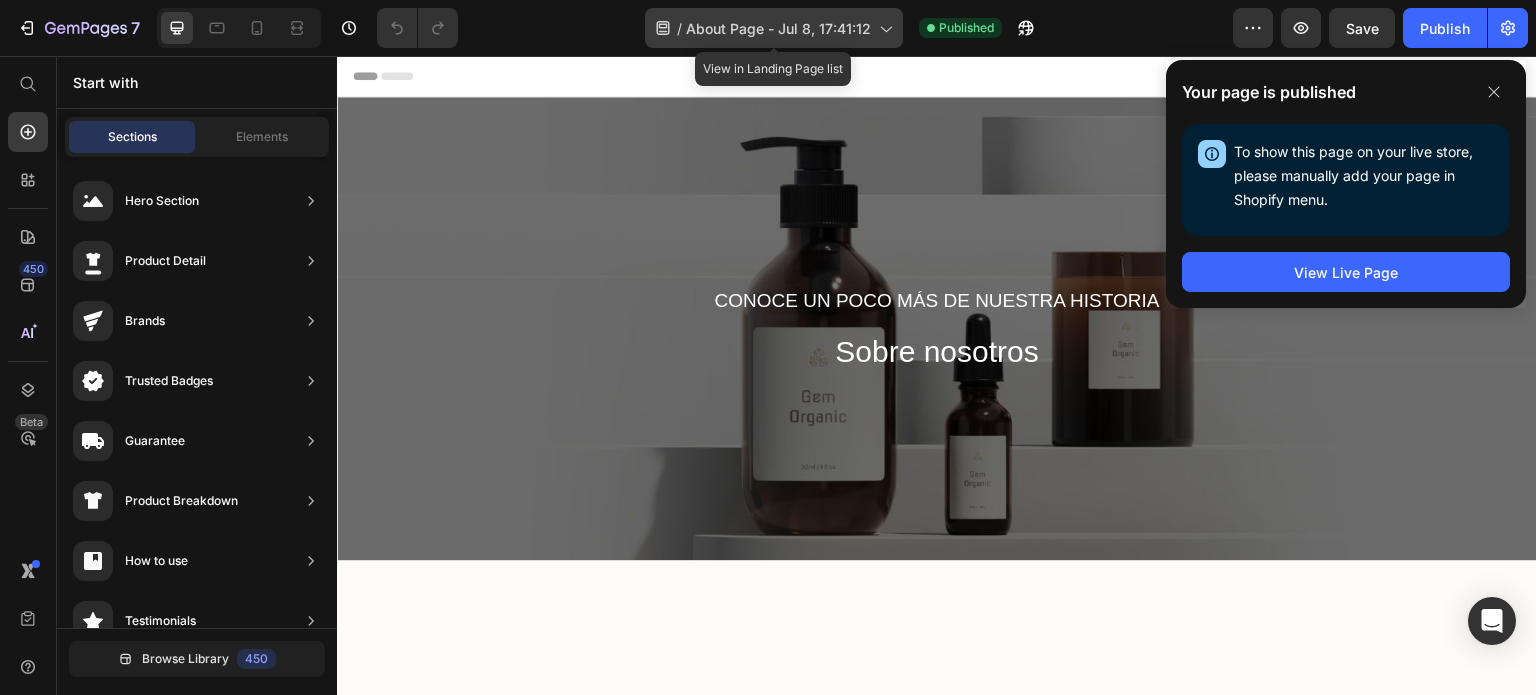 click 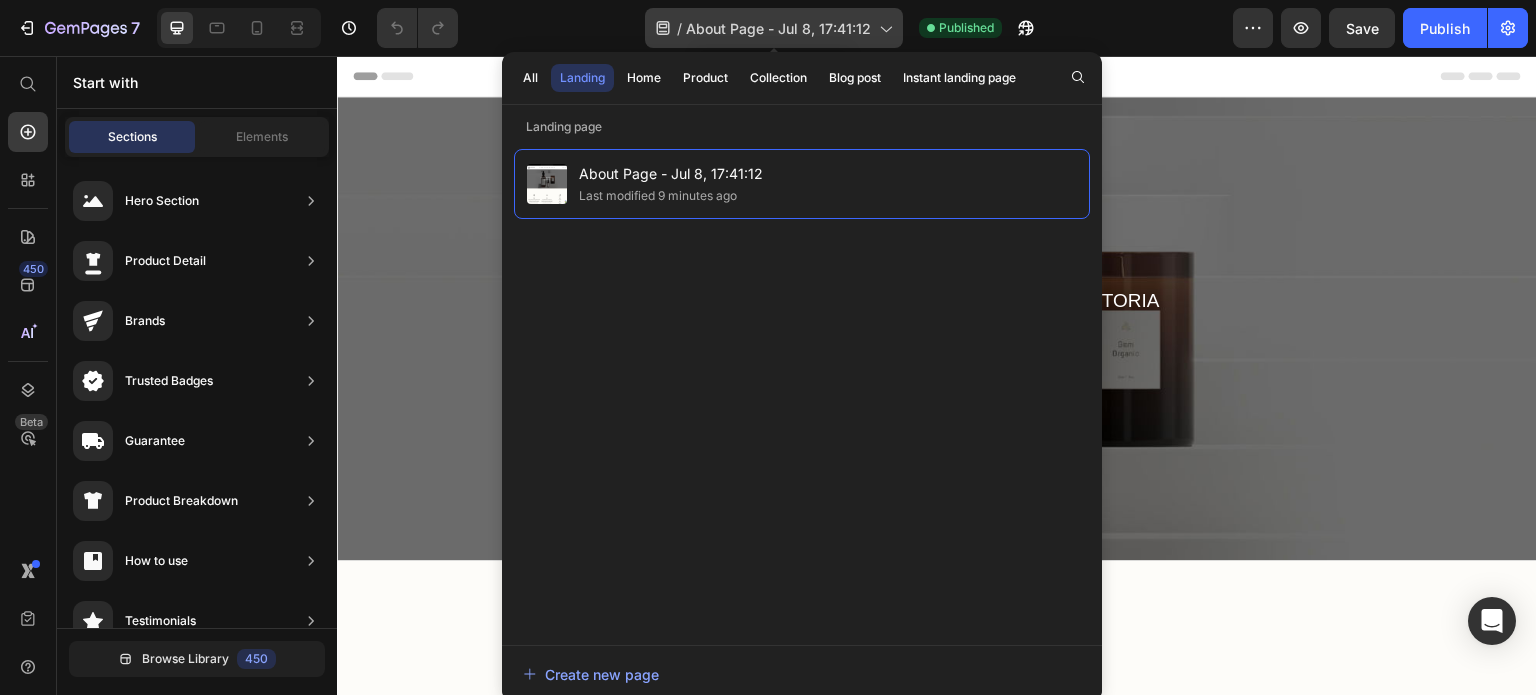 click on "/  About Page - Jul 8, 17:41:12" 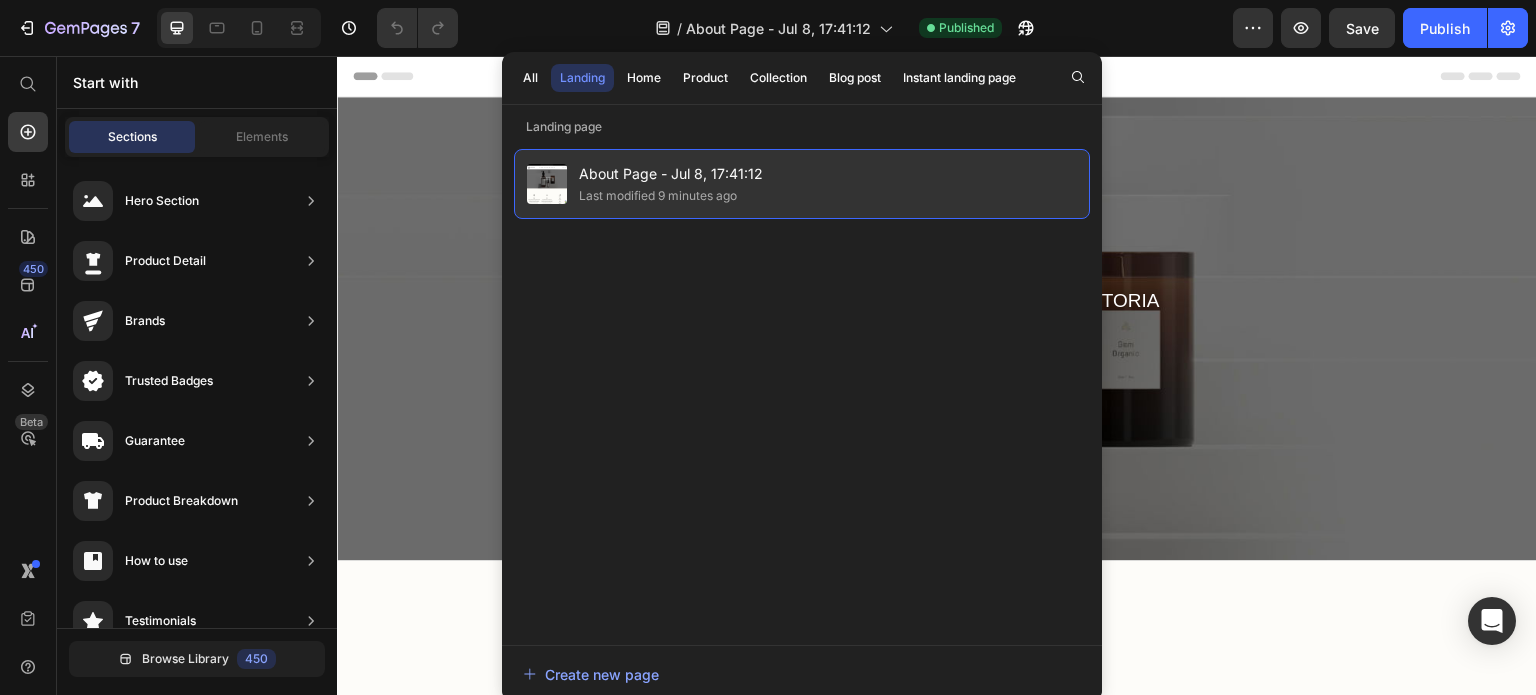 click on "About Page - Jul 8, 17:41:12" at bounding box center [671, 174] 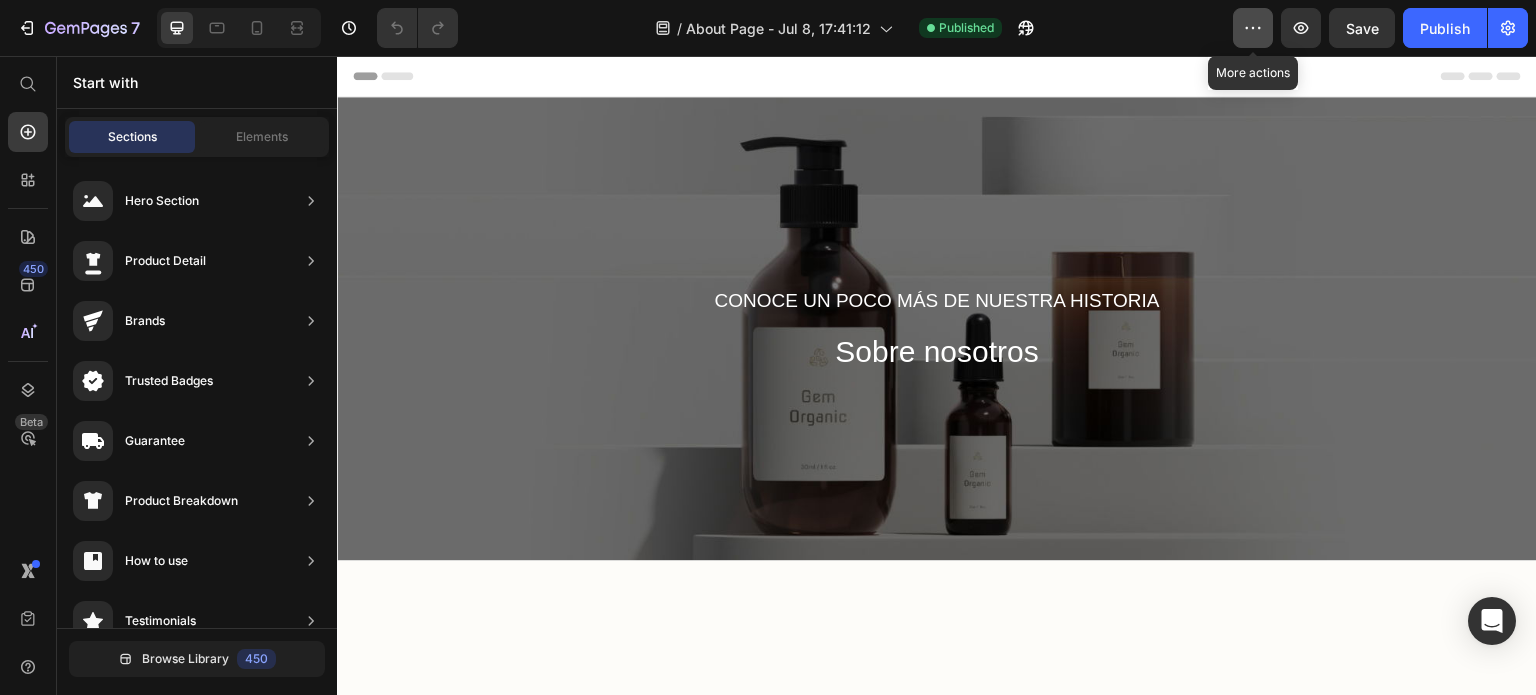 click 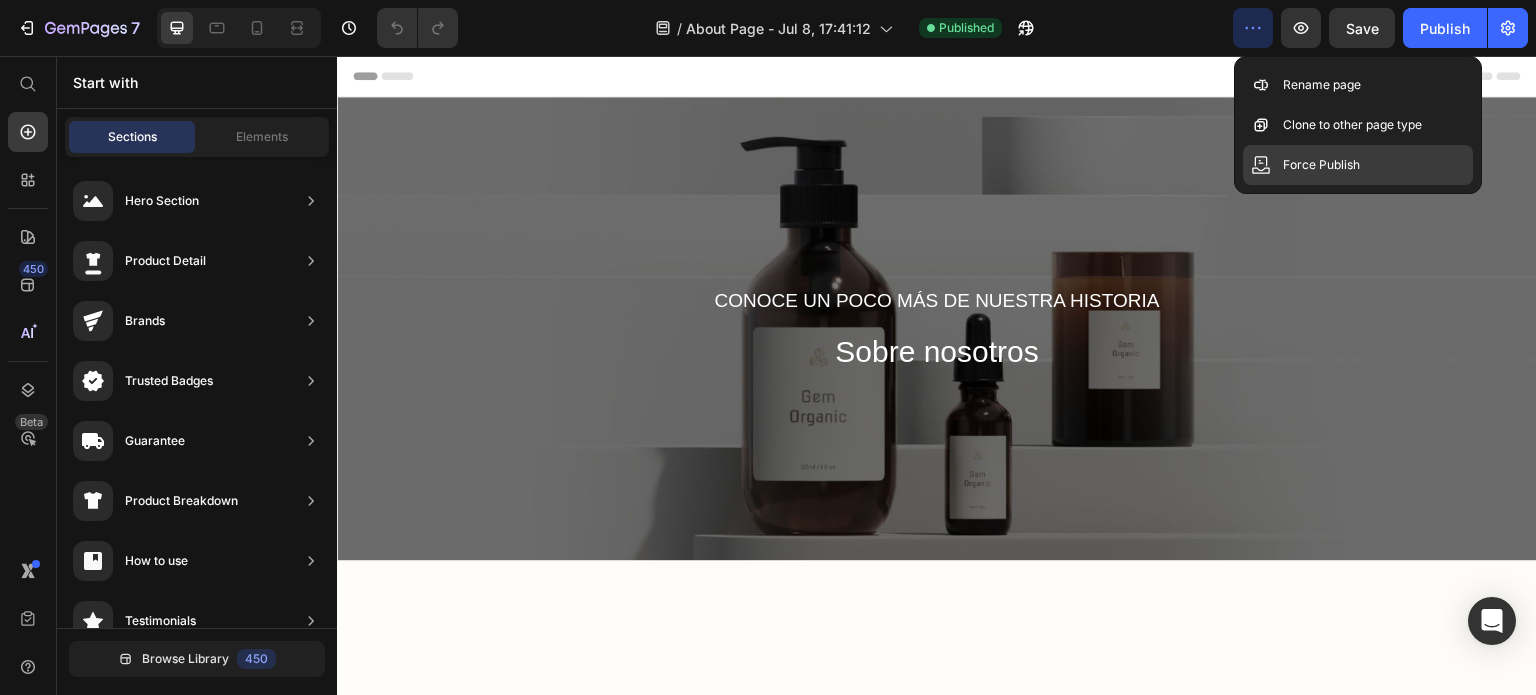 click on "Force Publish" 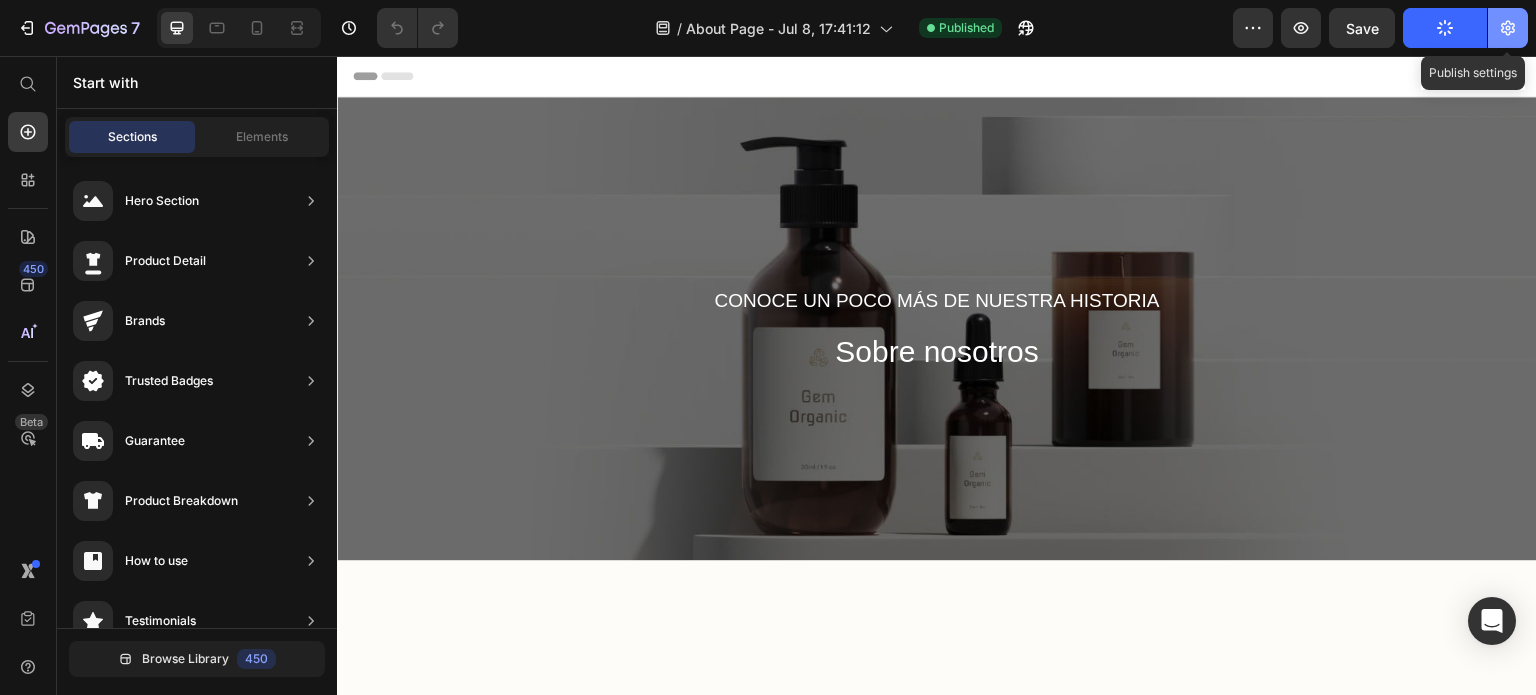 click 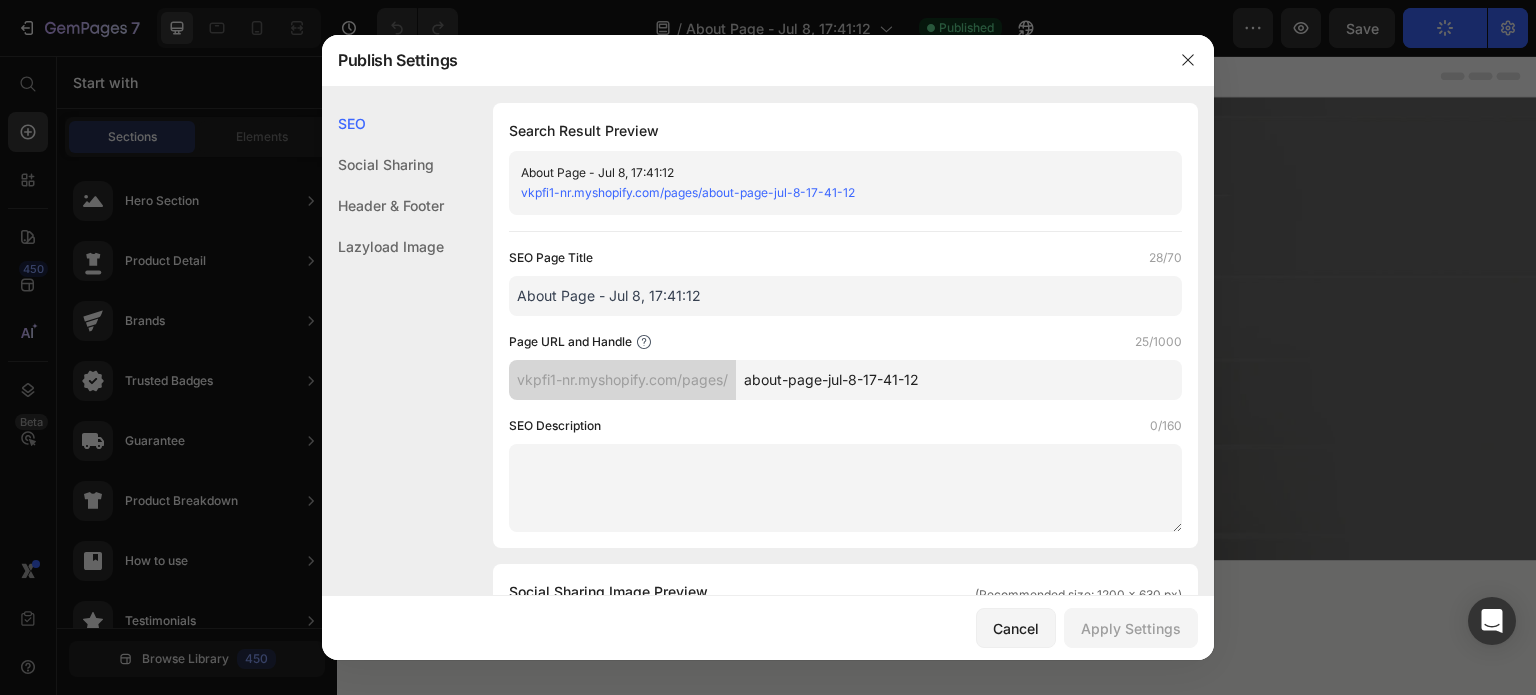 click on "About Page - Jul 8, 17:41:12" at bounding box center [845, 296] 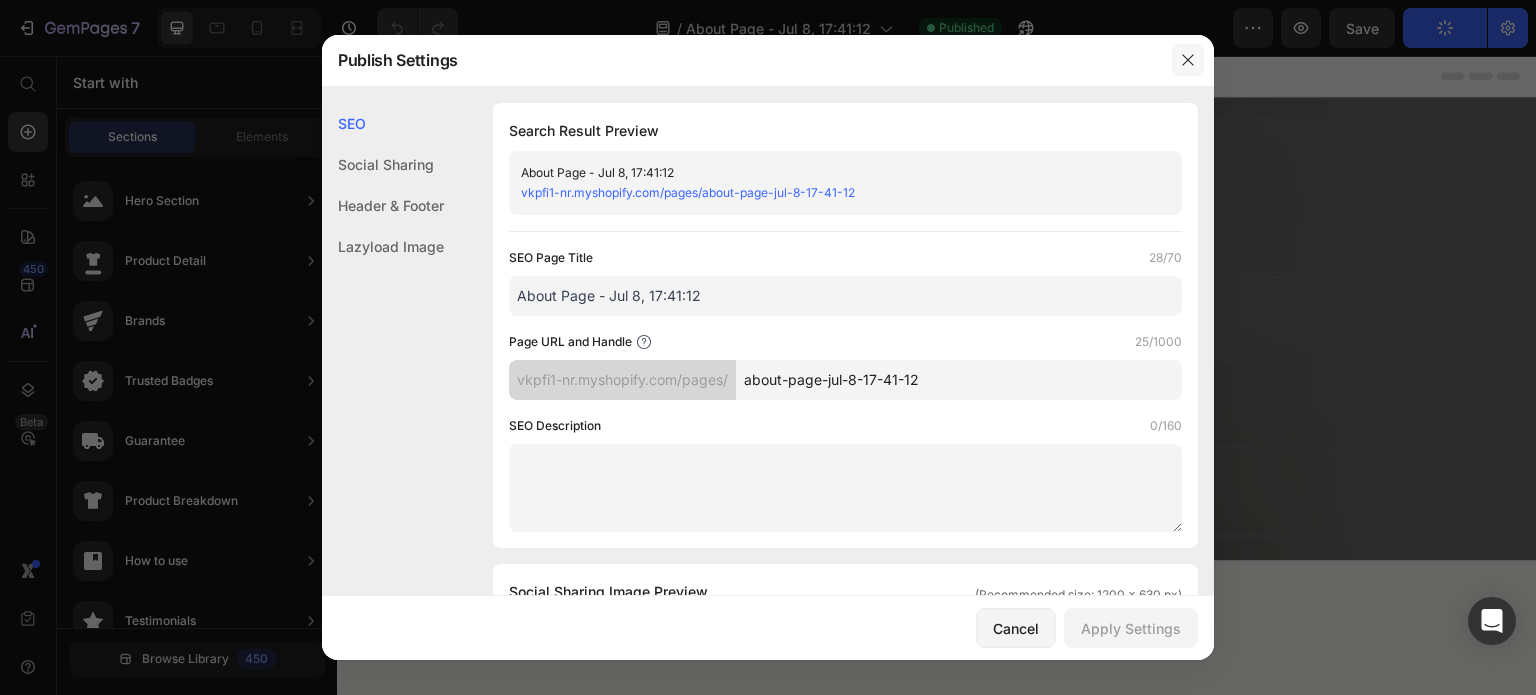 click 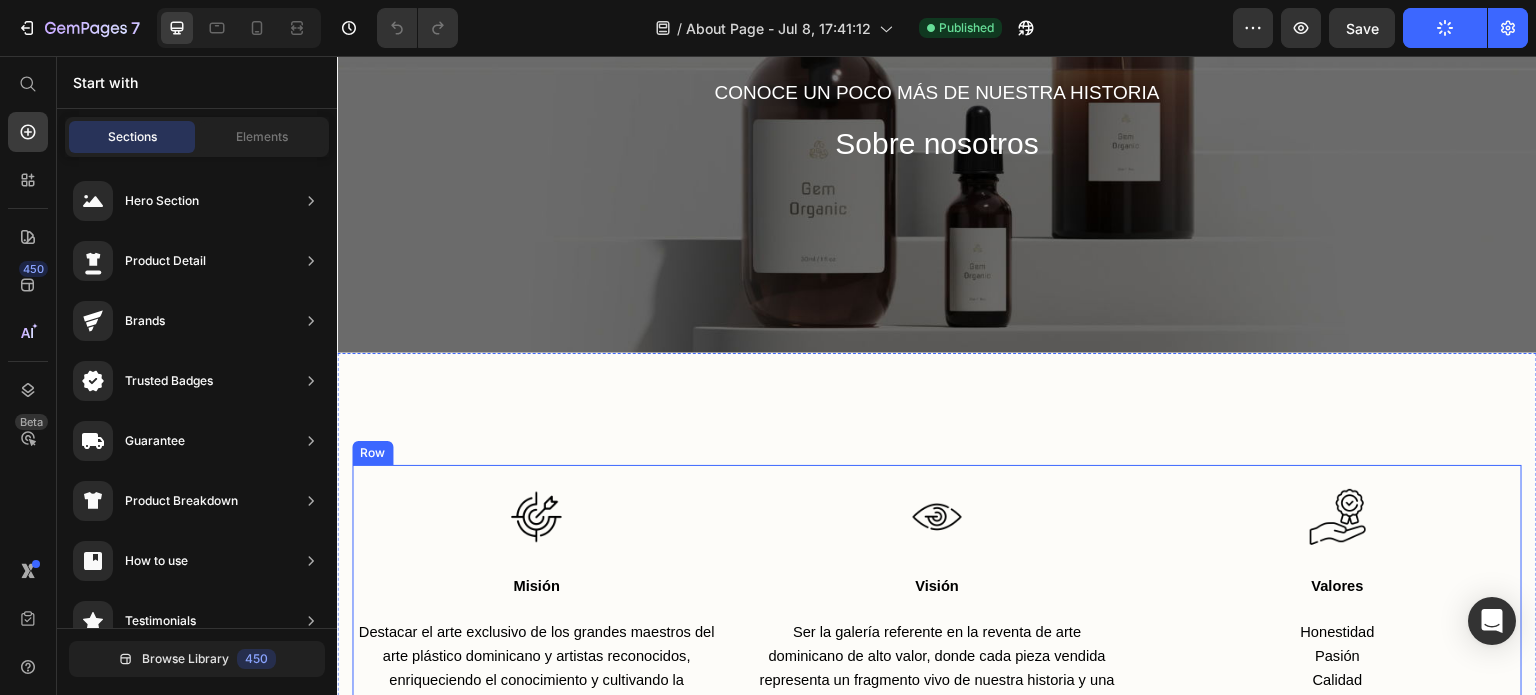scroll, scrollTop: 0, scrollLeft: 0, axis: both 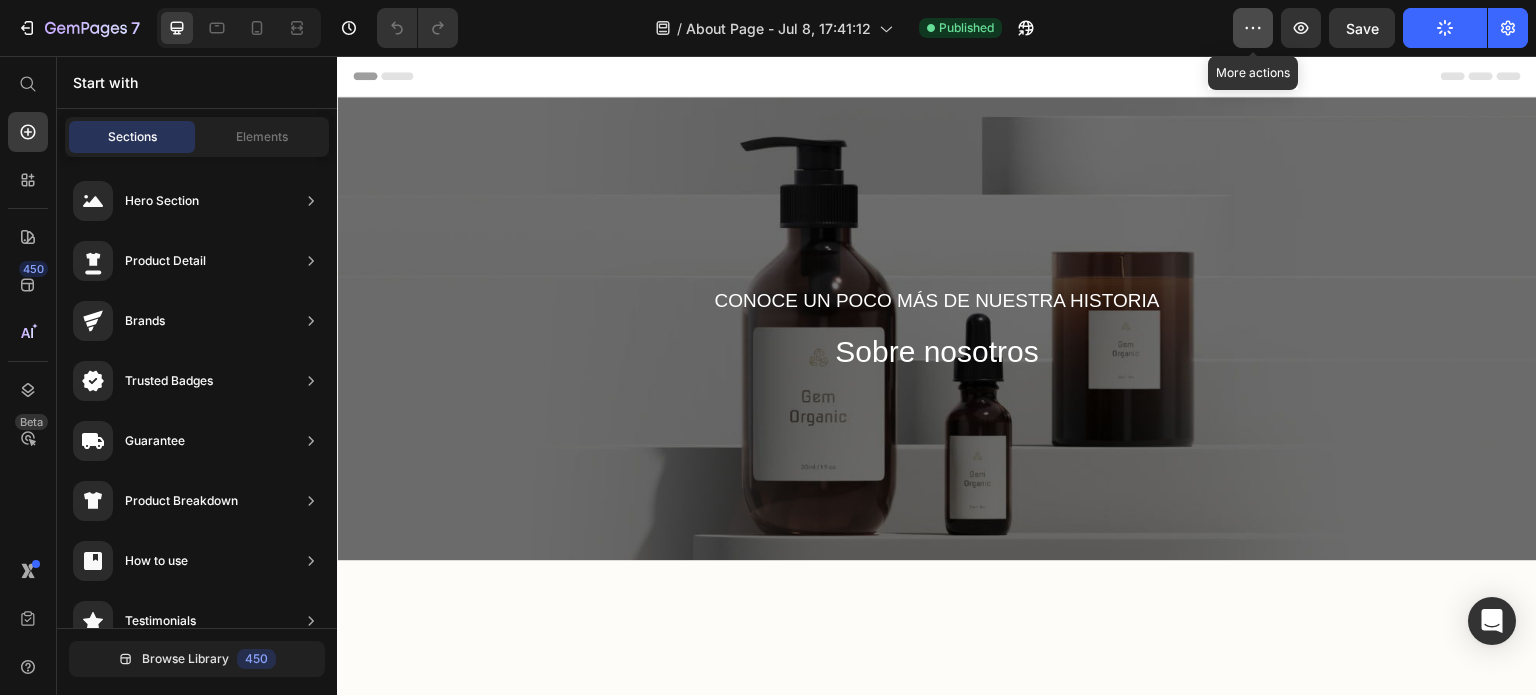 click 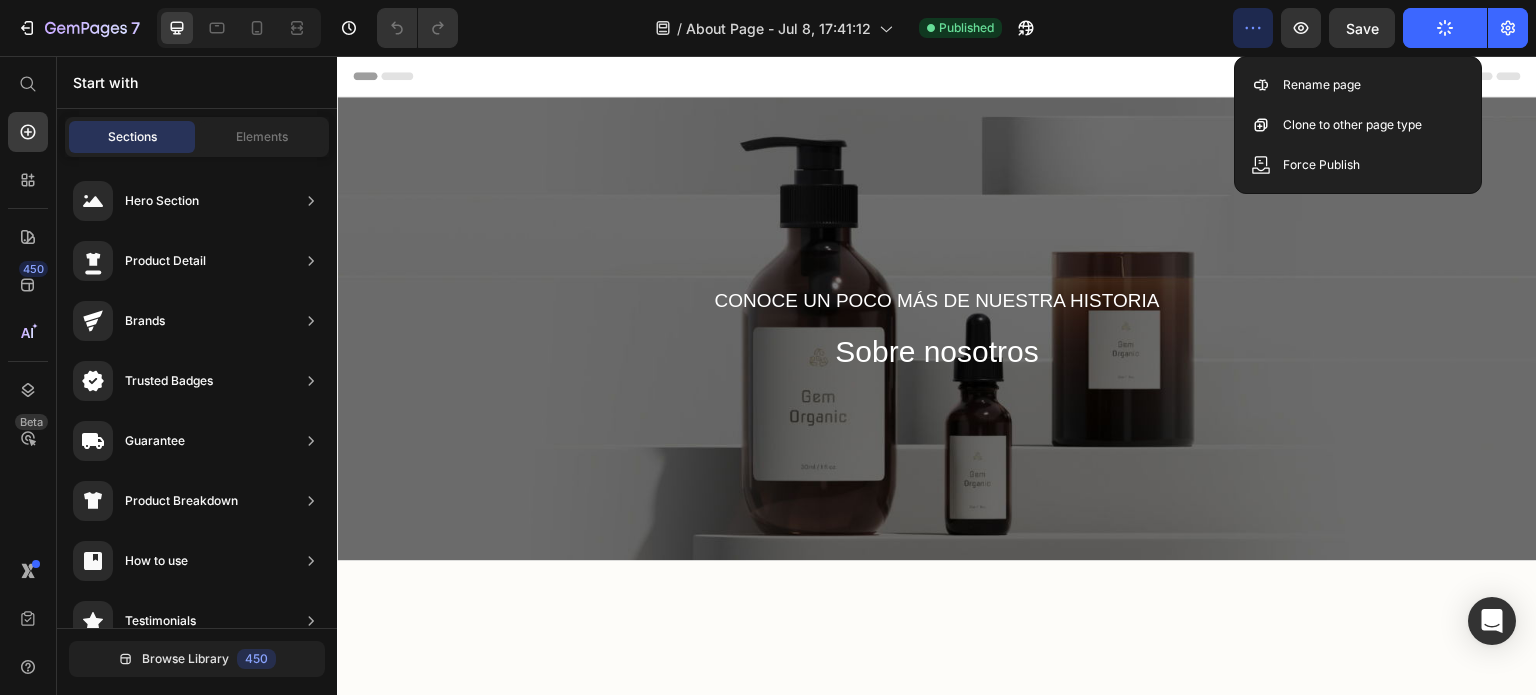 click 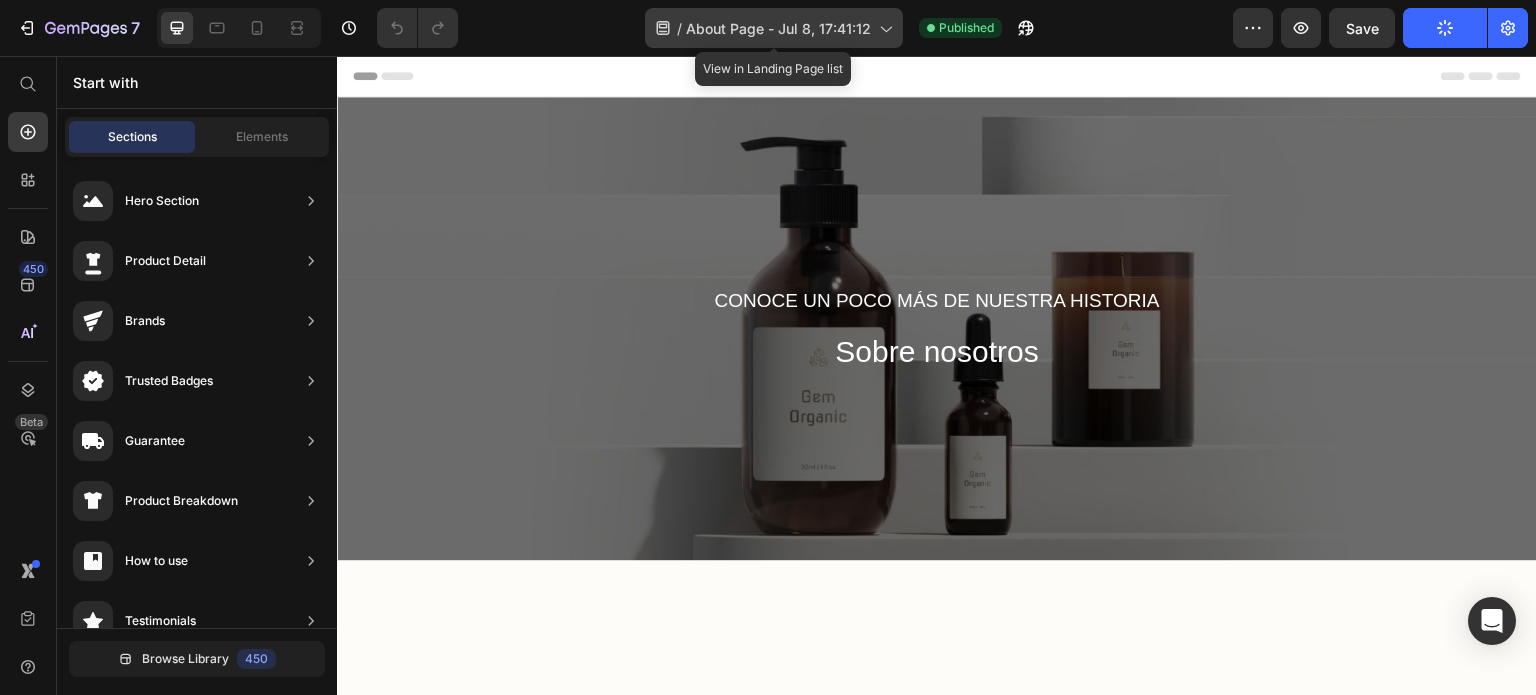 click 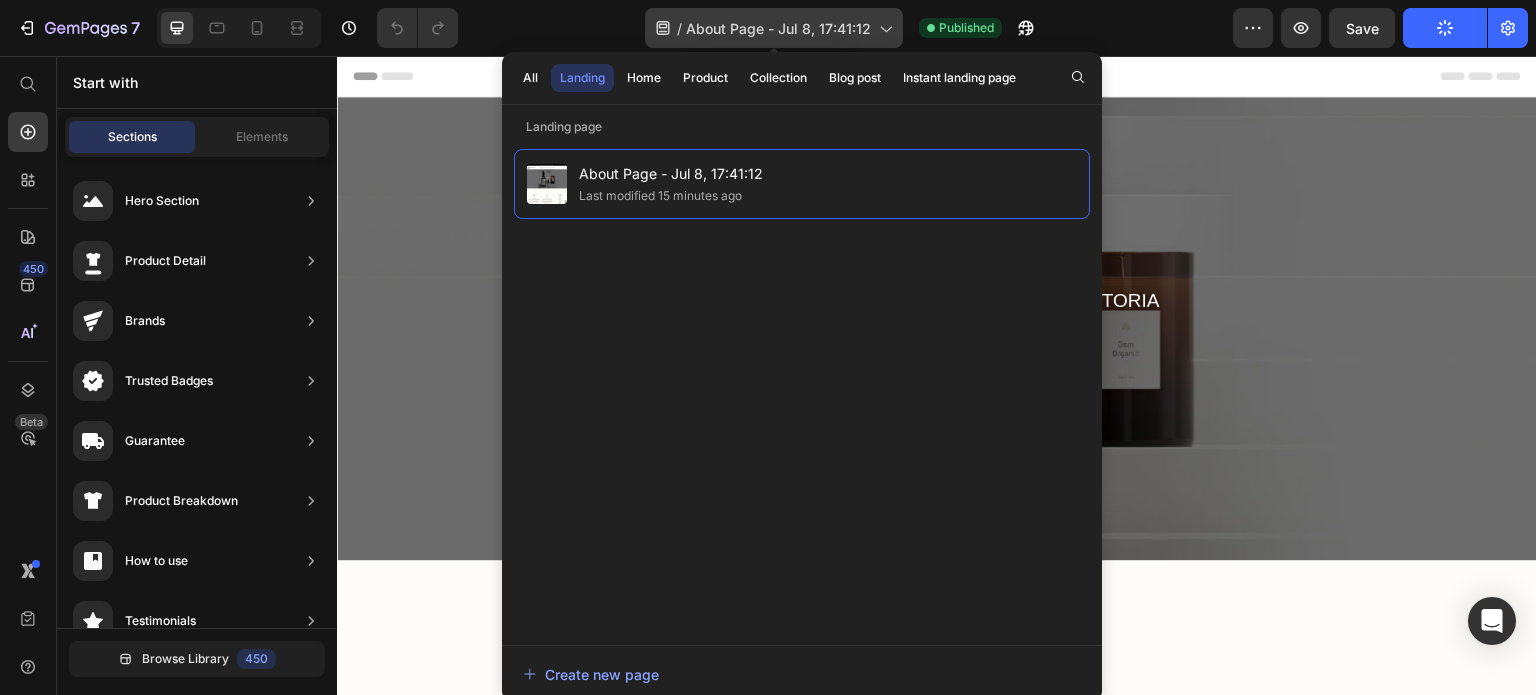 click 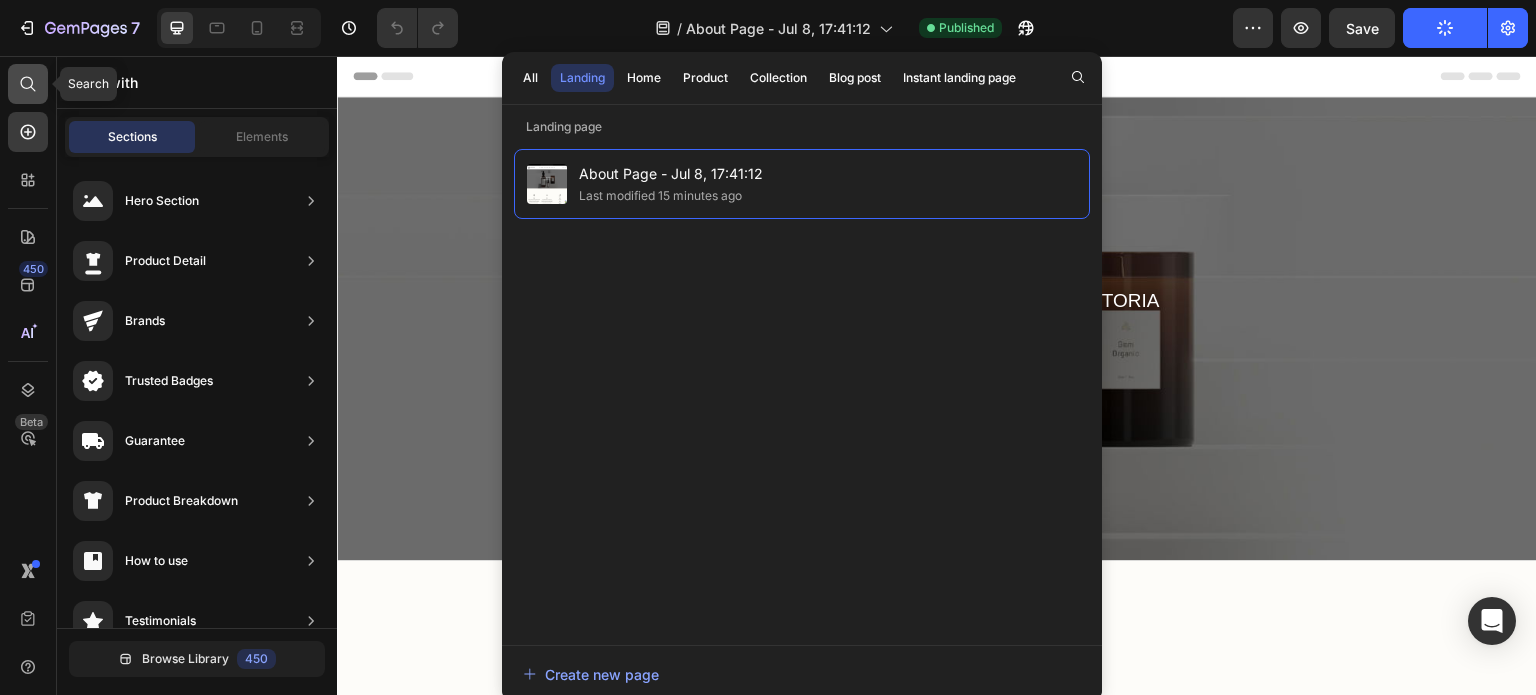 click 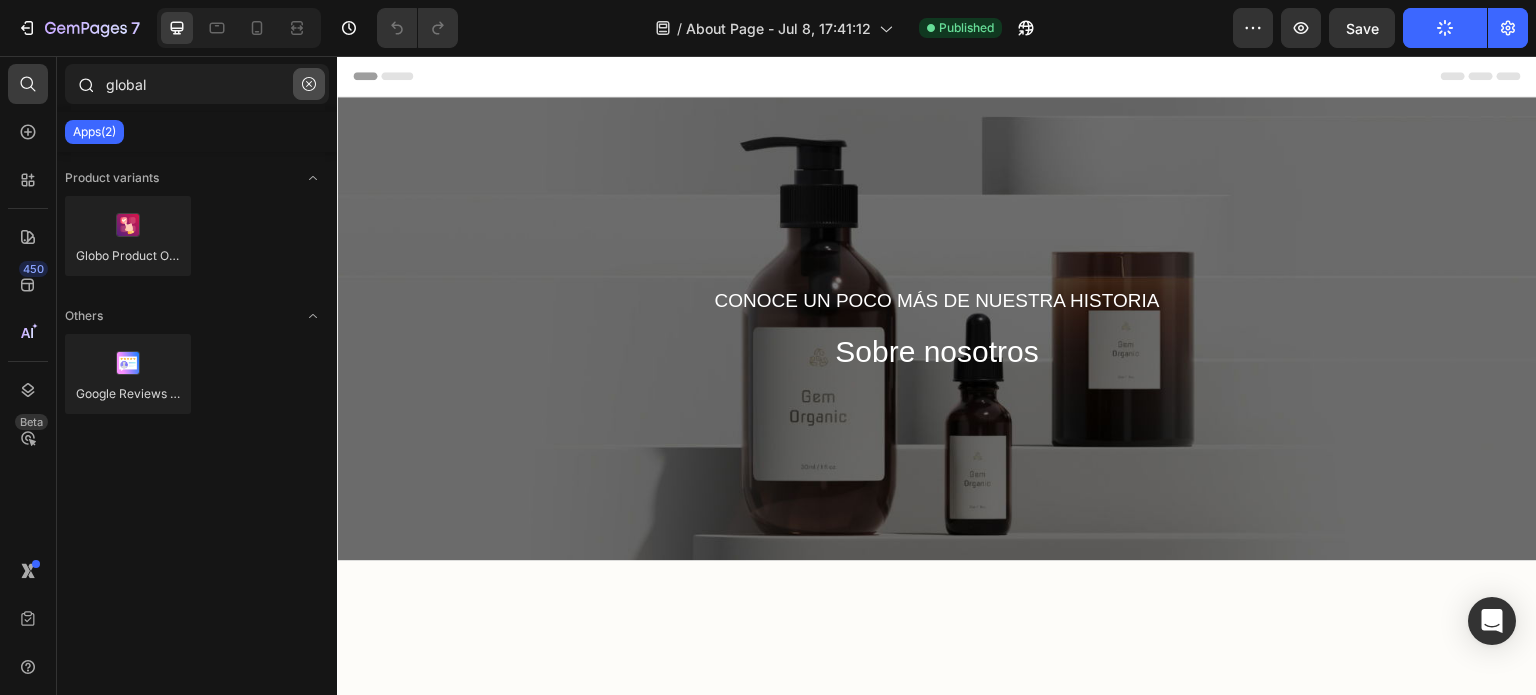 type on "global" 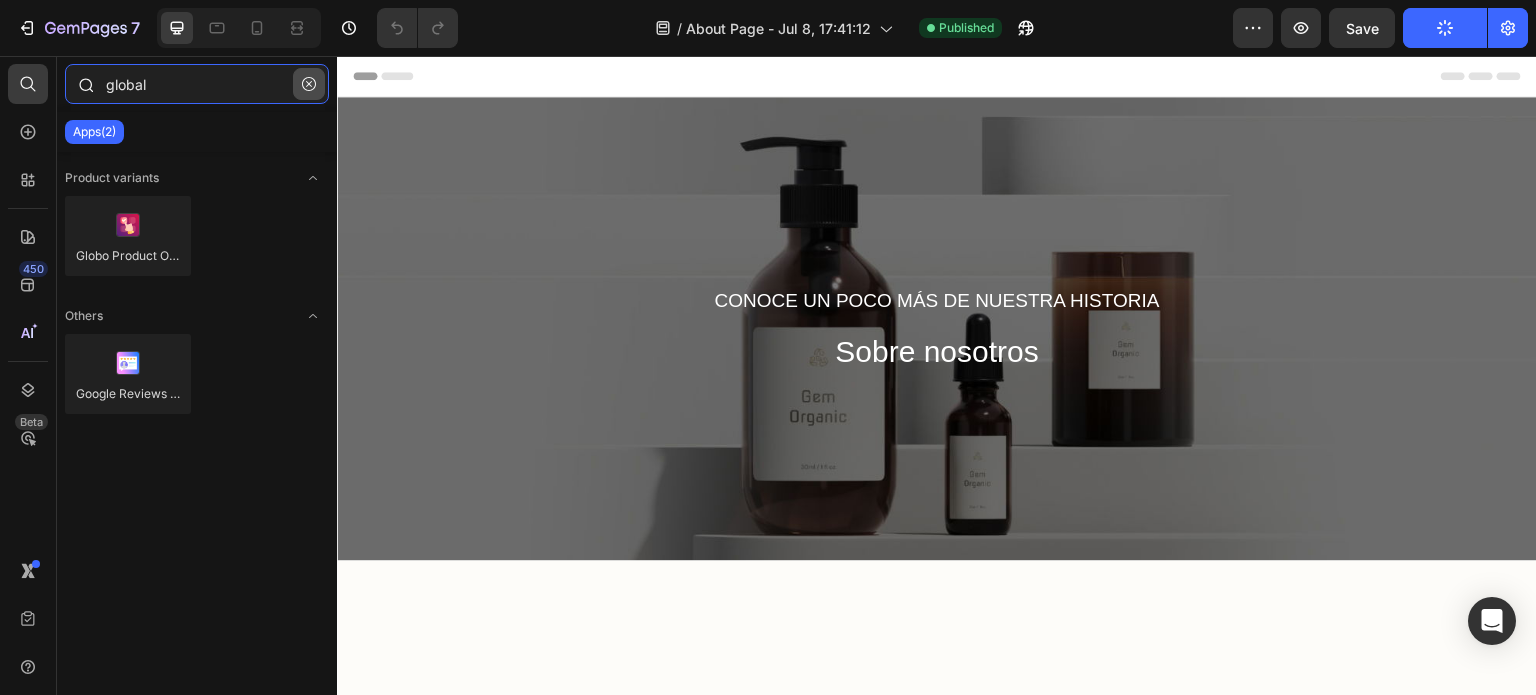 type 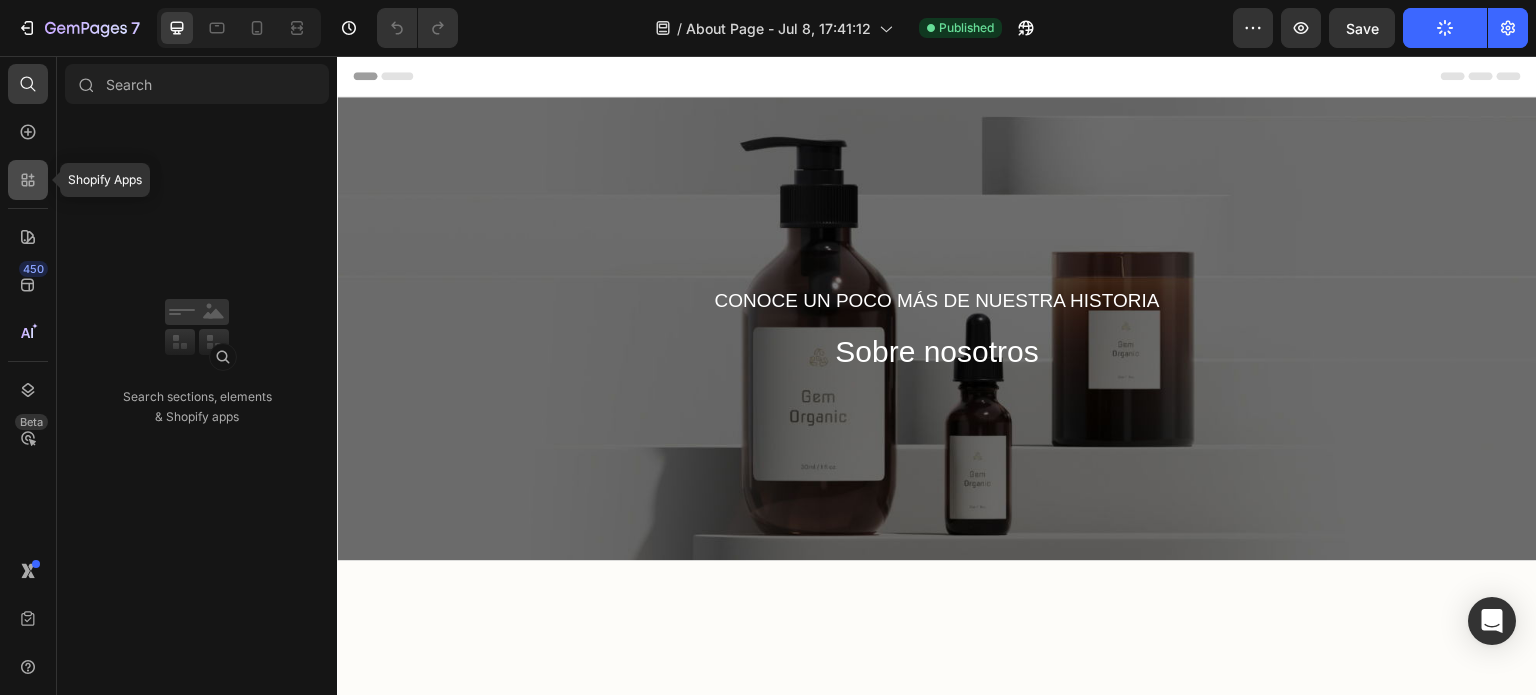 click 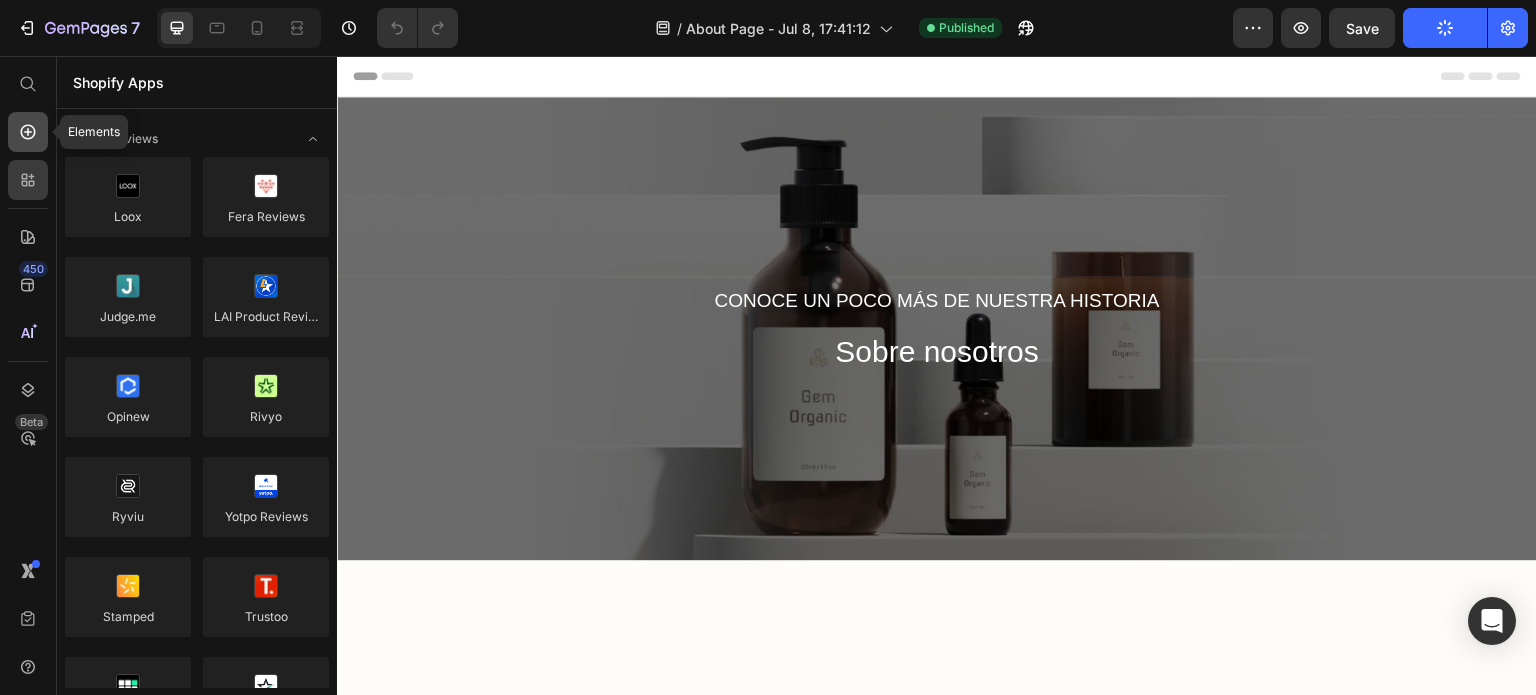 click 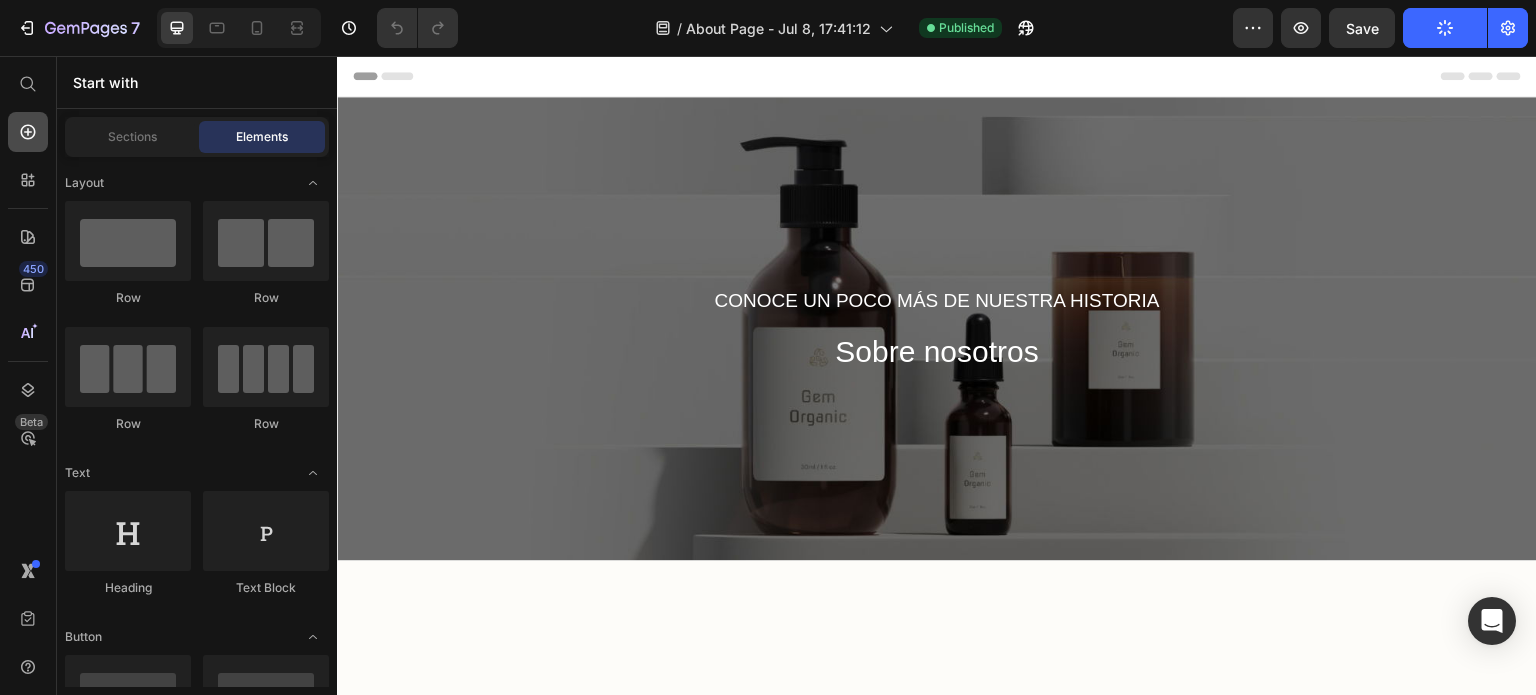 click 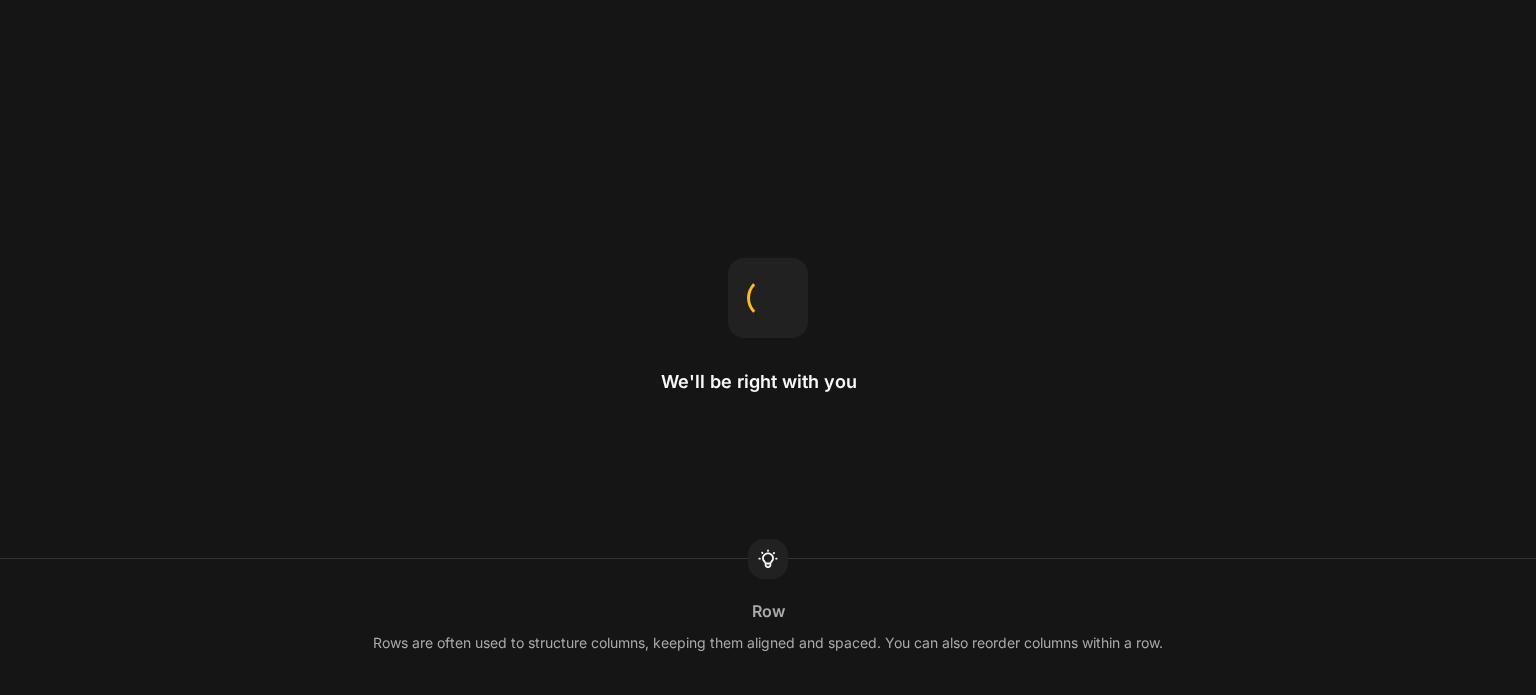 scroll, scrollTop: 0, scrollLeft: 0, axis: both 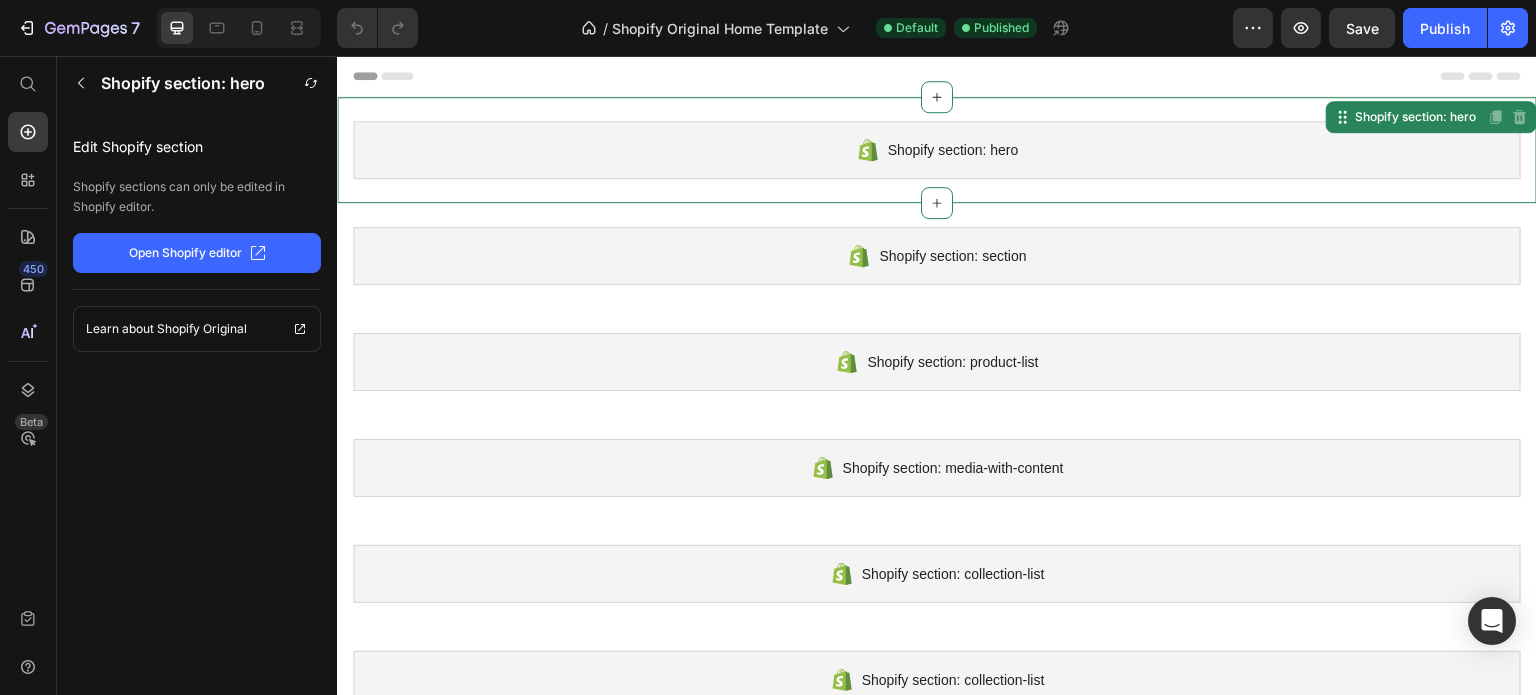 click on "Shopify section: hero" at bounding box center (937, 150) 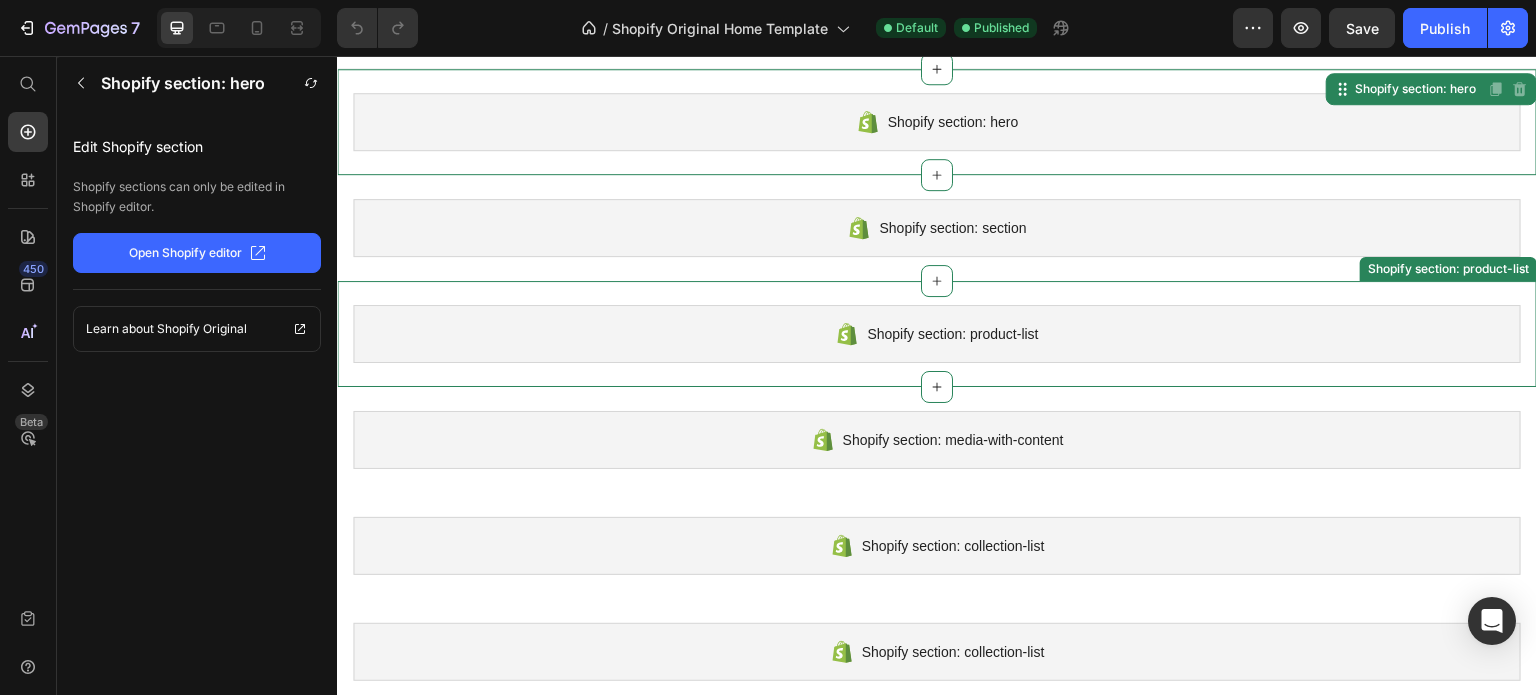 scroll, scrollTop: 0, scrollLeft: 0, axis: both 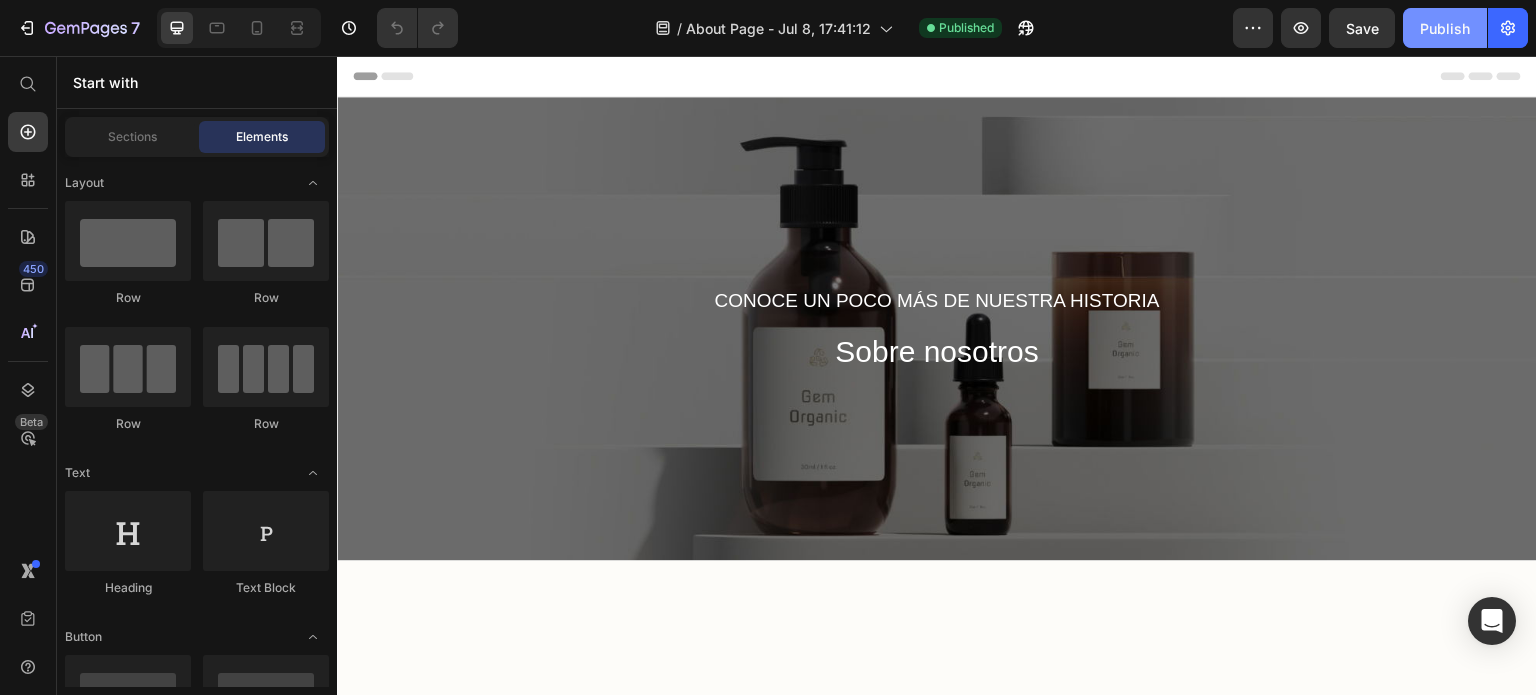 click on "Publish" 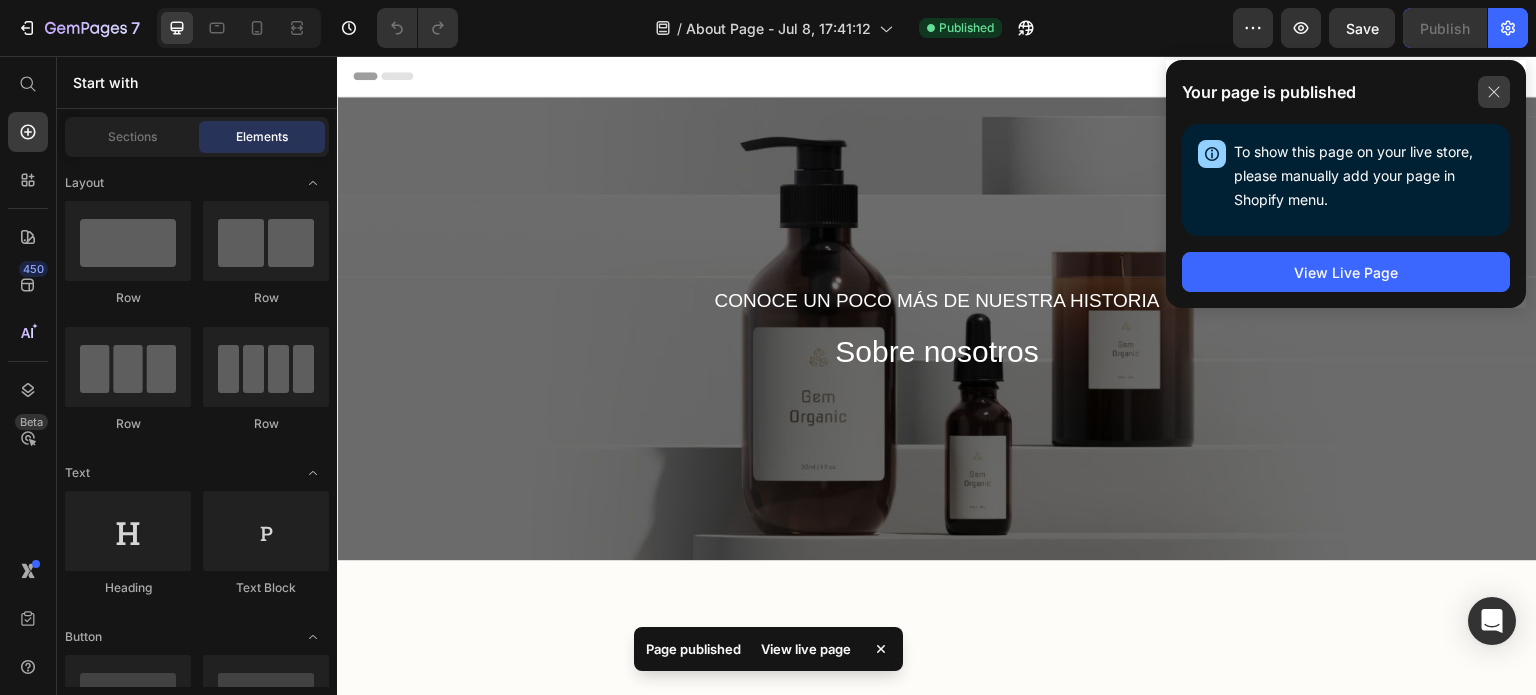 click 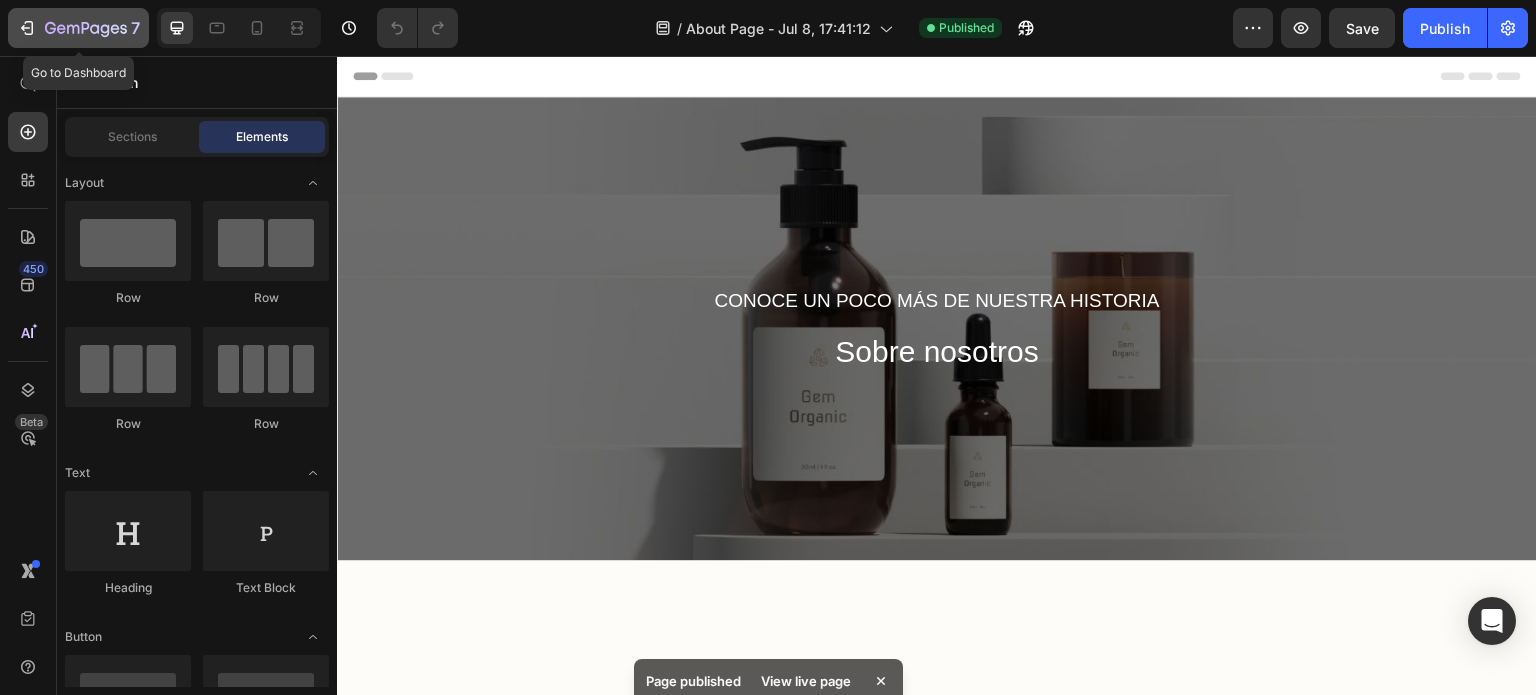 click 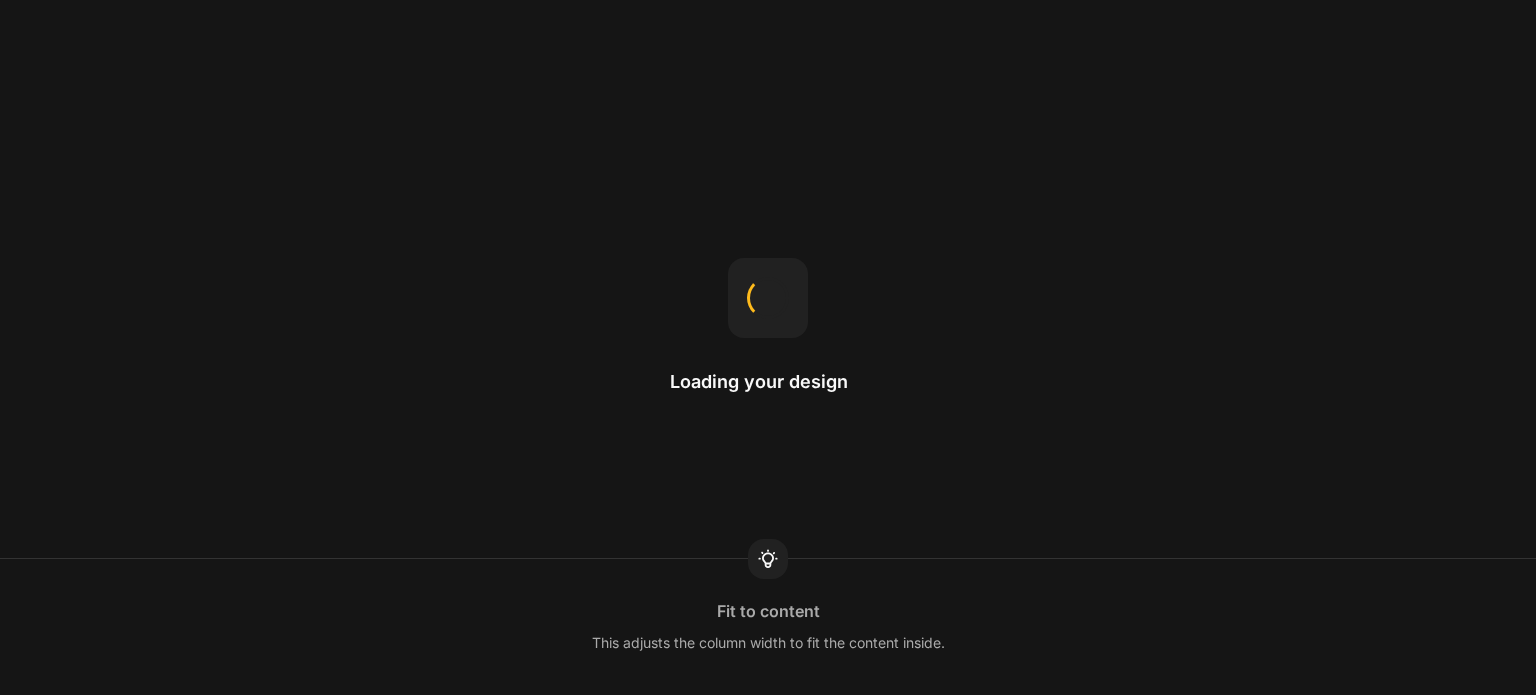 scroll, scrollTop: 0, scrollLeft: 0, axis: both 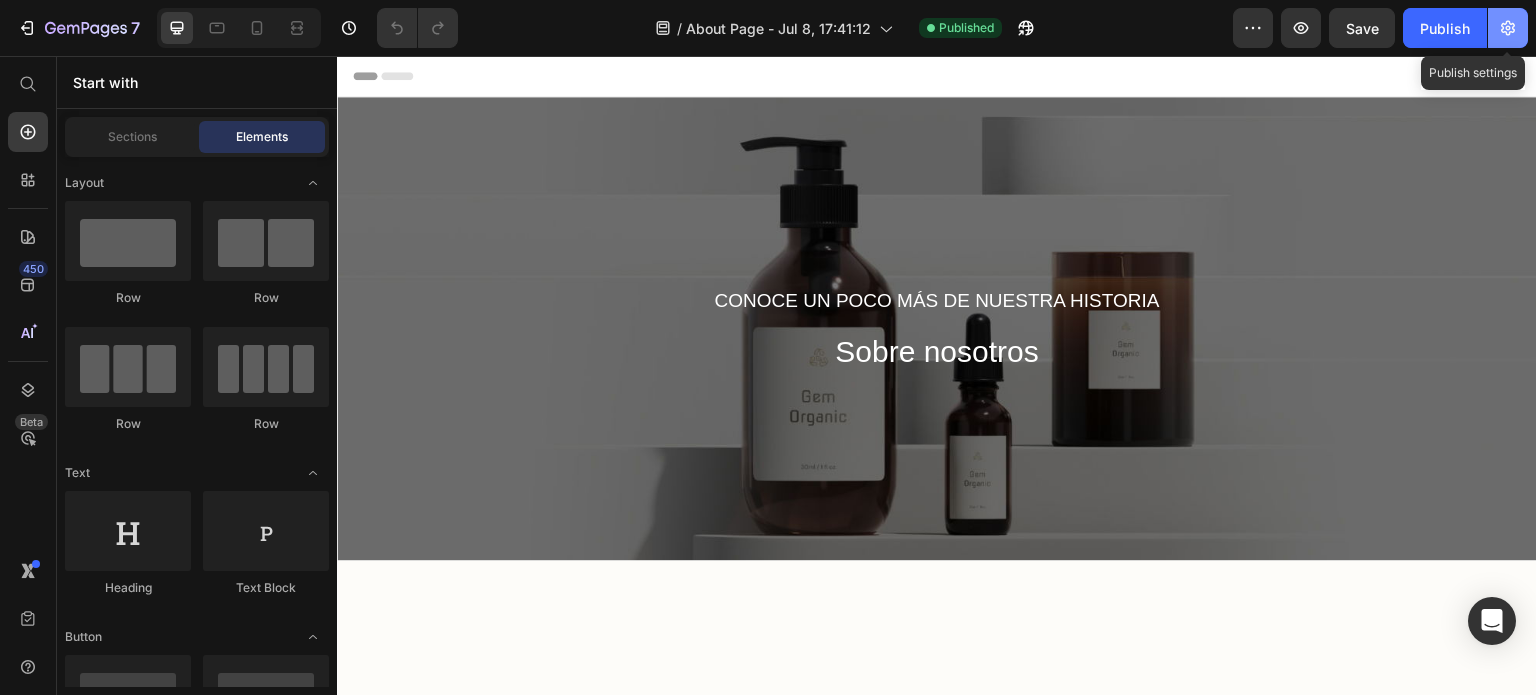 click 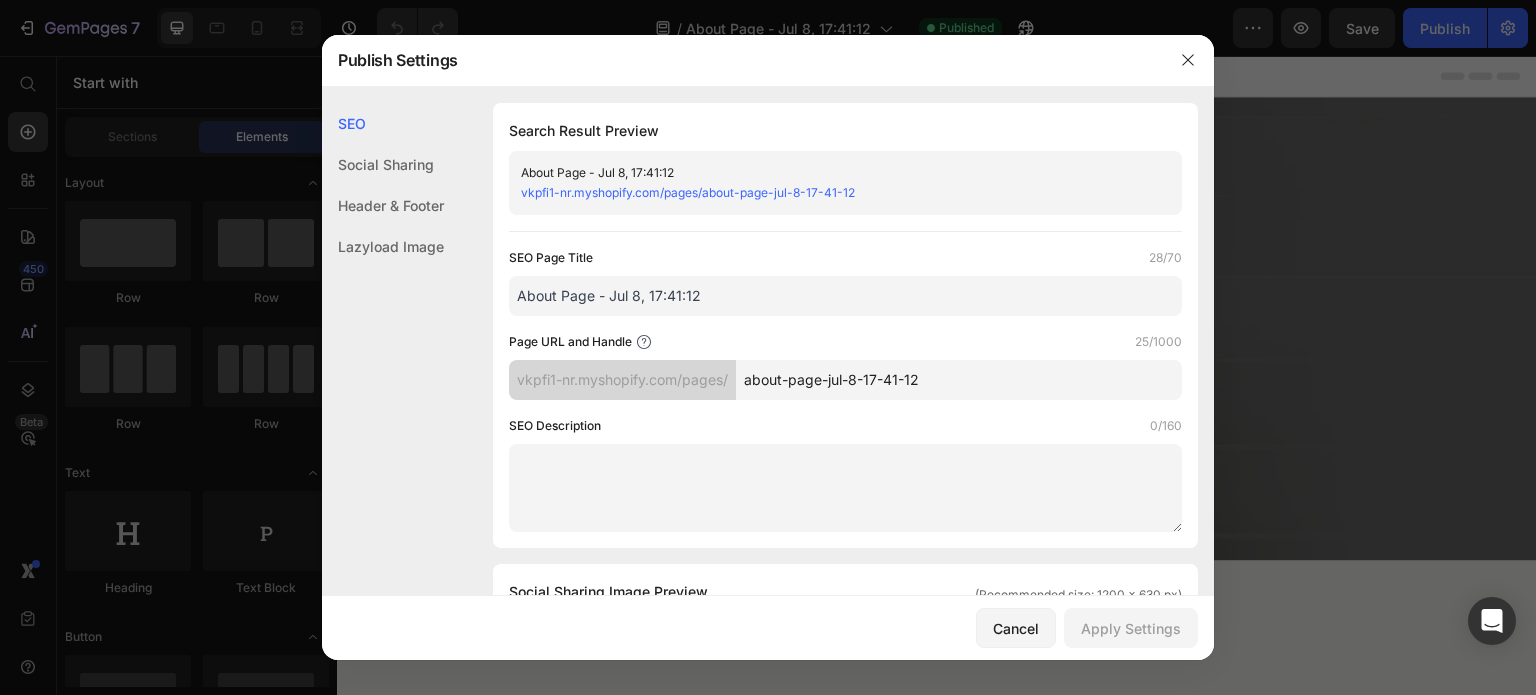 click on "Social Sharing" 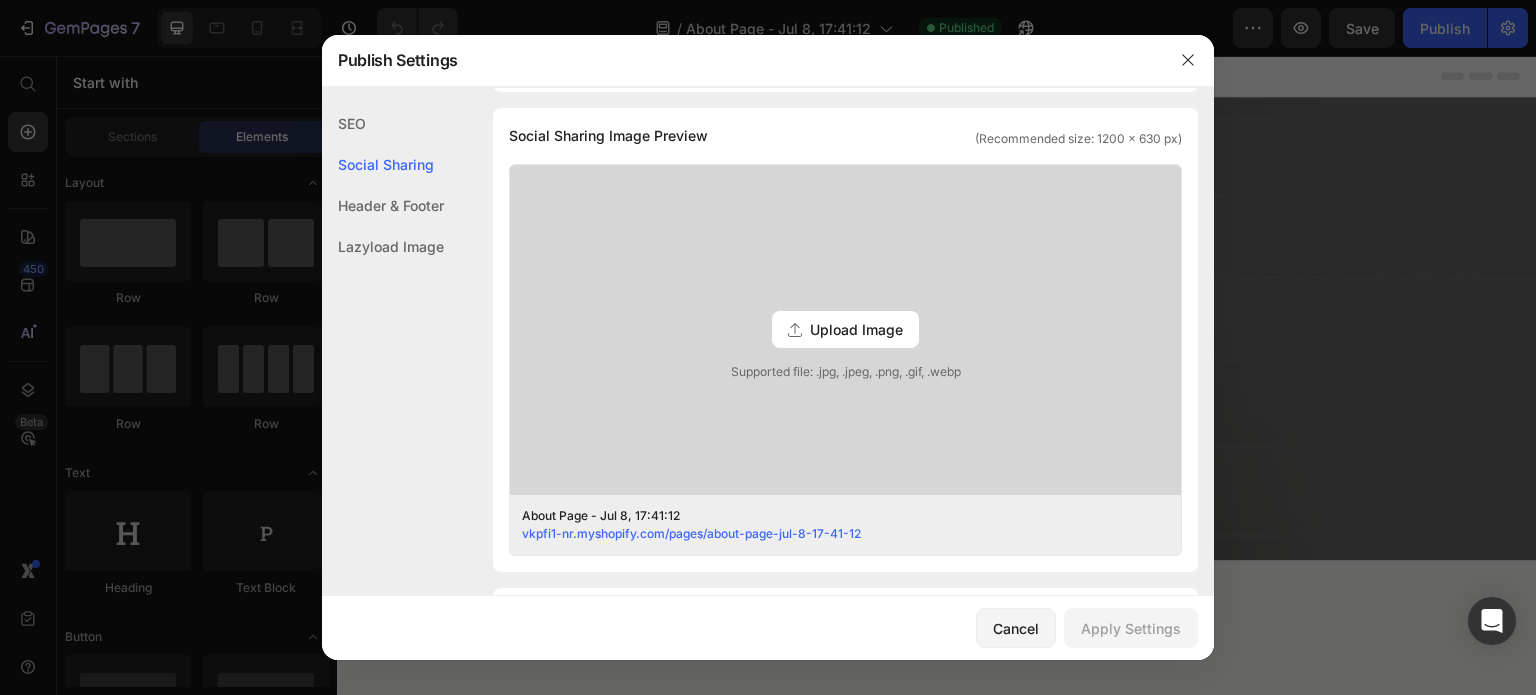 click on "Header & Footer" 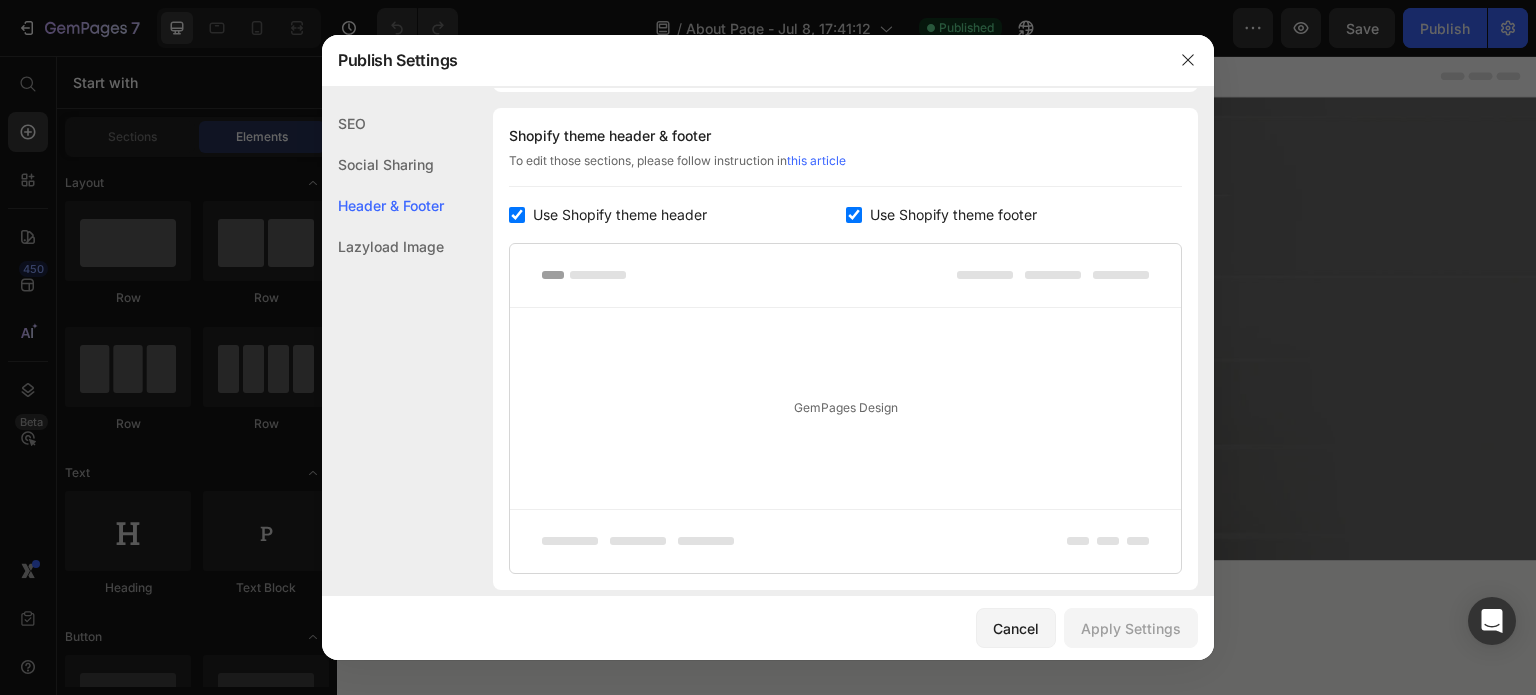 click on "Lazyload Image" 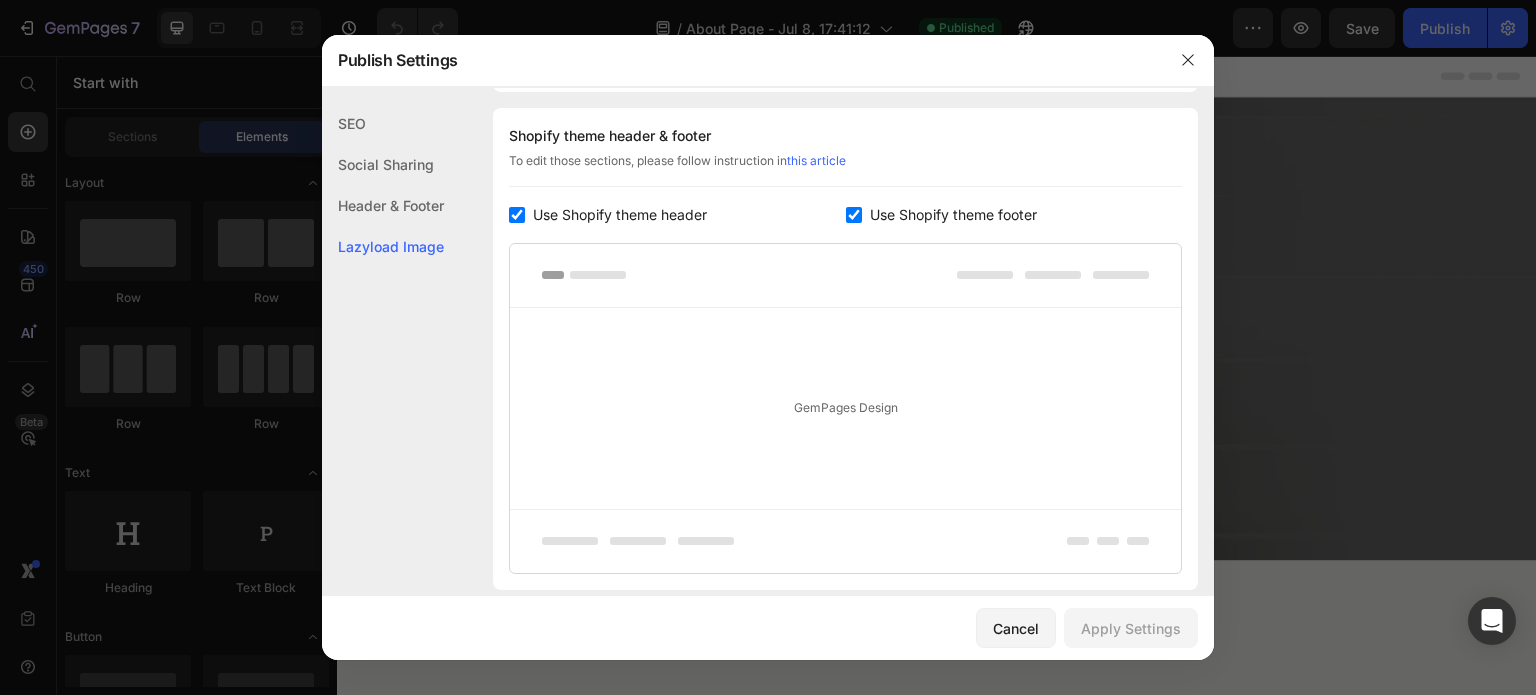 scroll, scrollTop: 1076, scrollLeft: 0, axis: vertical 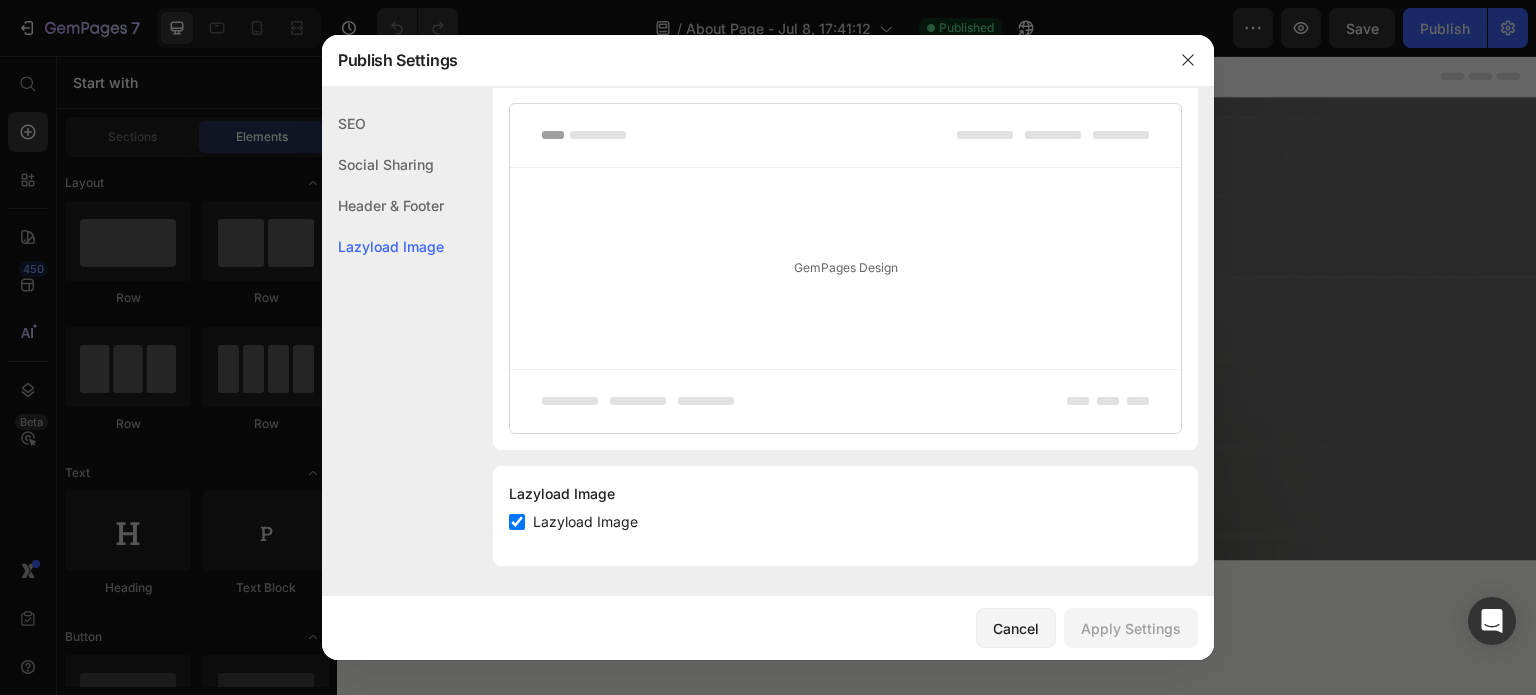 click on "Header & Footer" 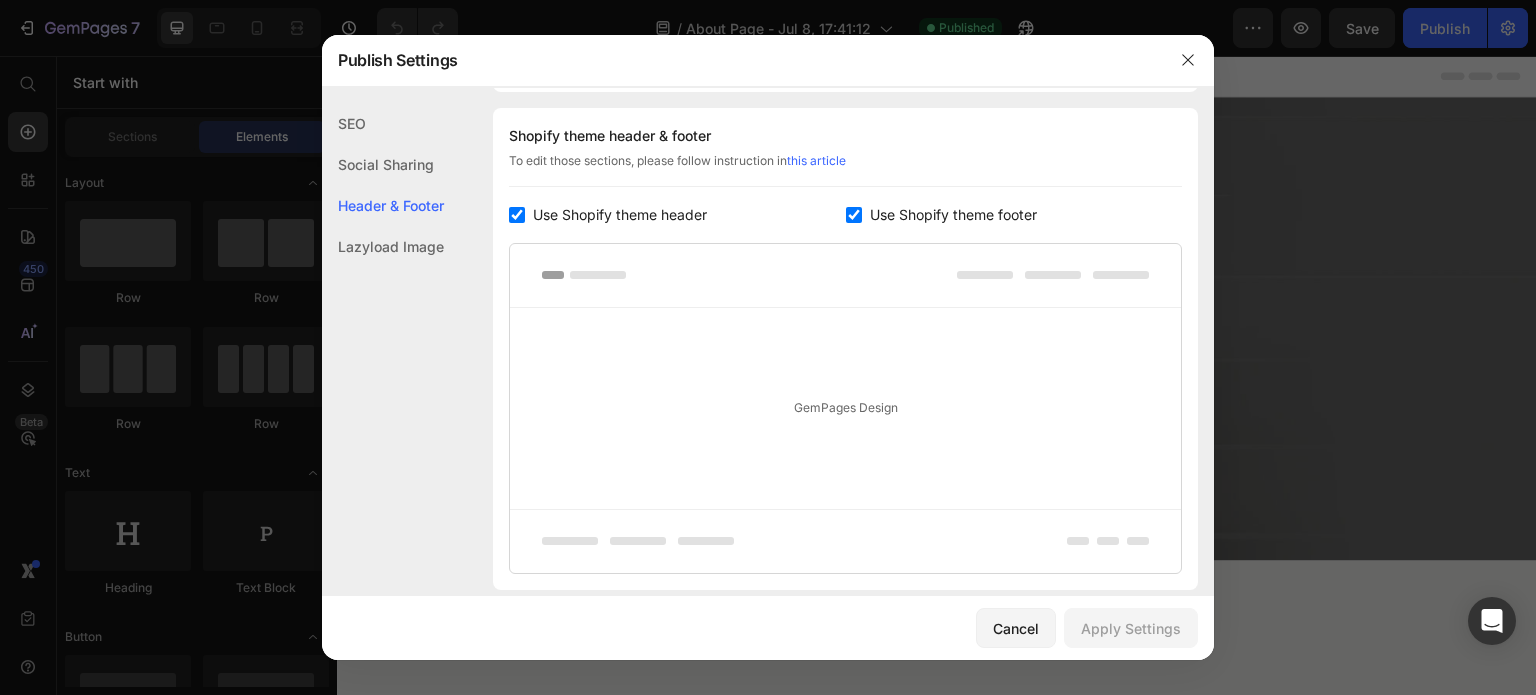 click on "Social Sharing" 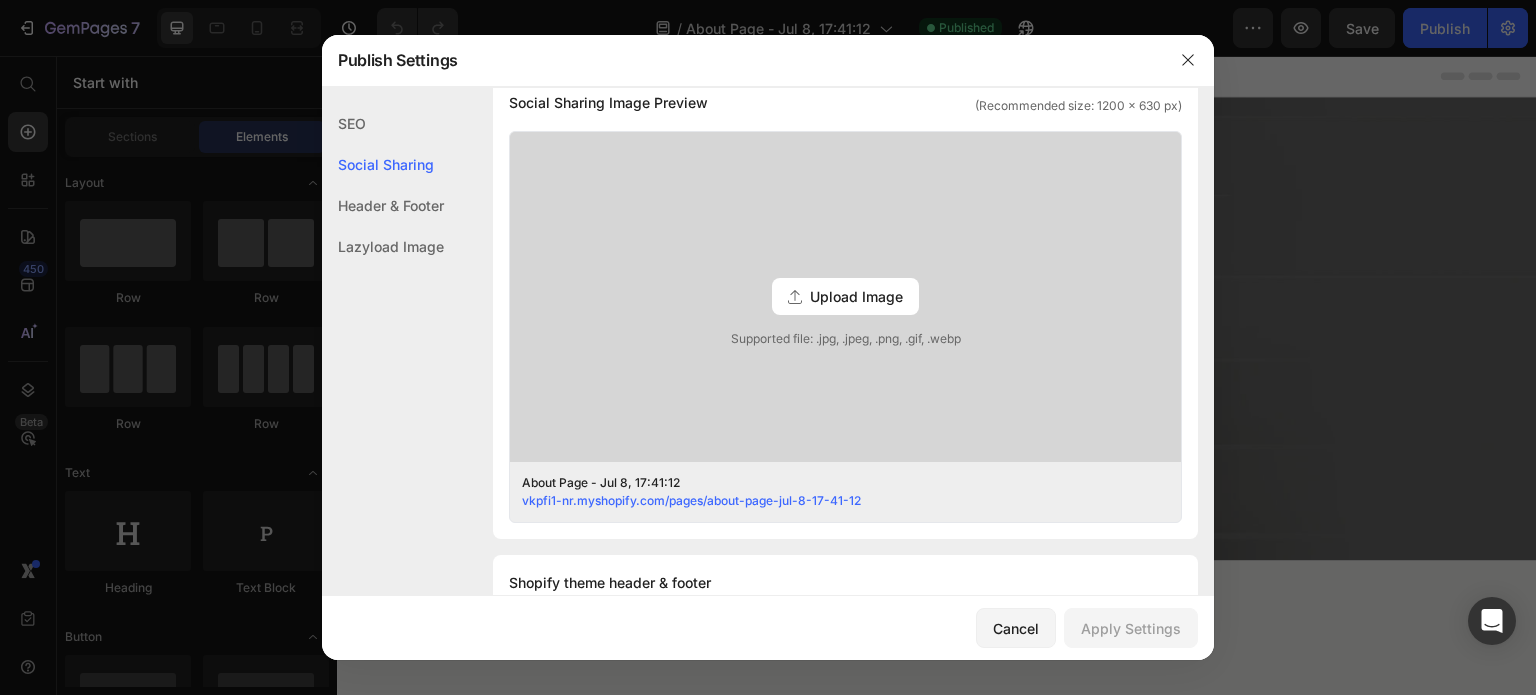 click on "SEO" 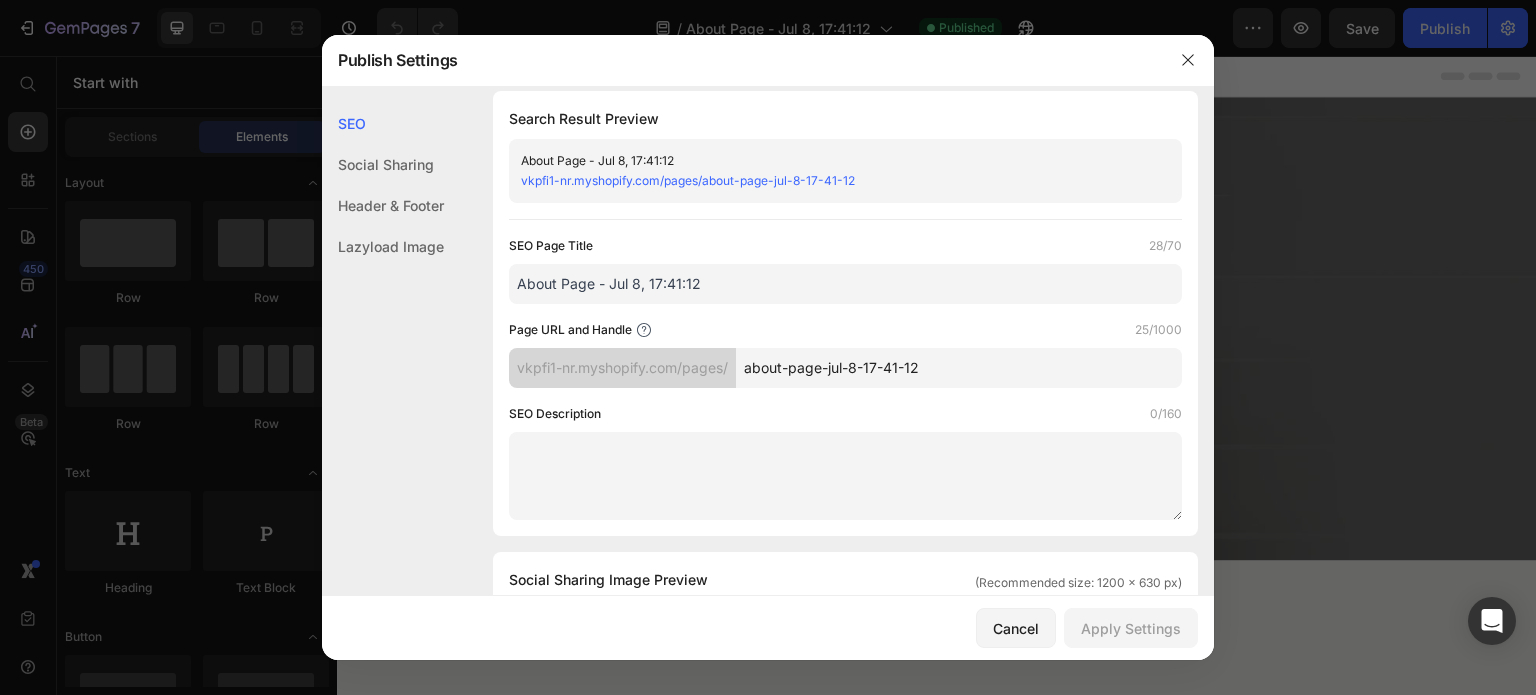 scroll, scrollTop: 0, scrollLeft: 0, axis: both 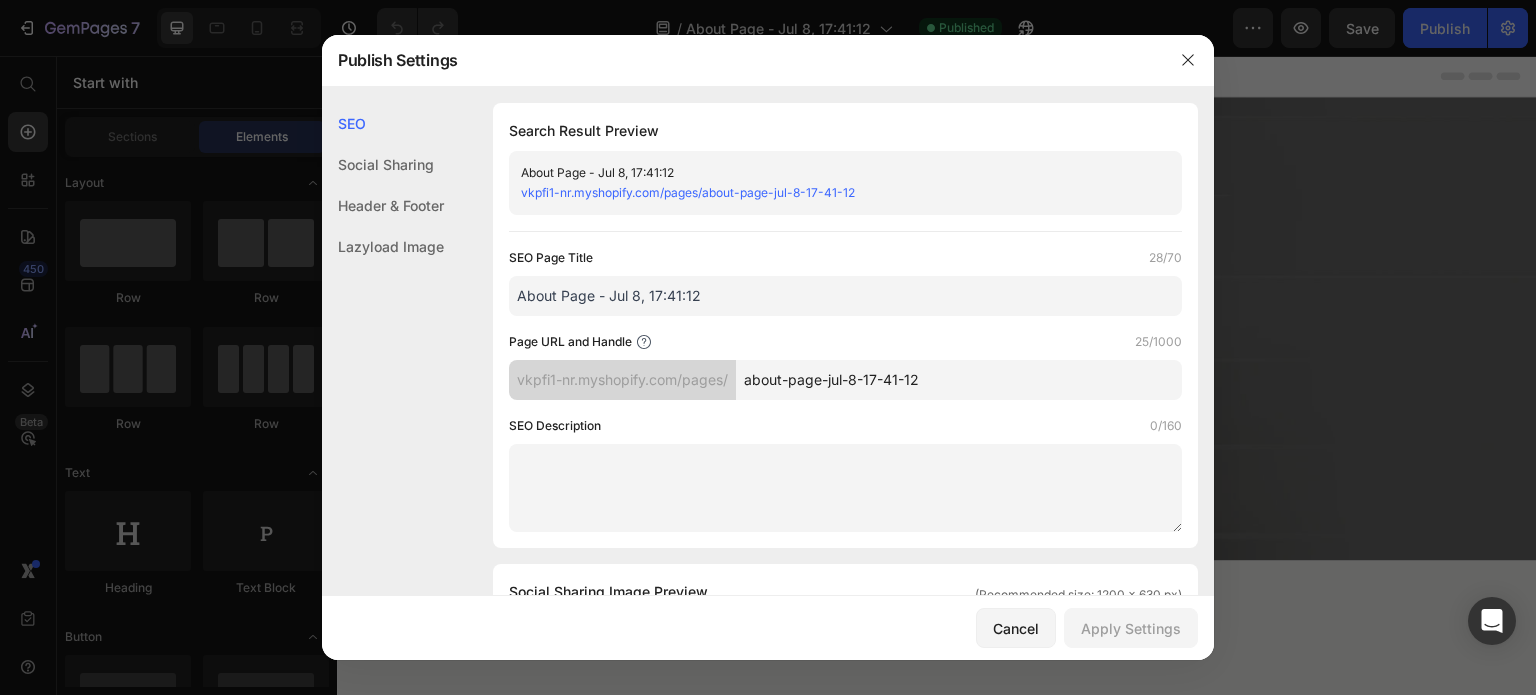 click at bounding box center [768, 347] 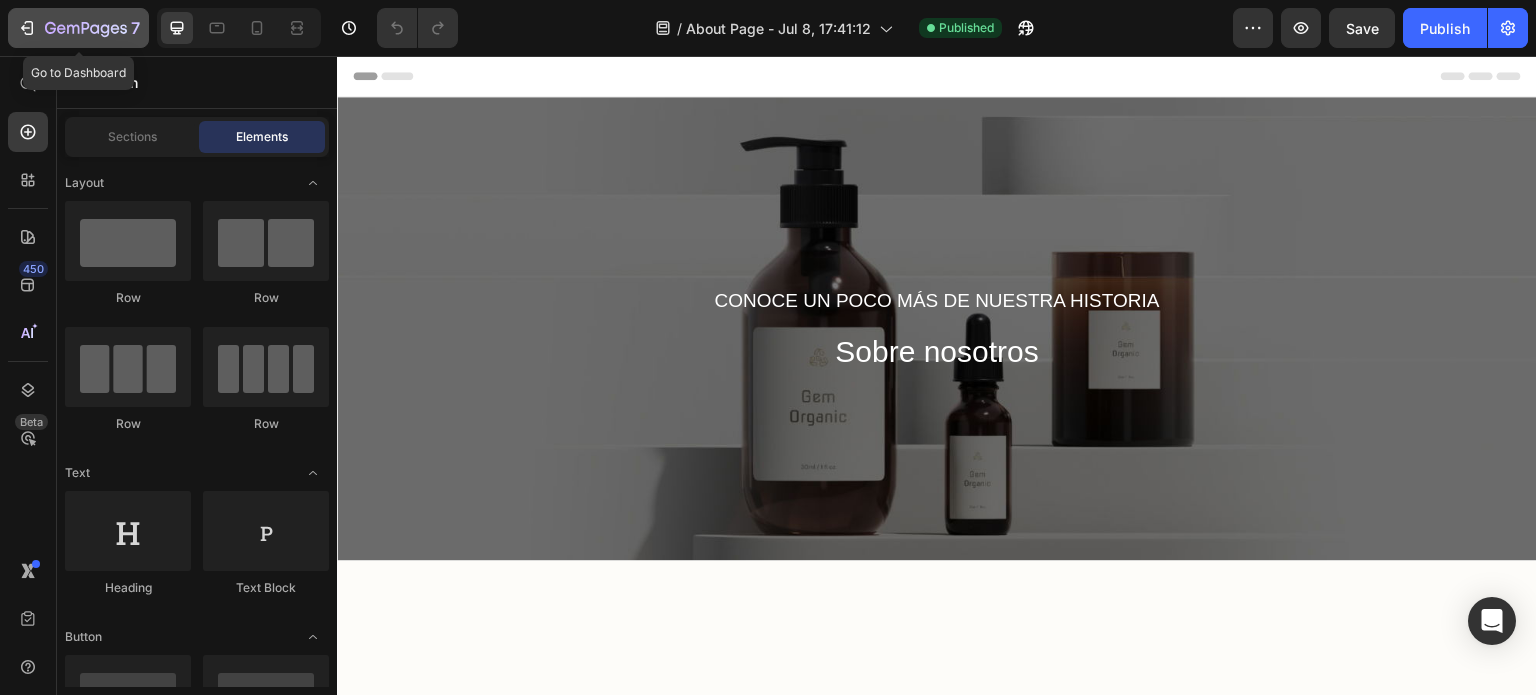 click on "7" at bounding box center (78, 28) 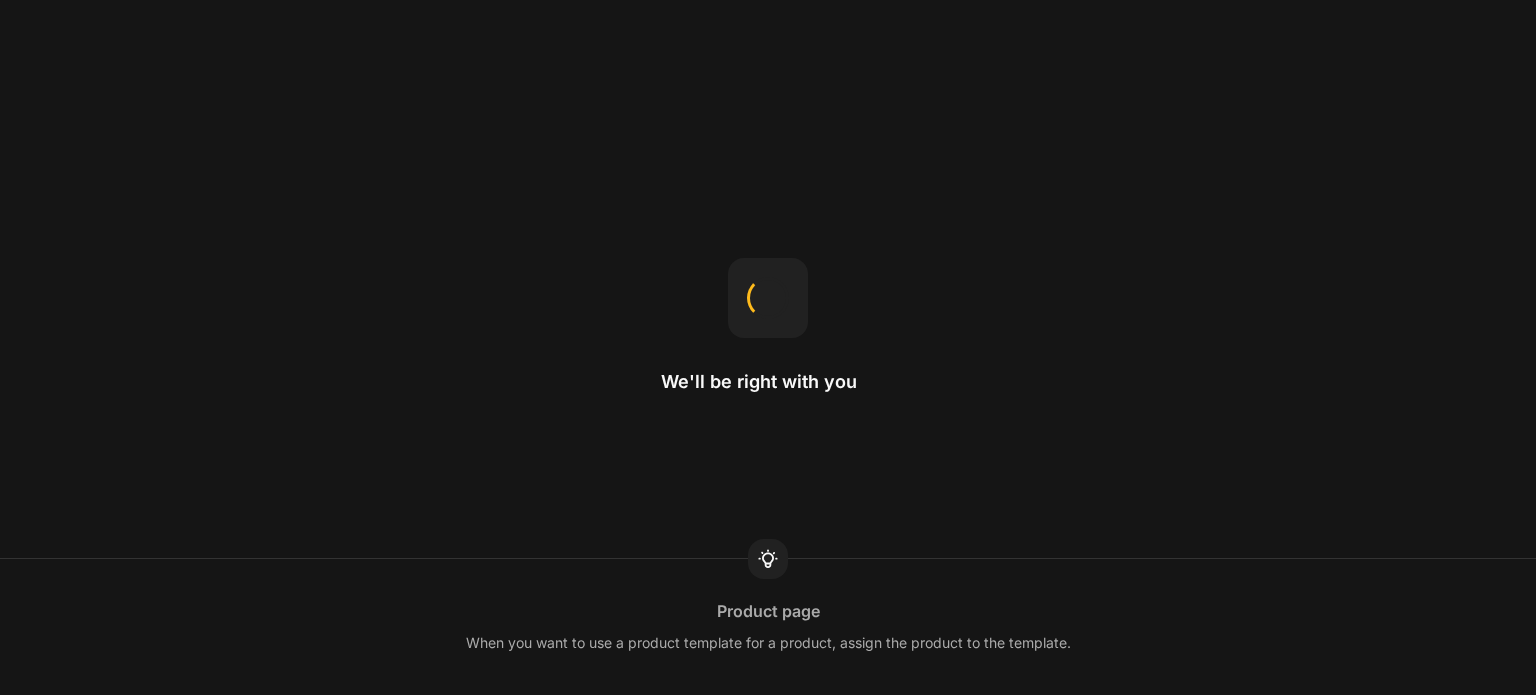 scroll, scrollTop: 0, scrollLeft: 0, axis: both 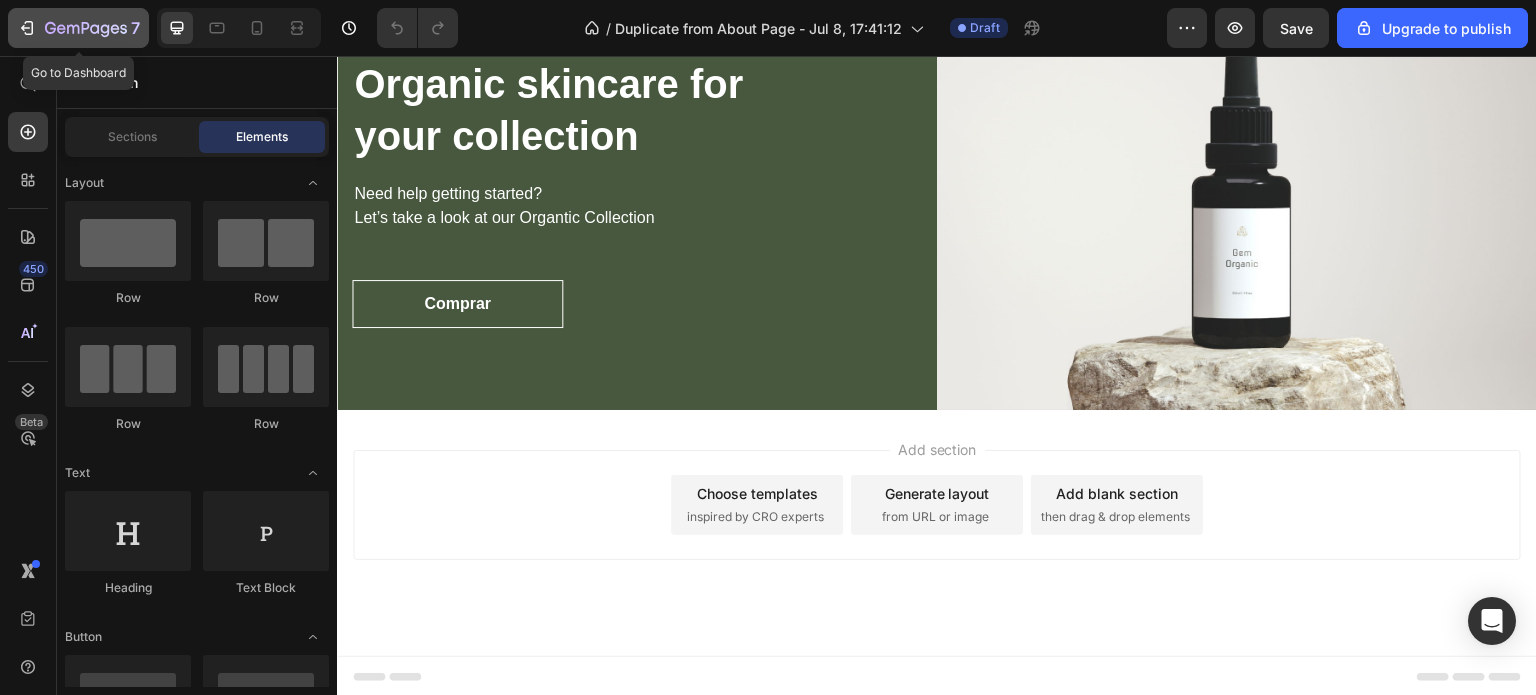 click 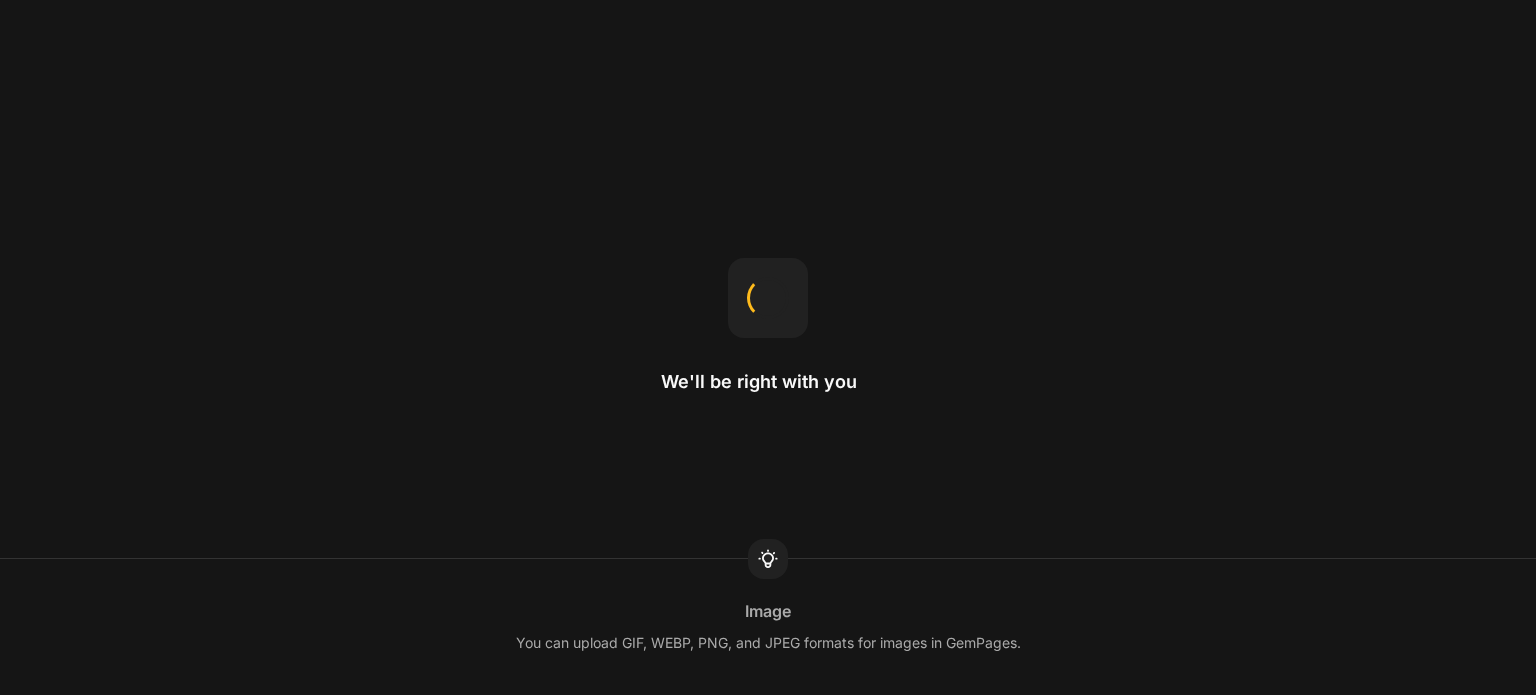 scroll, scrollTop: 0, scrollLeft: 0, axis: both 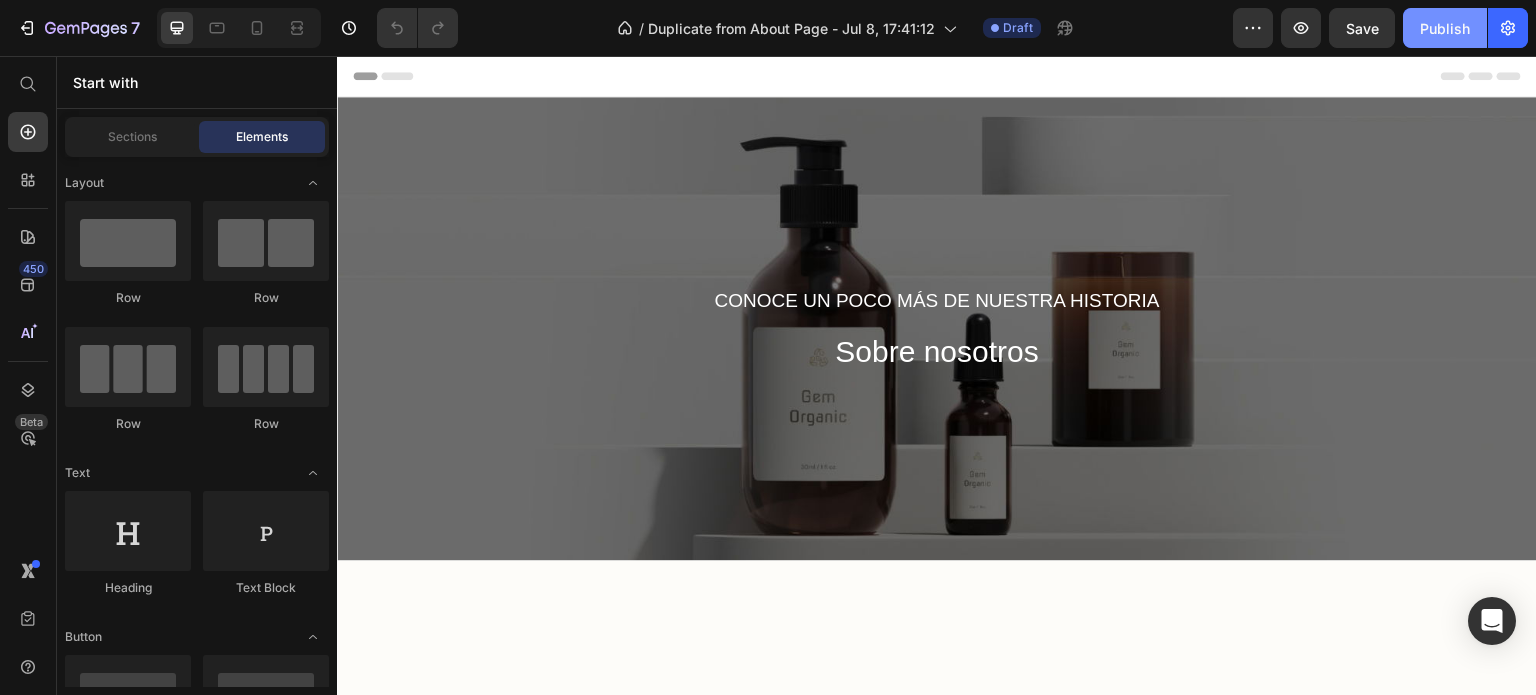 click on "Publish" at bounding box center (1445, 28) 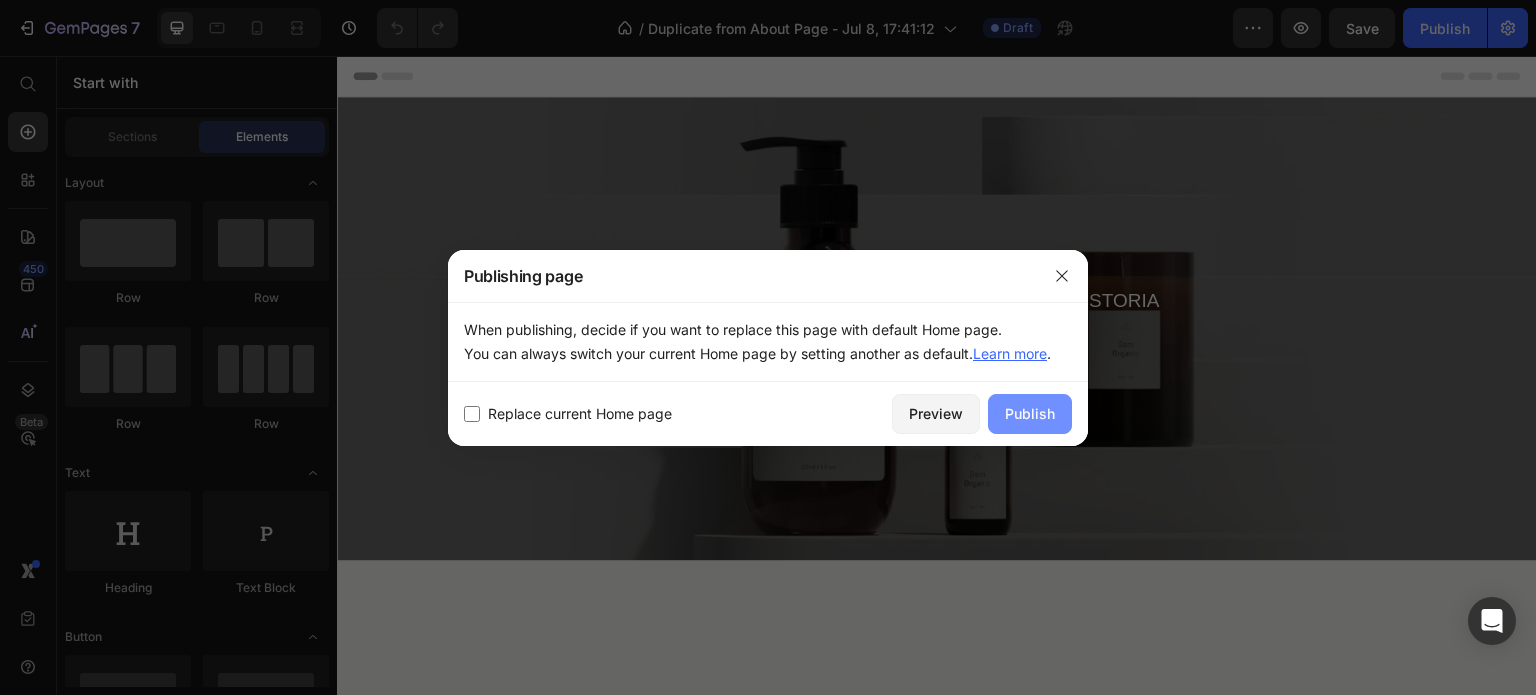 click on "Publish" at bounding box center (1030, 413) 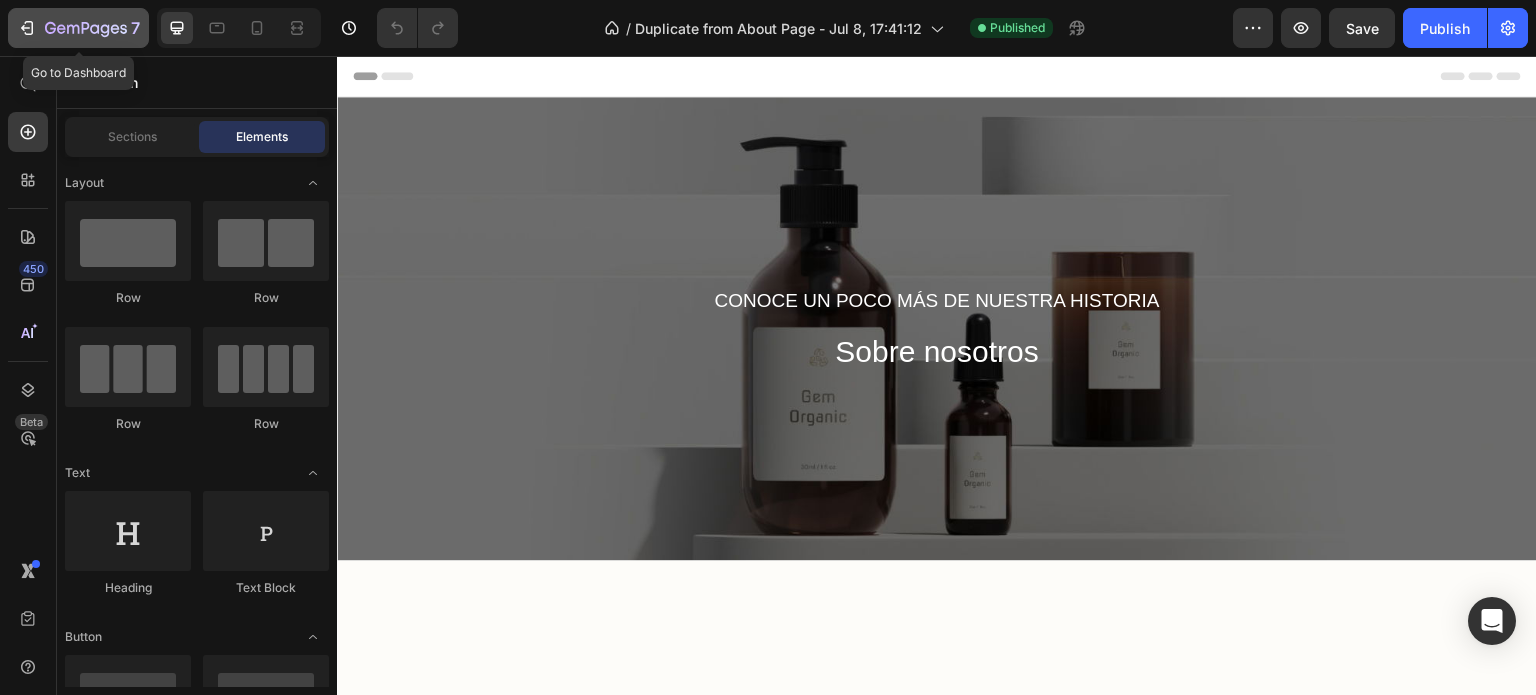 click 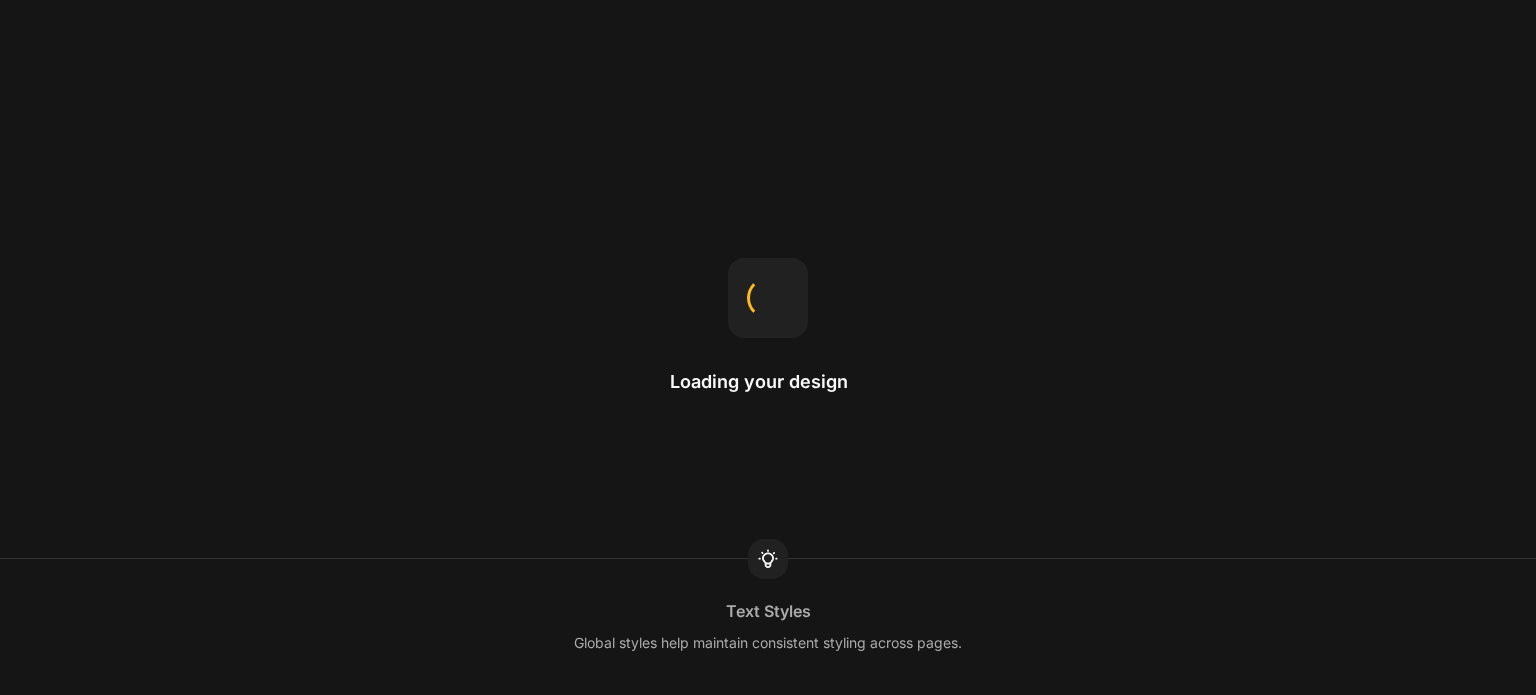 scroll, scrollTop: 0, scrollLeft: 0, axis: both 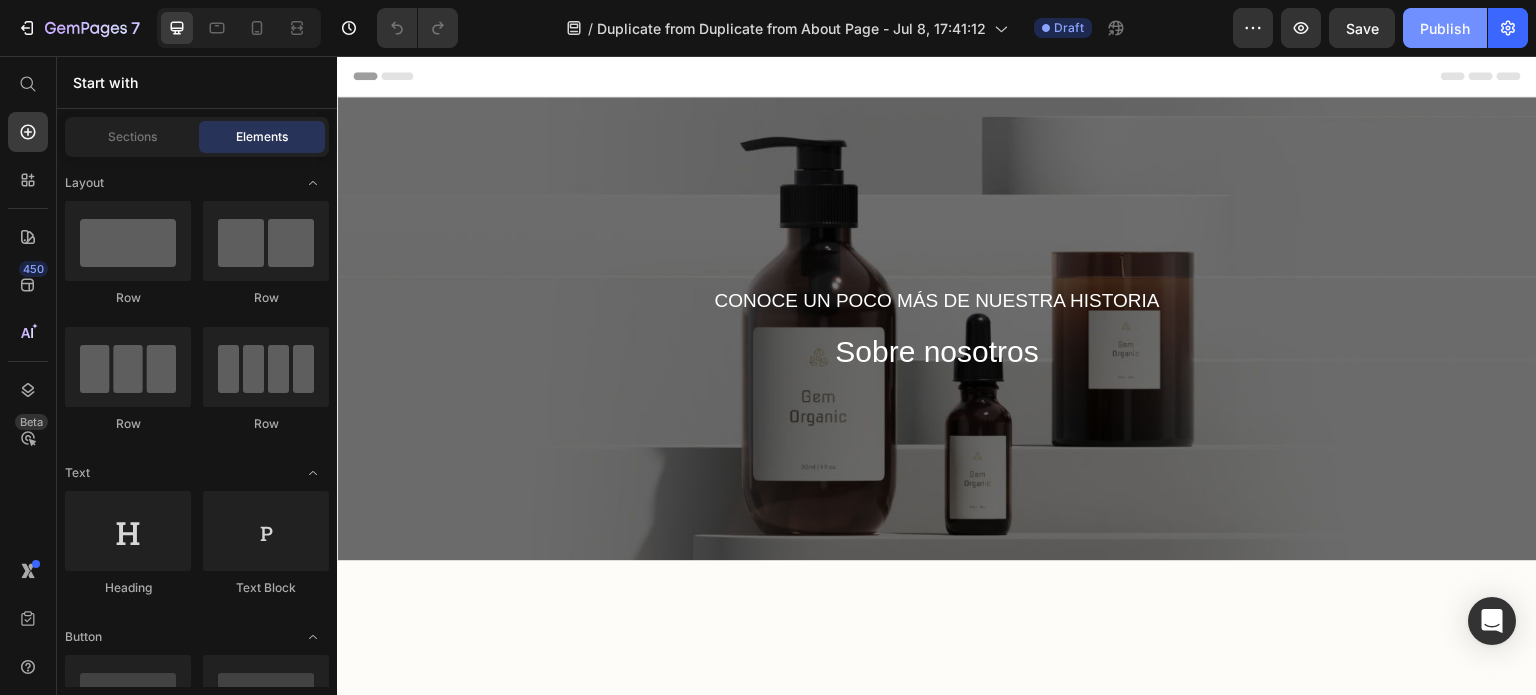 click on "Publish" at bounding box center [1445, 28] 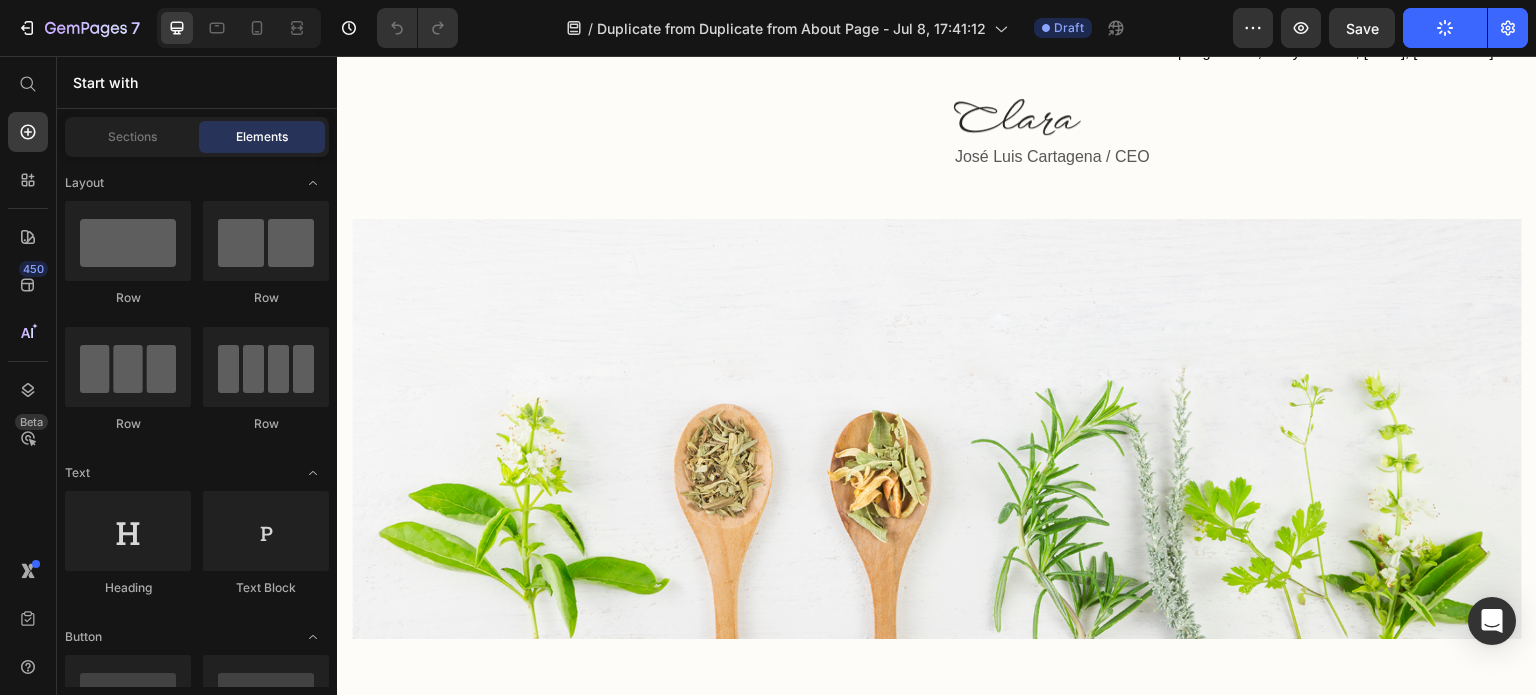scroll, scrollTop: 1700, scrollLeft: 0, axis: vertical 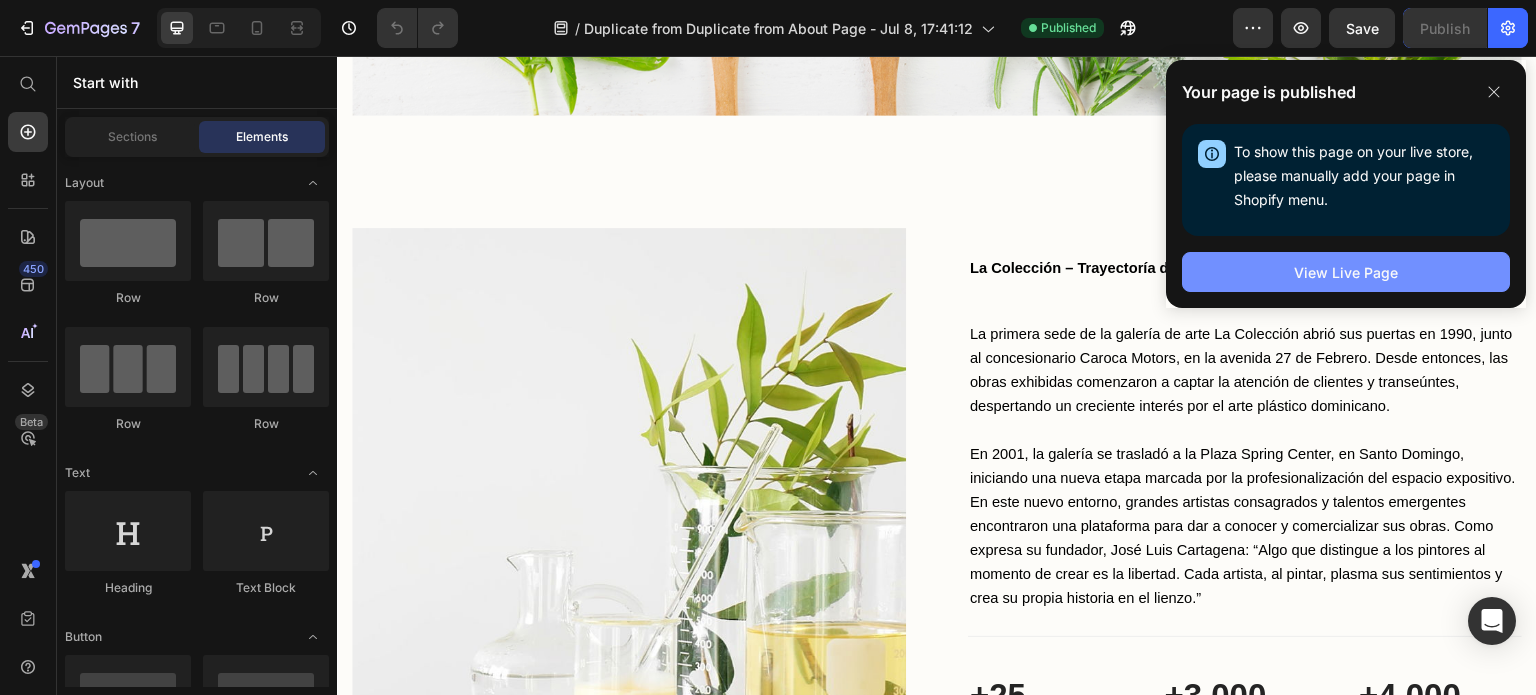 click on "View Live Page" at bounding box center [1346, 272] 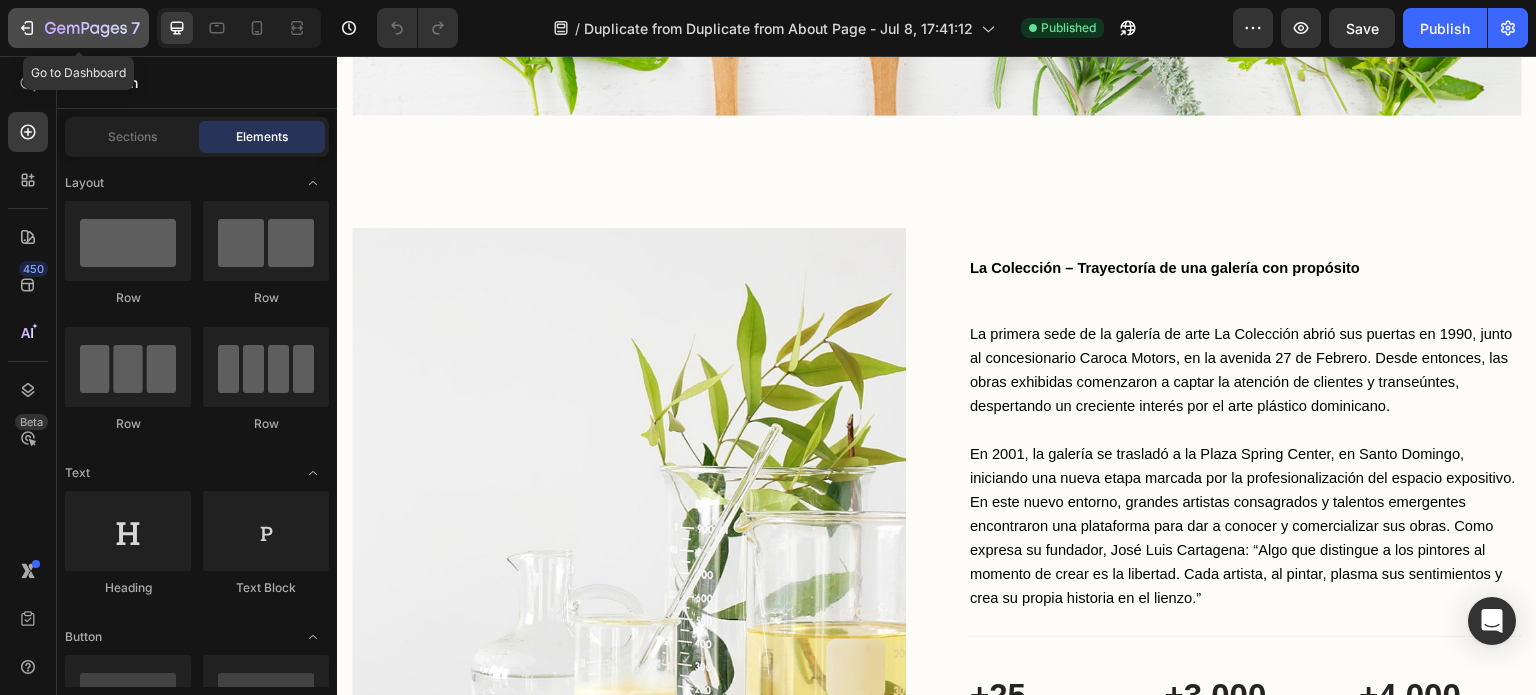 click on "7" at bounding box center [78, 28] 